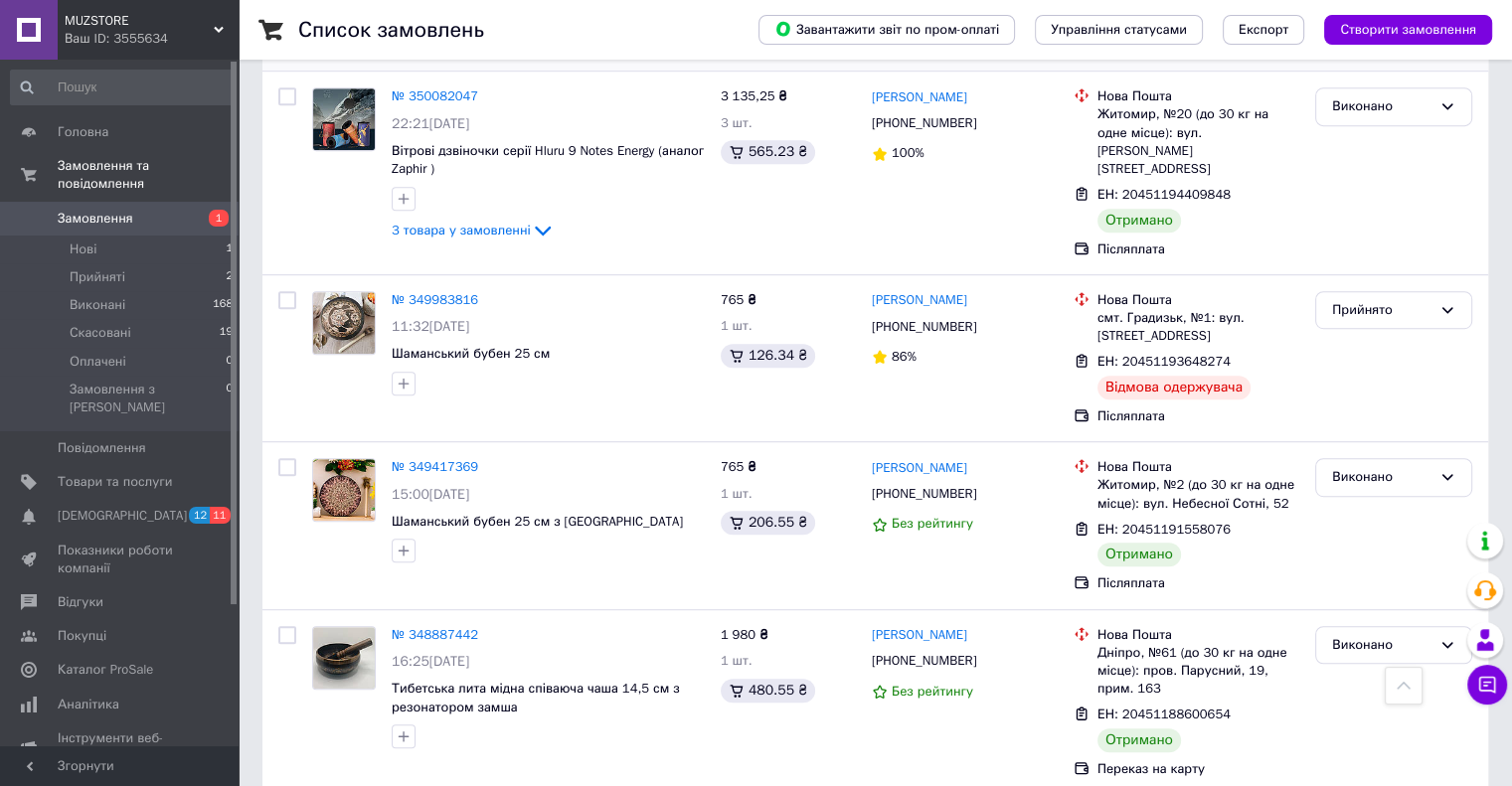 scroll, scrollTop: 1192, scrollLeft: 0, axis: vertical 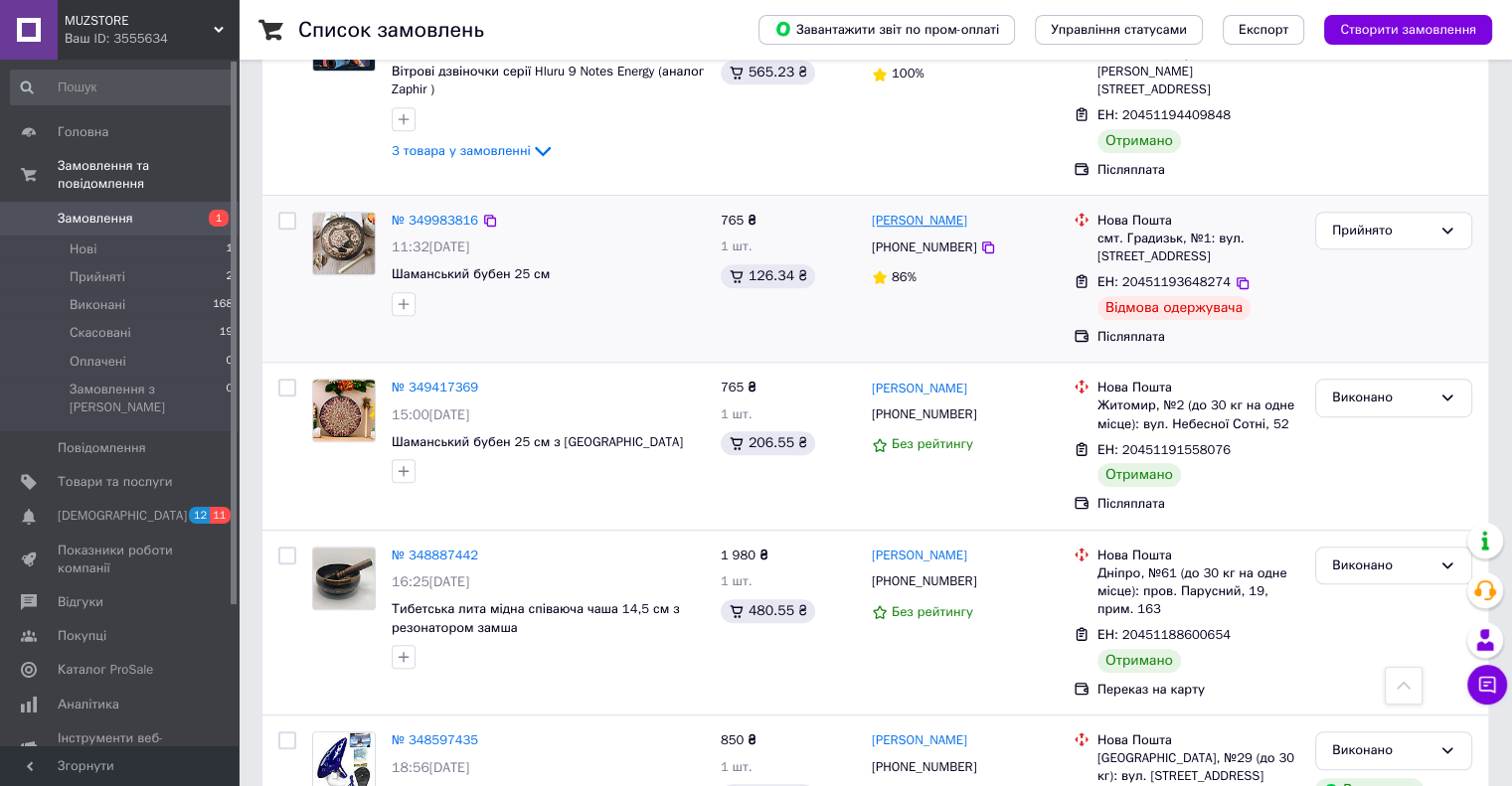 click on "[PERSON_NAME]" at bounding box center [920, 221] 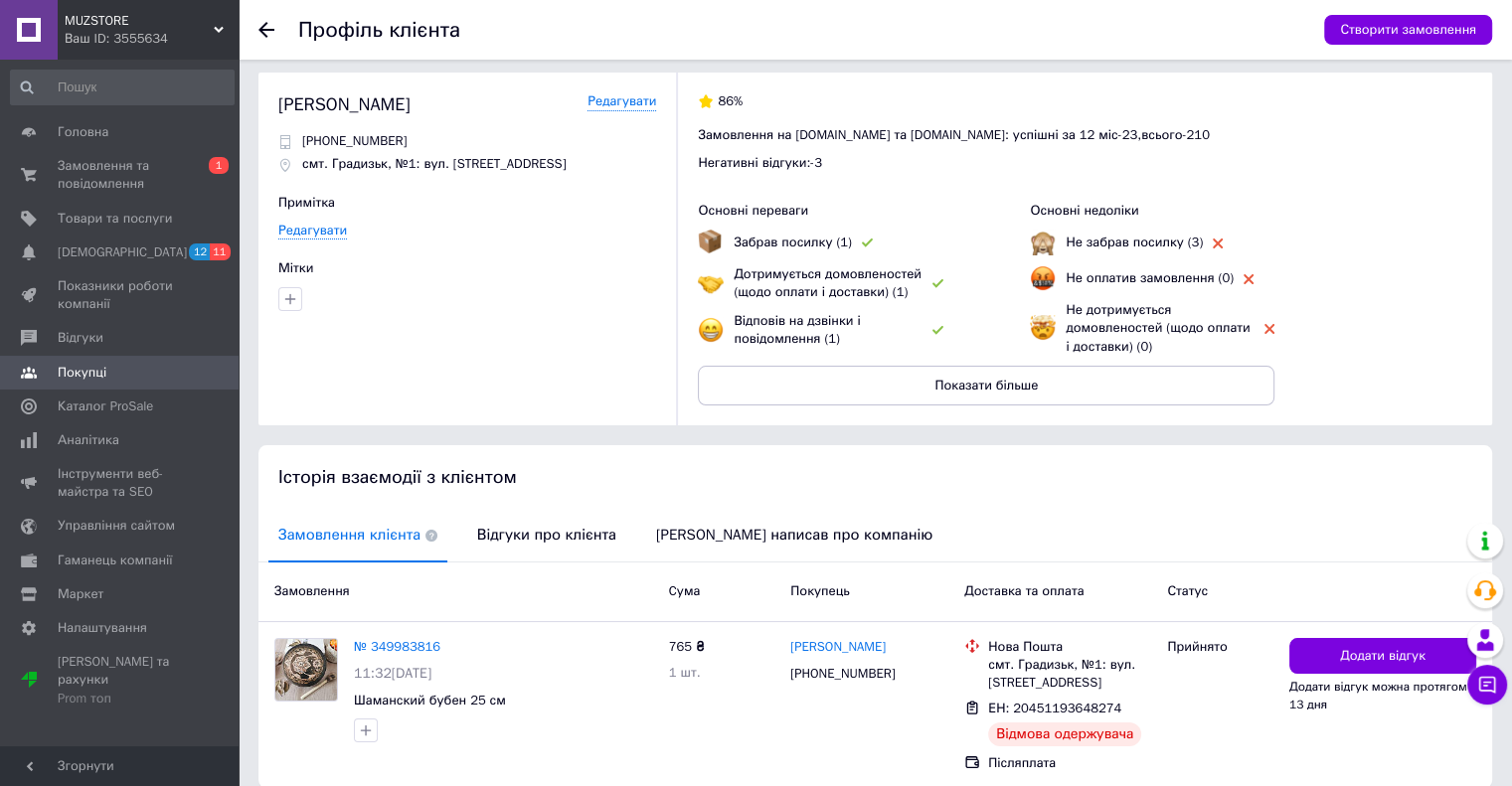 scroll, scrollTop: 0, scrollLeft: 0, axis: both 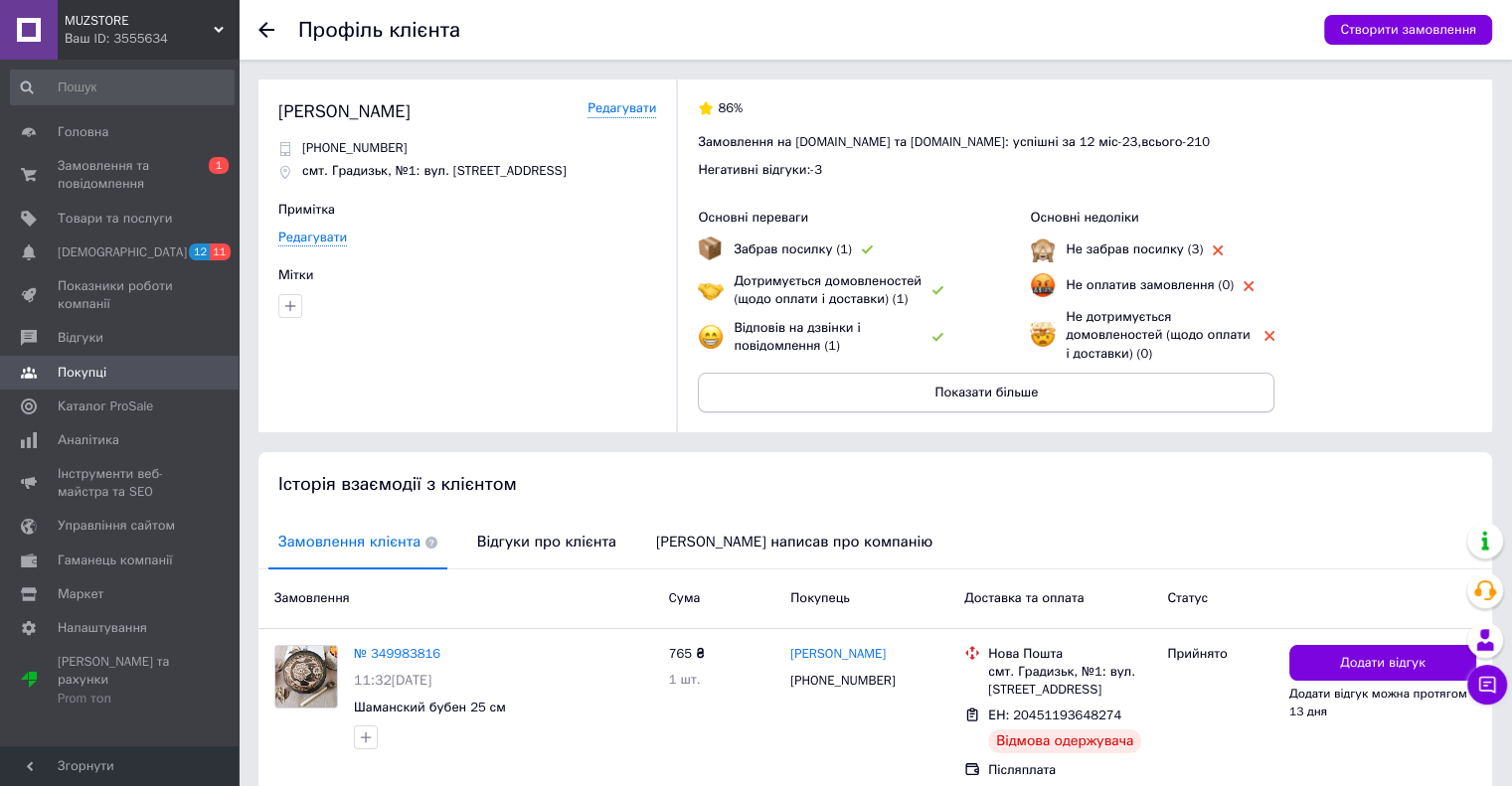 click on "Показати більше" at bounding box center [986, 393] 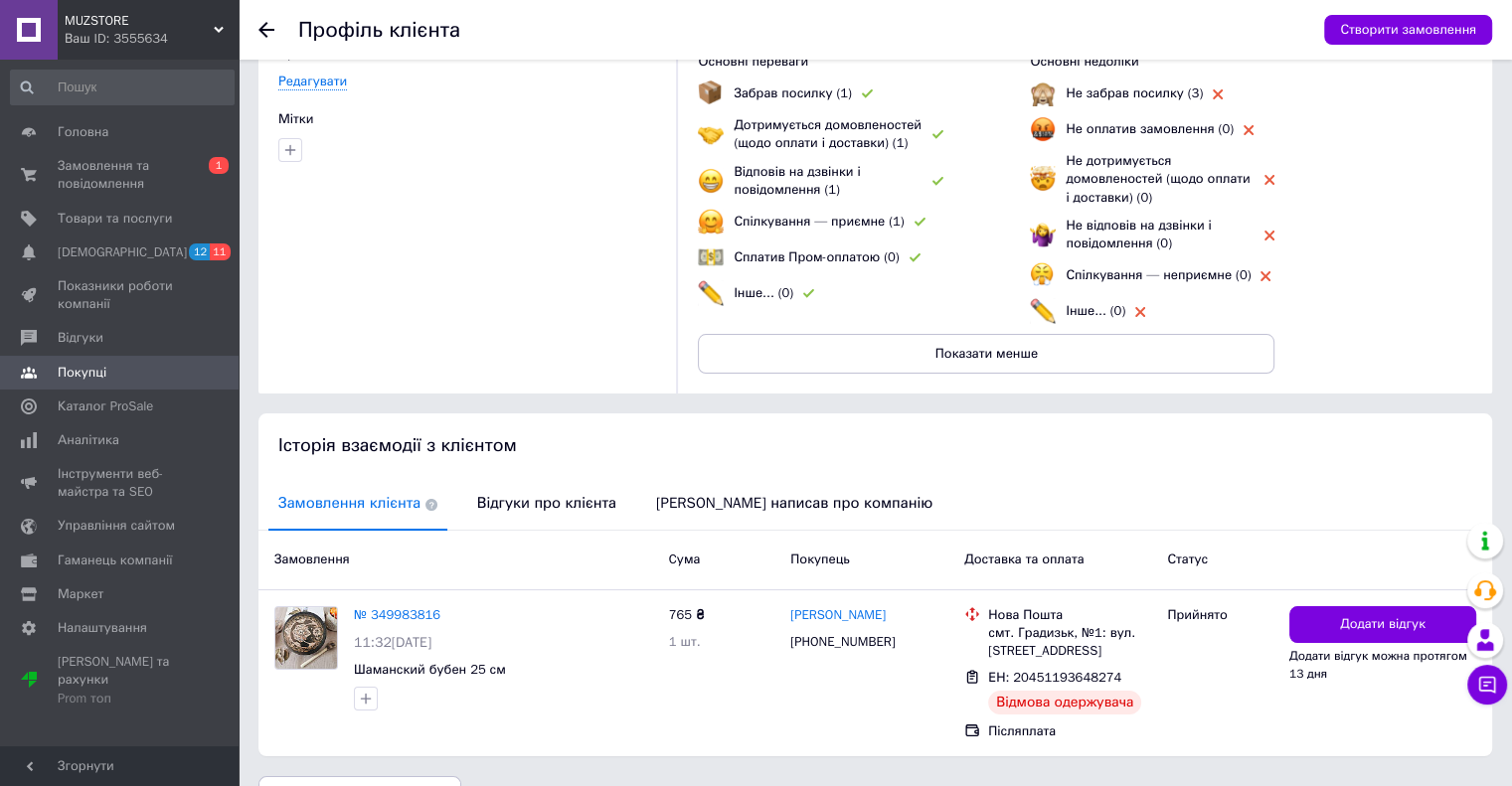 scroll, scrollTop: 205, scrollLeft: 0, axis: vertical 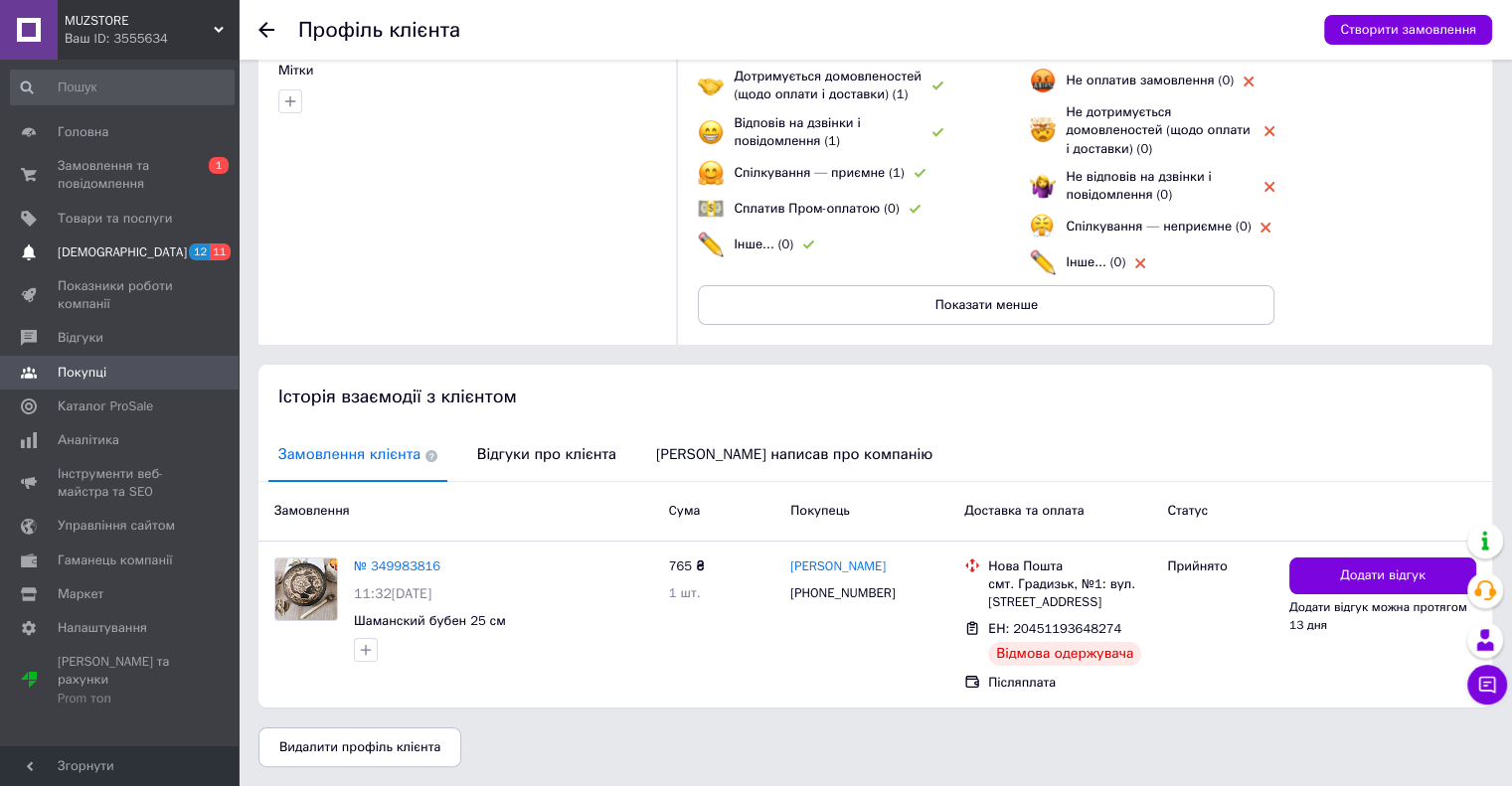 click on "[DEMOGRAPHIC_DATA]" at bounding box center [120, 252] 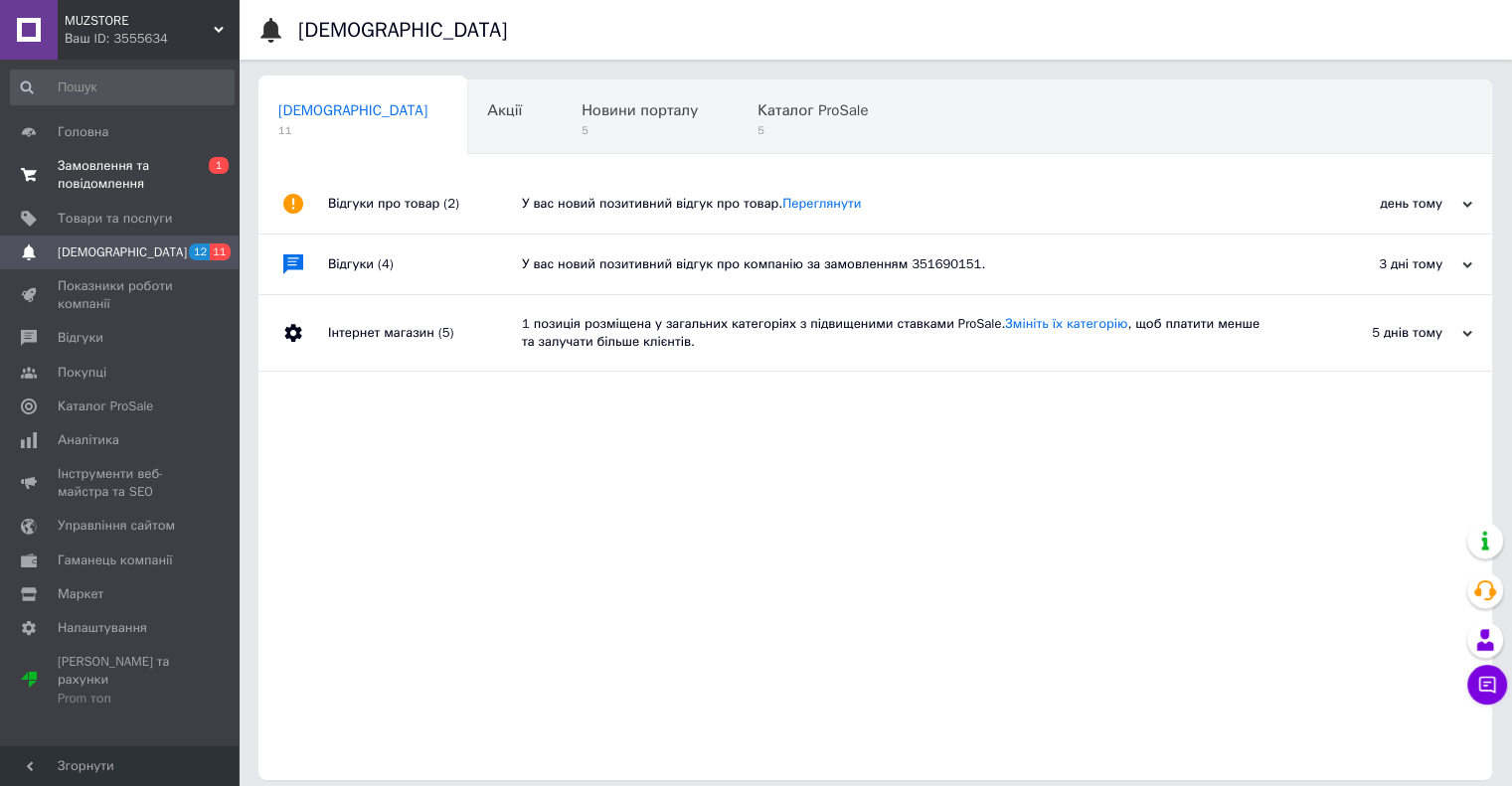 click on "Замовлення та повідомлення" at bounding box center (120, 175) 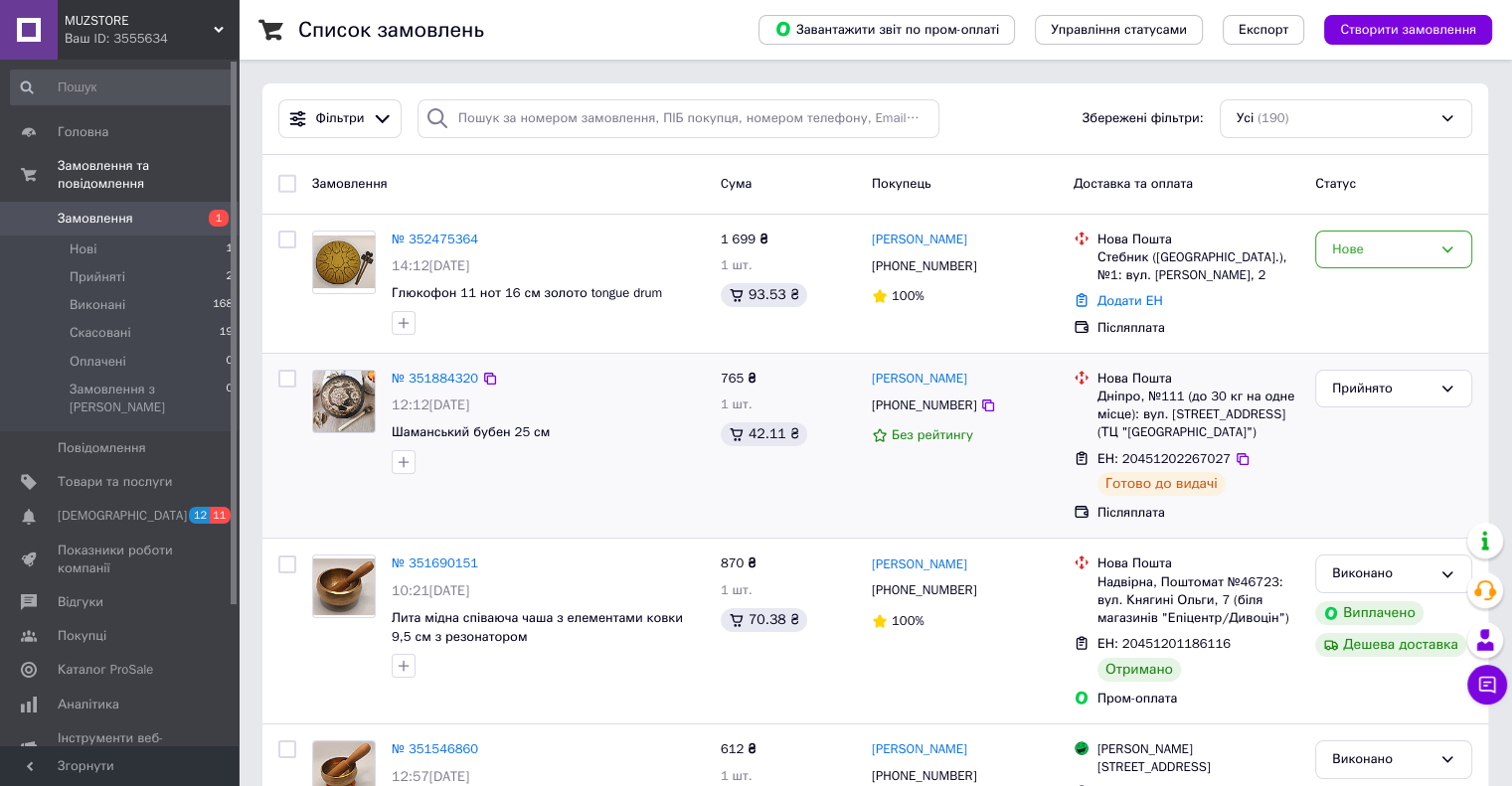 scroll, scrollTop: 0, scrollLeft: 0, axis: both 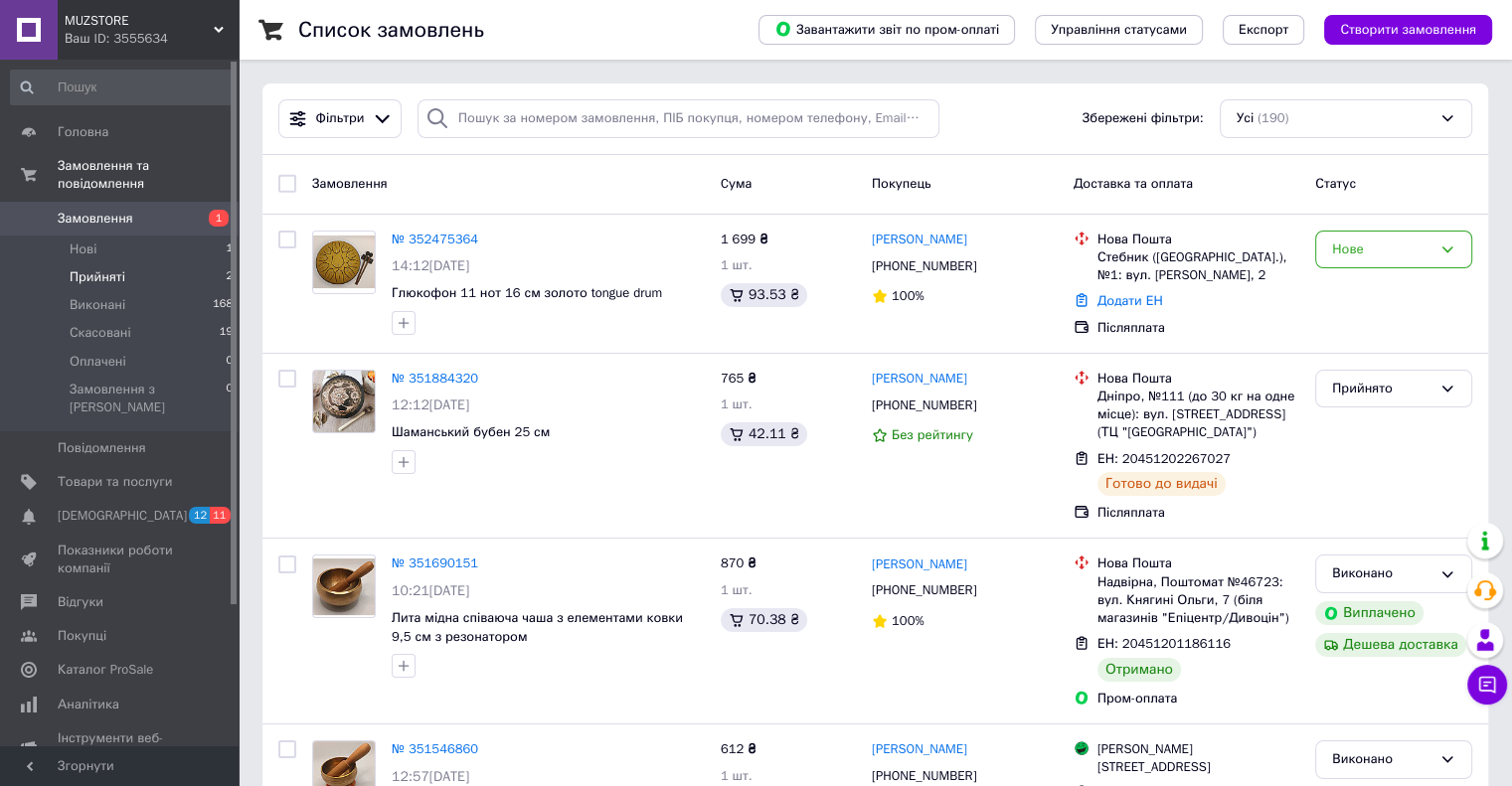 click on "Прийняті" at bounding box center (97, 277) 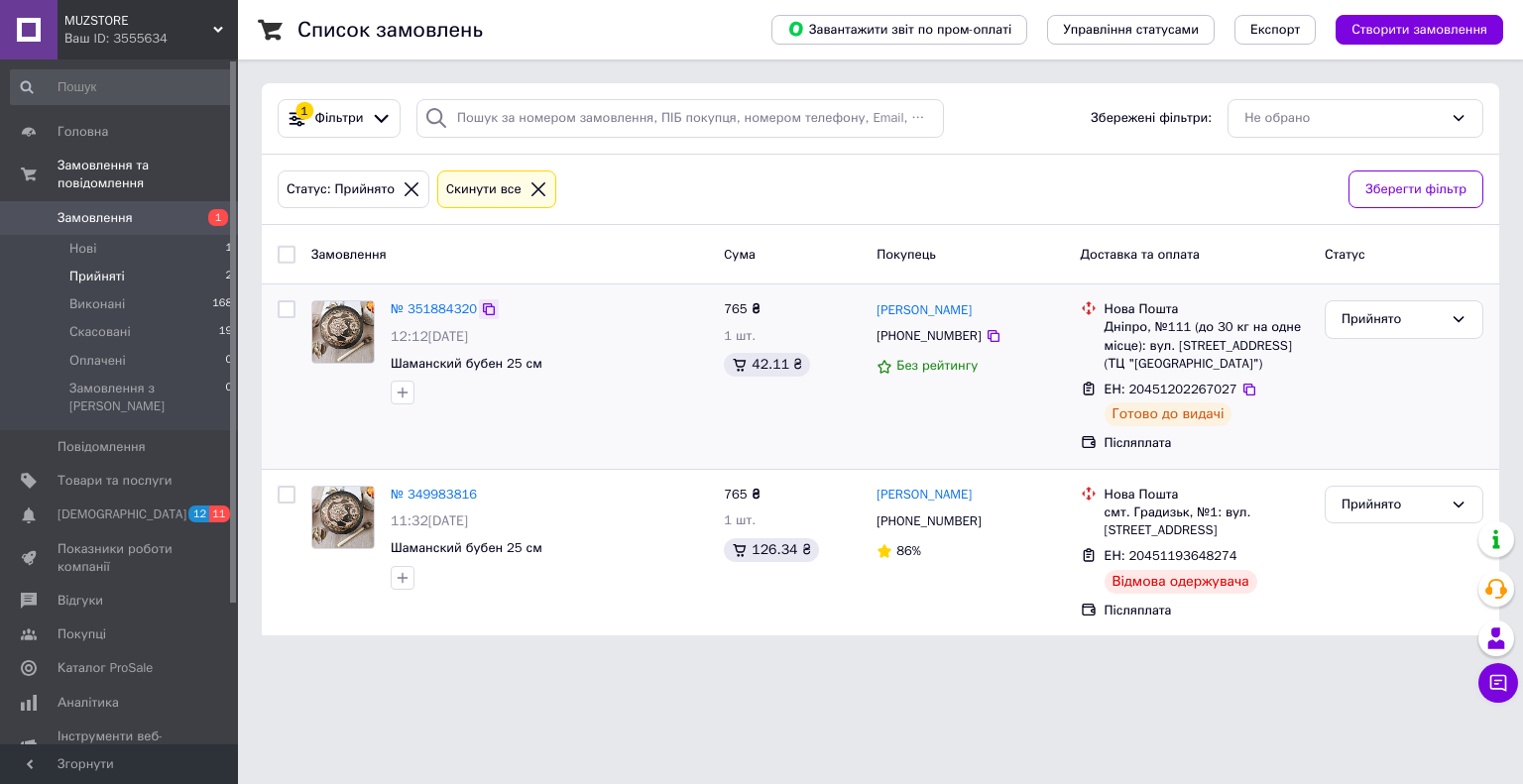 click on "№ 351884320" at bounding box center (433, 309) 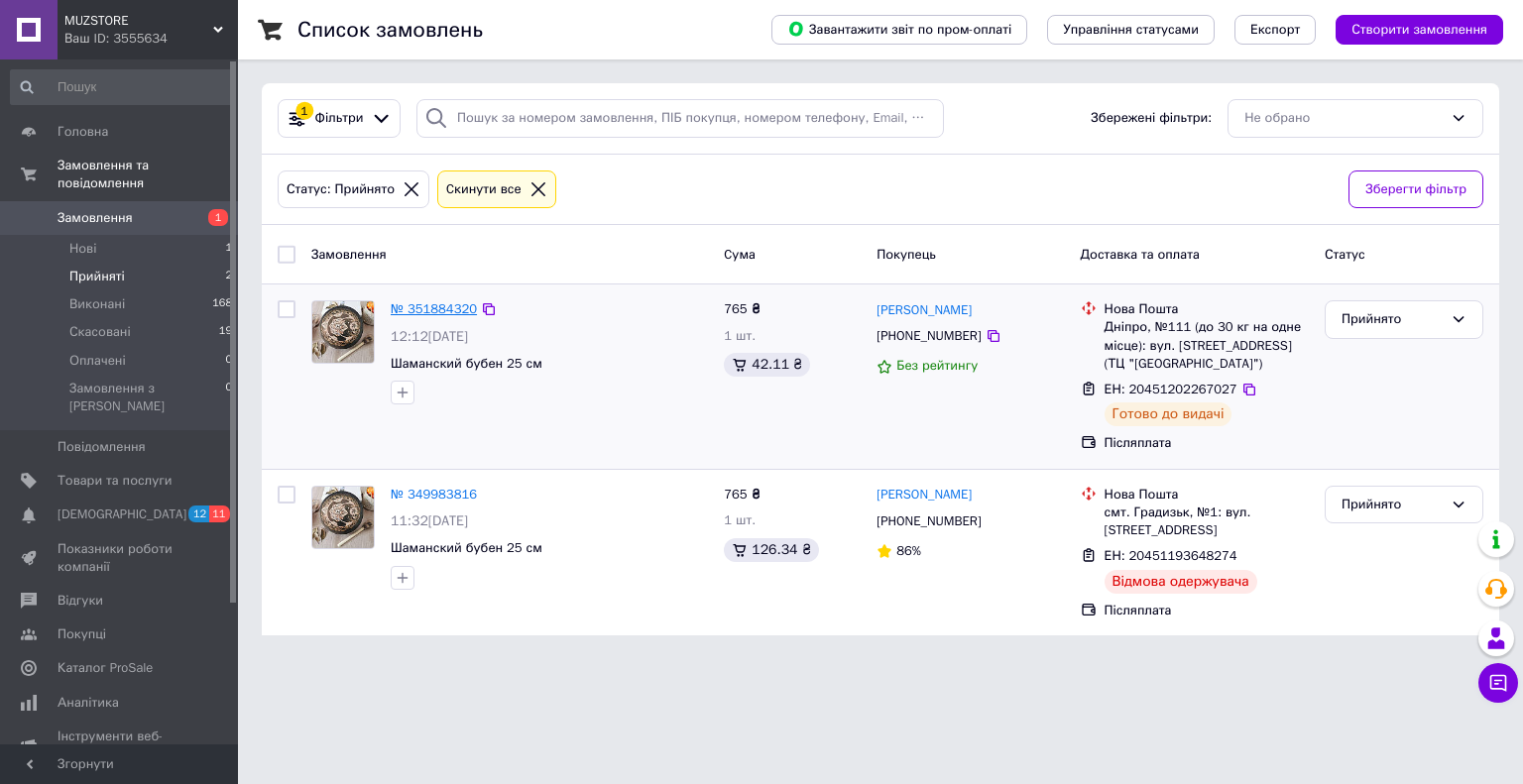 click on "№ 351884320" at bounding box center (433, 308) 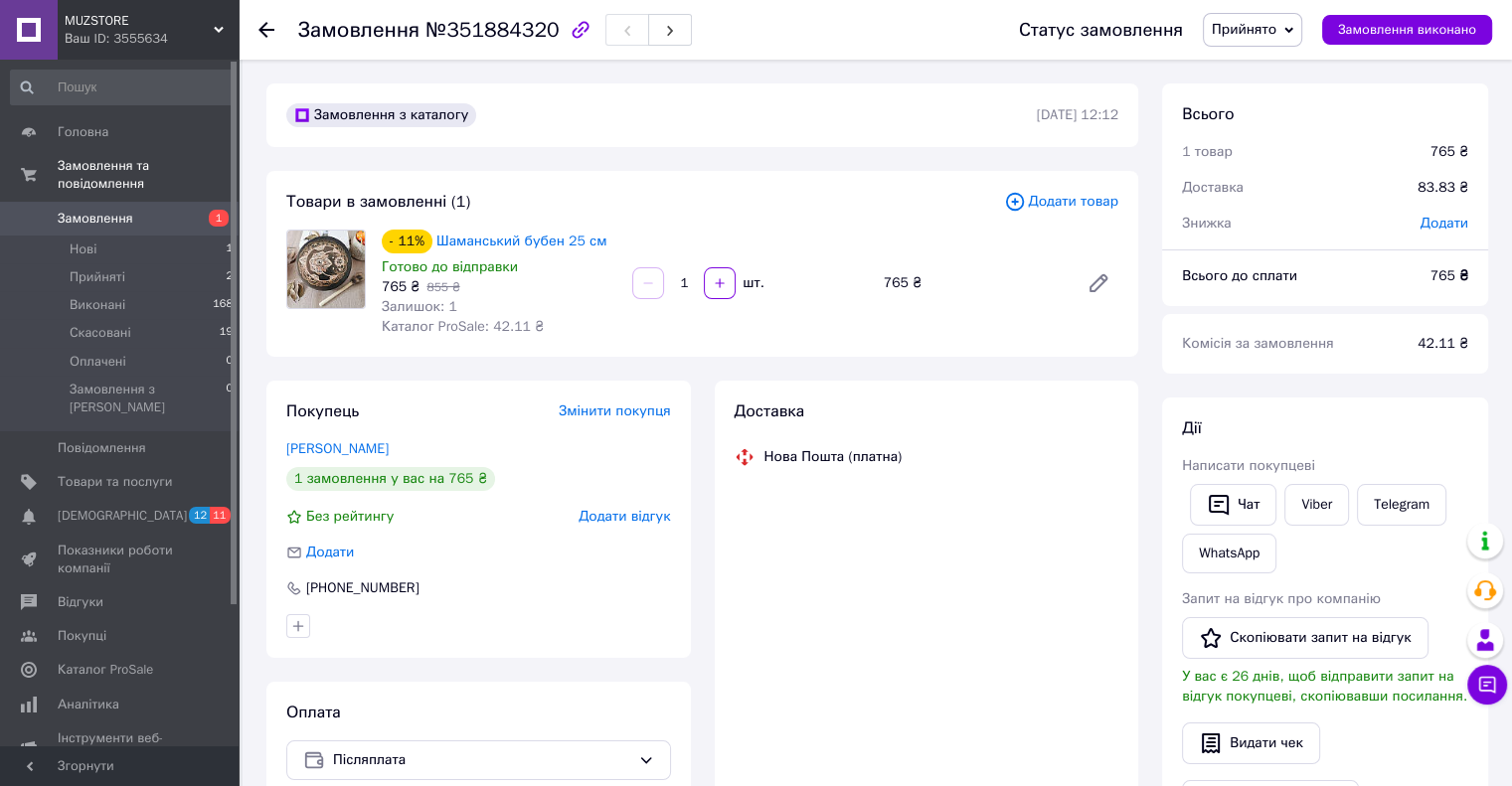 click at bounding box center [326, 269] 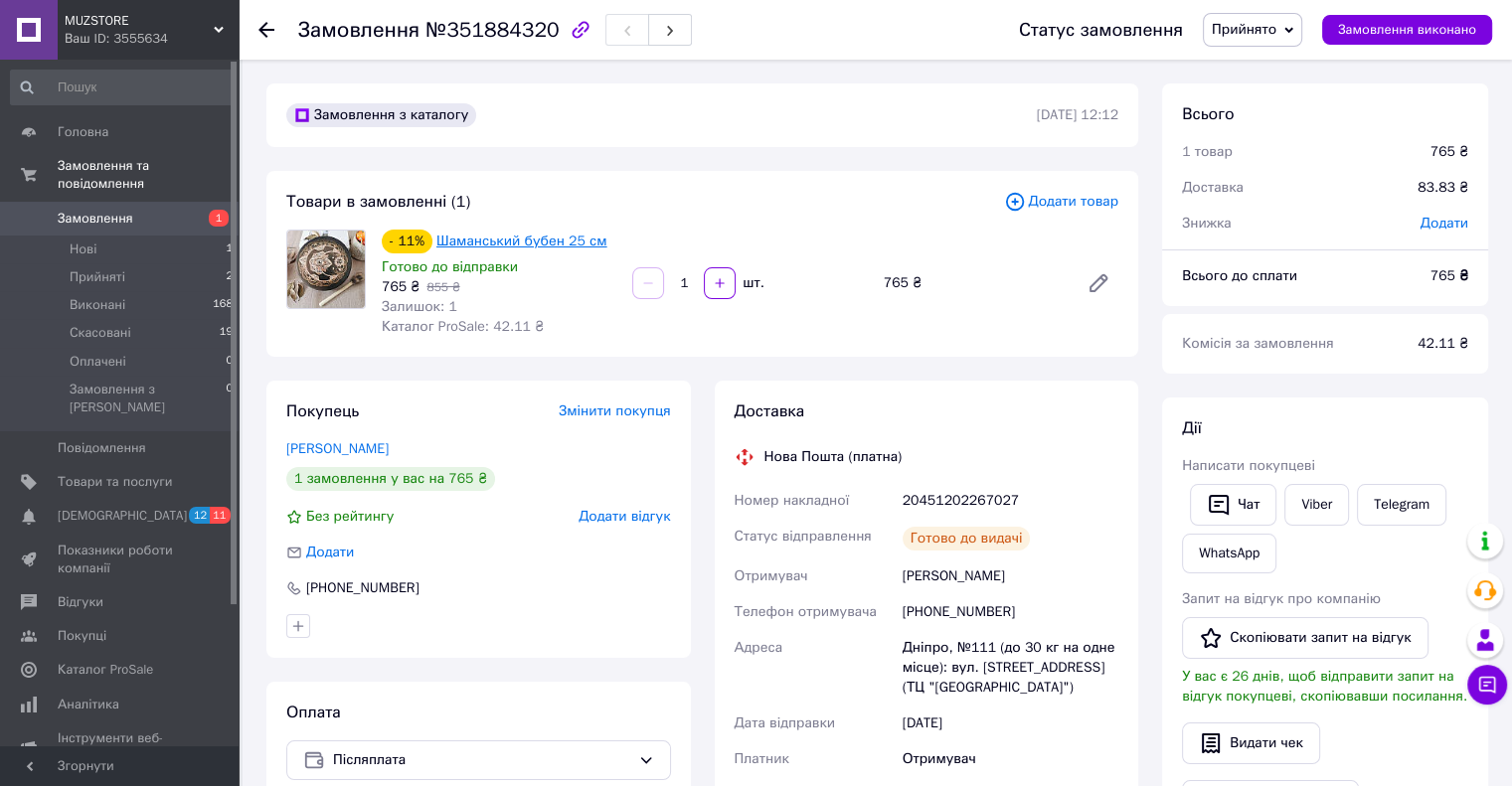 click on "Шаманський бубен 25 см" at bounding box center (522, 240) 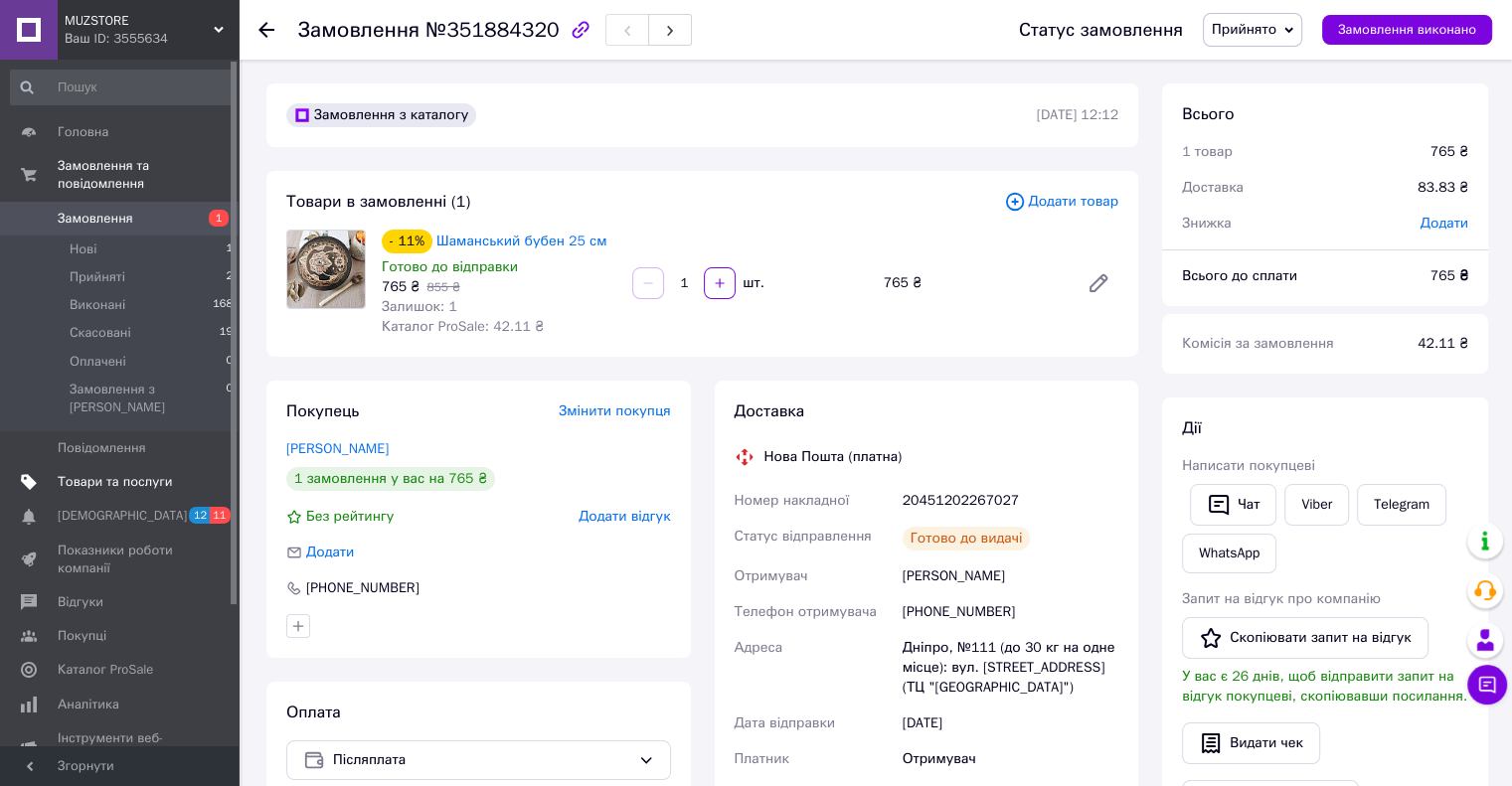 click on "Товари та послуги" at bounding box center (114, 482) 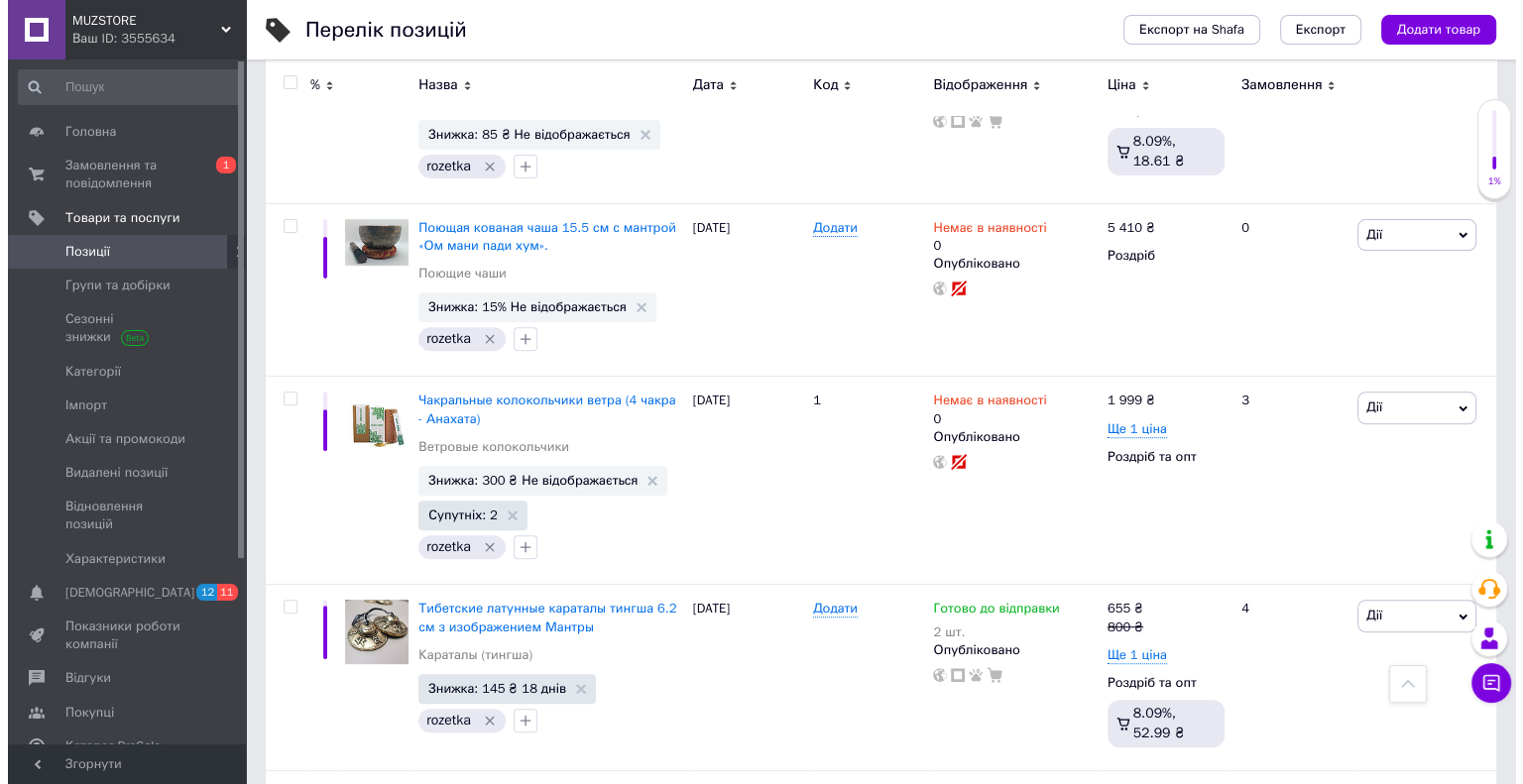 scroll, scrollTop: 8389, scrollLeft: 0, axis: vertical 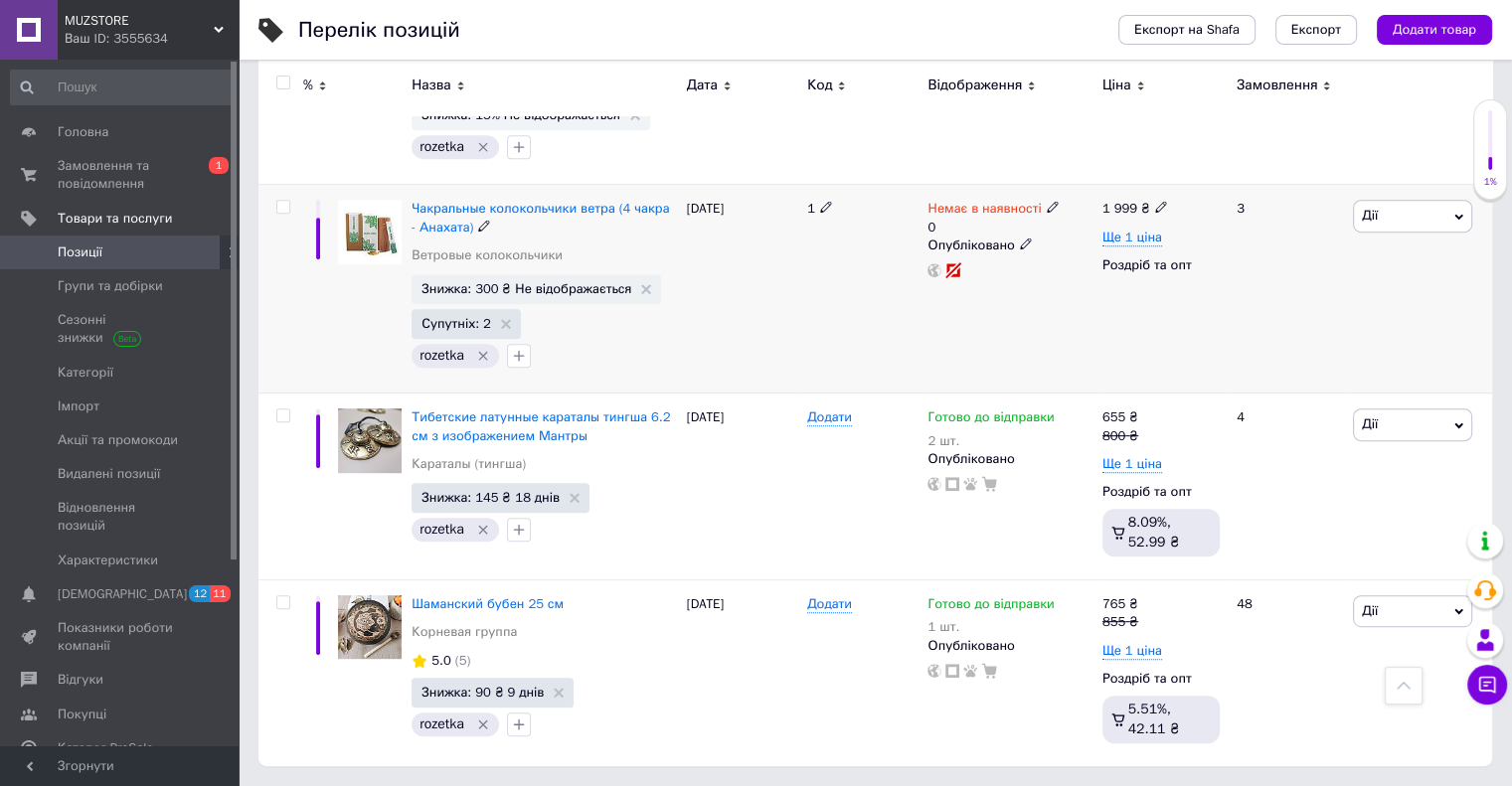 click 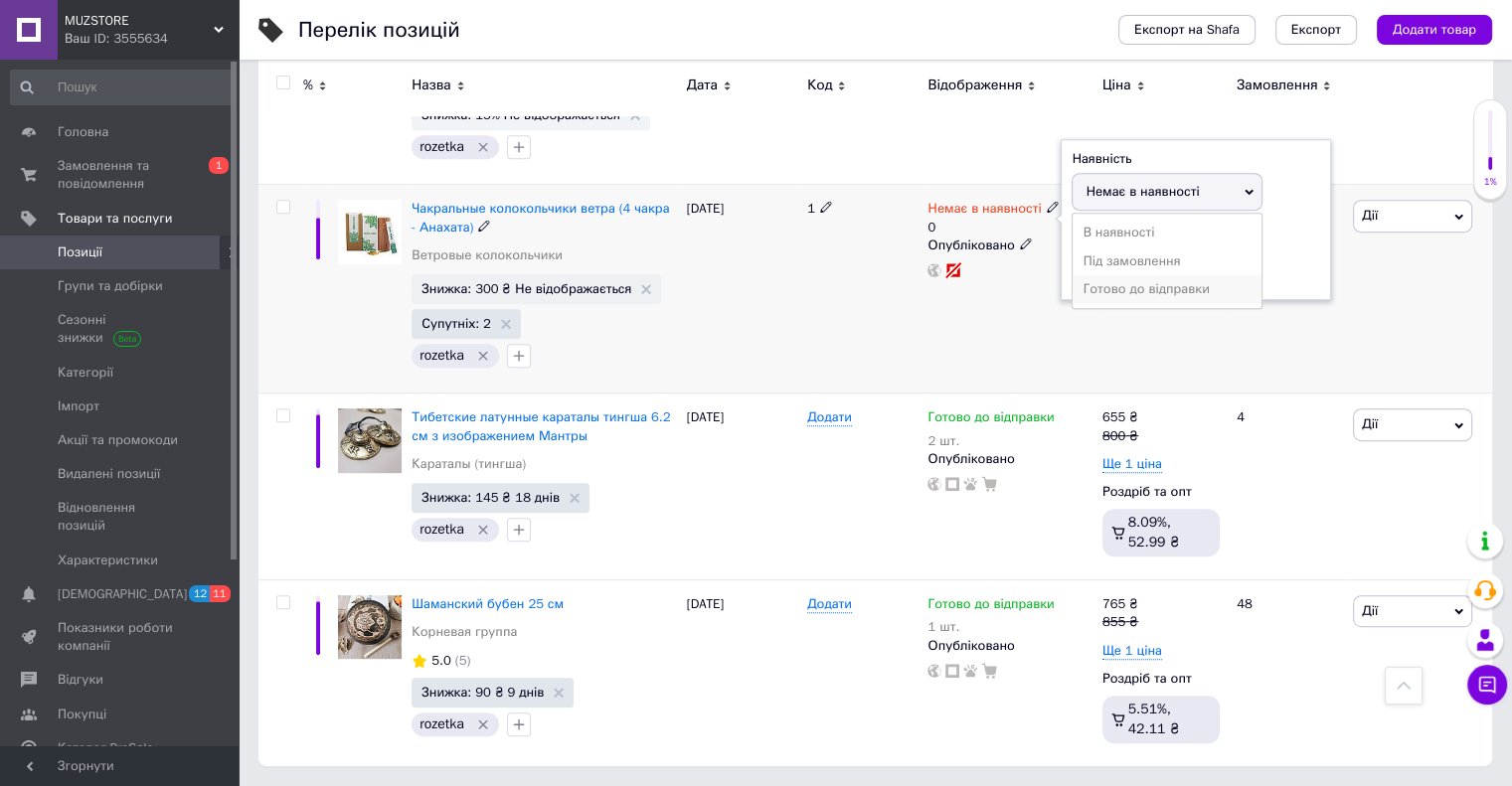 click on "Готово до відправки" at bounding box center (1167, 289) 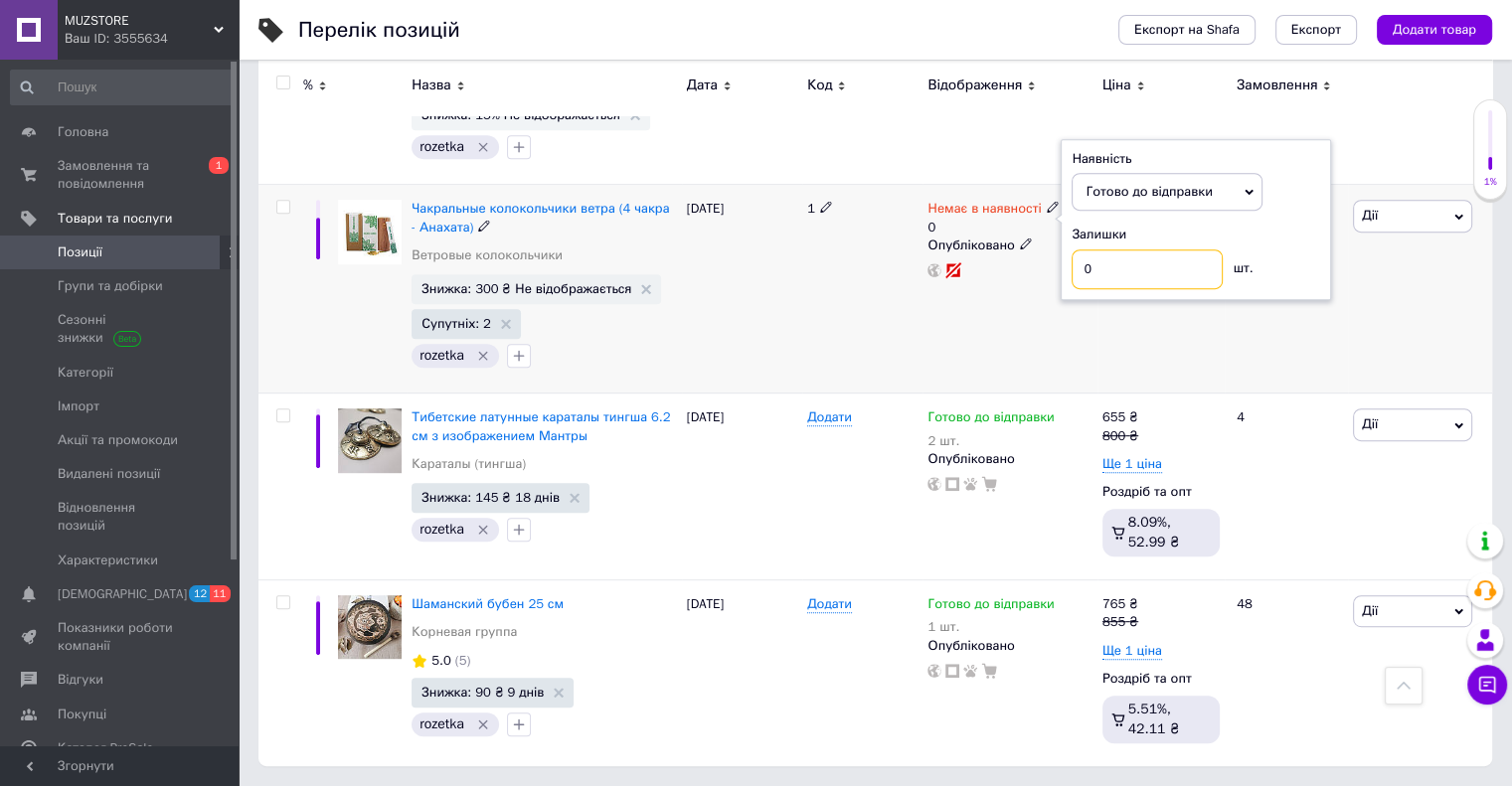 click on "0" at bounding box center [1147, 269] 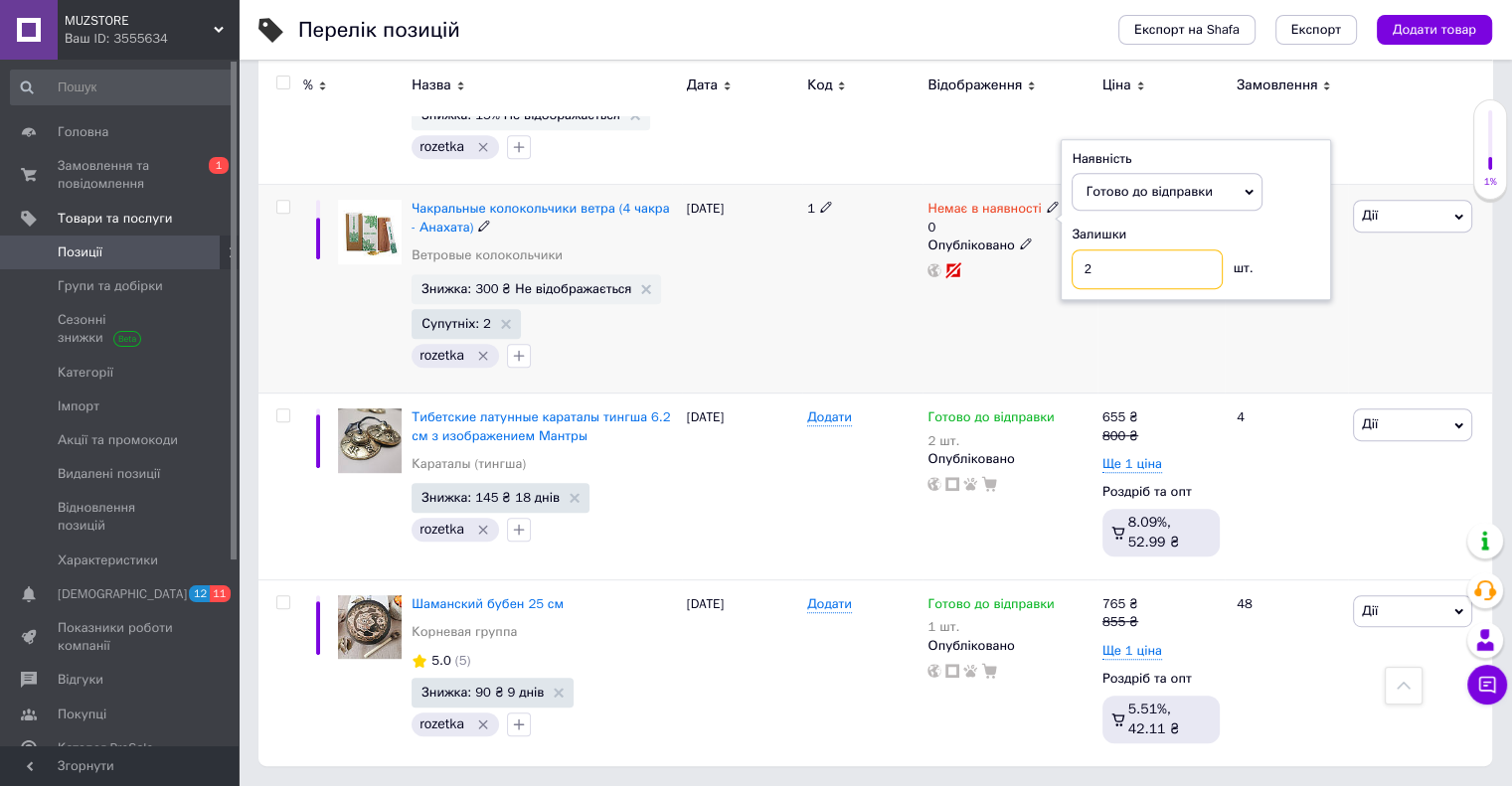 type on "2" 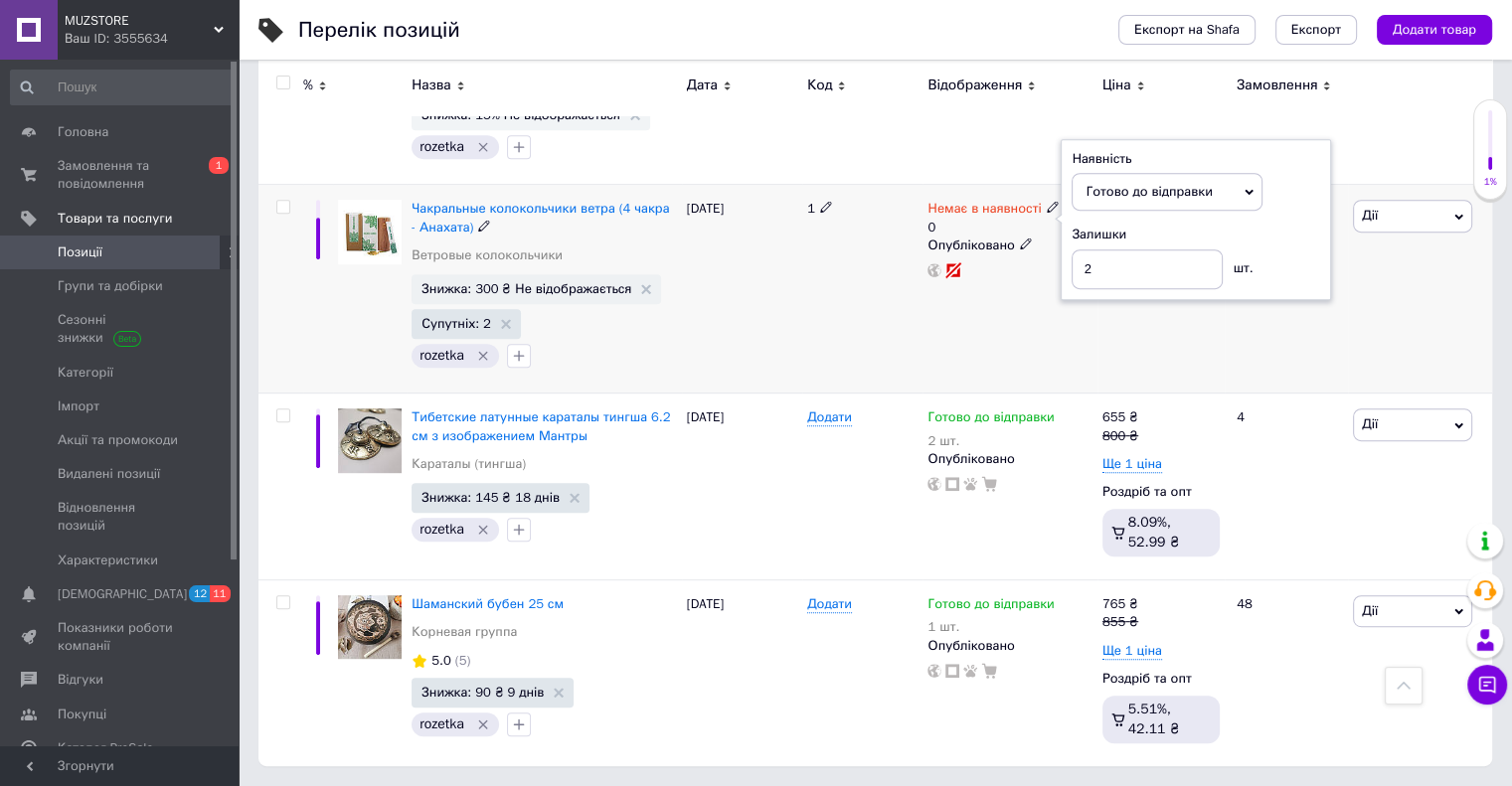 click on "1 999   ₴ Ще 1 ціна Роздріб та опт" at bounding box center (1161, 289) 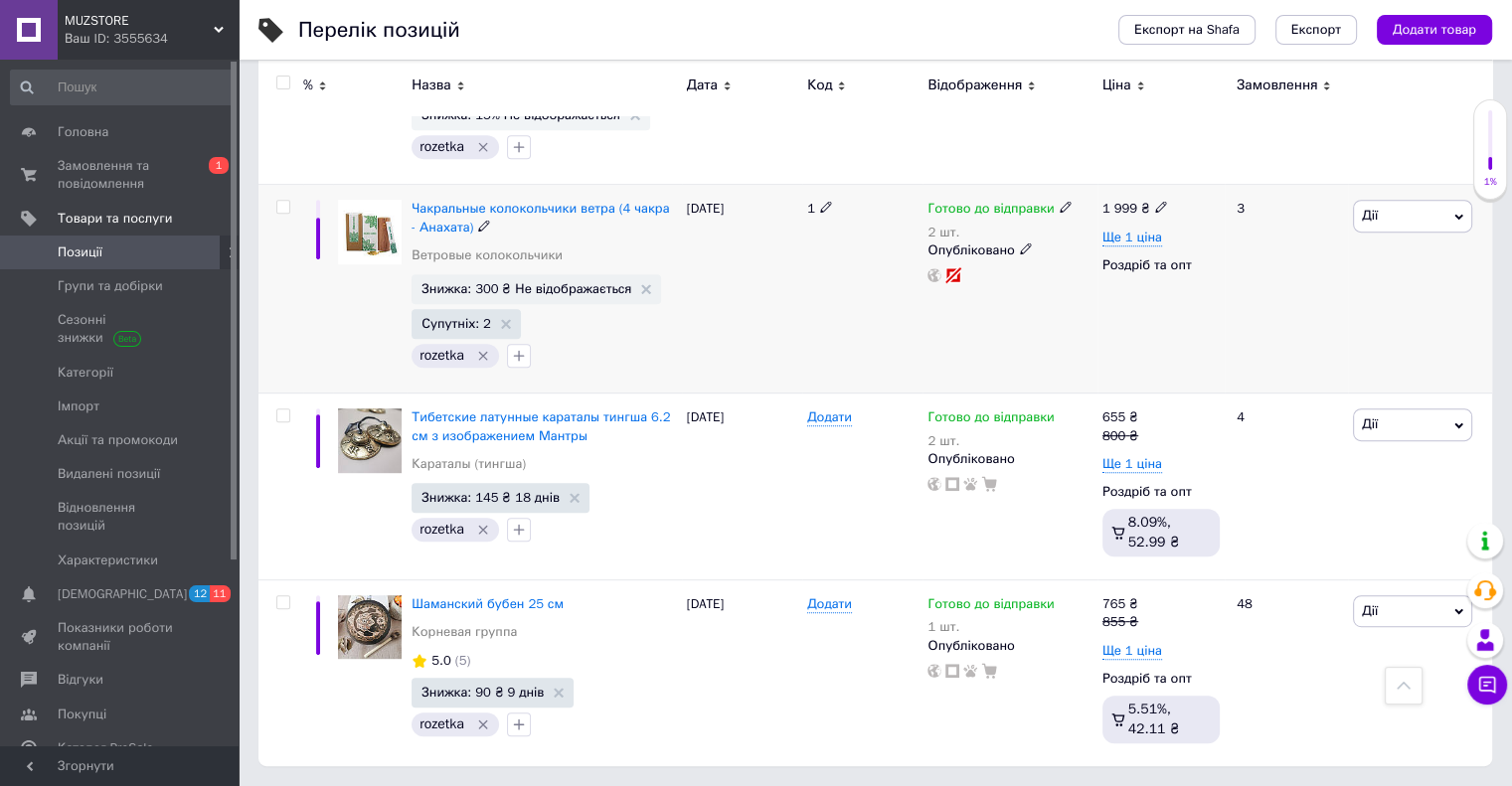 click 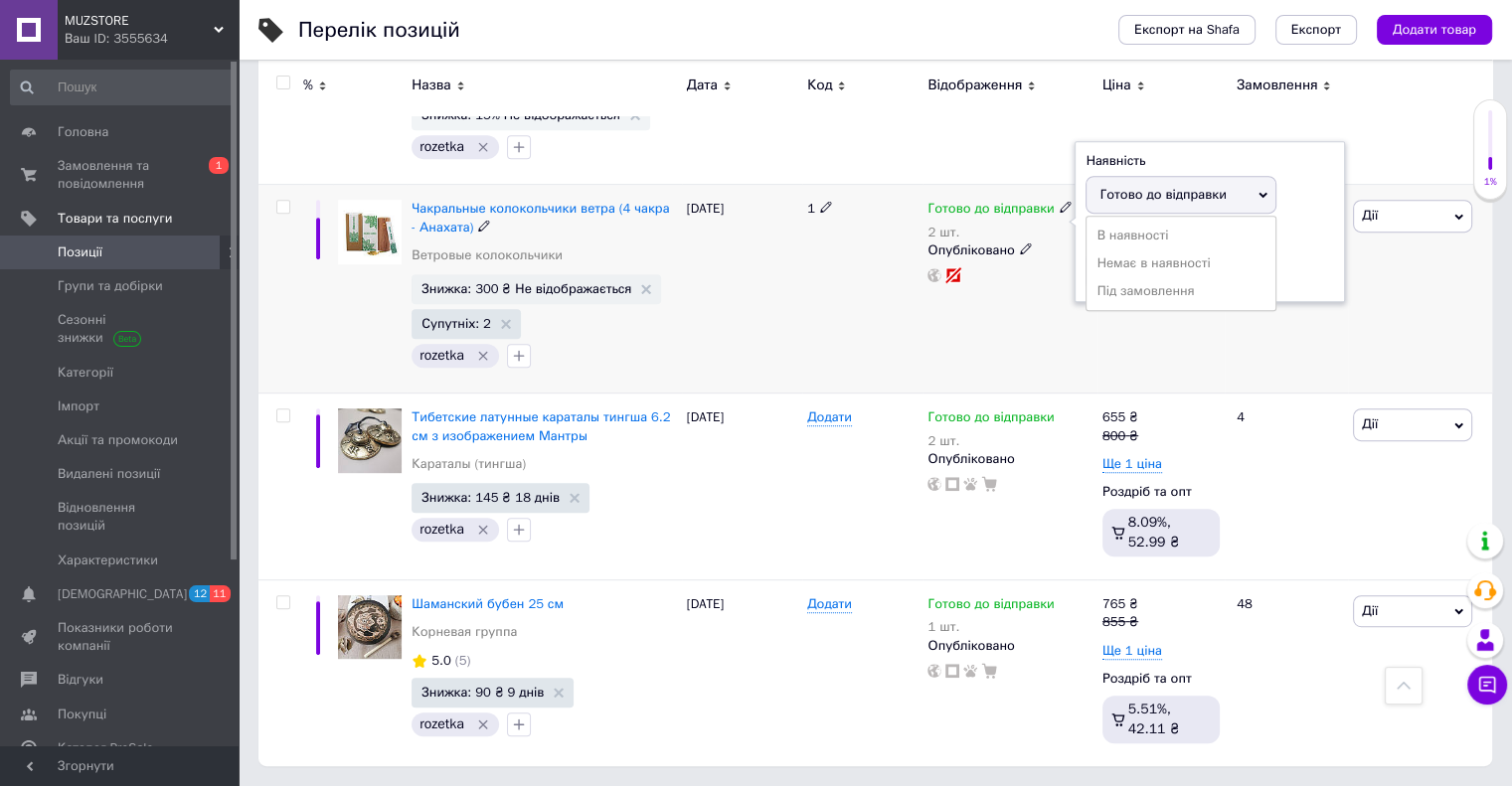 click on "Залишки 2 шт." at bounding box center [1210, 259] 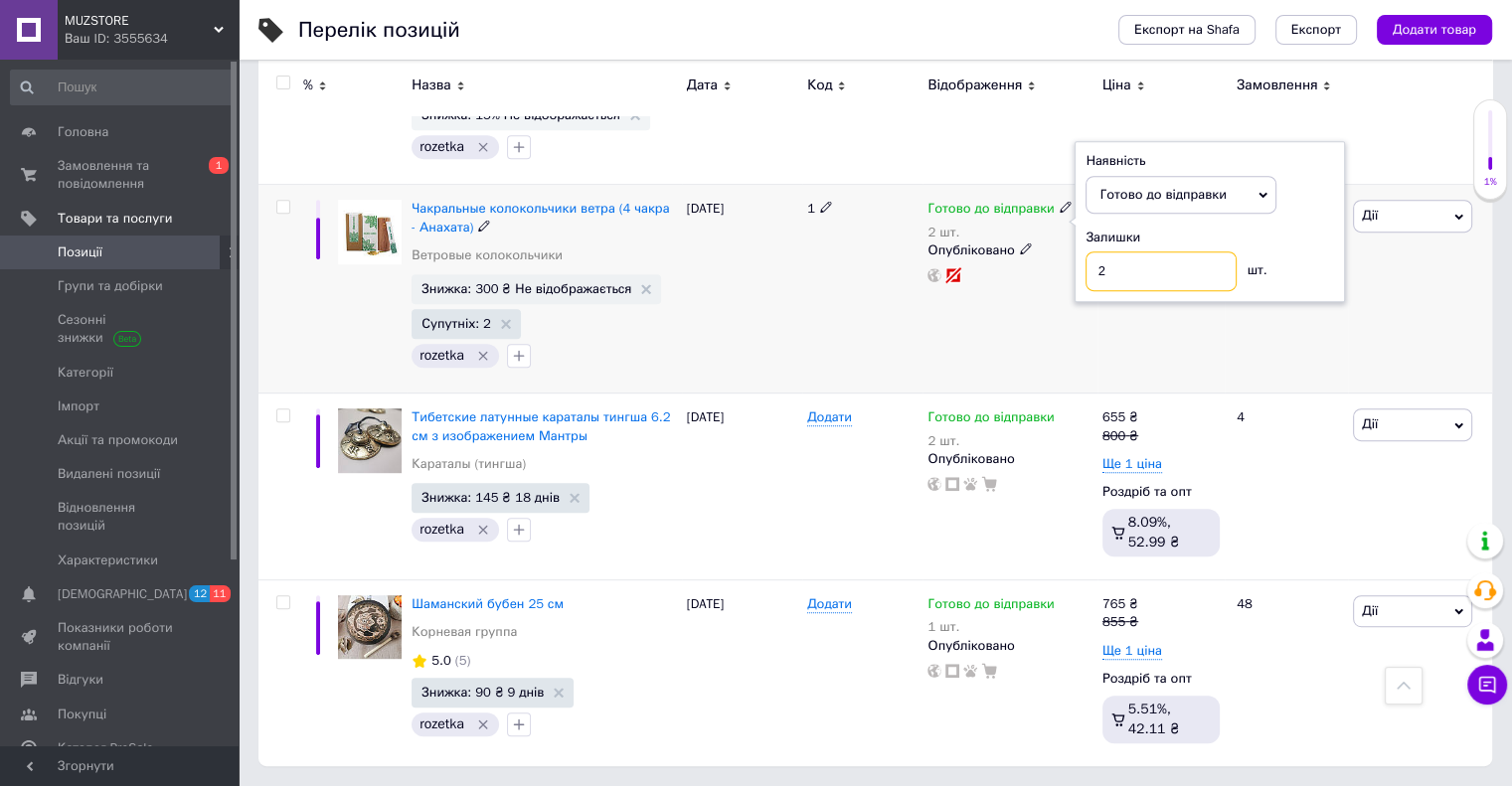 click on "2" at bounding box center (1161, 271) 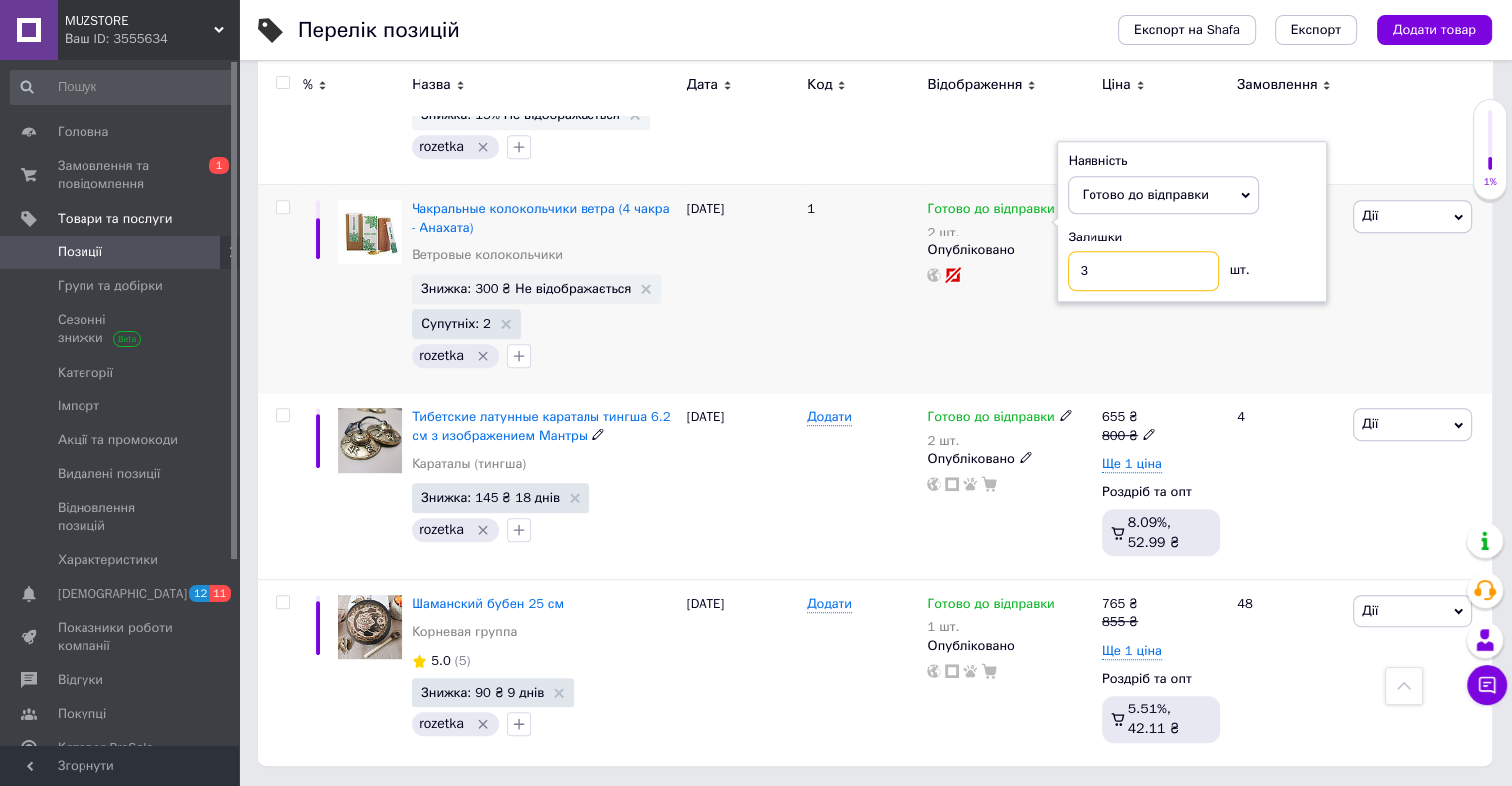 type on "3" 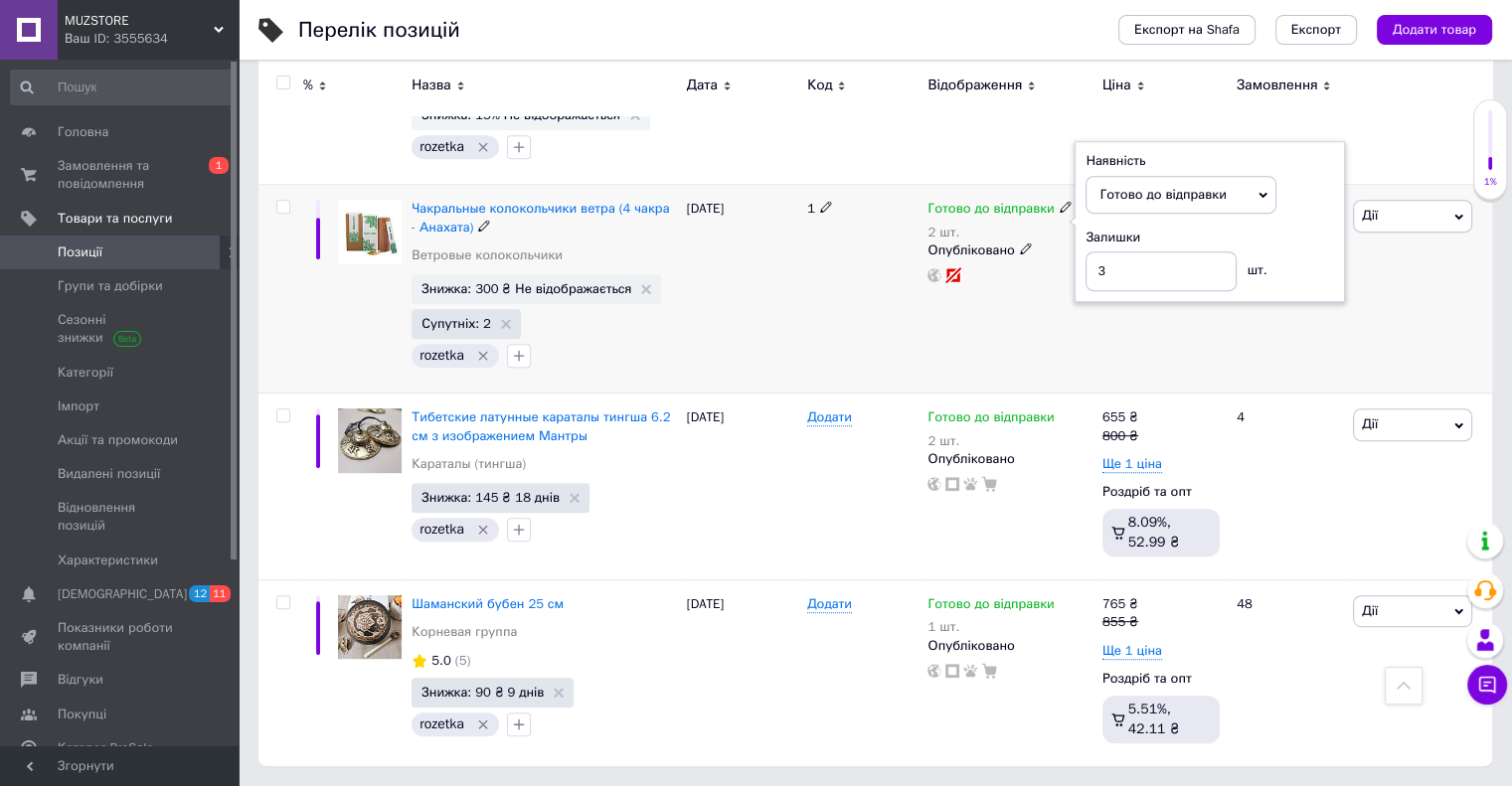 click on "3" at bounding box center (1286, 289) 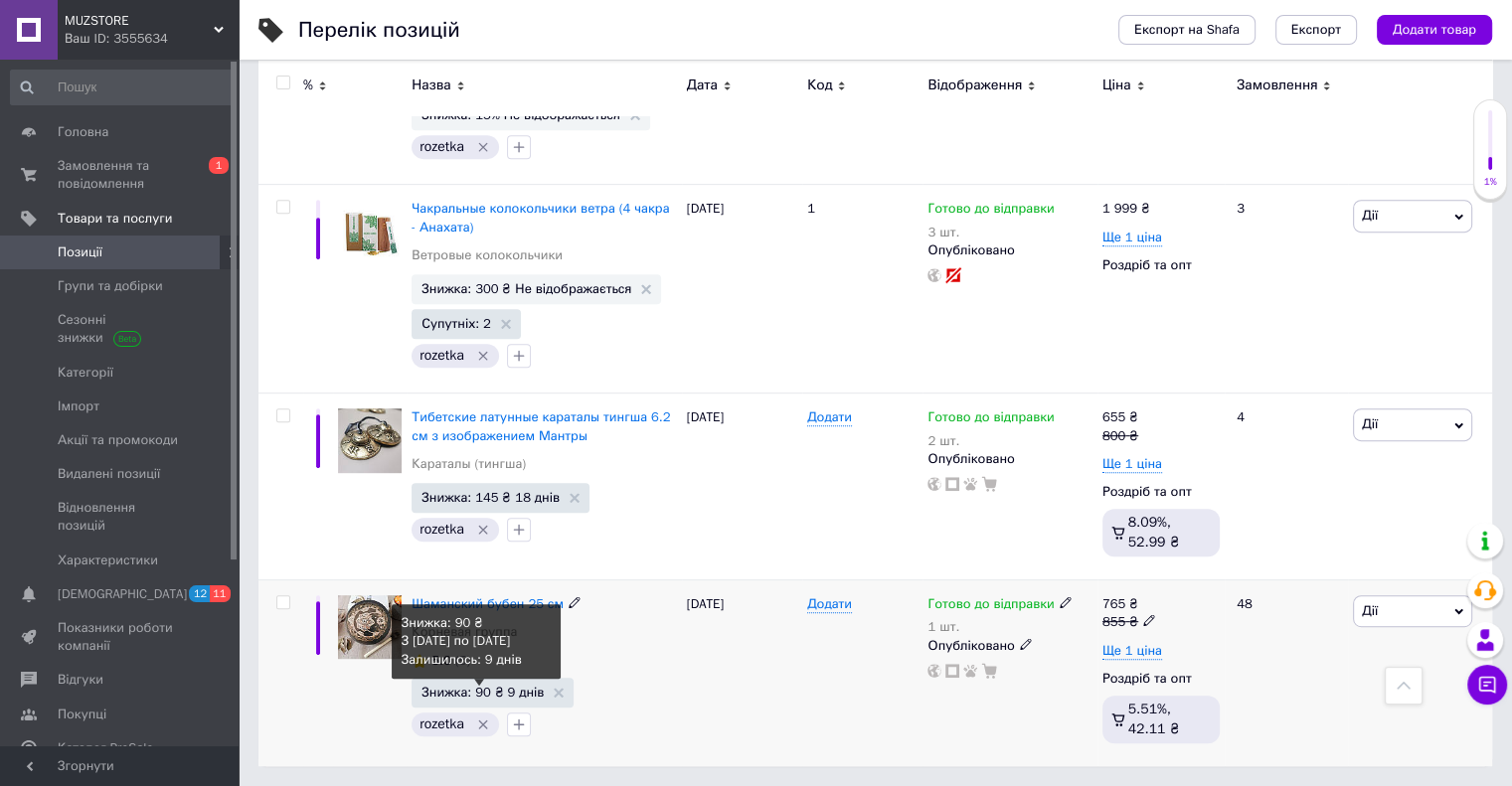 click on "Знижка: 90 ₴ 9 днів" at bounding box center (482, 692) 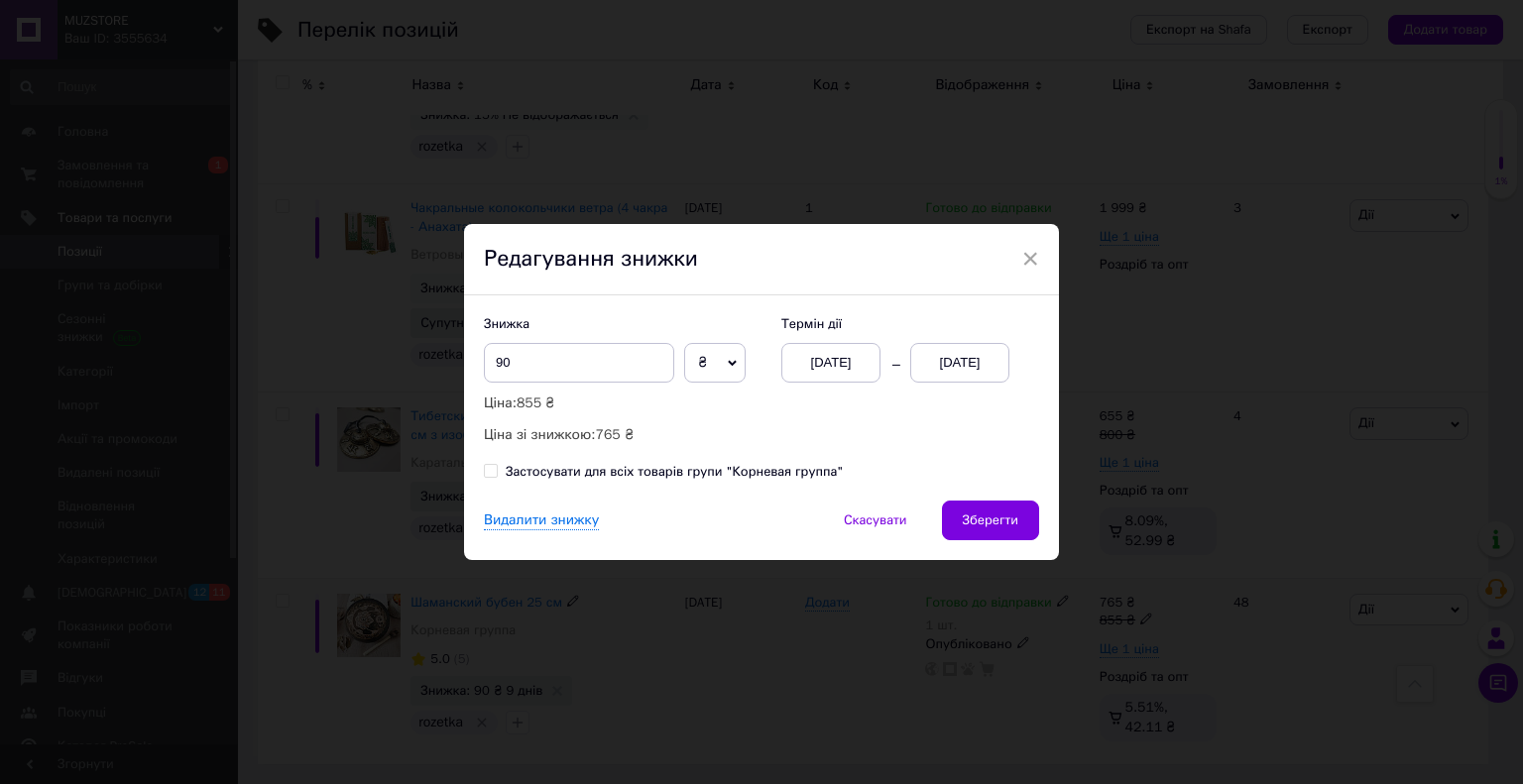 click on "[DATE]" at bounding box center (960, 363) 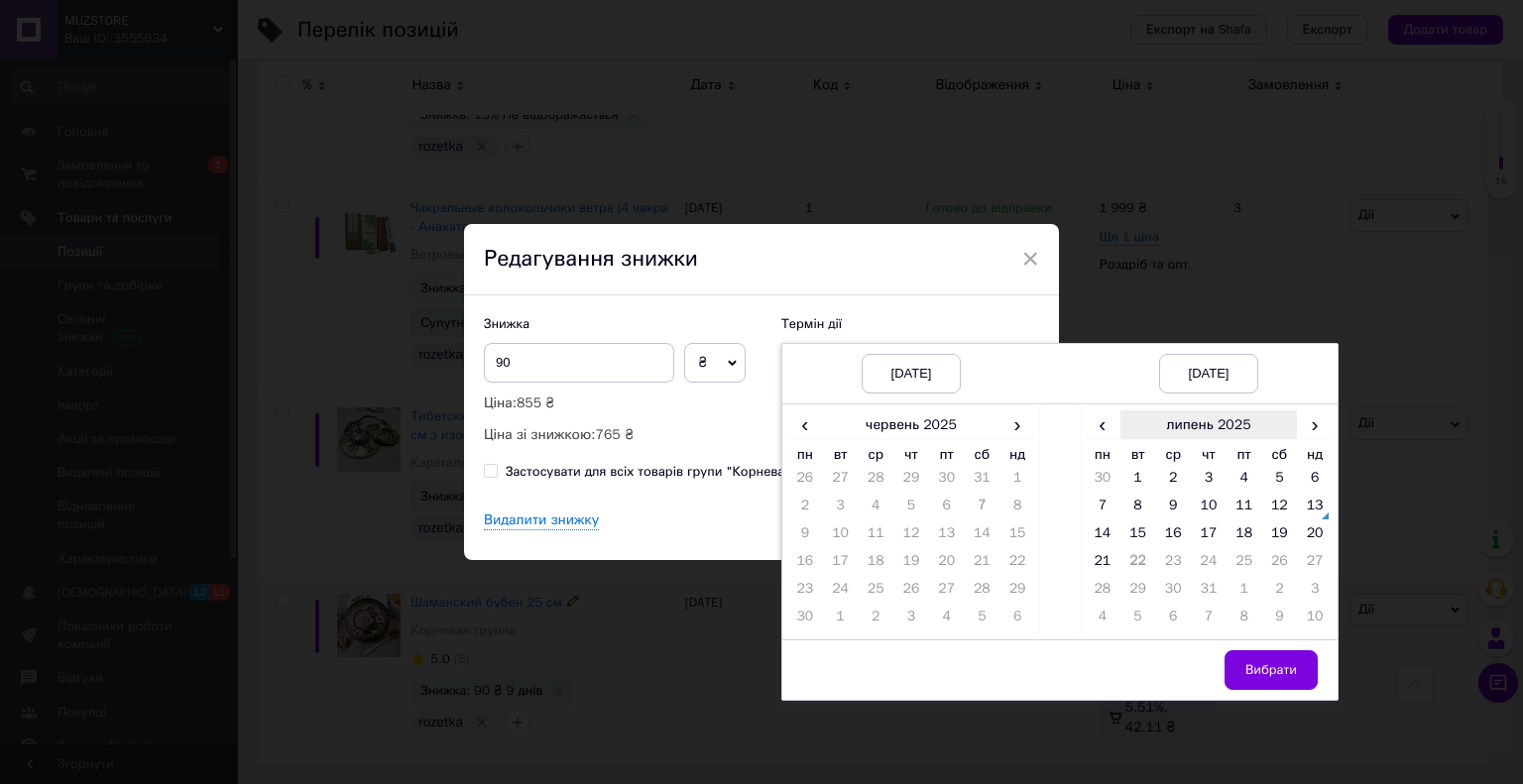 drag, startPoint x: 1317, startPoint y: 426, endPoint x: 1285, endPoint y: 423, distance: 32.140317 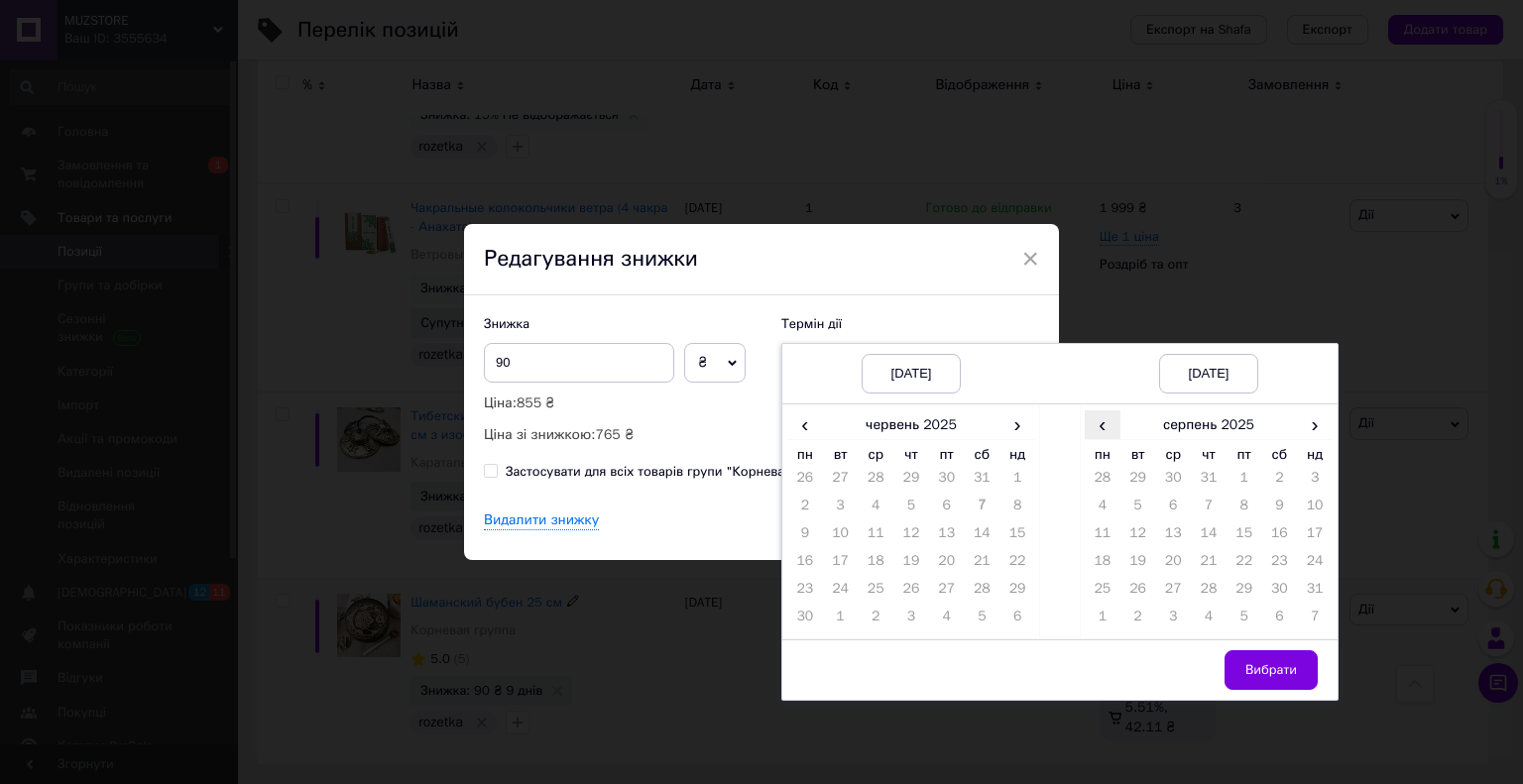 click on "‹" at bounding box center (1103, 424) 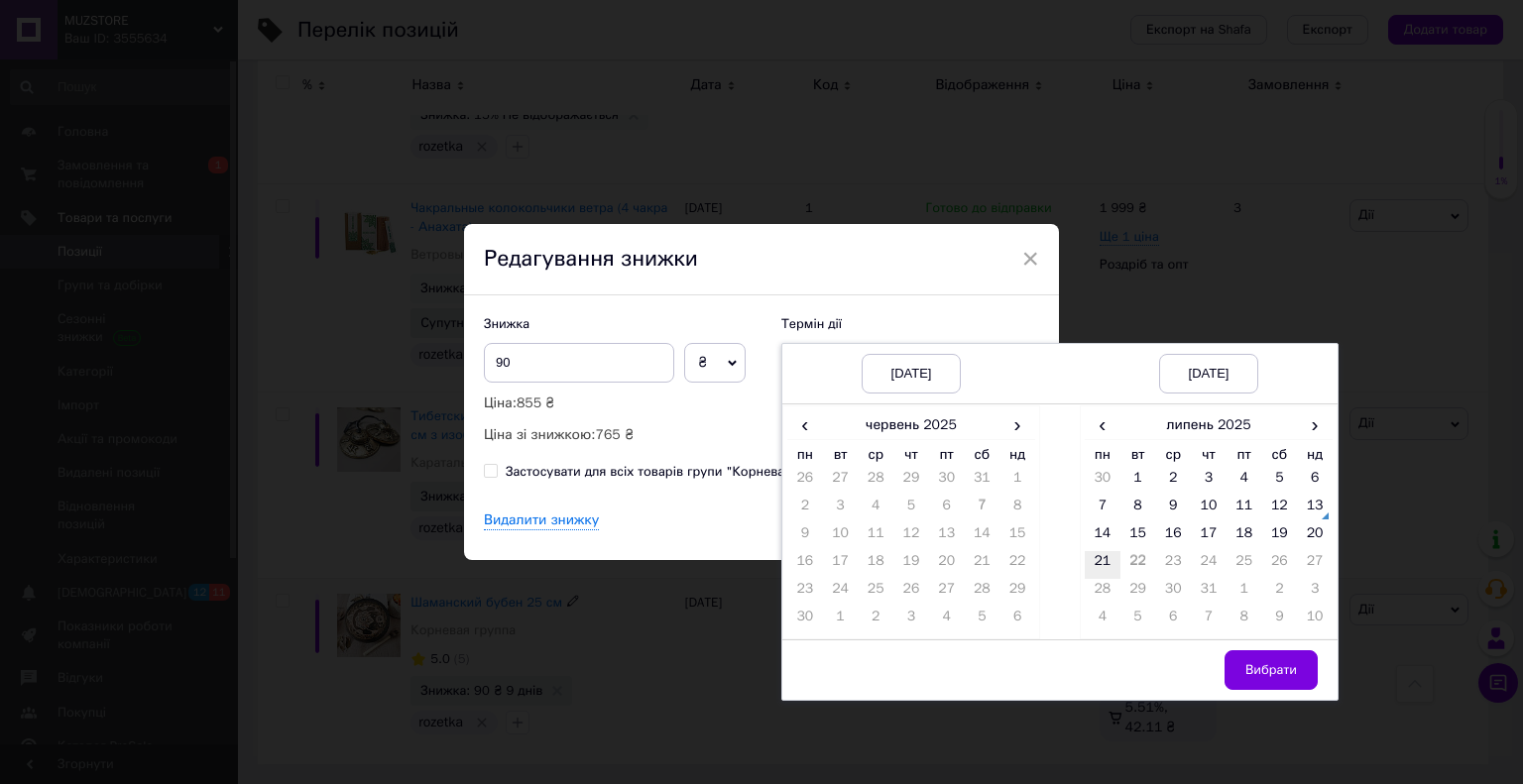 click on "21" at bounding box center (1103, 565) 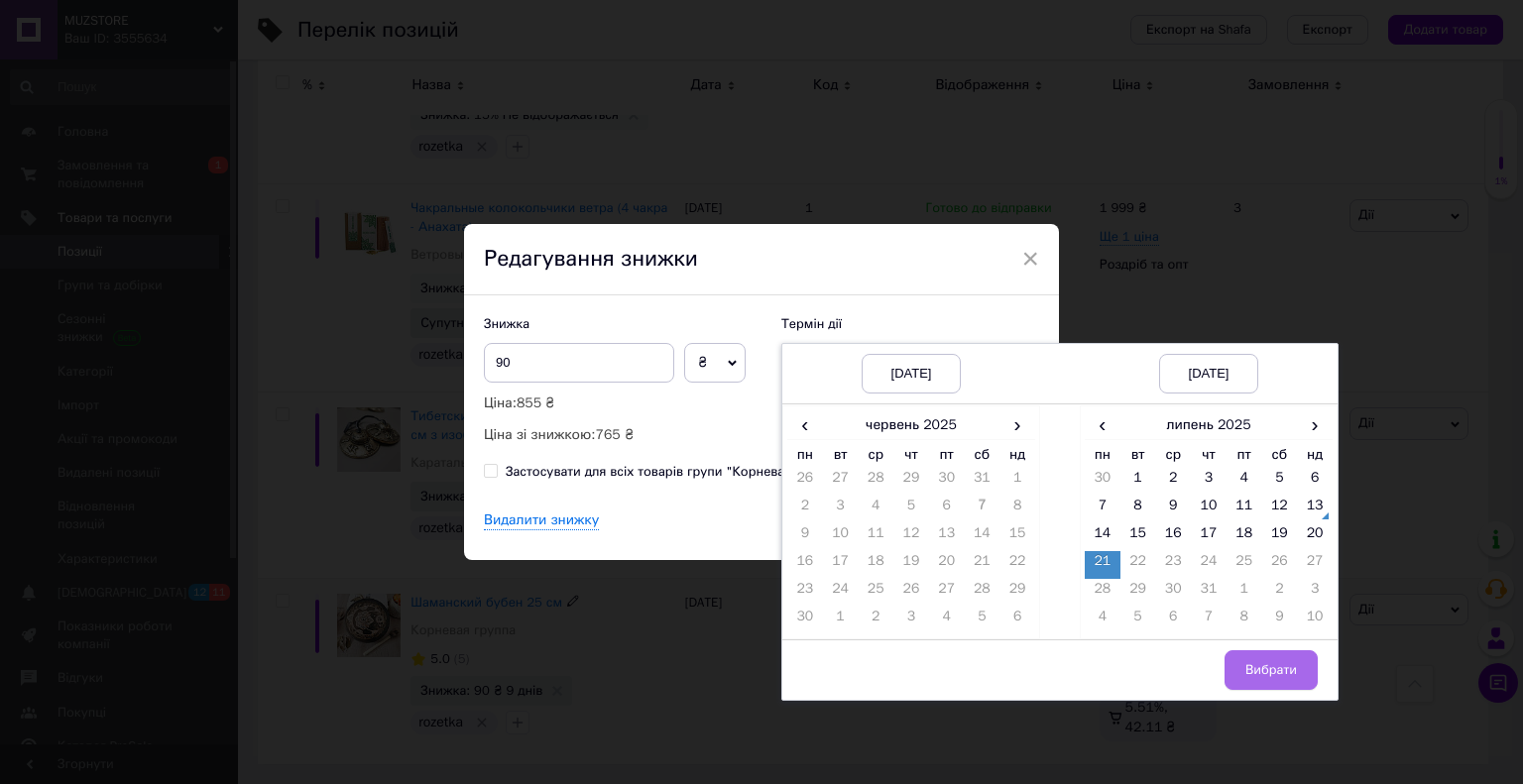 click on "Вибрати" at bounding box center [1271, 670] 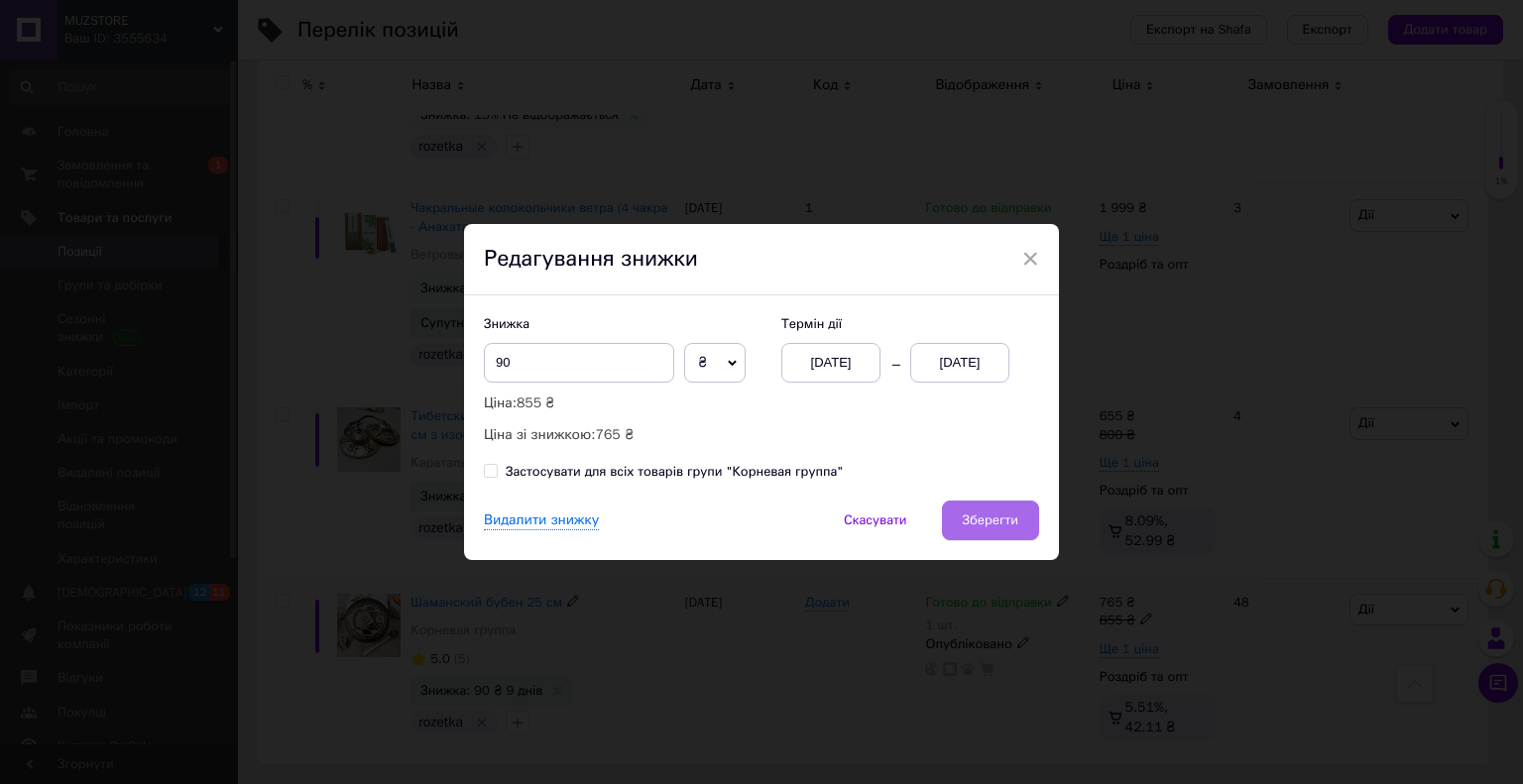 click on "Зберегти" at bounding box center [991, 520] 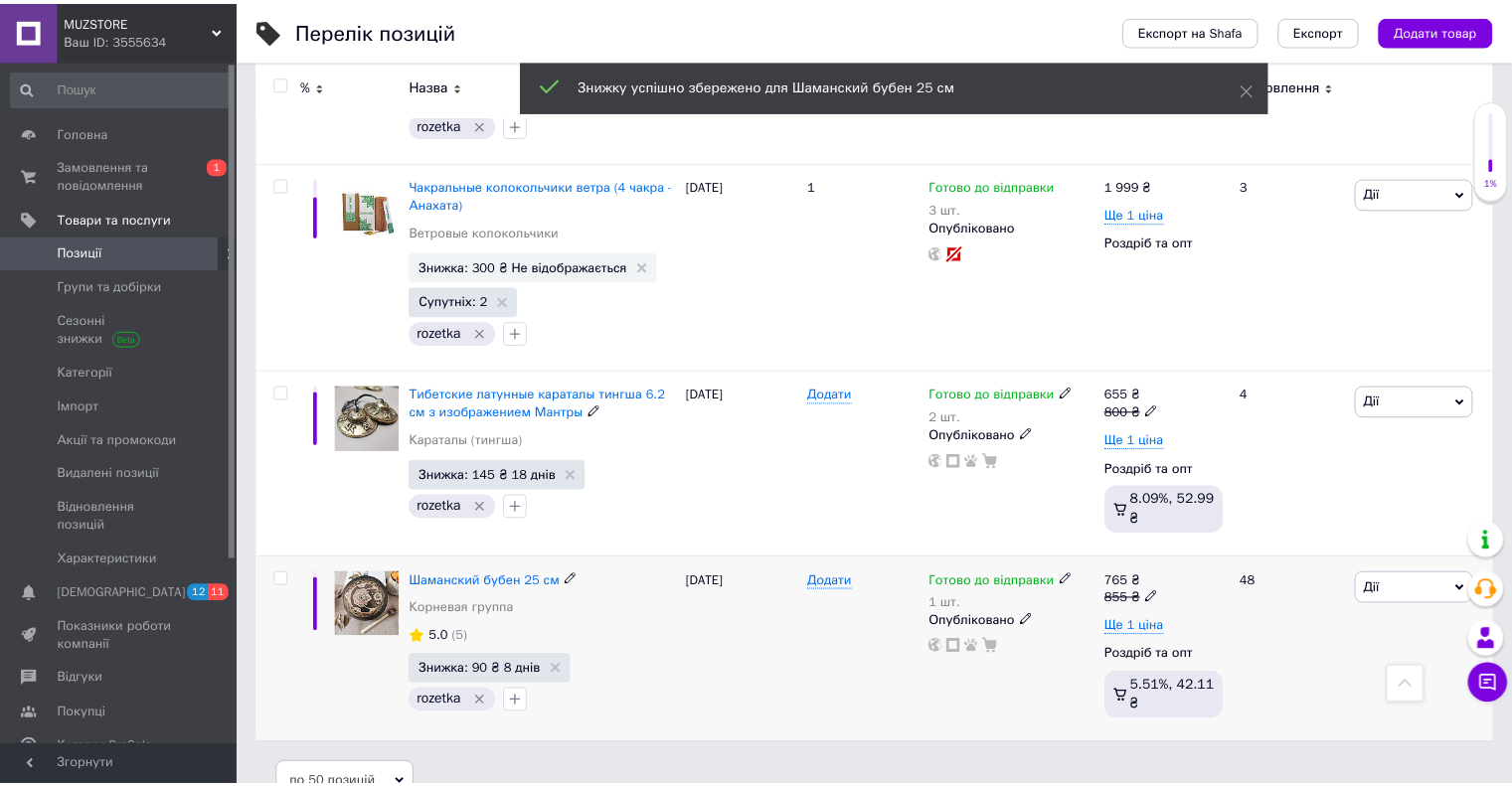 scroll, scrollTop: 8338, scrollLeft: 0, axis: vertical 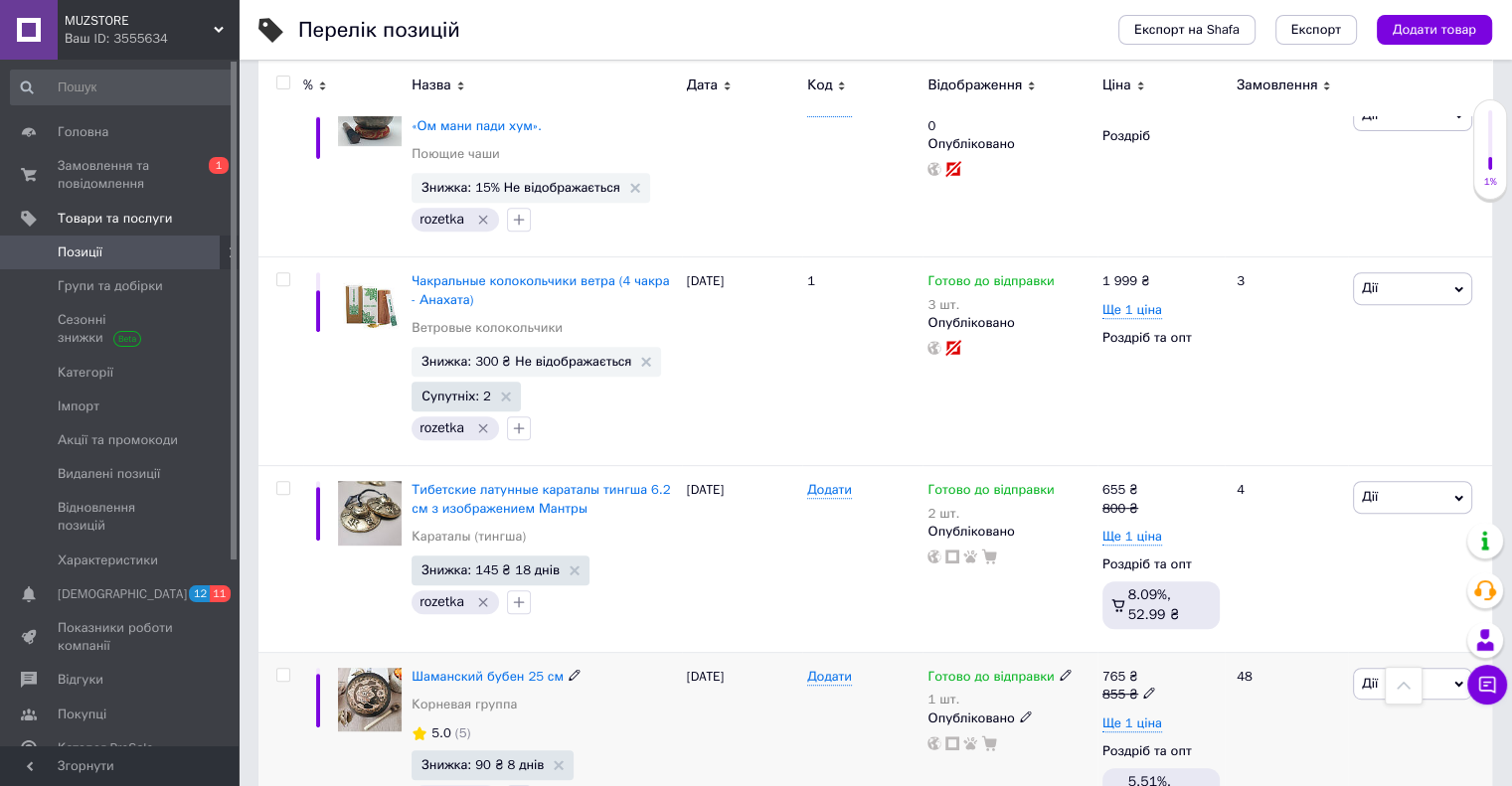 click 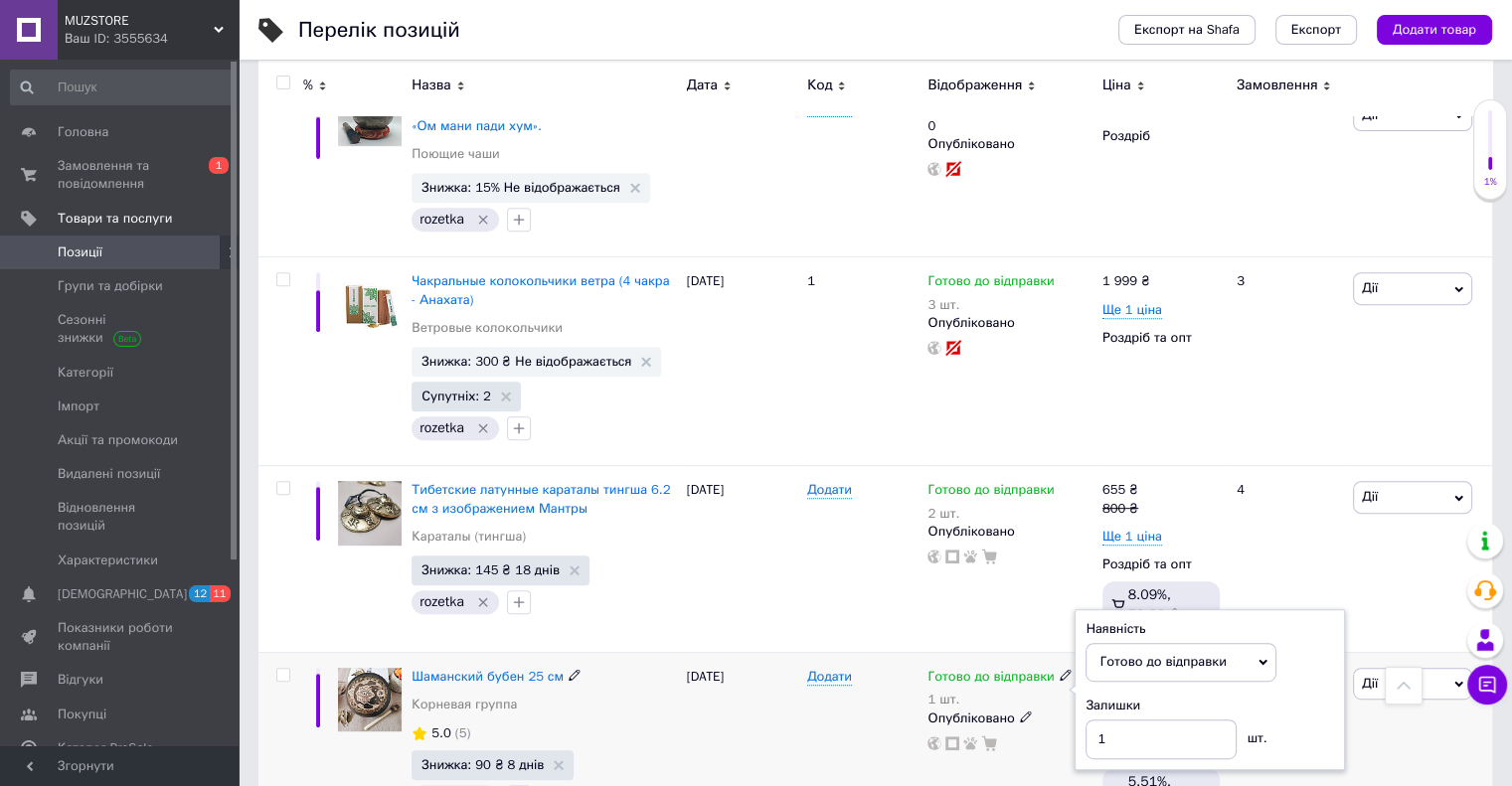 click on "Залишки" at bounding box center (1210, 706) 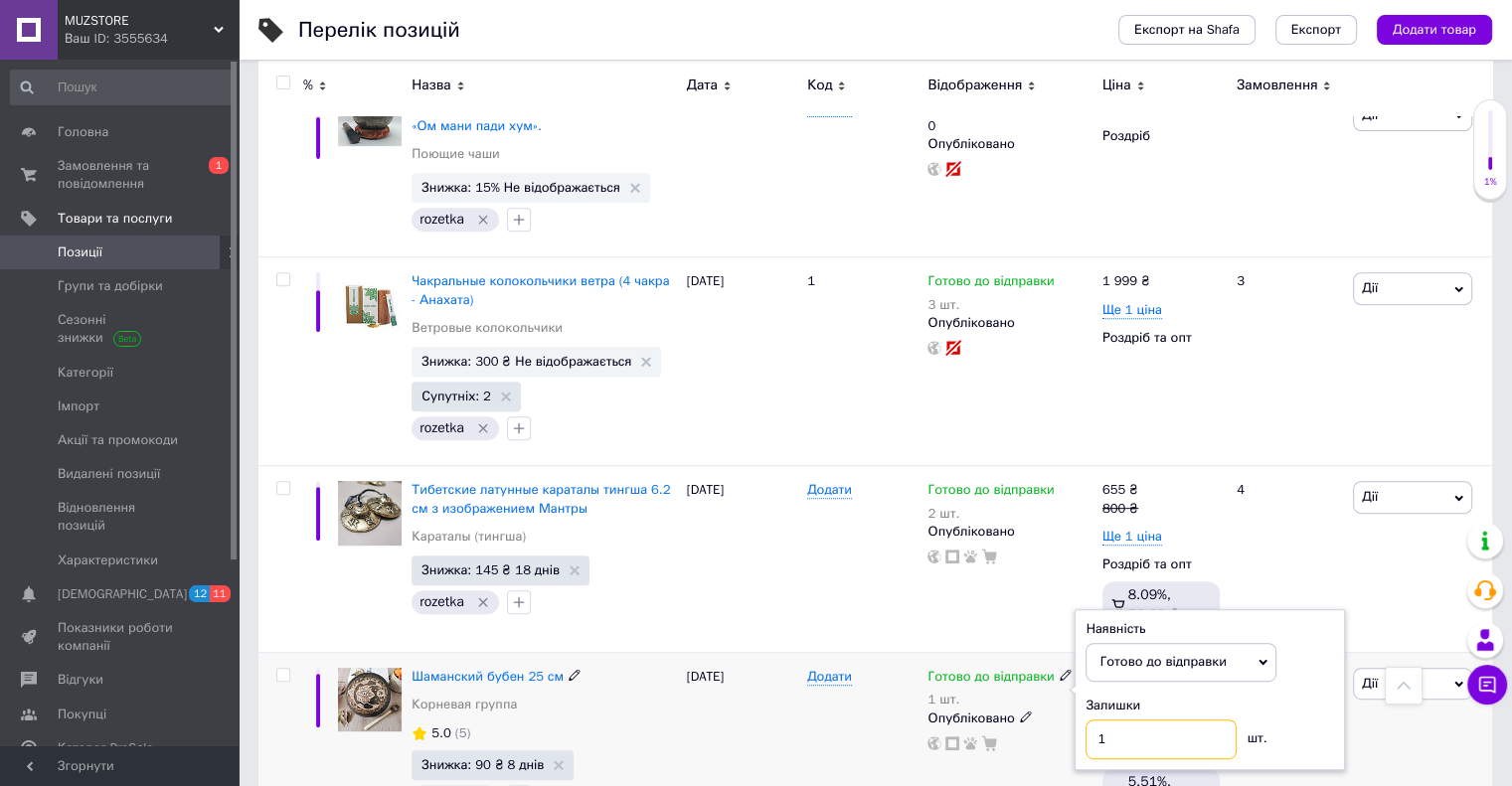 click on "1" at bounding box center (1161, 739) 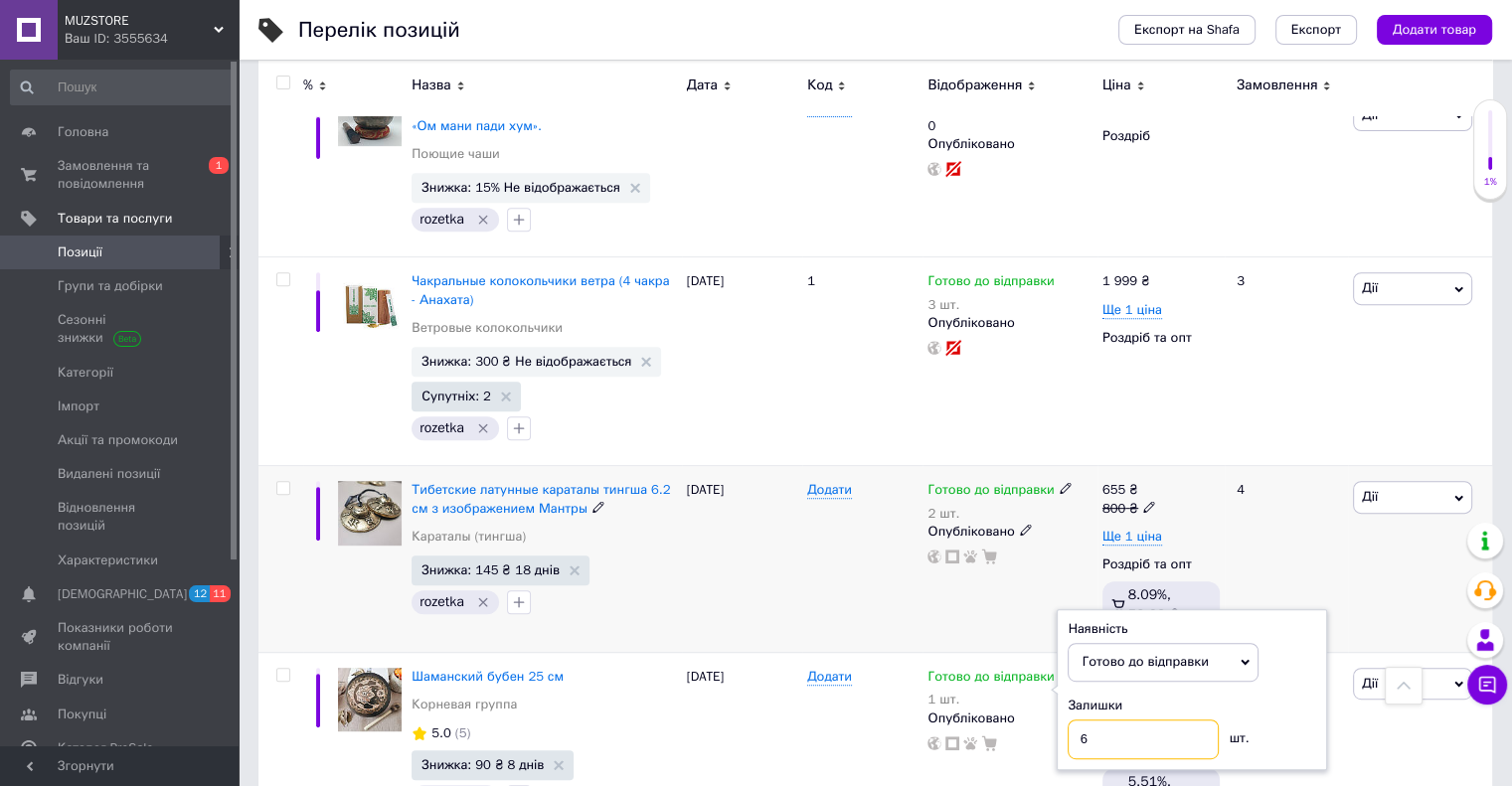type on "6" 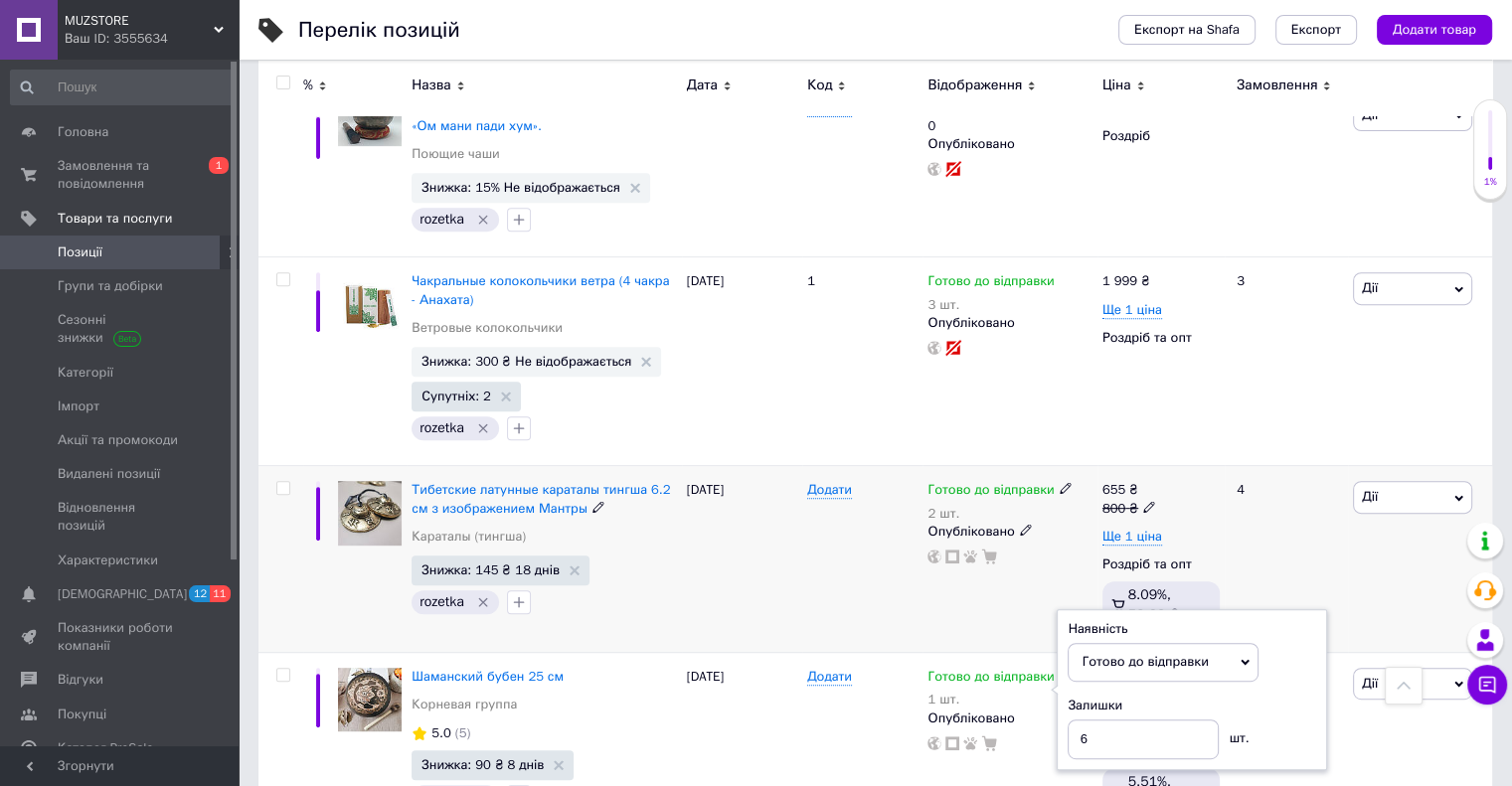 click on "[PERSON_NAME] Підняти на початок групи Копіювати Знижка Подарунок Супутні Приховати Ярлик Додати на вітрину Додати в кампанію Каталог ProSale Видалити" at bounding box center (1420, 559) 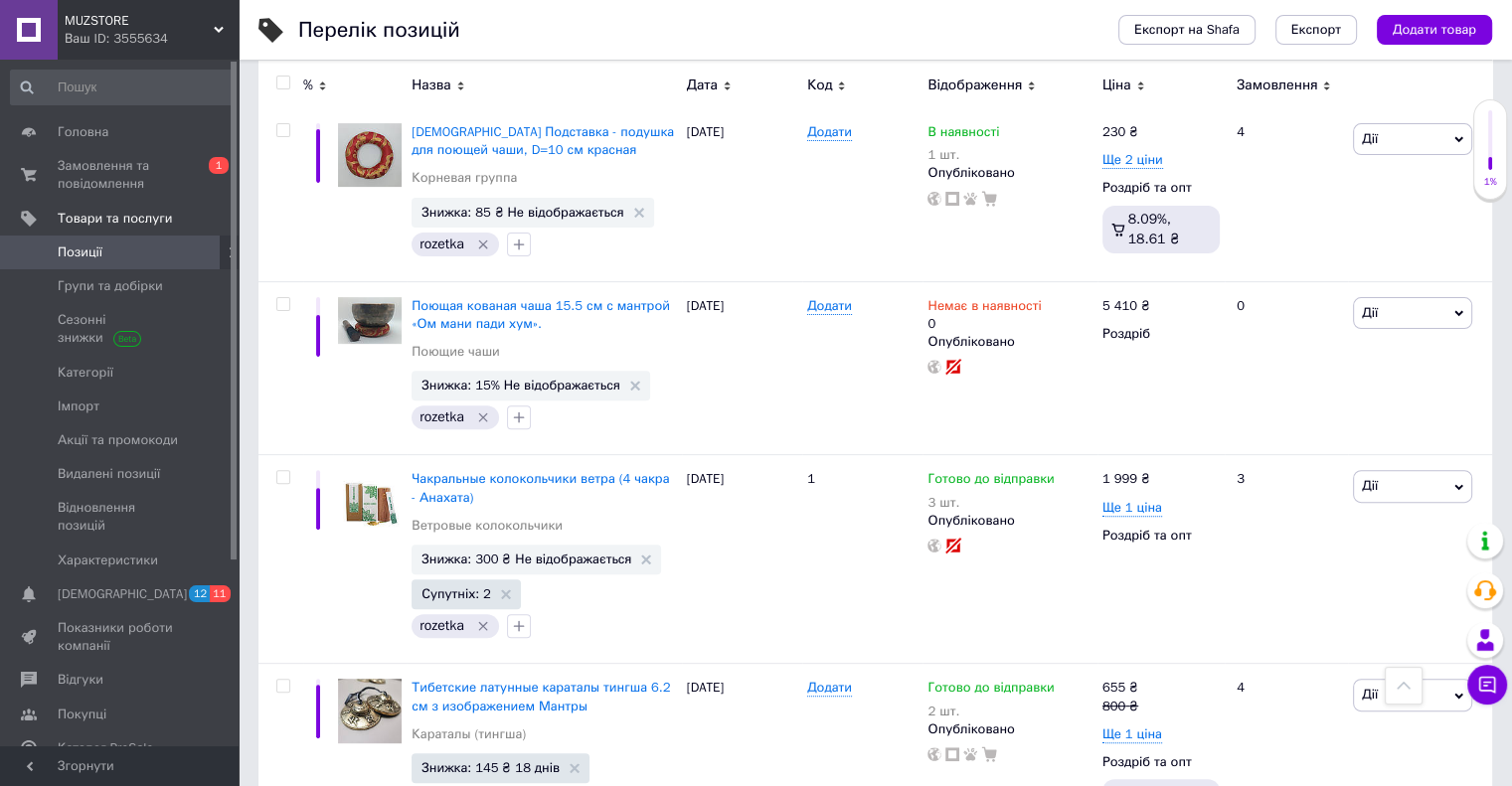 scroll, scrollTop: 8112, scrollLeft: 0, axis: vertical 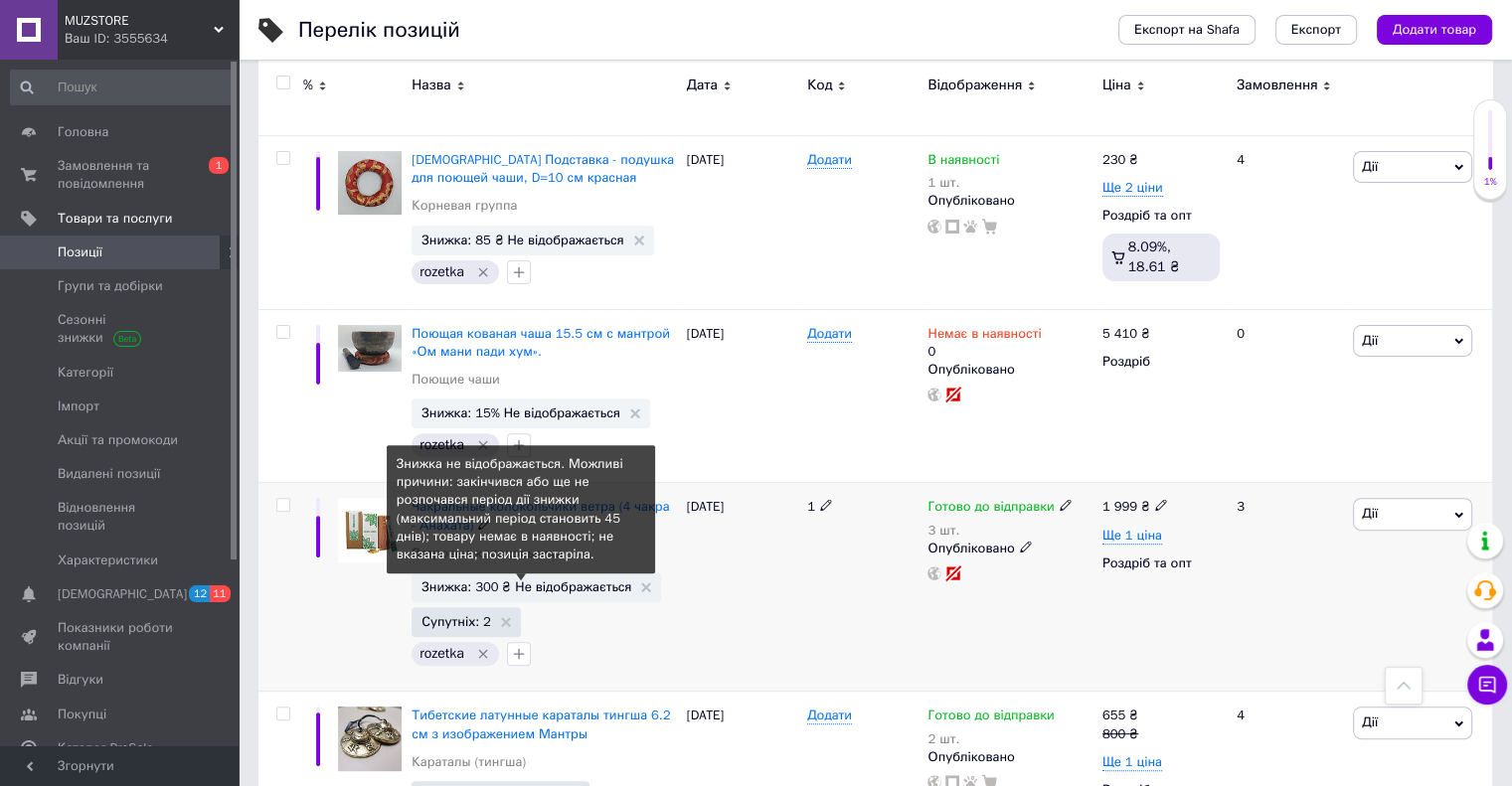 click on "Знижка: 300 ₴ Не відображається" at bounding box center (526, 586) 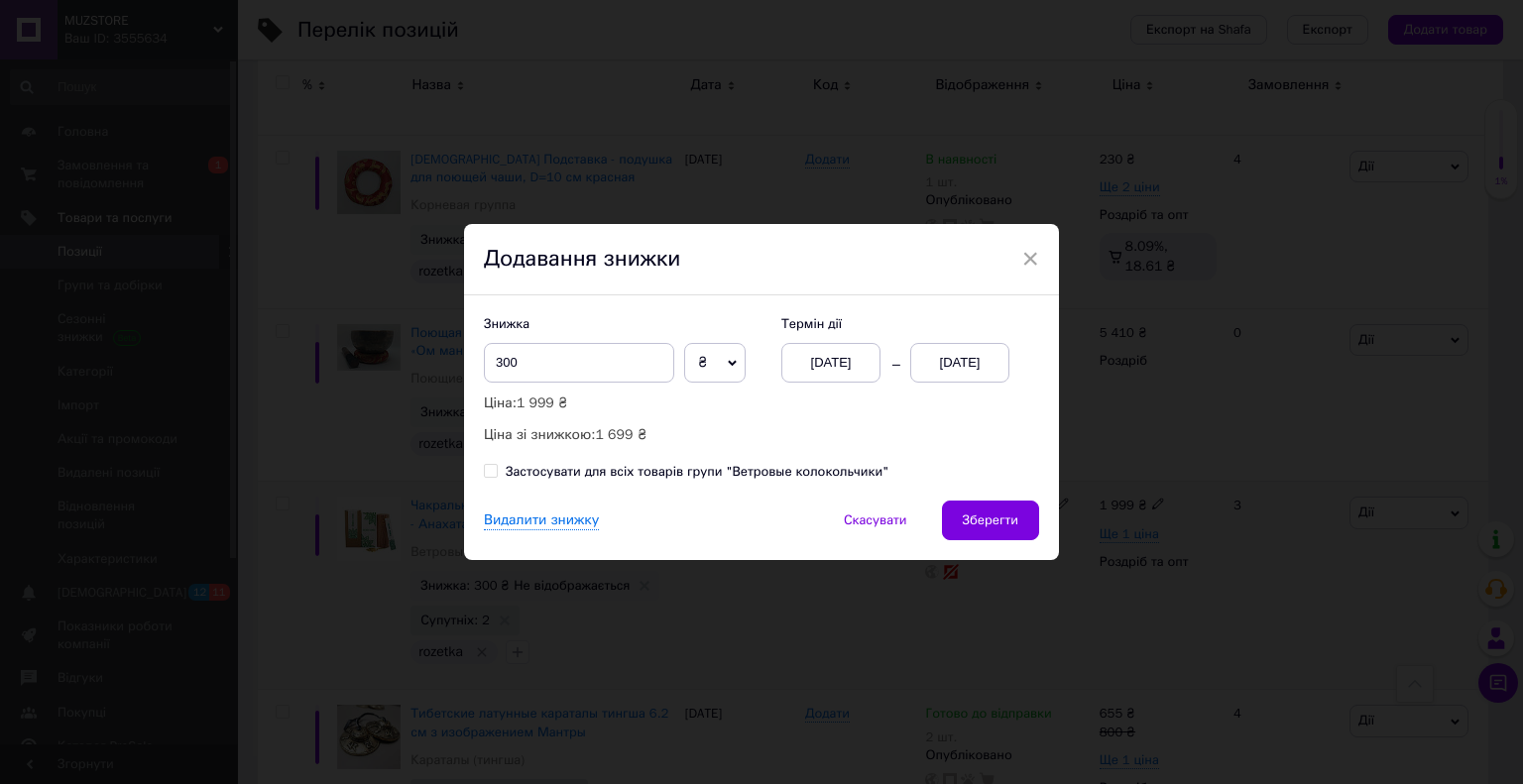 click on "Знижка 300 ₴ % Ціна:  1 999   ₴ Ціна зі знижкою:  1 699   ₴" at bounding box center [623, 381] 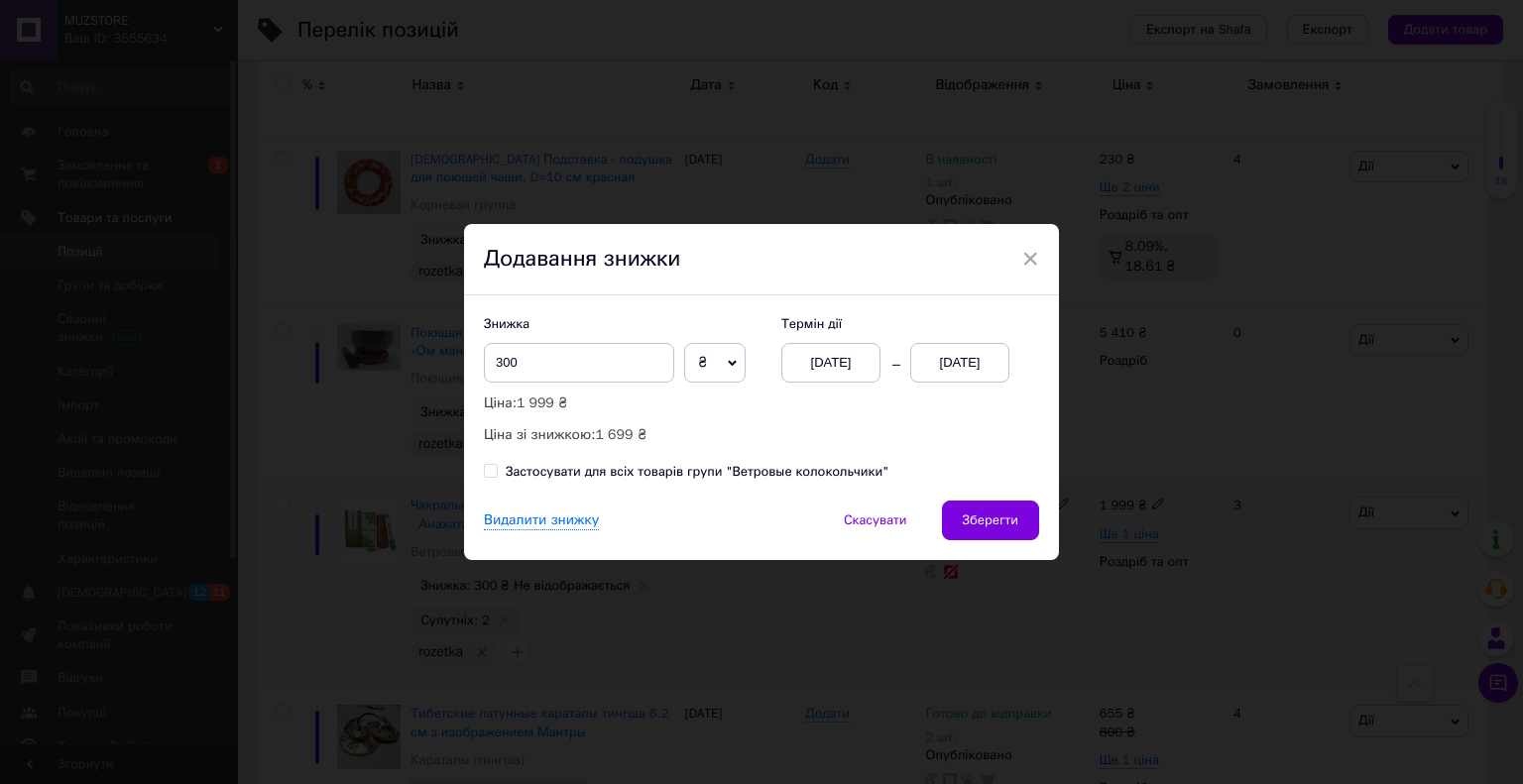 click on "[DATE]" at bounding box center (960, 363) 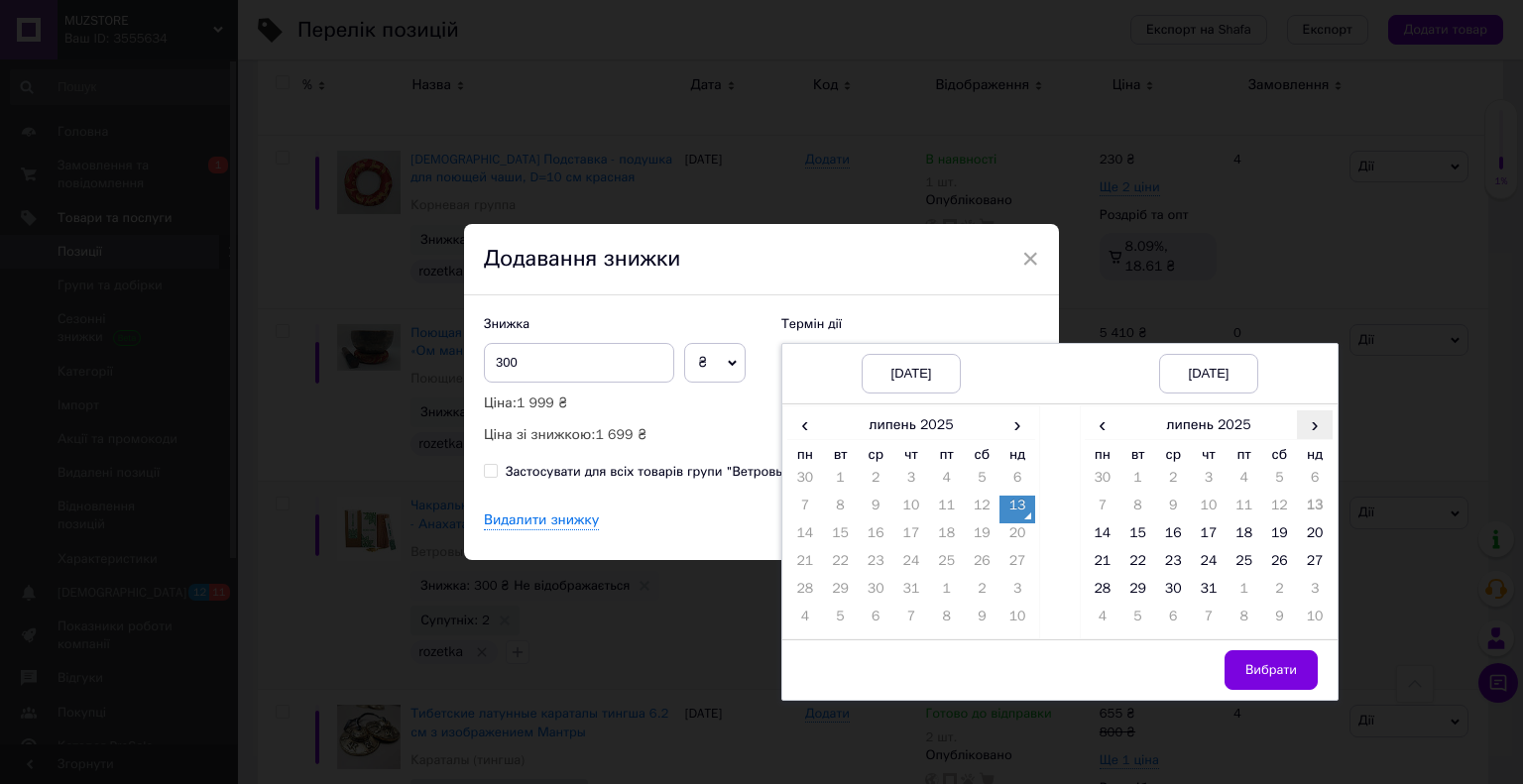 click on "›" at bounding box center (1315, 424) 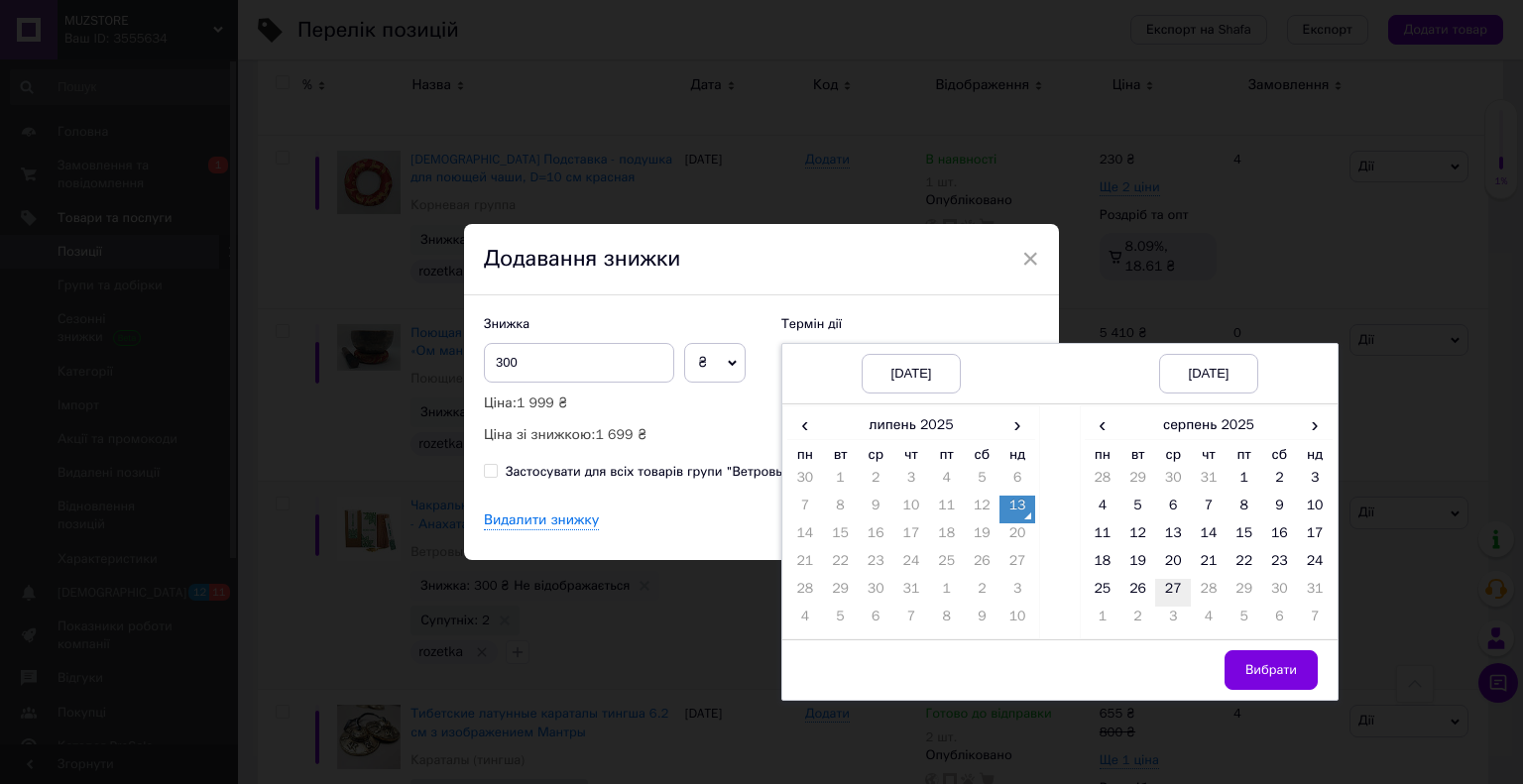 click on "27" at bounding box center [1173, 593] 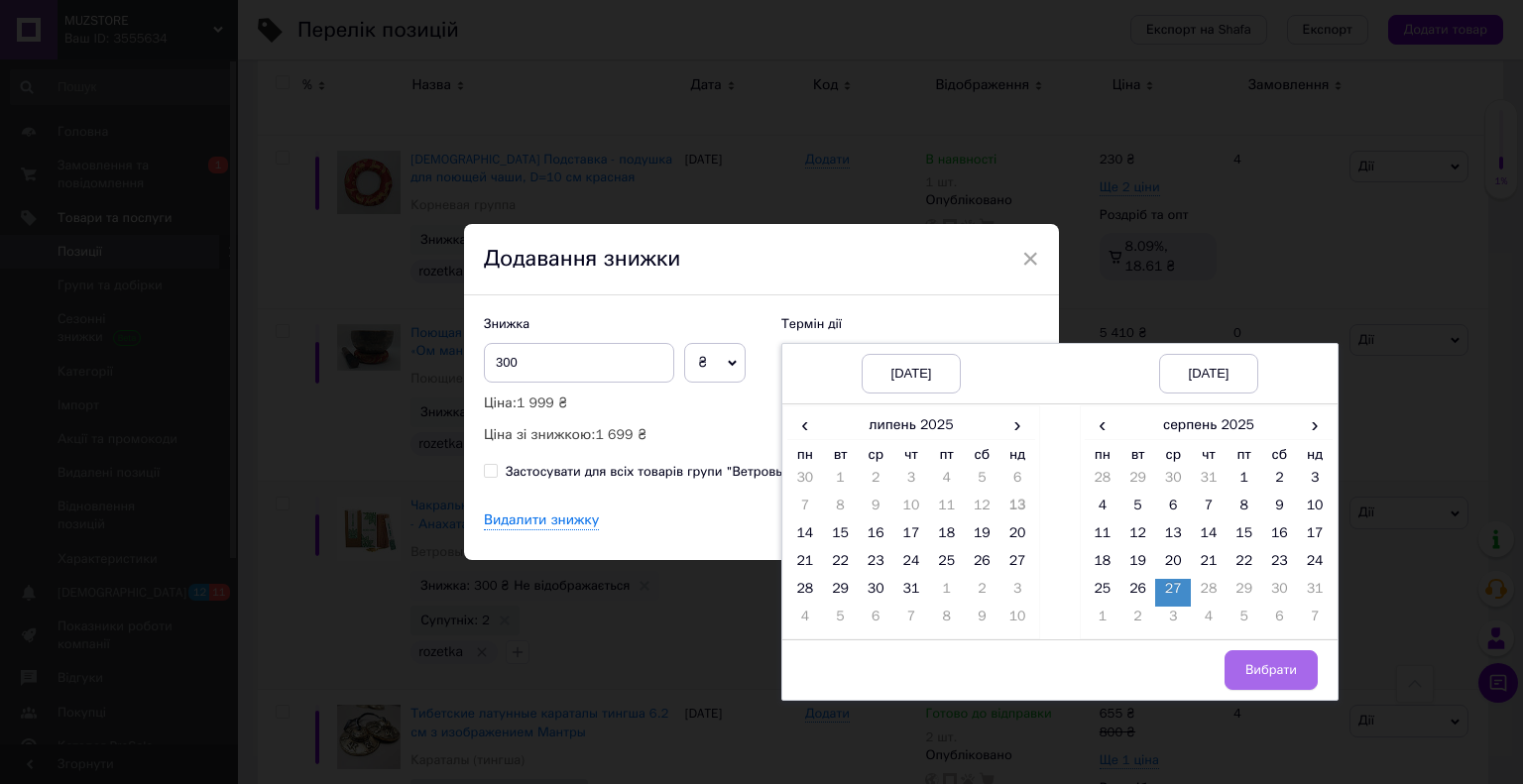 click on "Вибрати" at bounding box center [1271, 670] 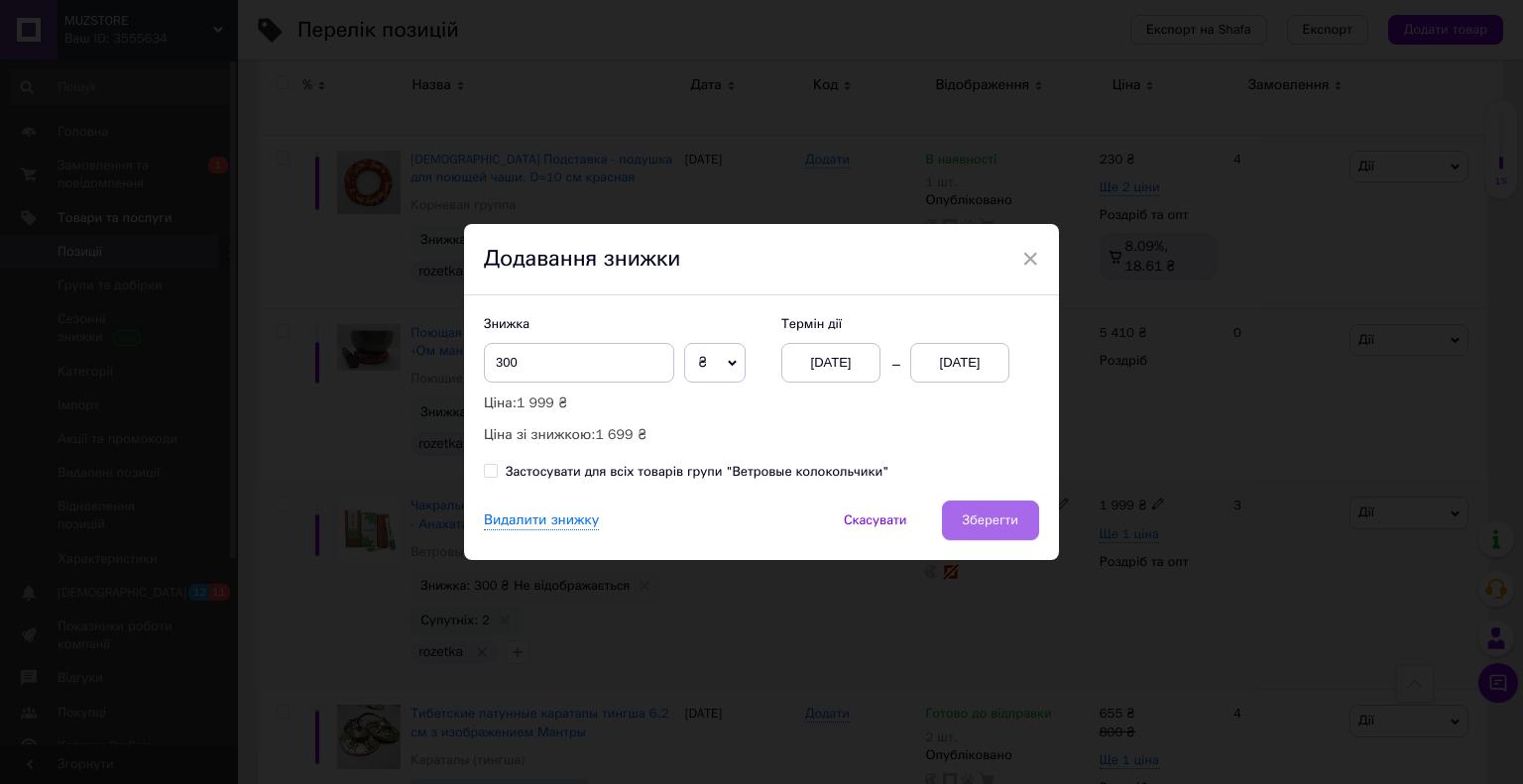click on "Зберегти" at bounding box center [991, 520] 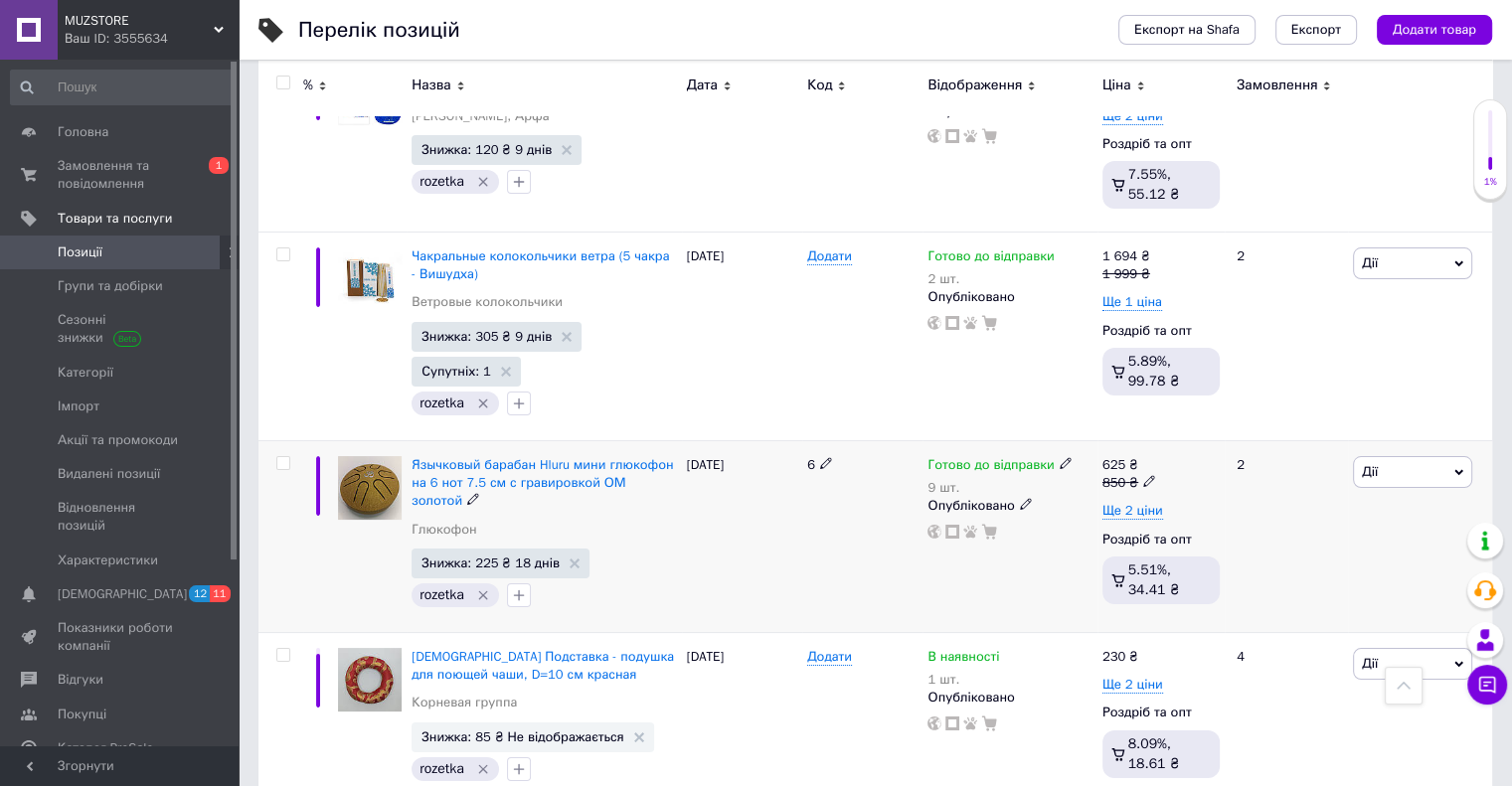 scroll, scrollTop: 7516, scrollLeft: 0, axis: vertical 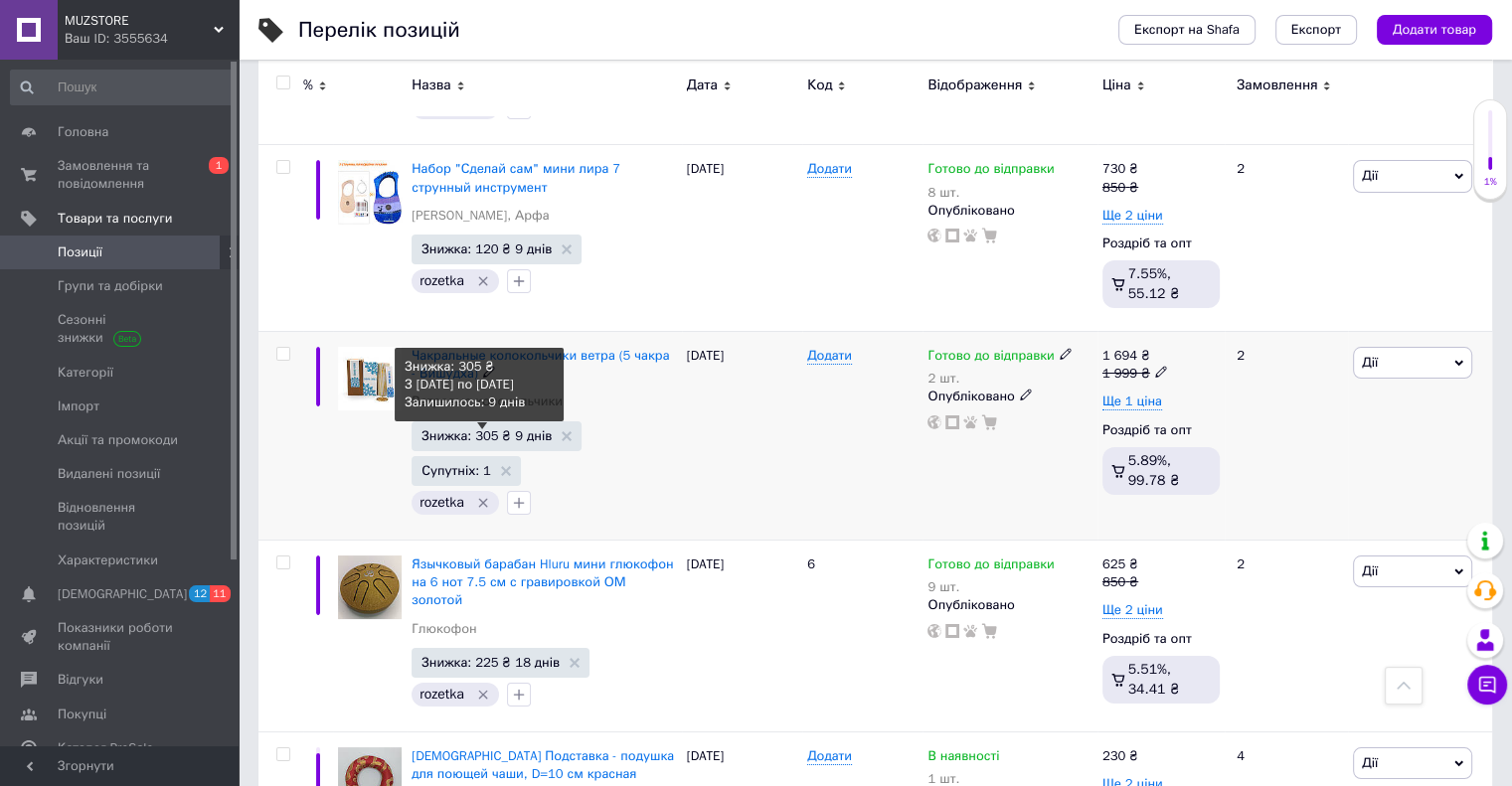 click on "Знижка: 305 ₴ 9 днів" at bounding box center (486, 435) 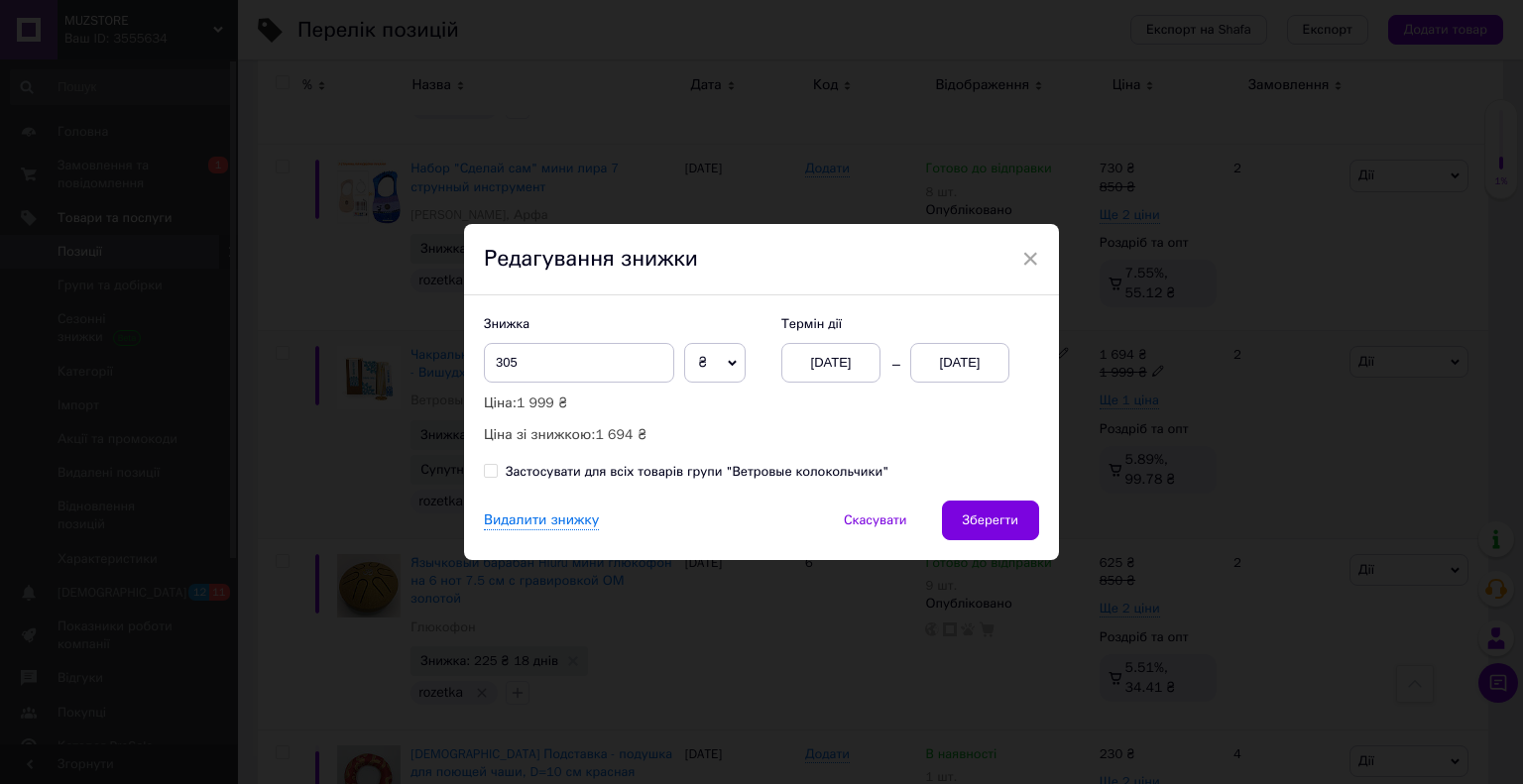 click on "[DATE]" at bounding box center [960, 363] 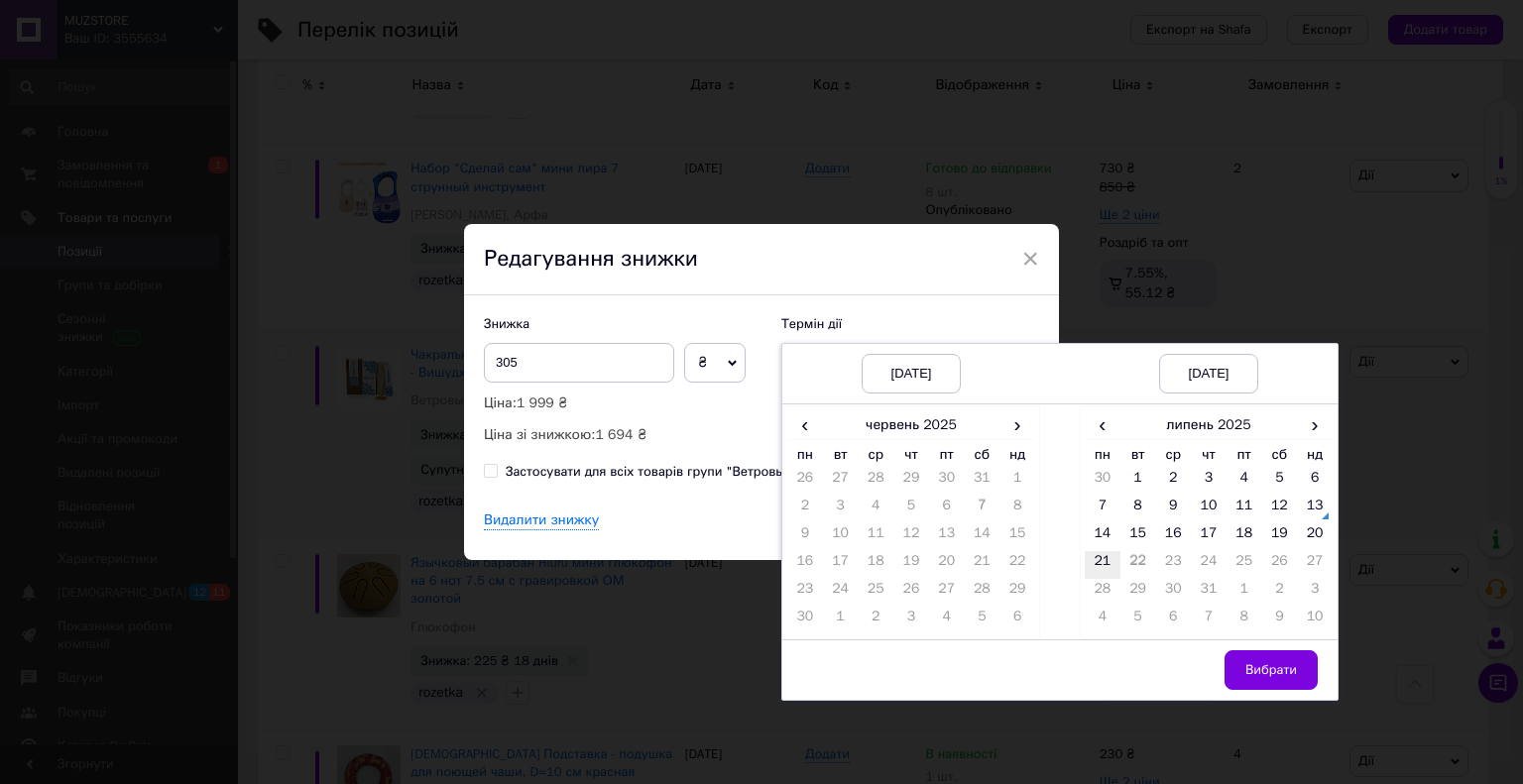 click on "21" at bounding box center (1103, 565) 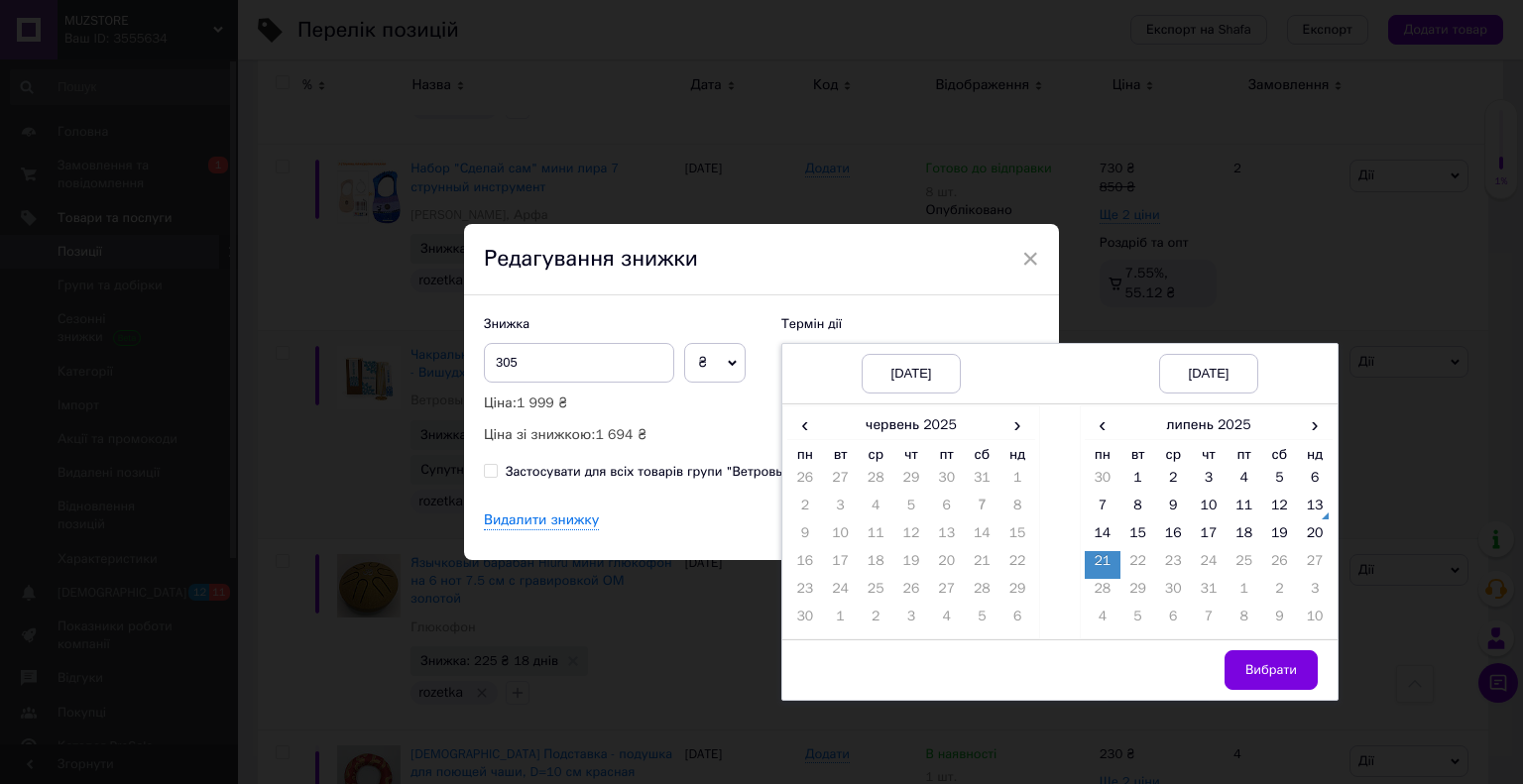 click on "Вибрати" at bounding box center [1271, 670] 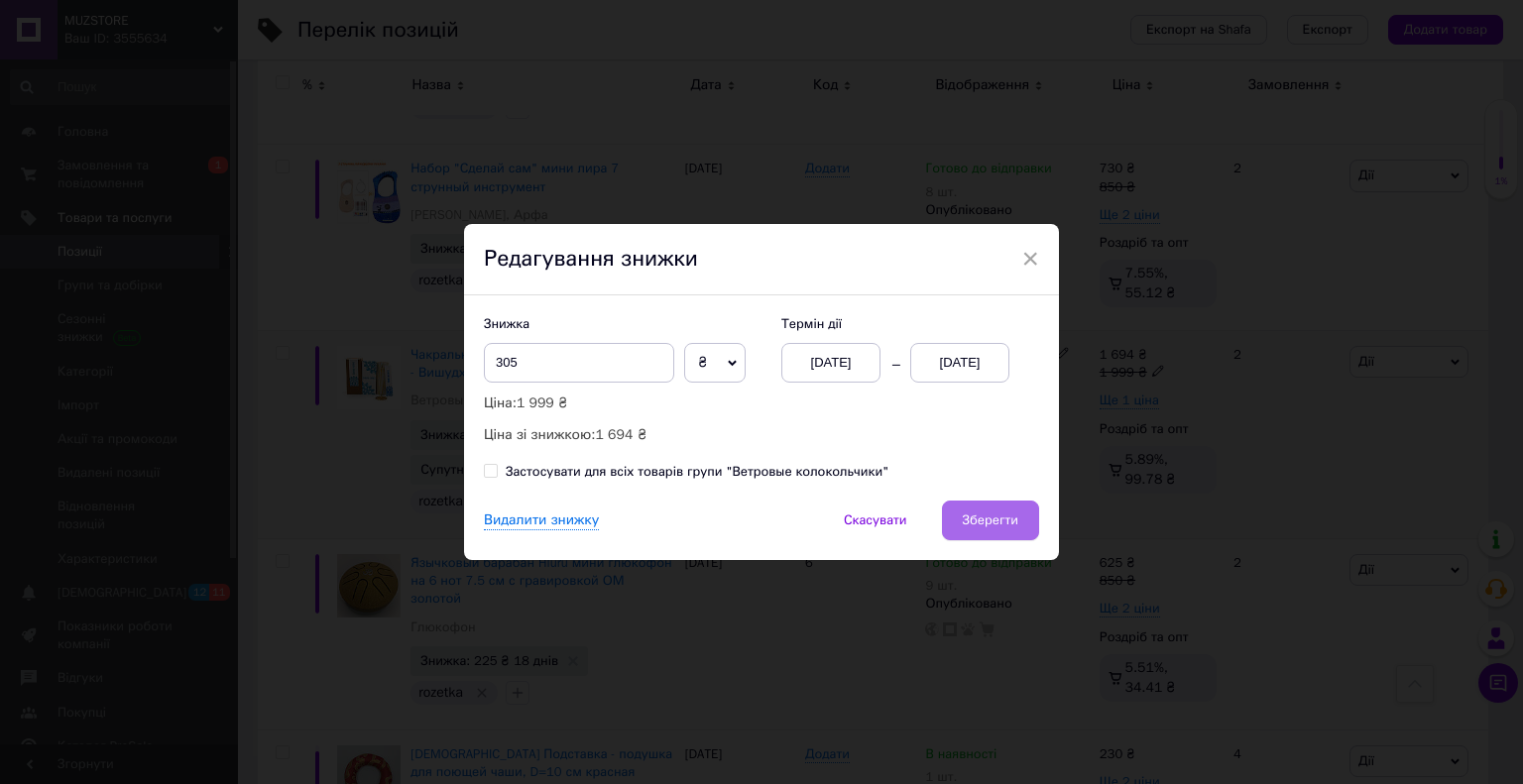 click on "Зберегти" at bounding box center (991, 520) 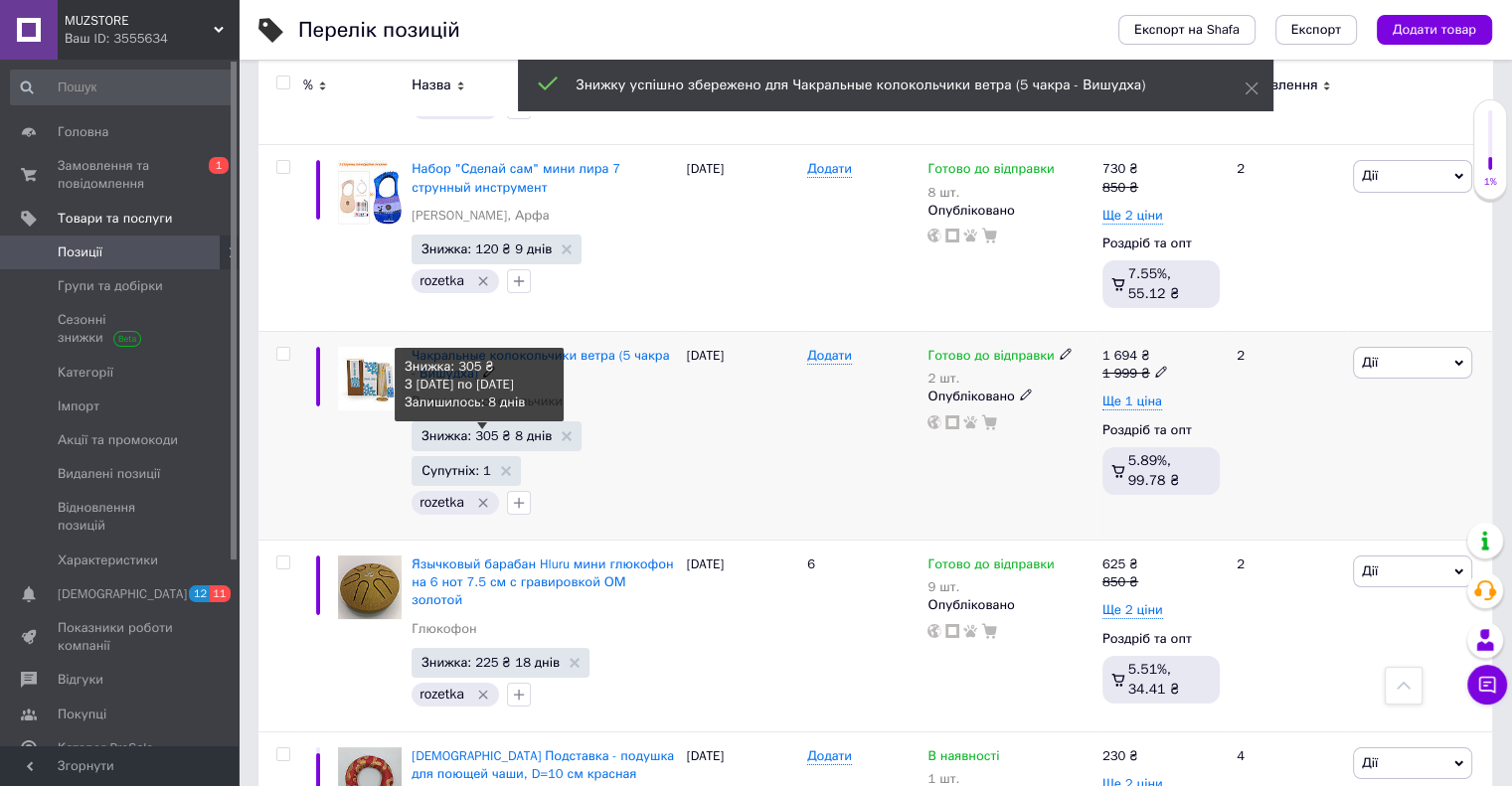 click on "Знижка: 305 ₴ 8 днів" at bounding box center [486, 435] 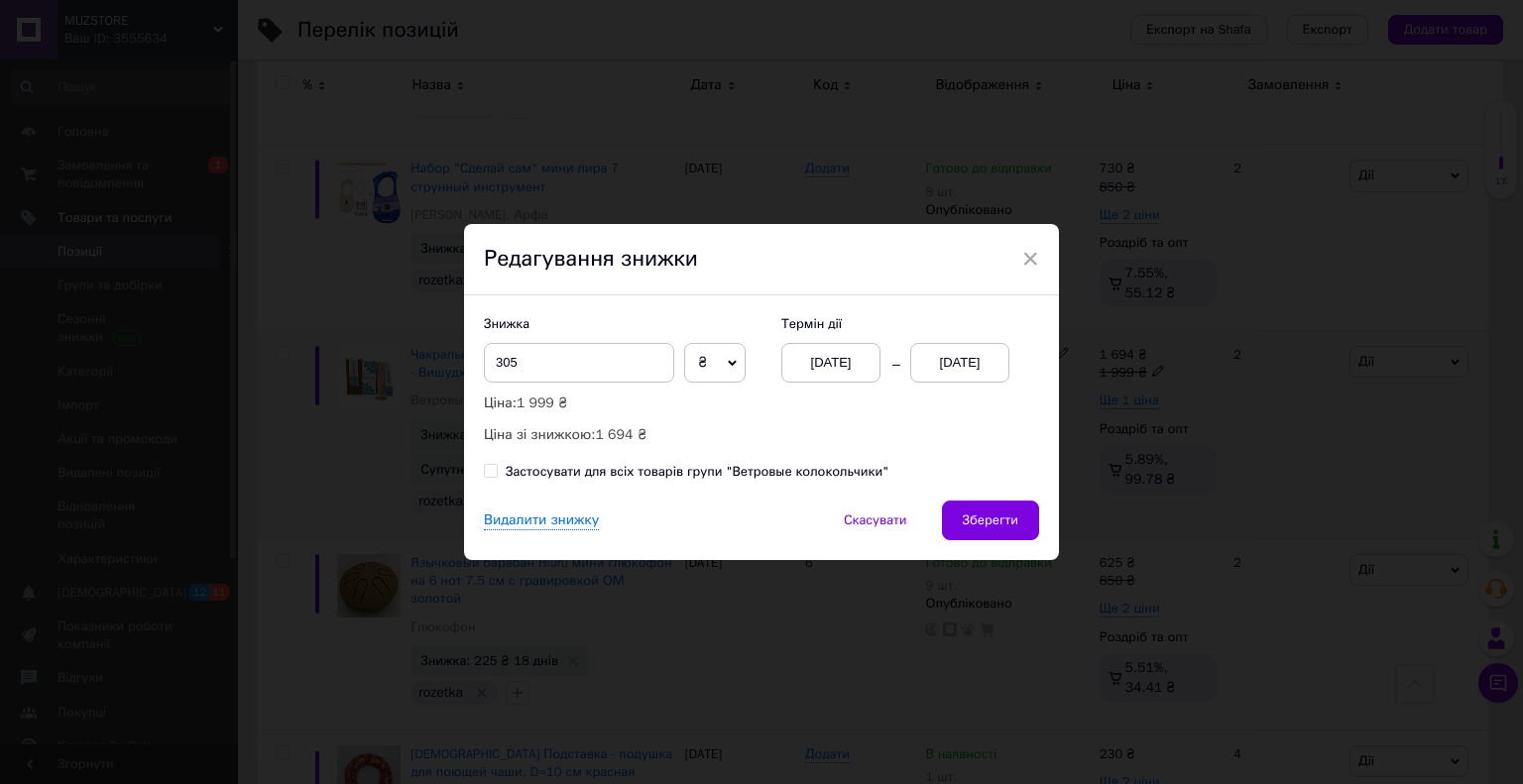 click on "[DATE]" at bounding box center (831, 363) 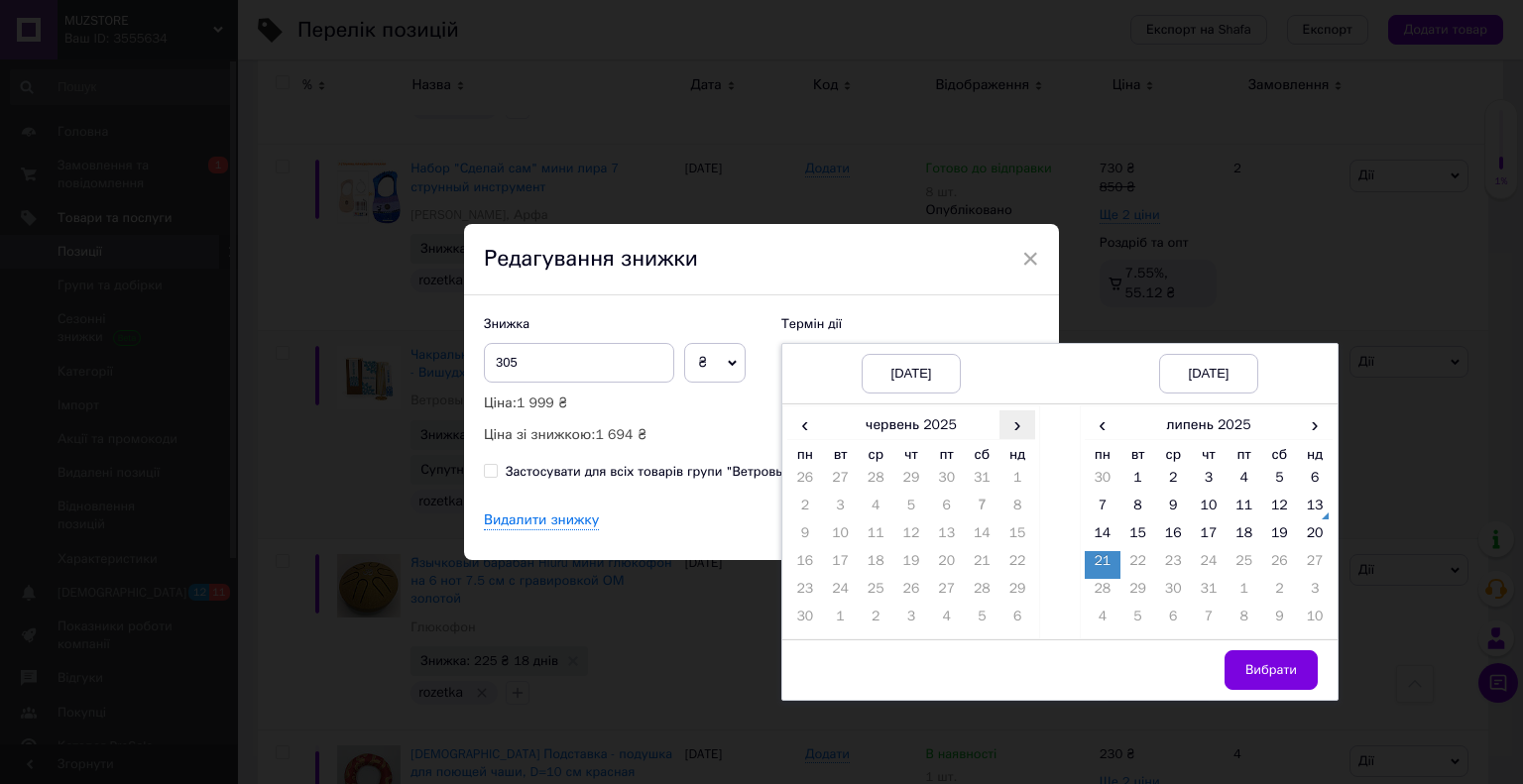 click on "›" at bounding box center (1017, 424) 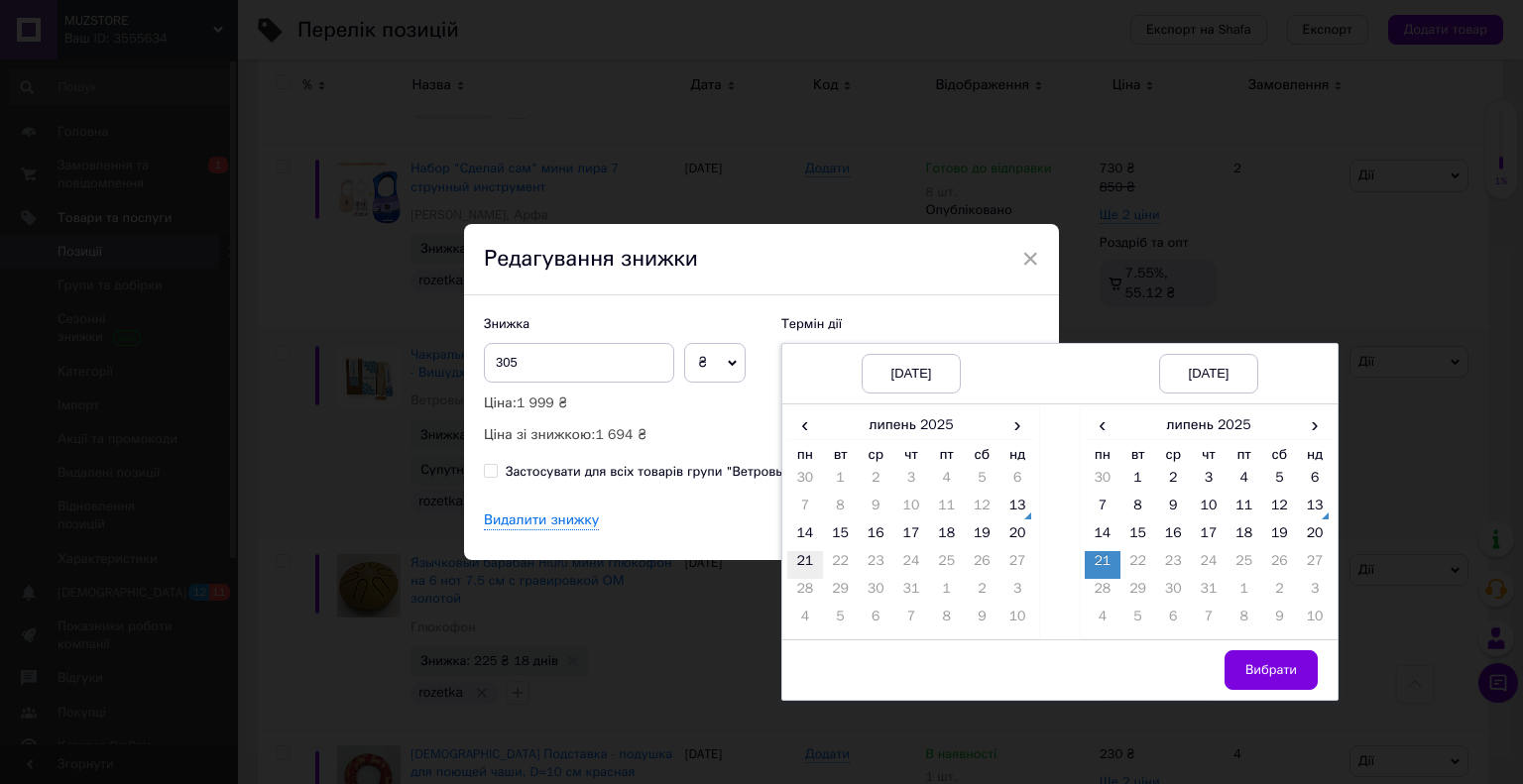 click on "21" at bounding box center (805, 565) 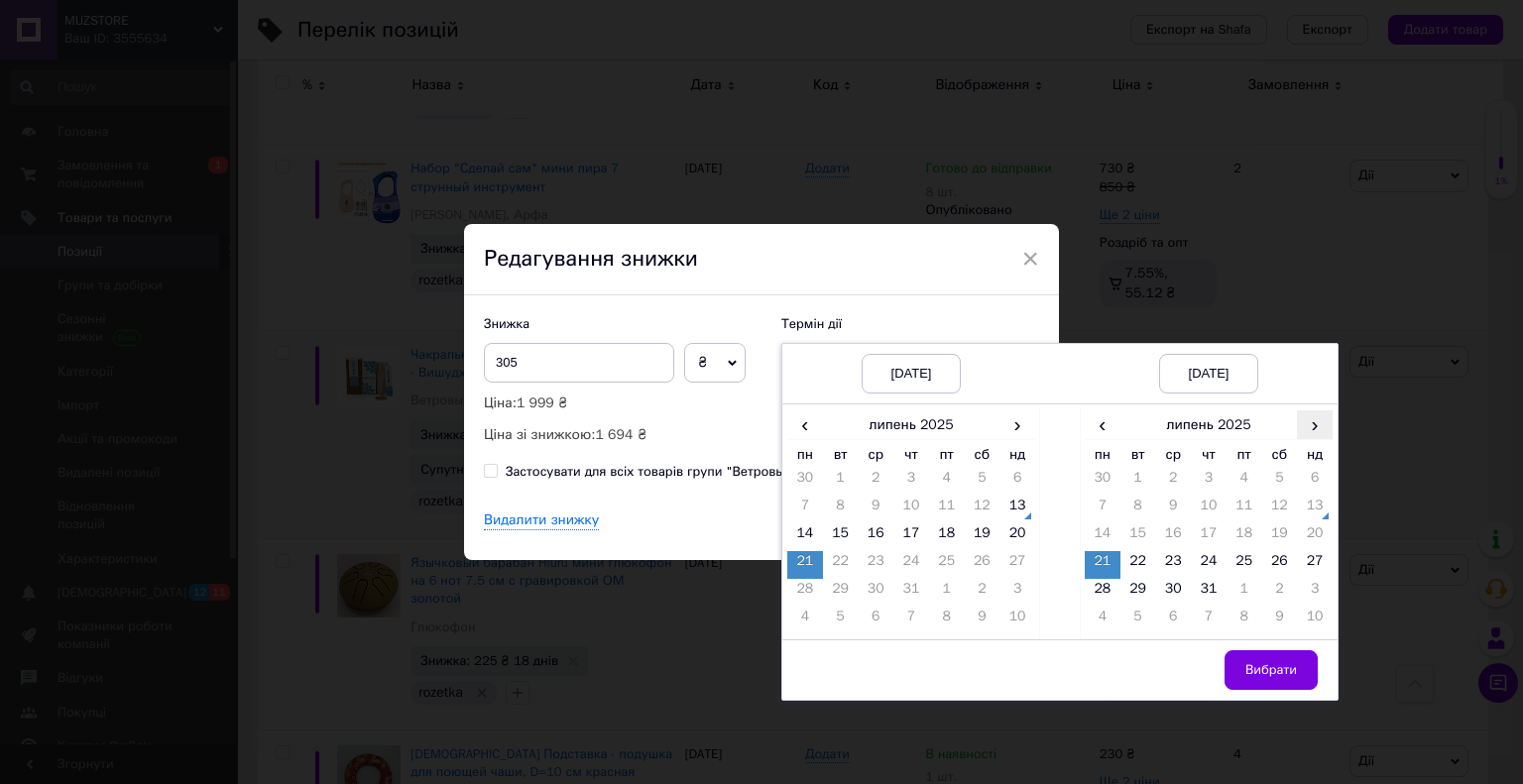 click on "›" at bounding box center [1315, 424] 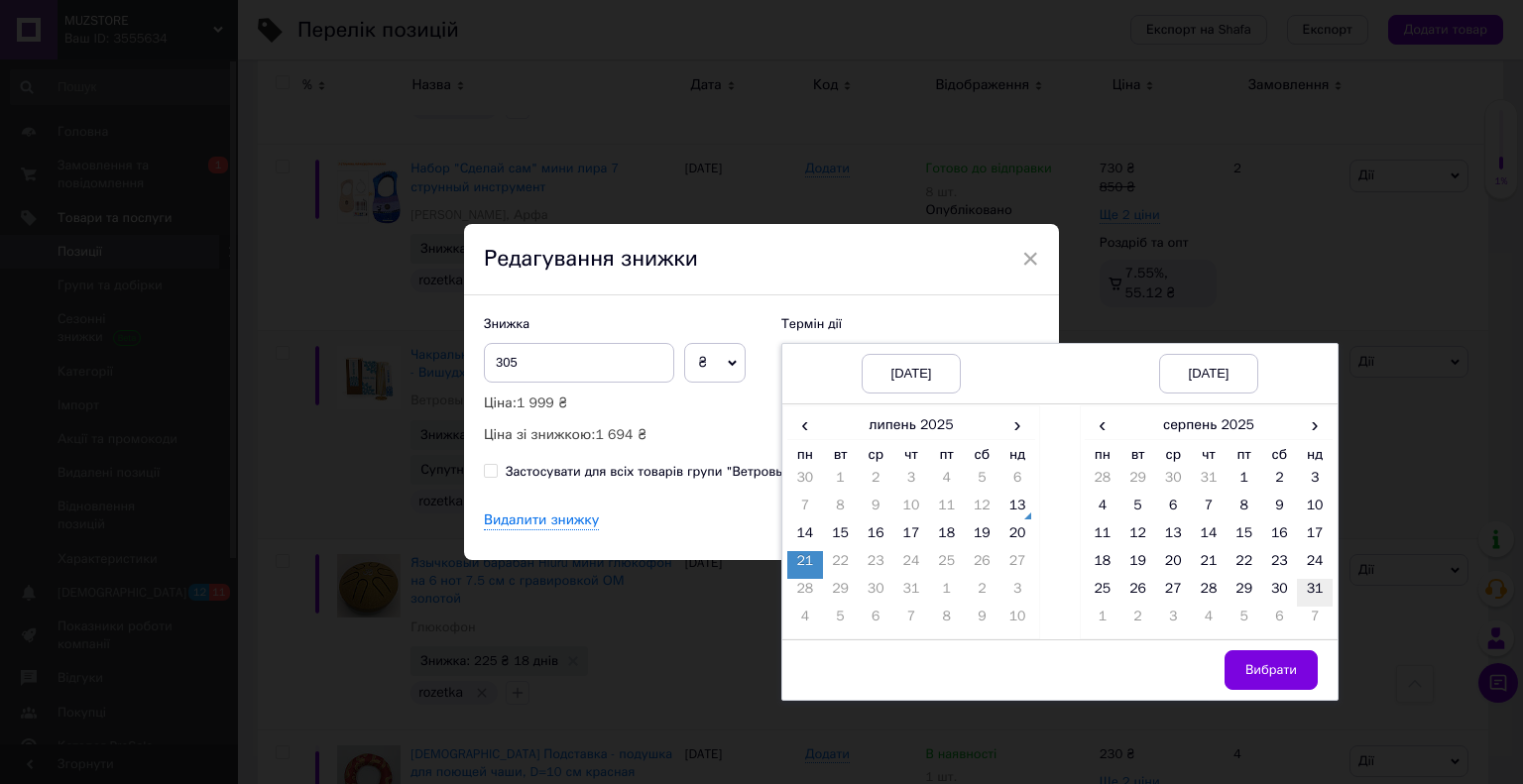 click on "31" at bounding box center (1315, 593) 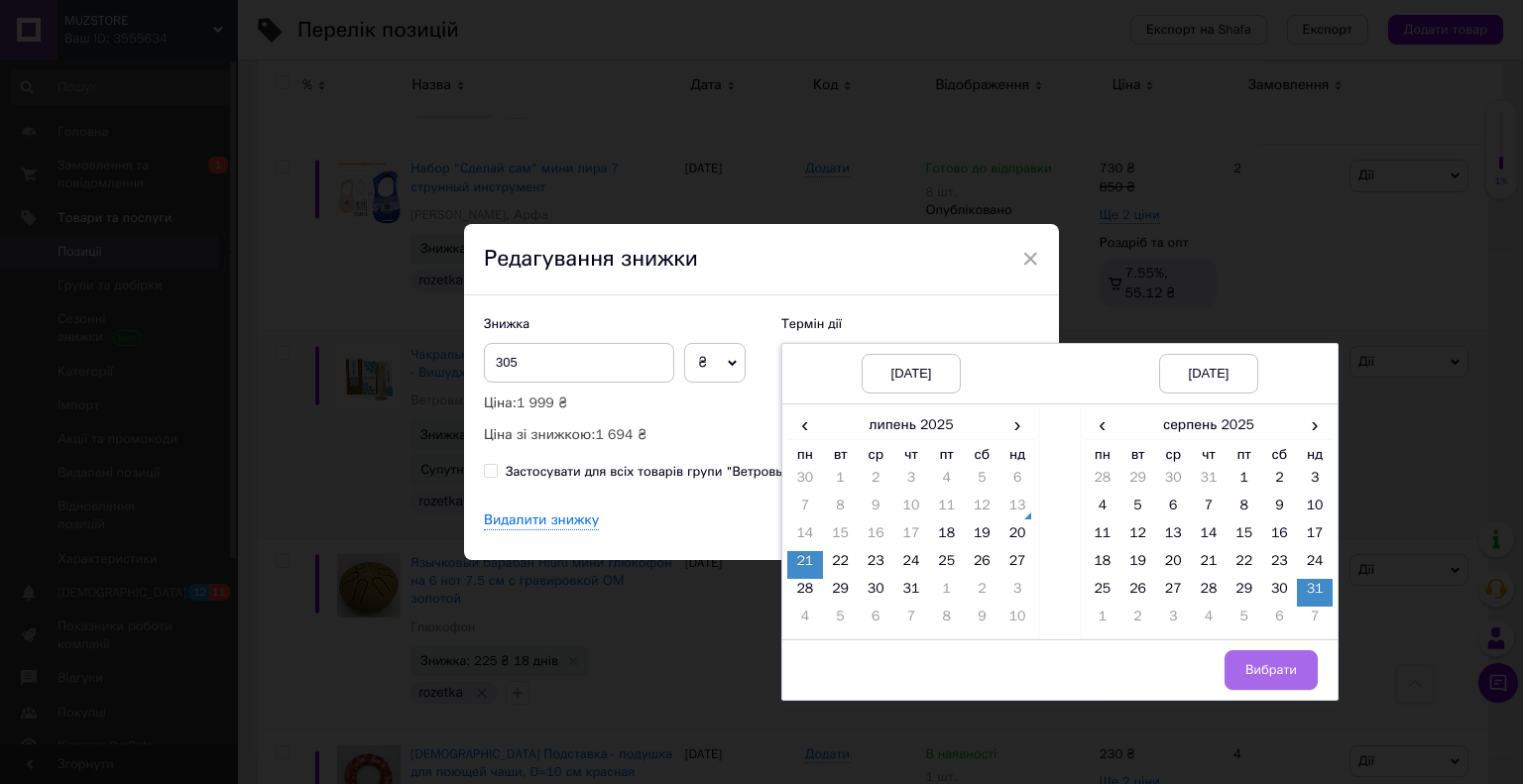click on "Вибрати" at bounding box center (1271, 670) 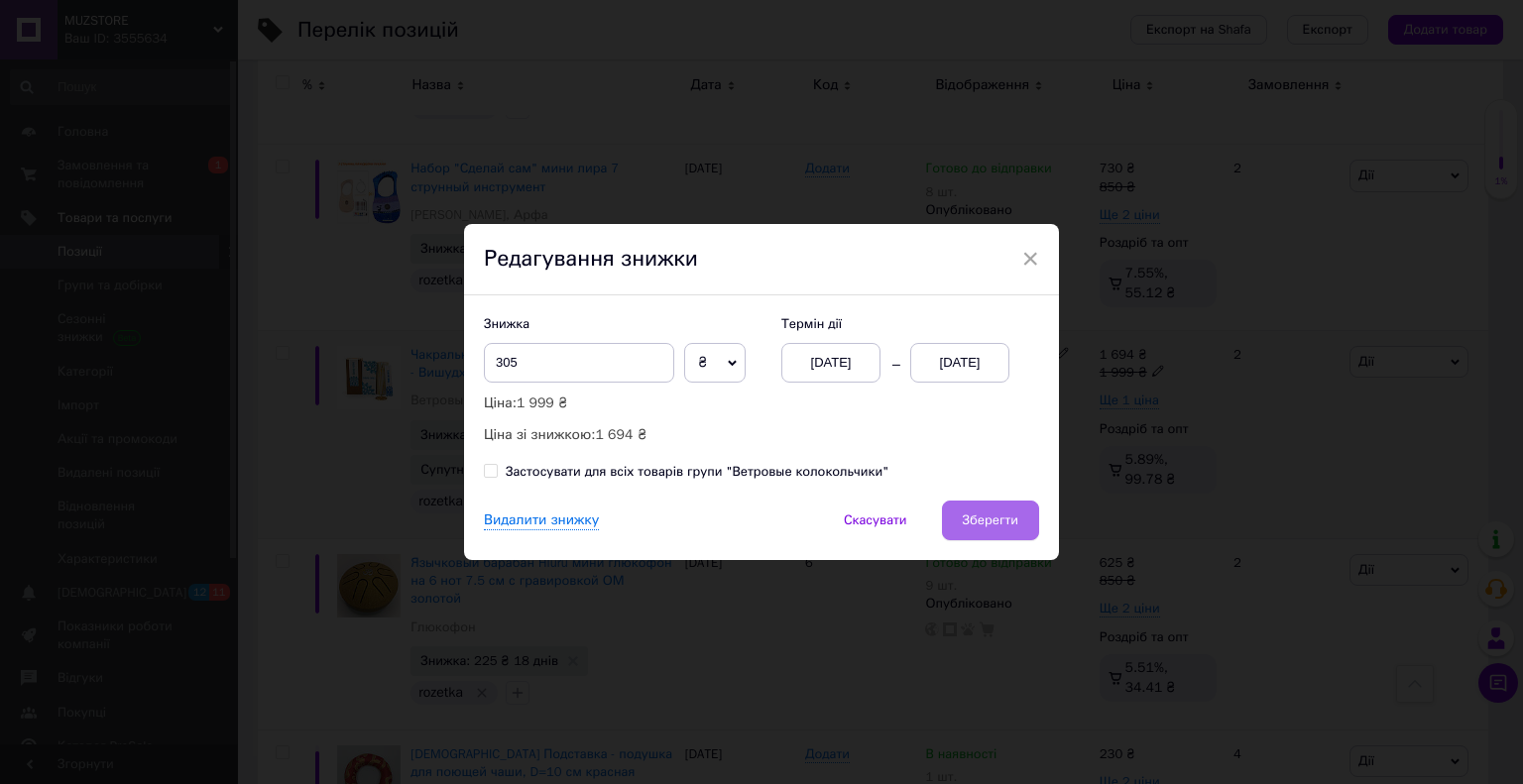 click on "Зберегти" at bounding box center (991, 520) 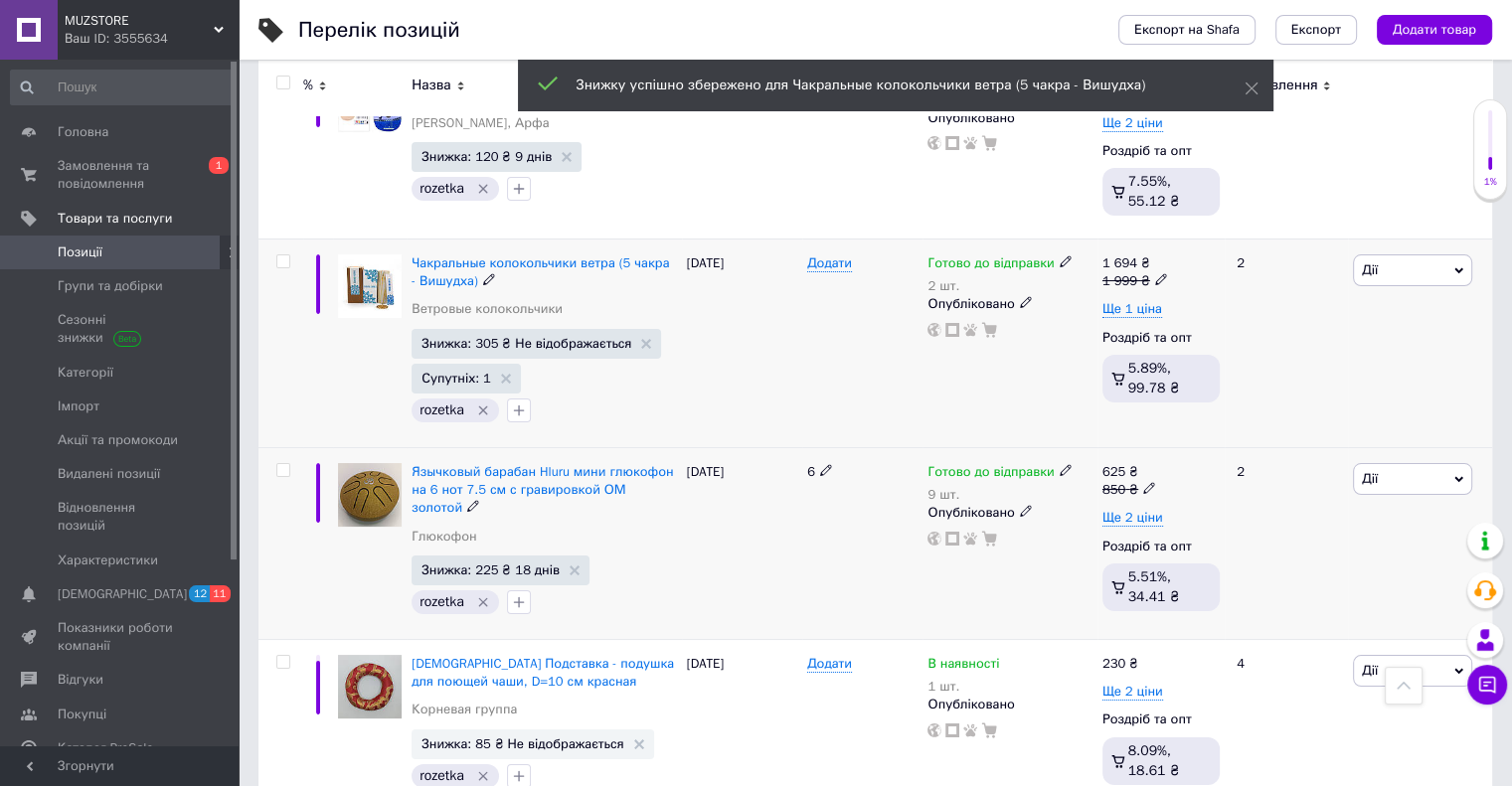 scroll, scrollTop: 7616, scrollLeft: 0, axis: vertical 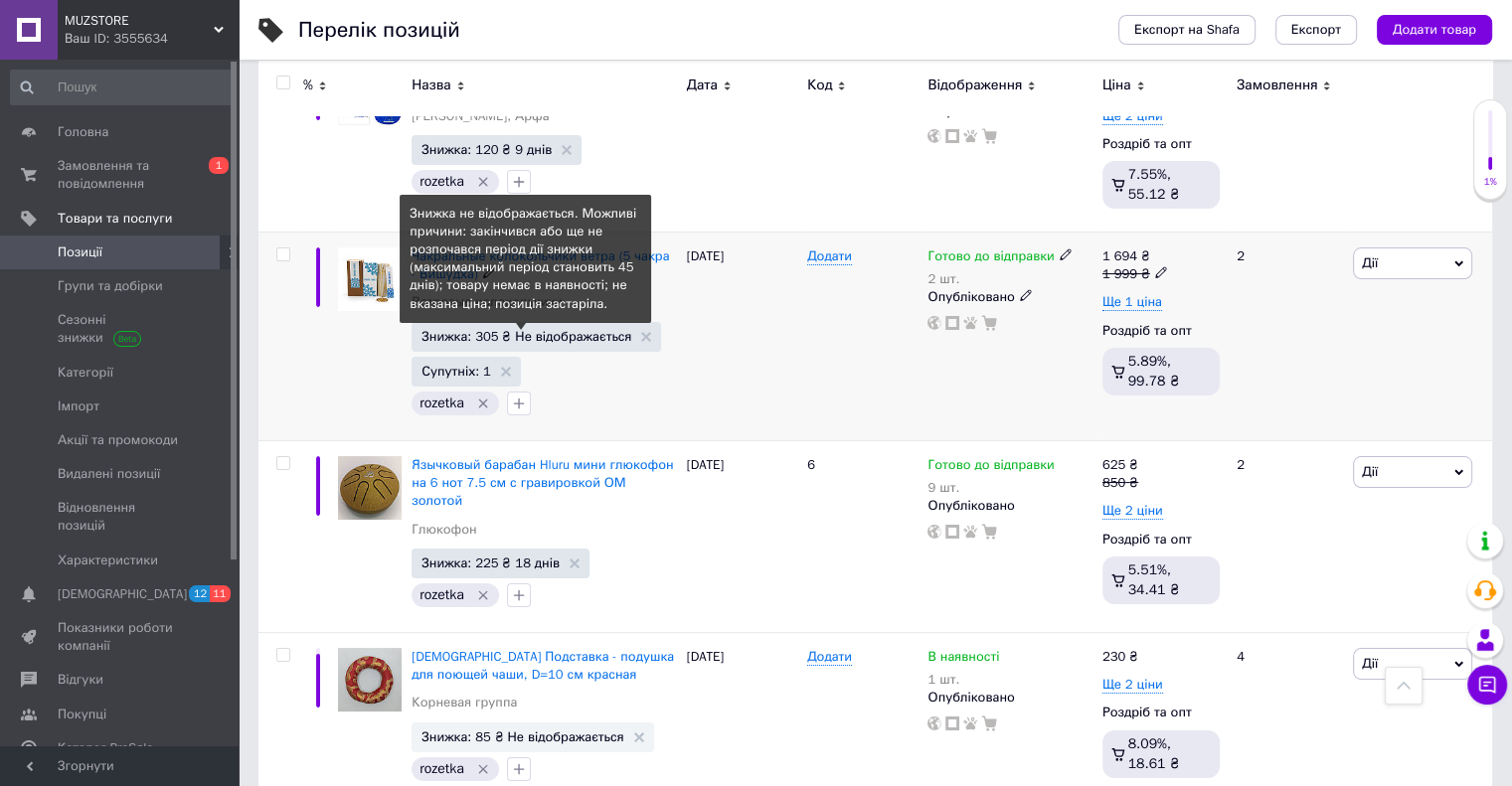 click on "Знижка: 305 ₴ Не відображається" at bounding box center [526, 336] 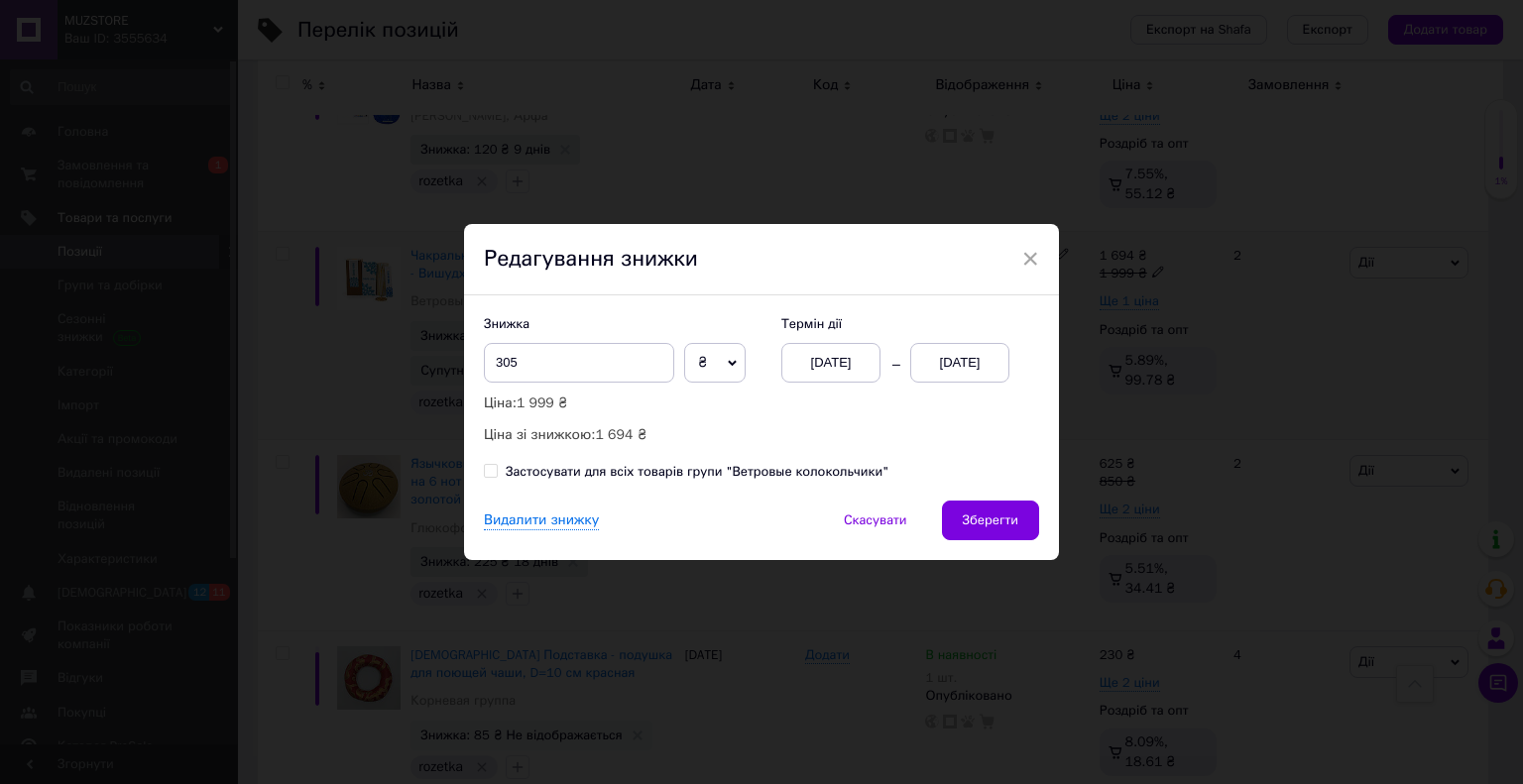 click on "[DATE]" at bounding box center (831, 363) 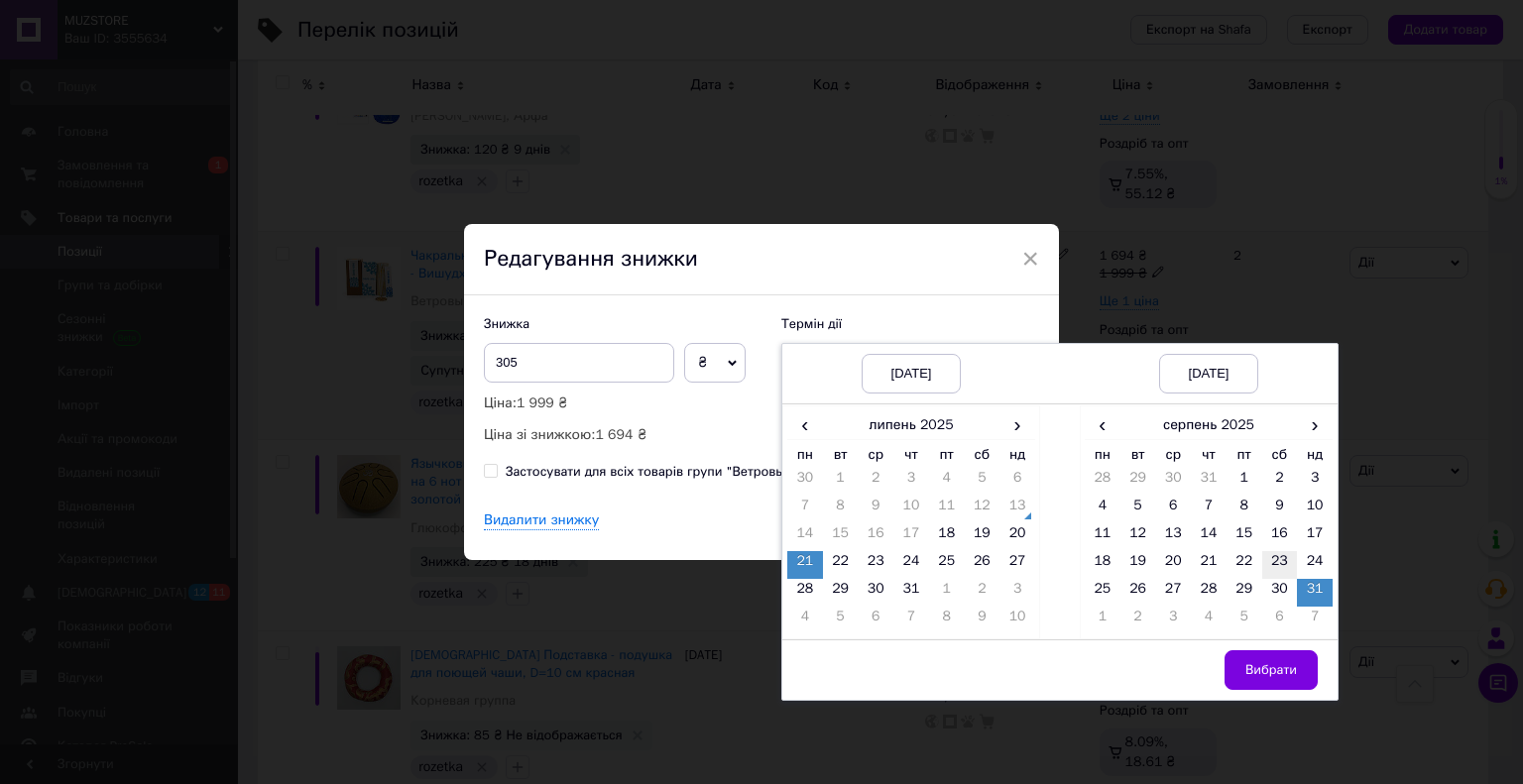 click on "23" at bounding box center [1280, 565] 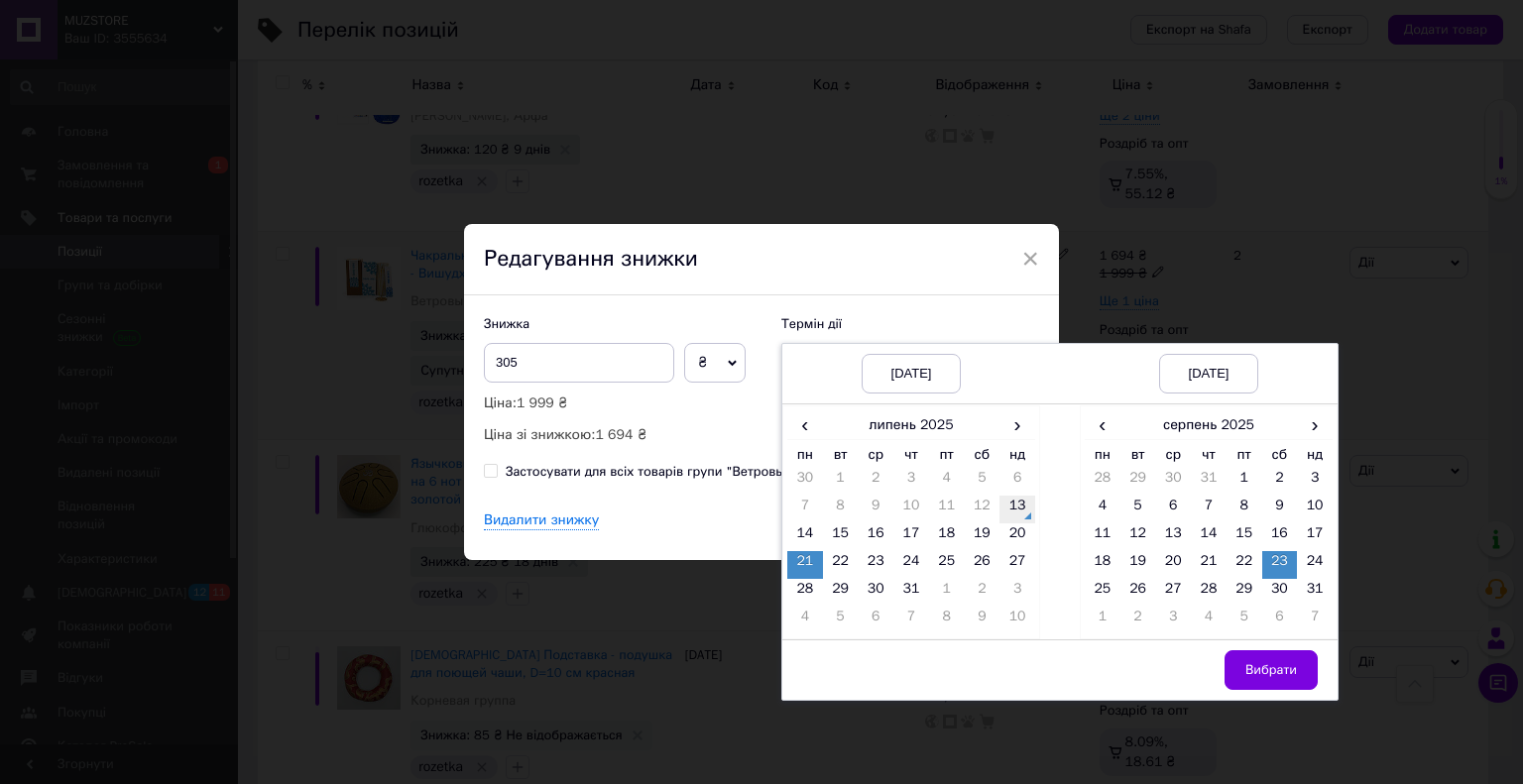click on "13" at bounding box center (1017, 509) 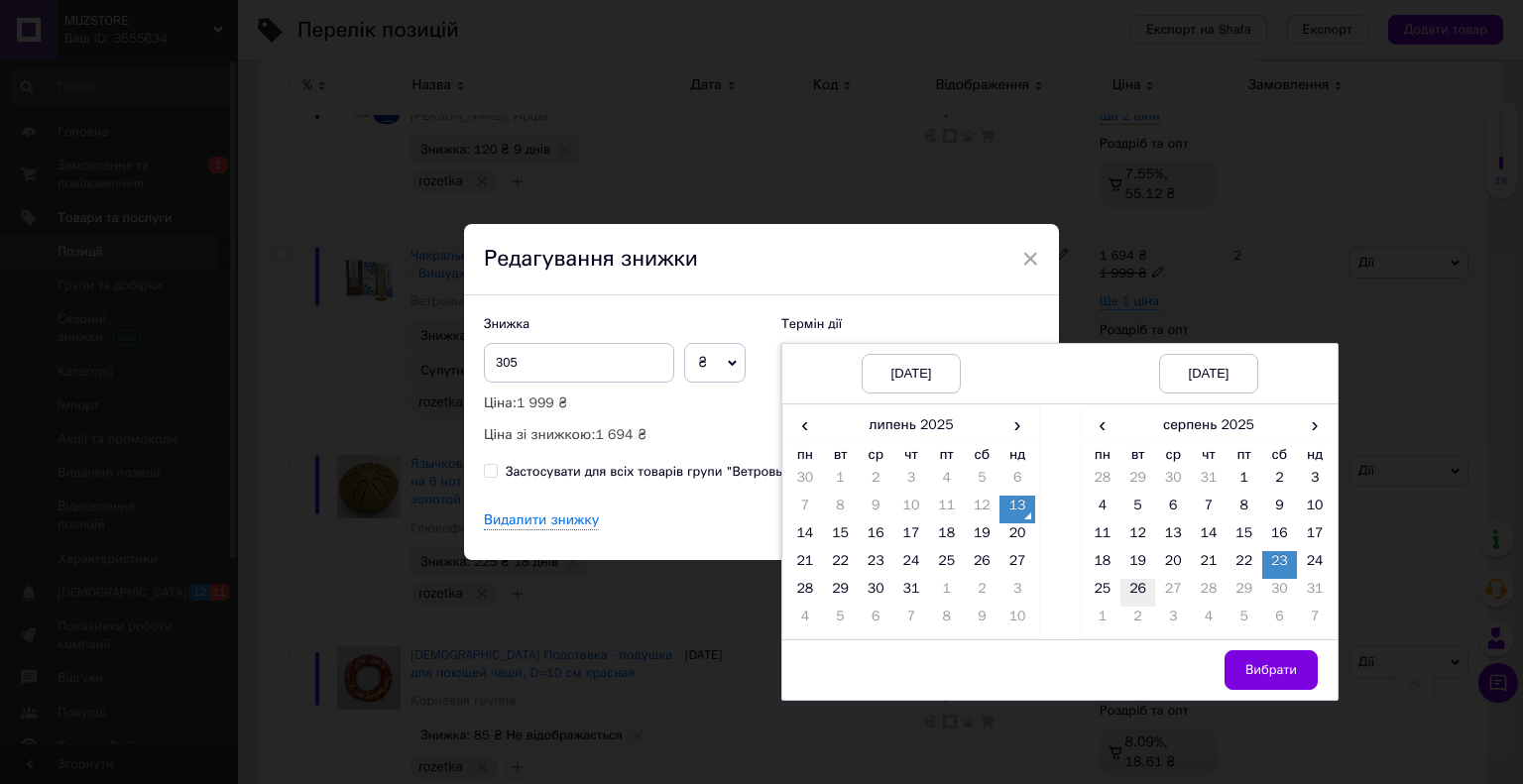 click on "26" at bounding box center (1138, 593) 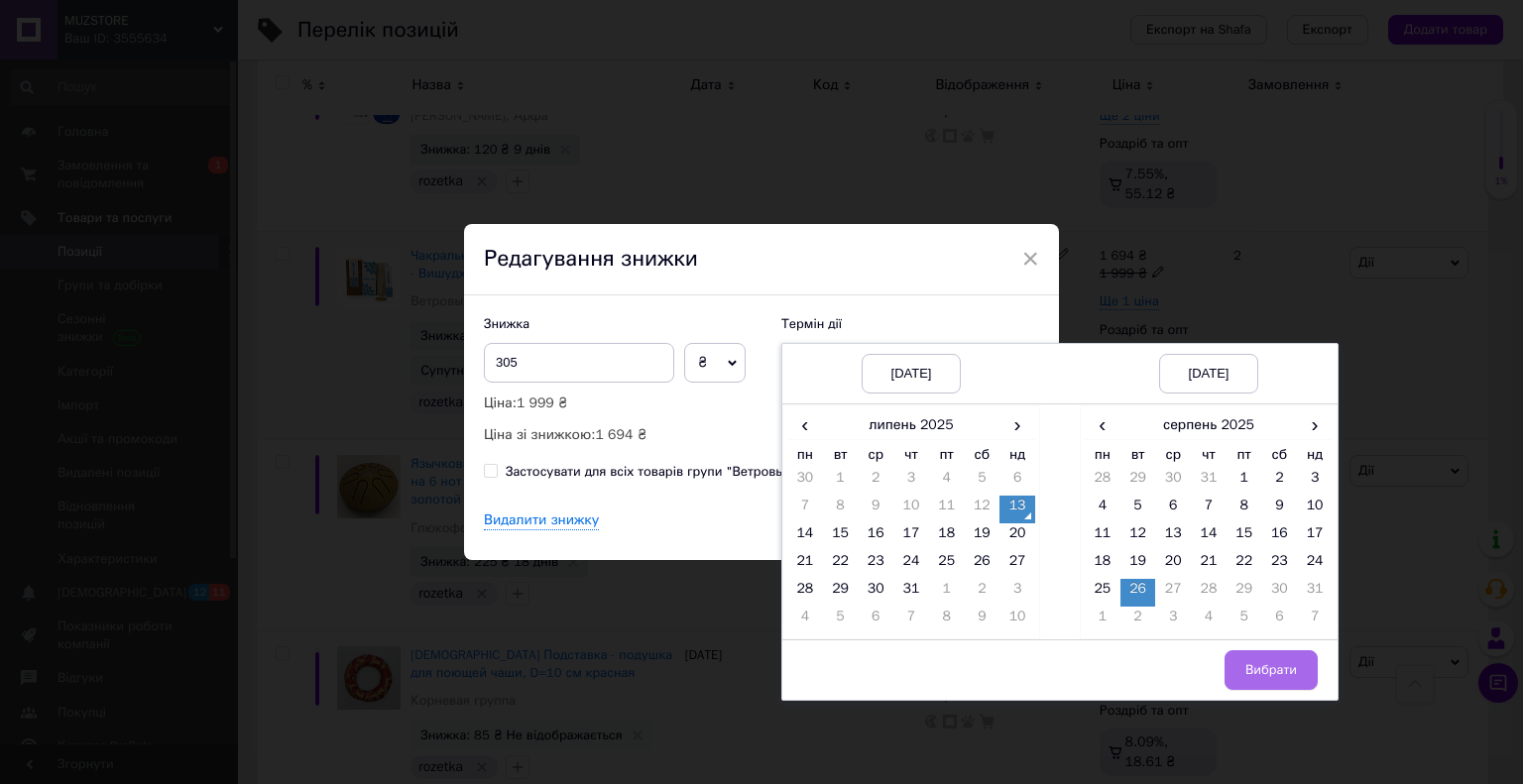 drag, startPoint x: 1311, startPoint y: 693, endPoint x: 1294, endPoint y: 660, distance: 37.12142 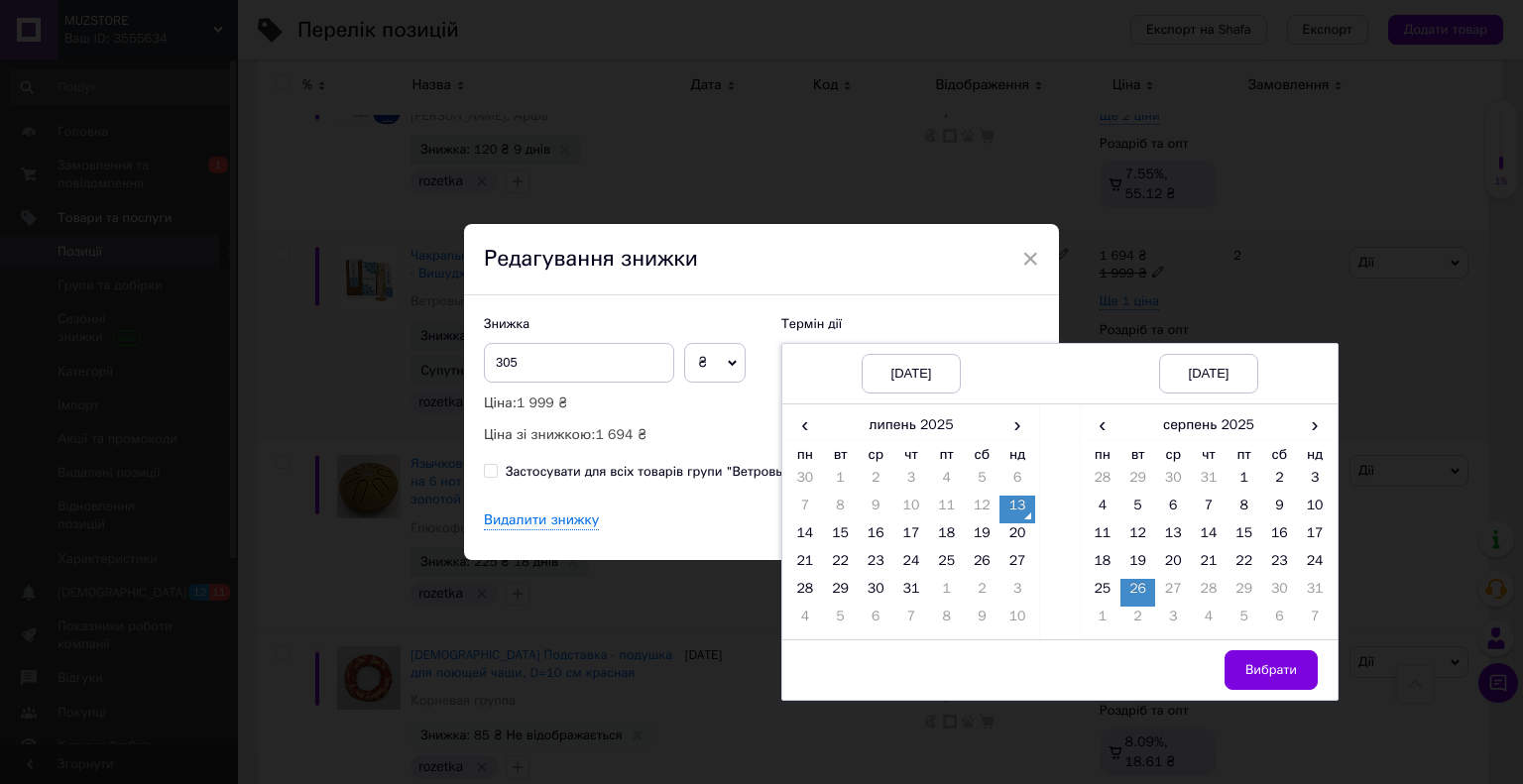 click on "Вибрати" at bounding box center (1271, 670) 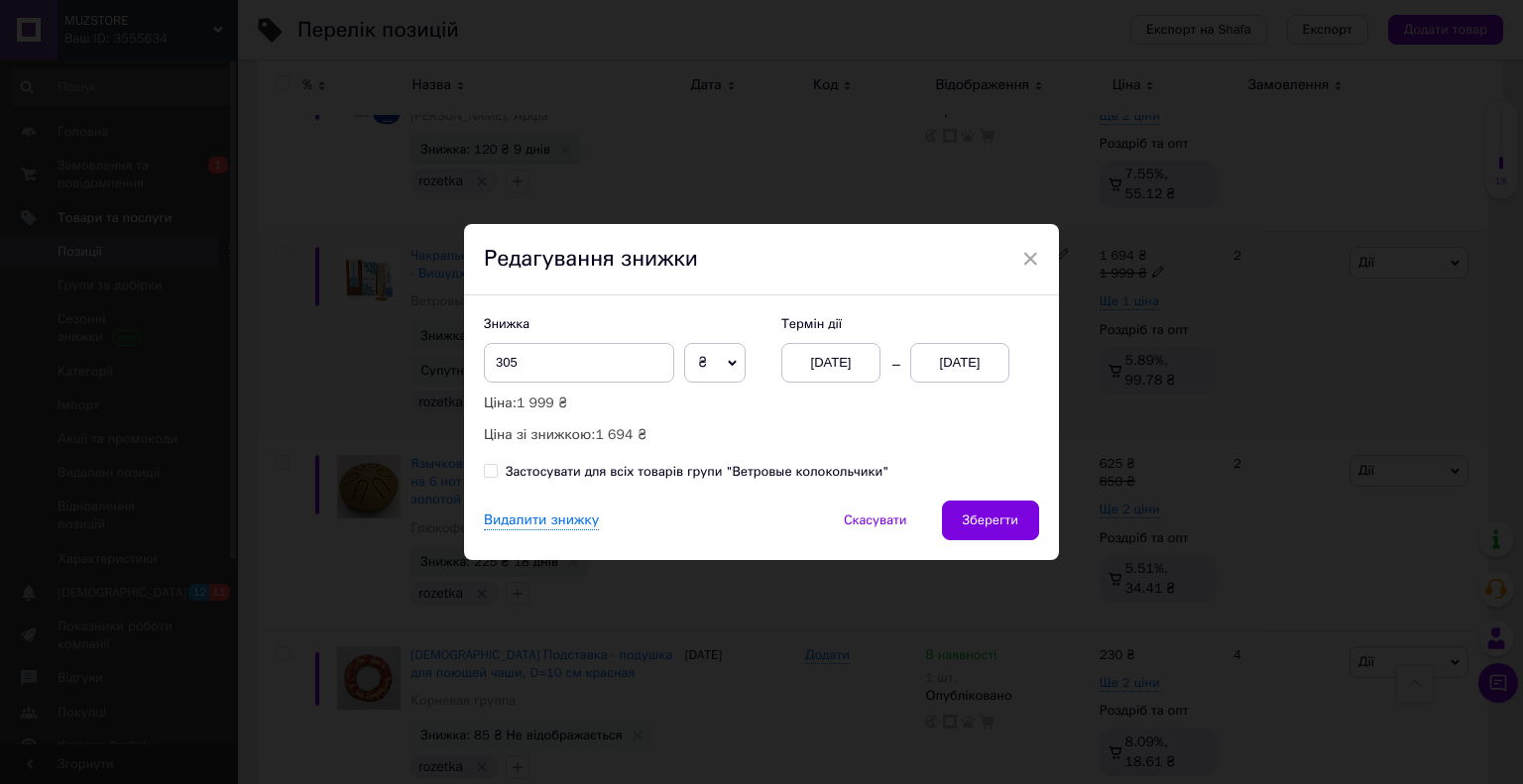 click on "Зберегти" at bounding box center (991, 520) 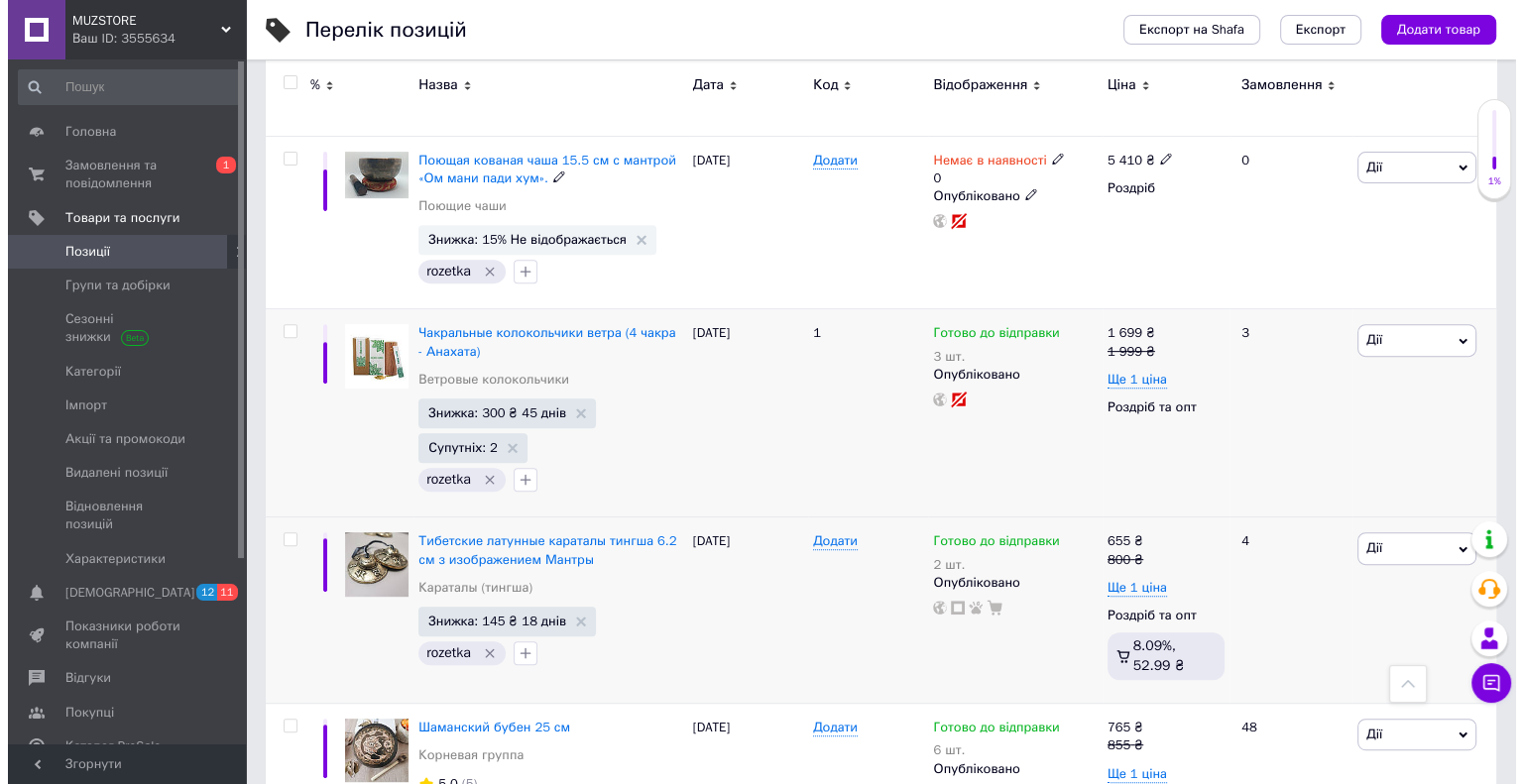 scroll, scrollTop: 8389, scrollLeft: 0, axis: vertical 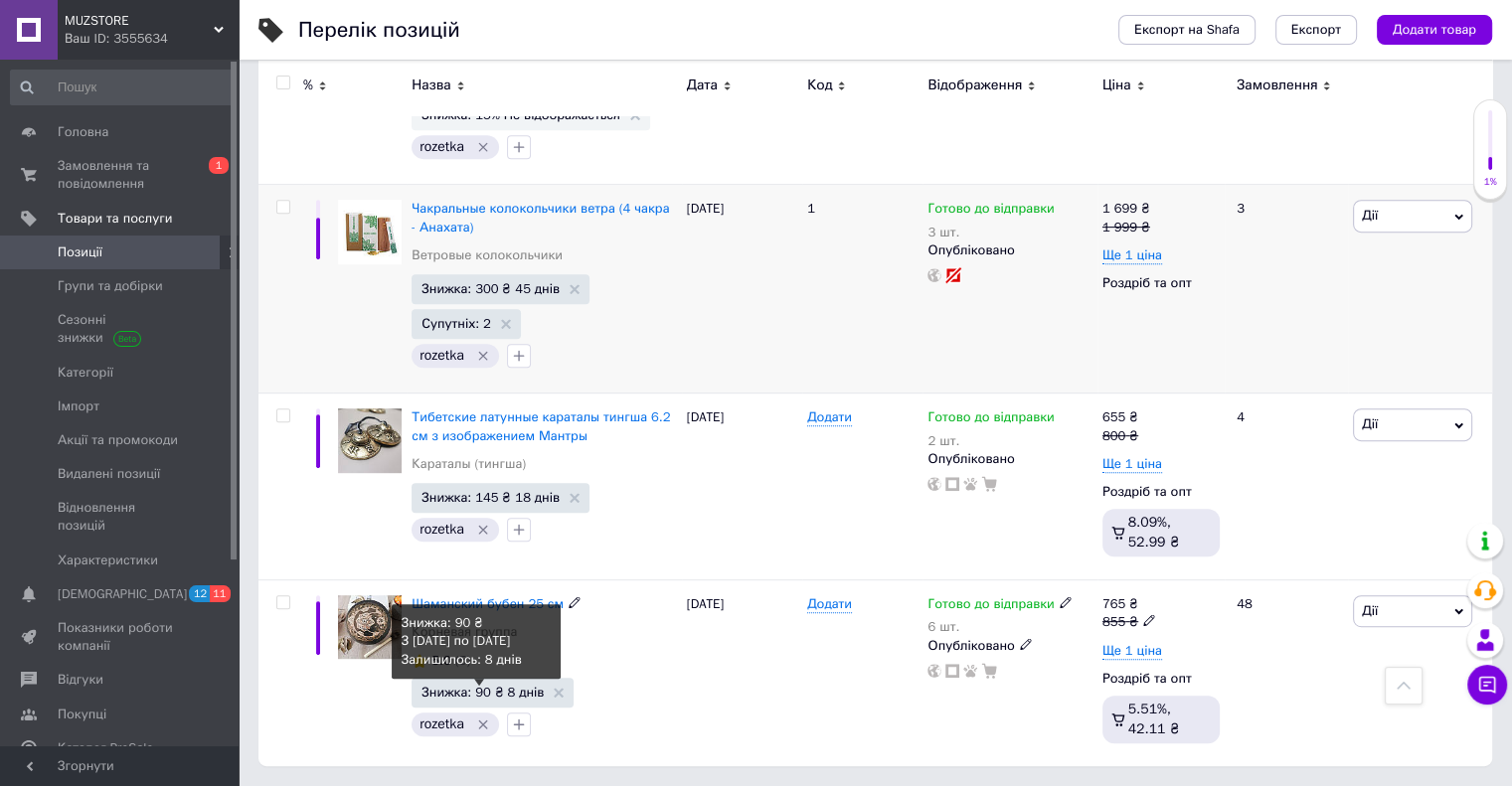 click on "Знижка: 90 ₴ 8 днів" at bounding box center (482, 692) 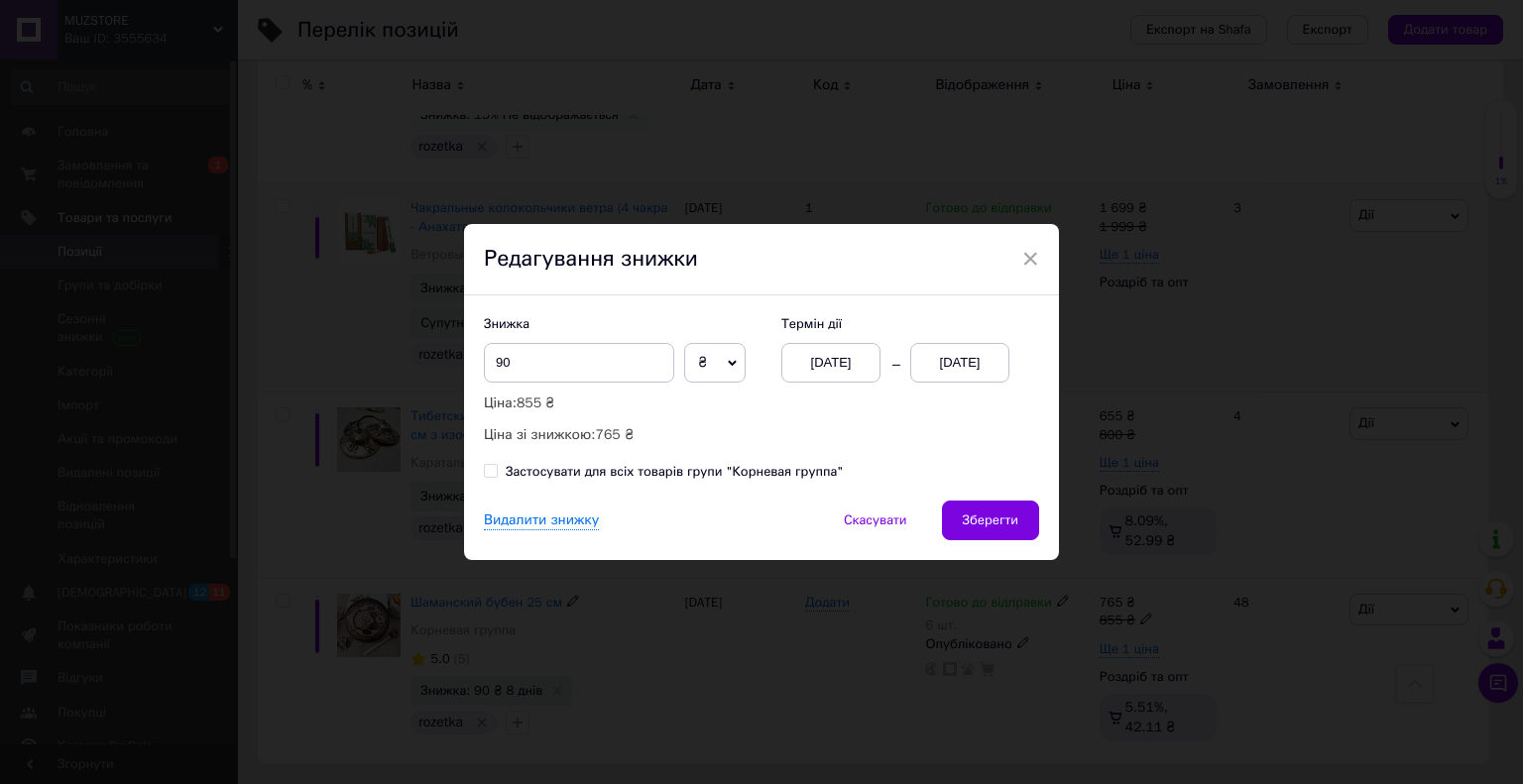 click on "[DATE]" at bounding box center [831, 363] 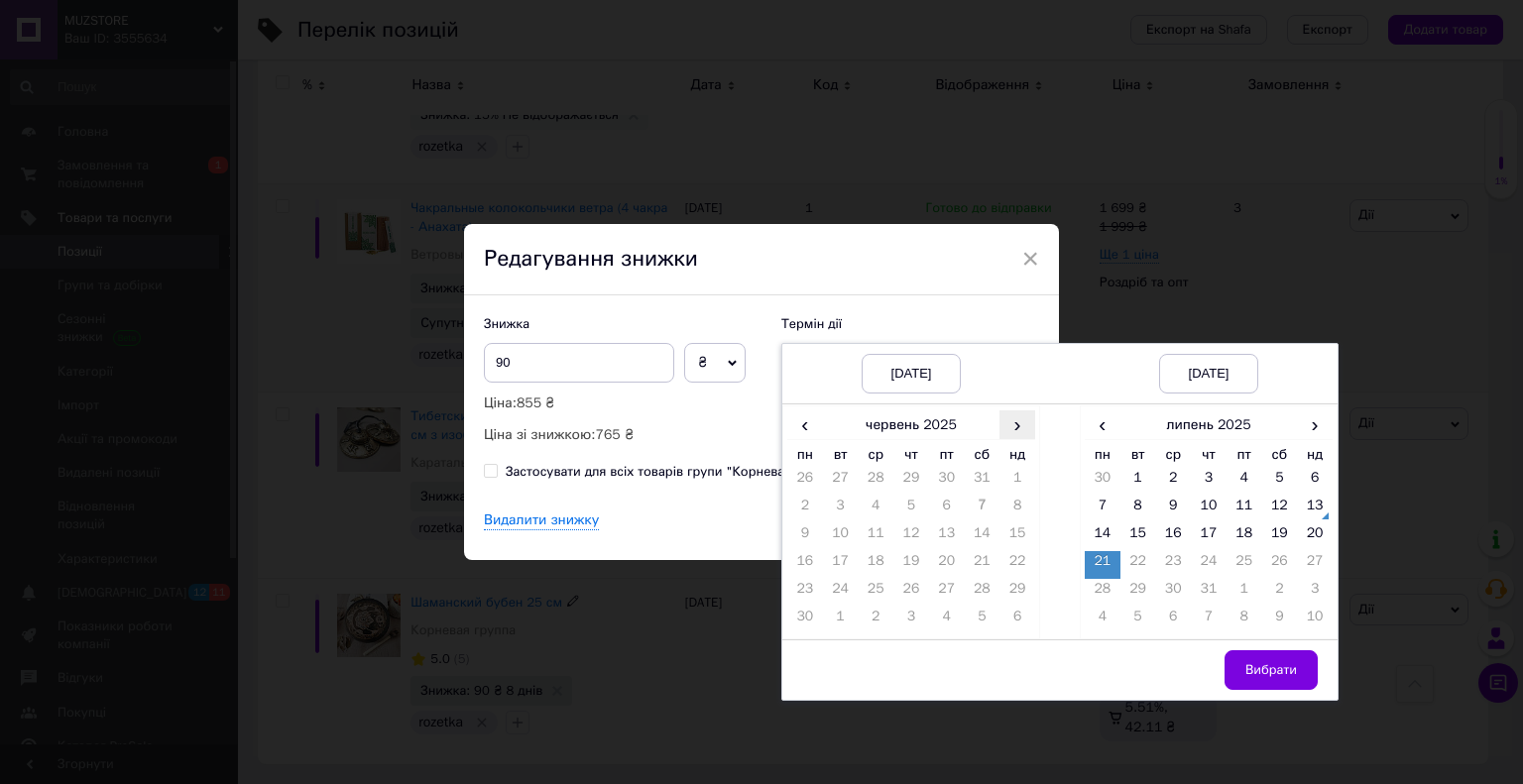click on "›" at bounding box center [1017, 424] 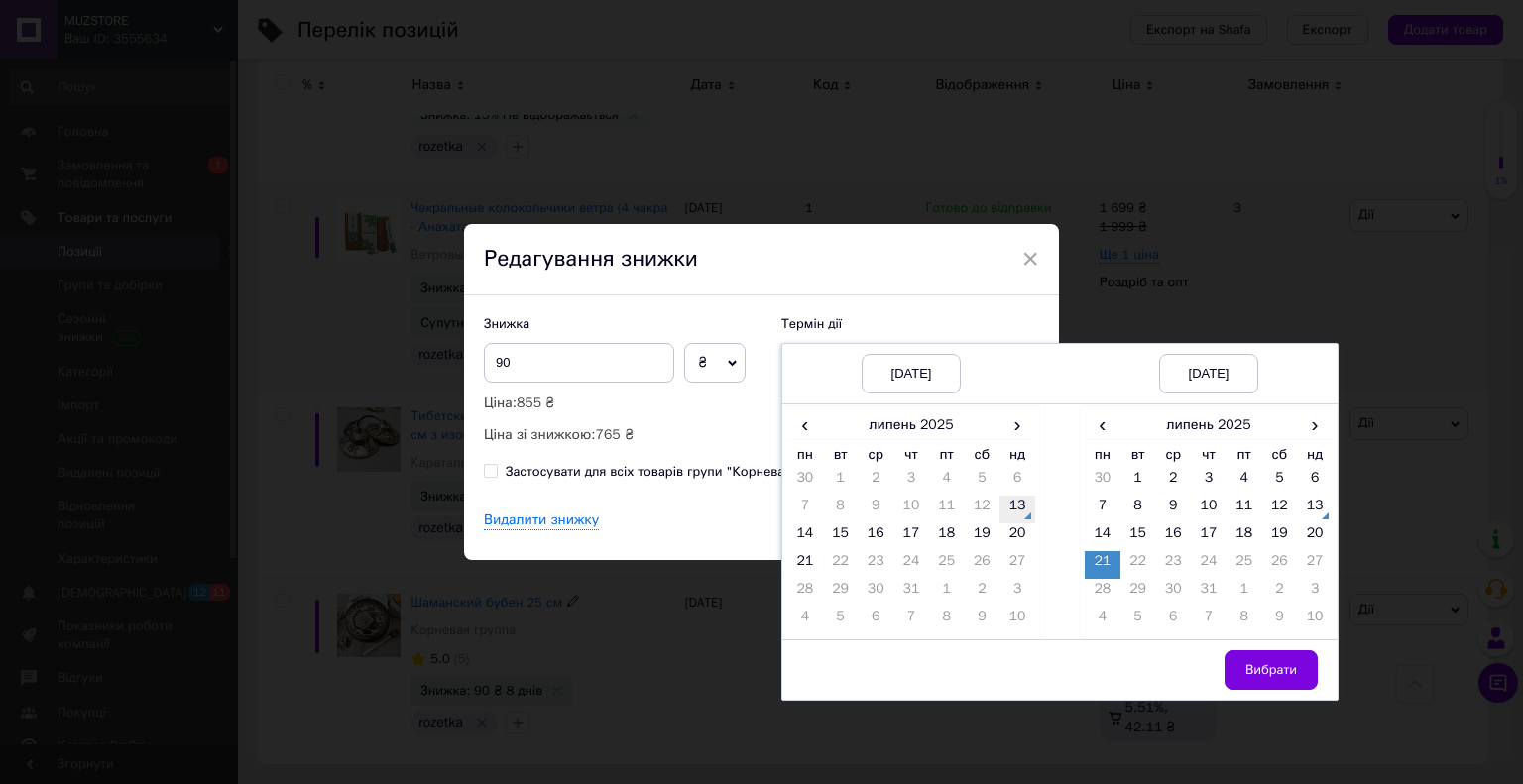 click on "13" at bounding box center [1017, 509] 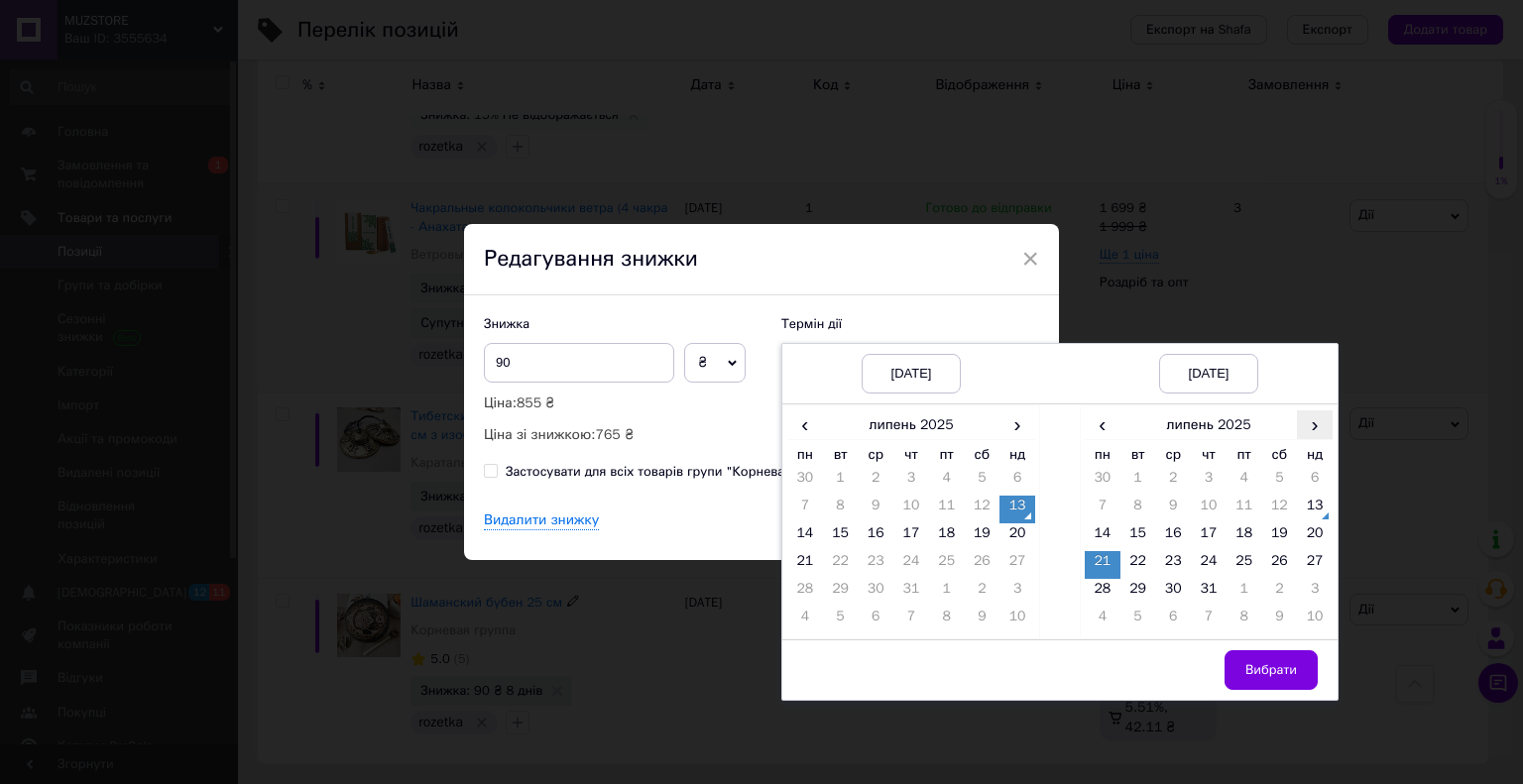 click on "›" at bounding box center (1315, 424) 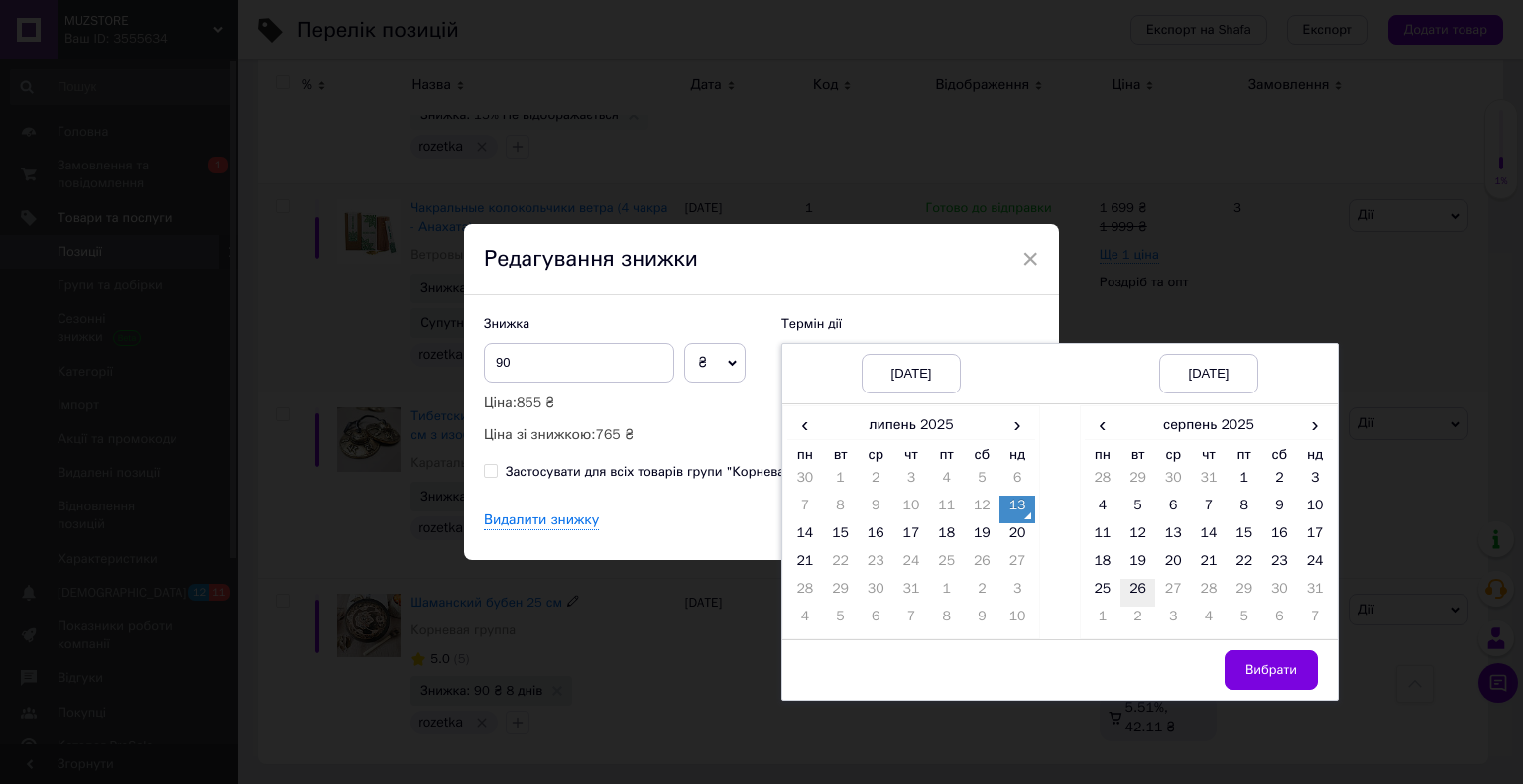 click on "26" at bounding box center [1138, 593] 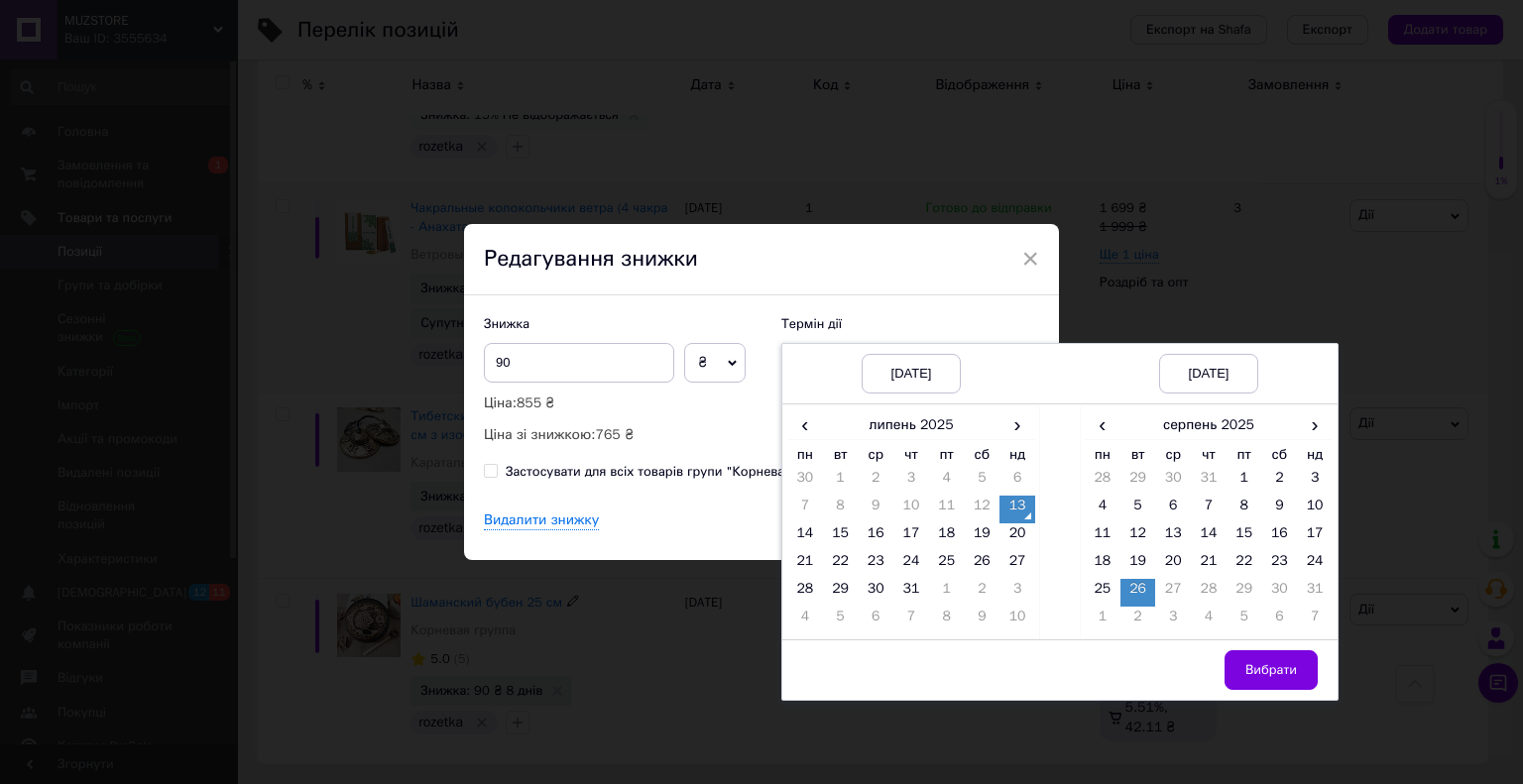 click on "Вибрати" at bounding box center [1271, 670] 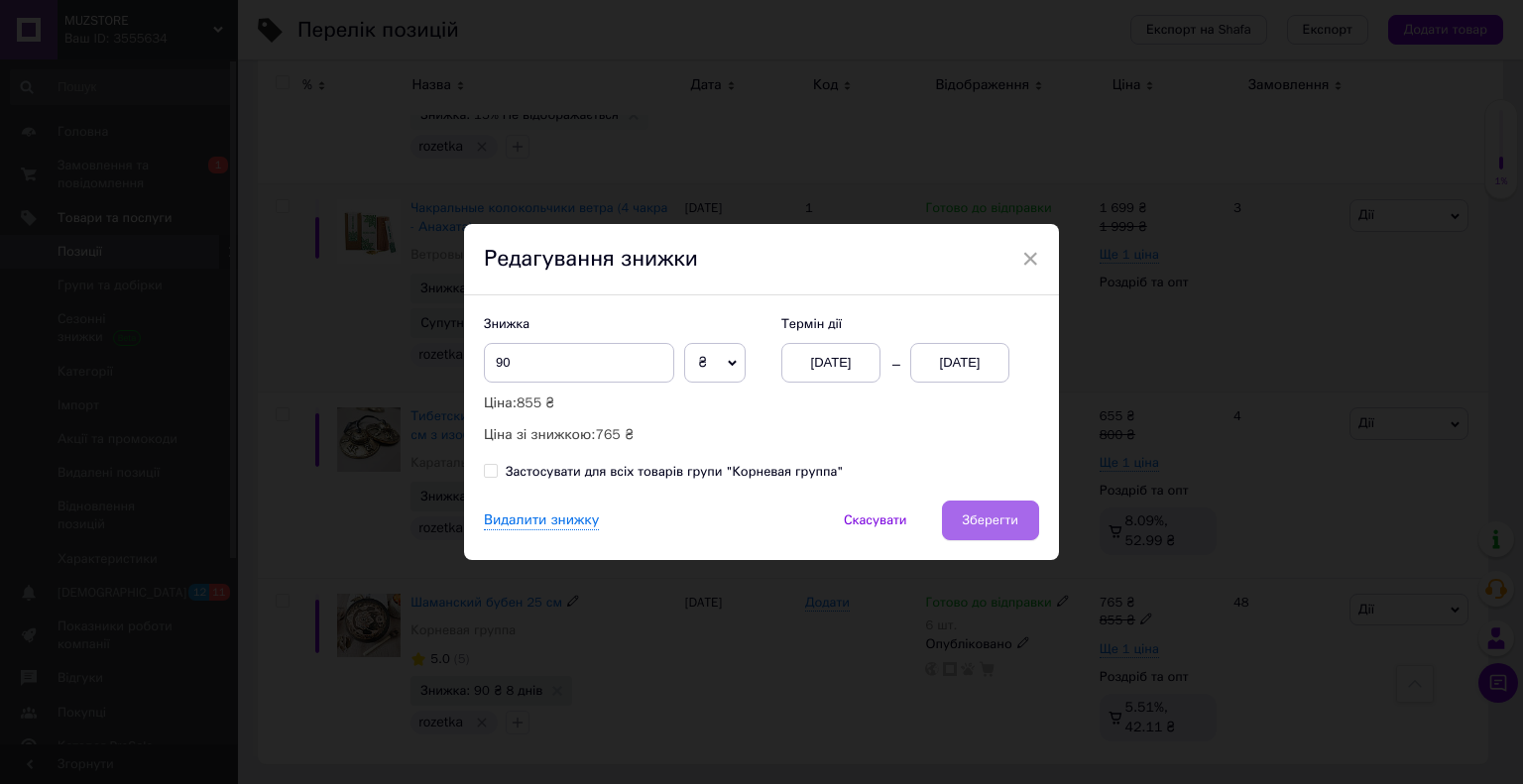 click on "Зберегти" at bounding box center [991, 520] 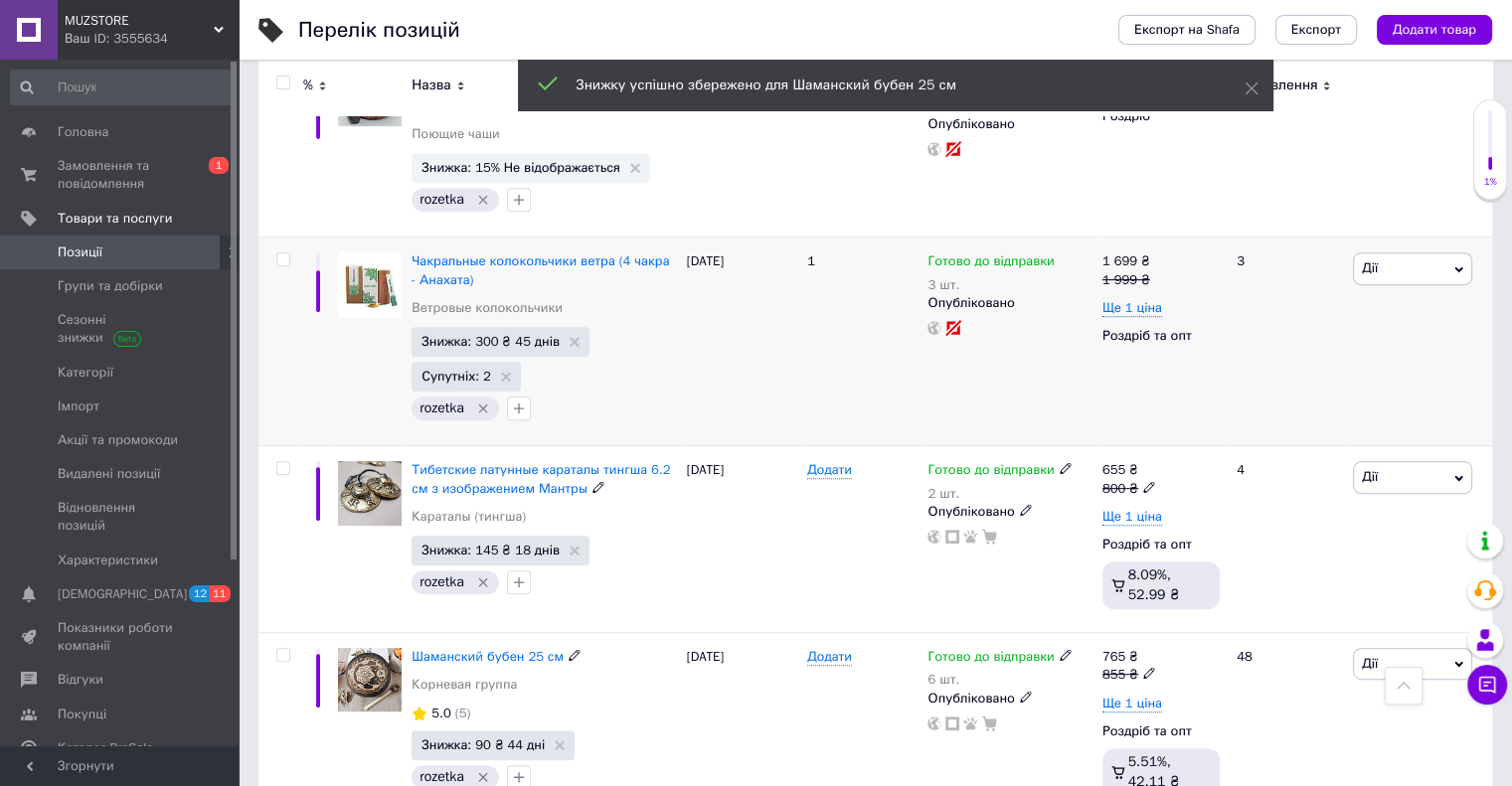 scroll, scrollTop: 8410, scrollLeft: 0, axis: vertical 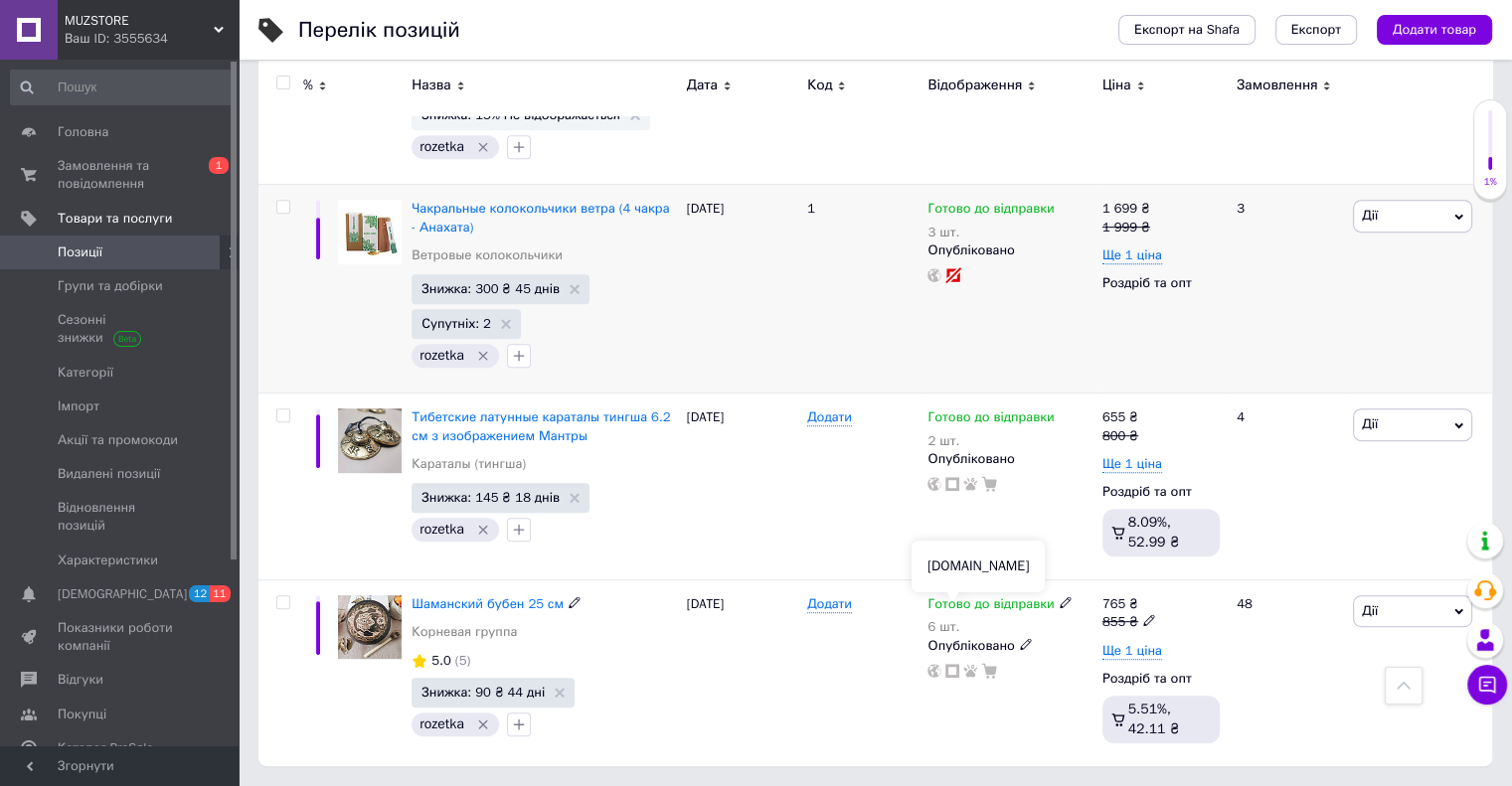 click 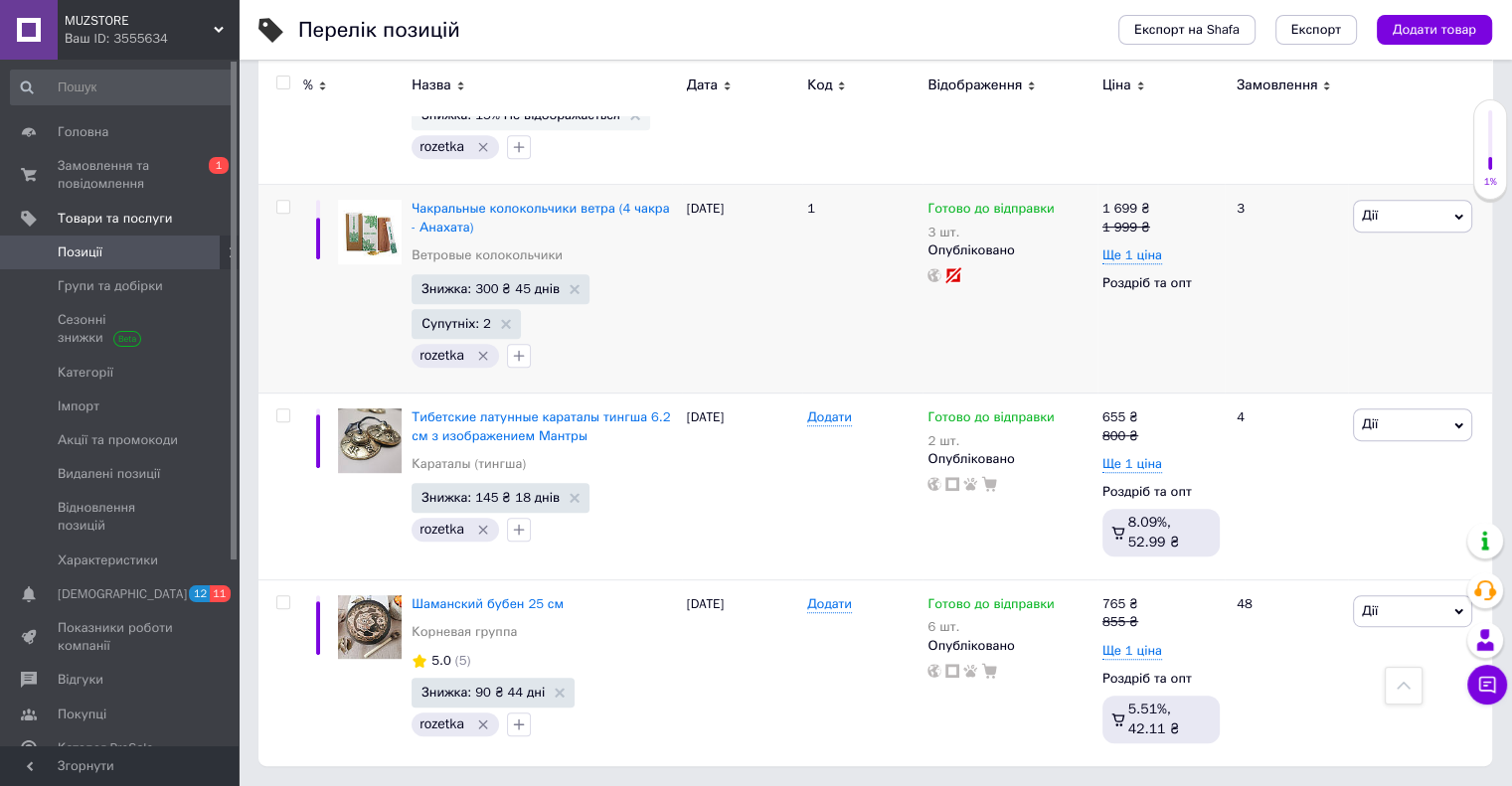 click on "Перелік позицій Експорт на Shafa Експорт Додати товар Додано 45   / 100000   товарів 0   / 300000   різновидів Опубліковано 45   / 45 товарів та різновидів В каталозі 26   / 45 товарів та різновидів Не в каталозі 19   / 45 товарів та різновидів Усі 47 Ok Відфільтровано...  Зберегти Нічого не знайдено Можливо, помилка у слові  або немає відповідностей за вашим запитом. Усі 47 Відфільтруйте товари % Назва Дата Код Відображення Ціна Замовлення Шаманский бубен 25 см с Мандалой Корневая группа Знижка: 90 ₴ Не відображається [DATE] Додати Немає в наявності 0 Опубліковано 855   ₴ Ще 1 ціна 1 Дії 0 1 200" at bounding box center (875, -3783) 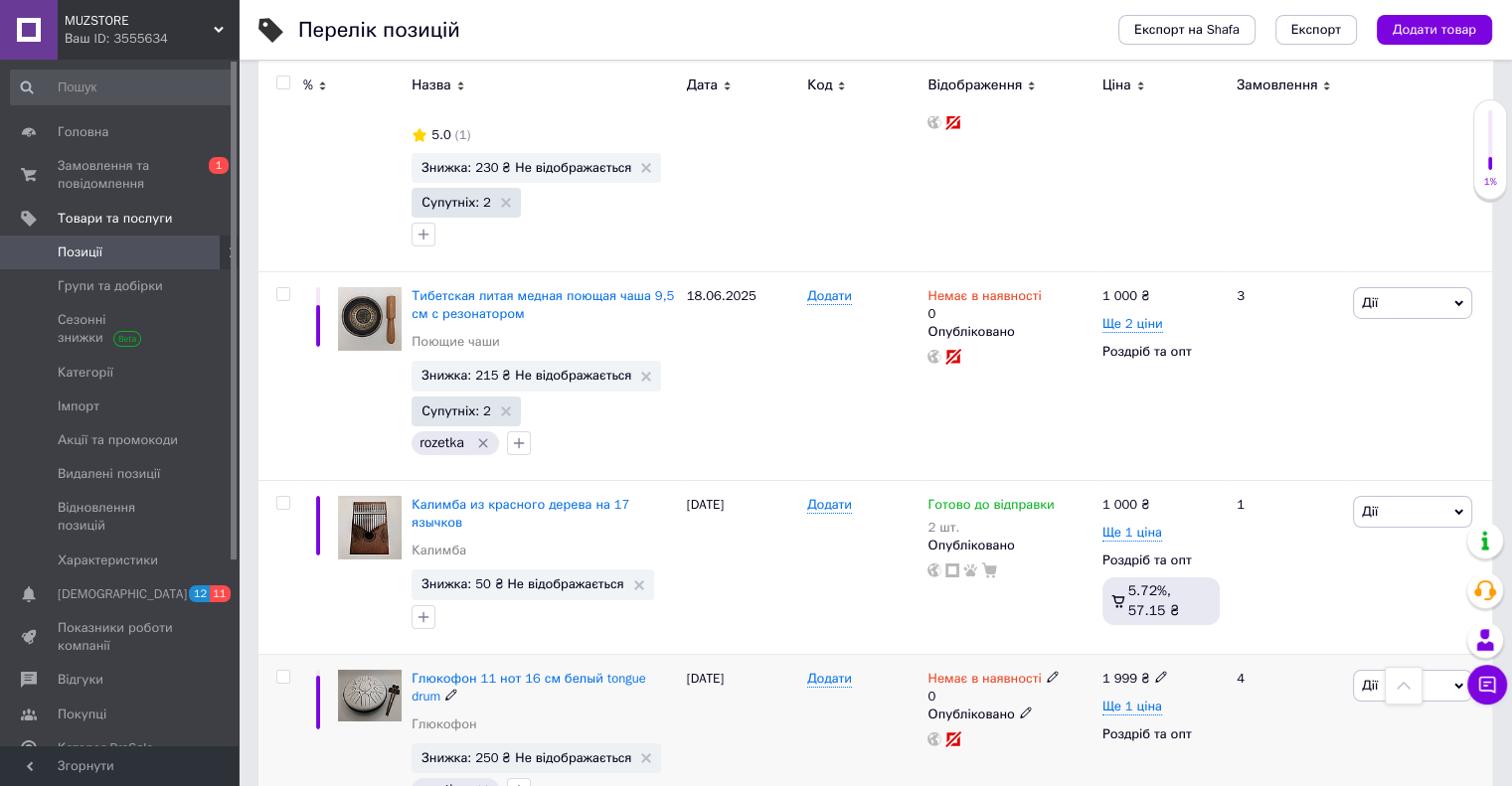 scroll, scrollTop: 6821, scrollLeft: 0, axis: vertical 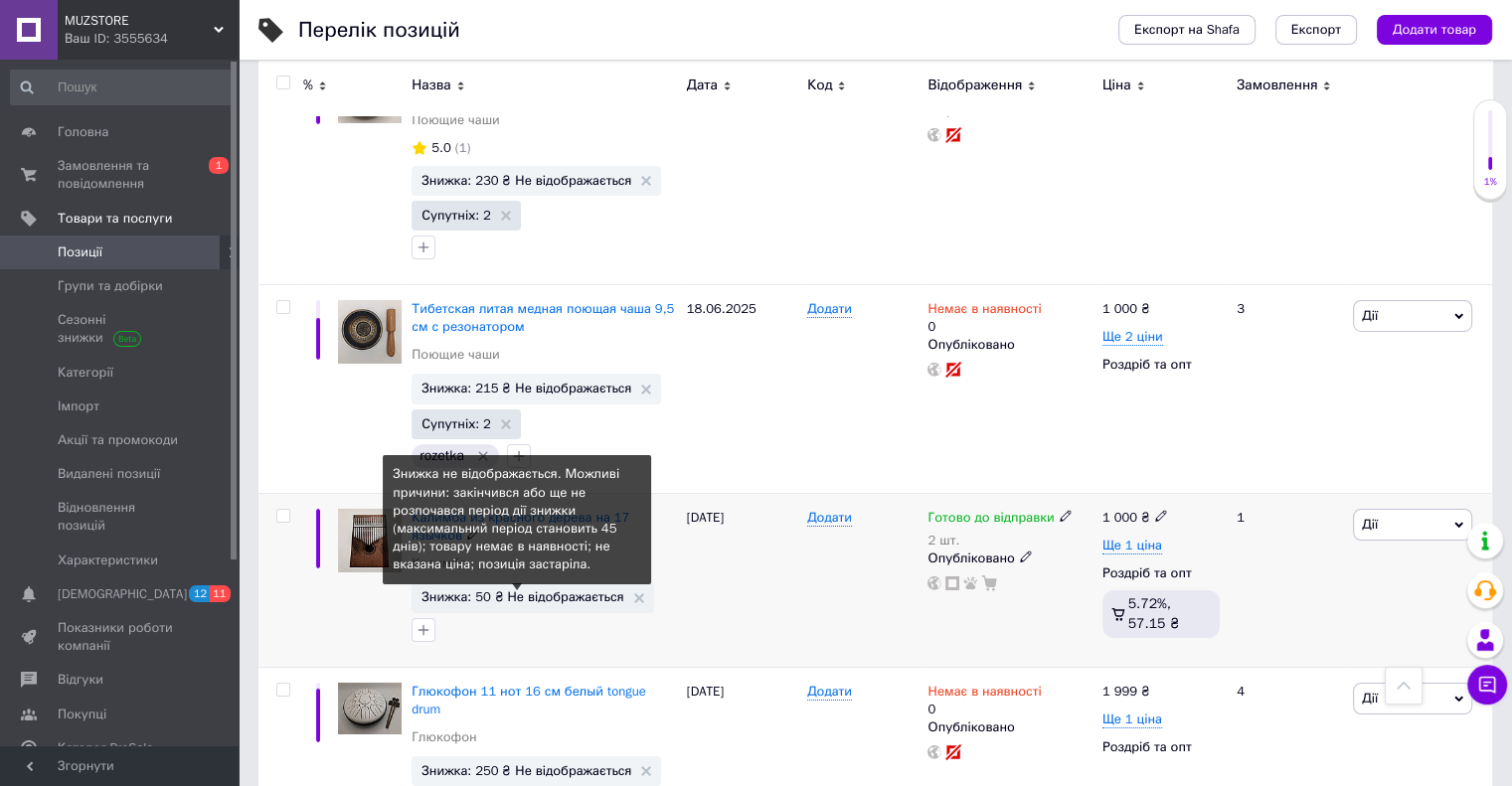 click on "Знижка: 50 ₴ Не відображається" at bounding box center [522, 596] 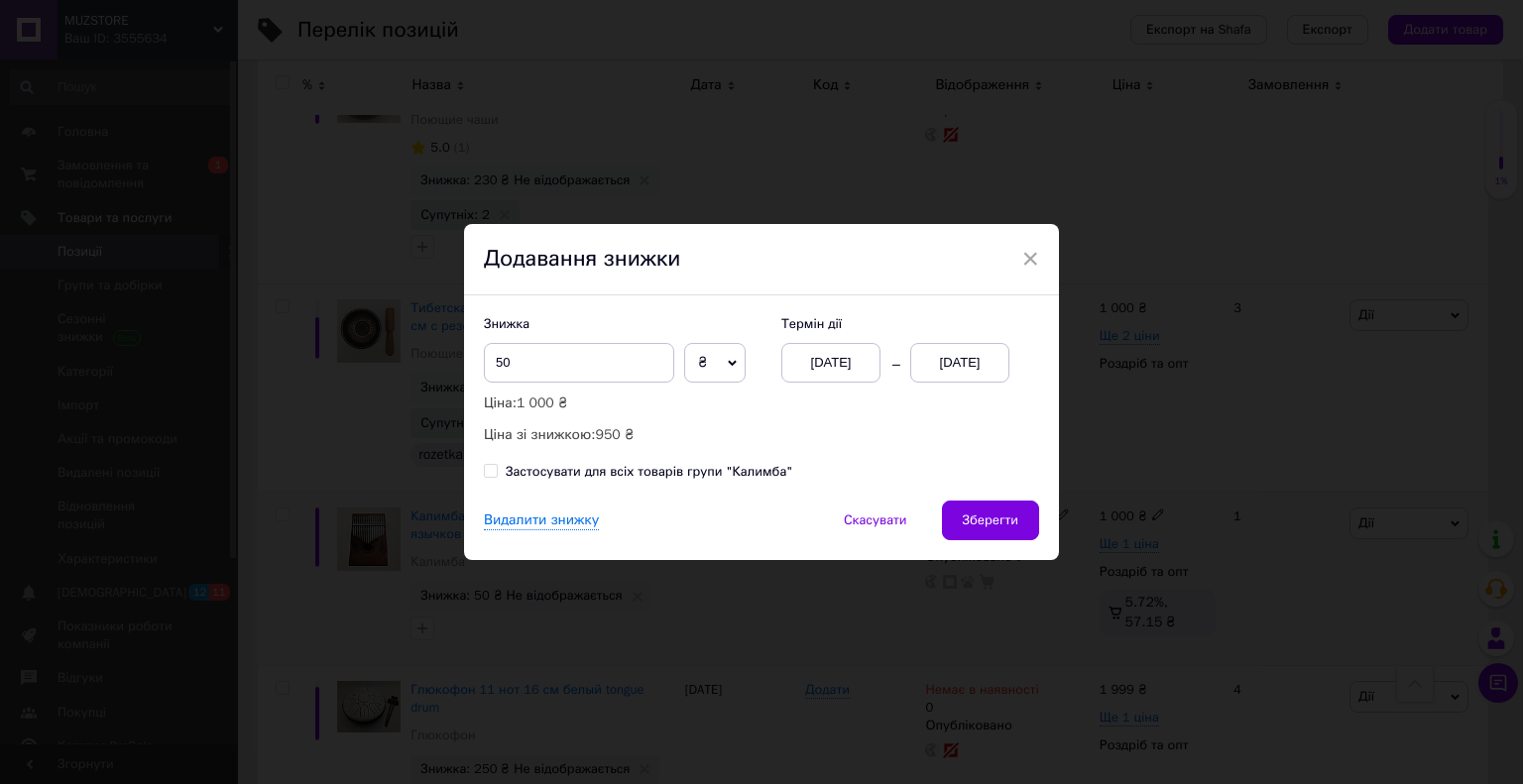 click on "[DATE]" at bounding box center (960, 363) 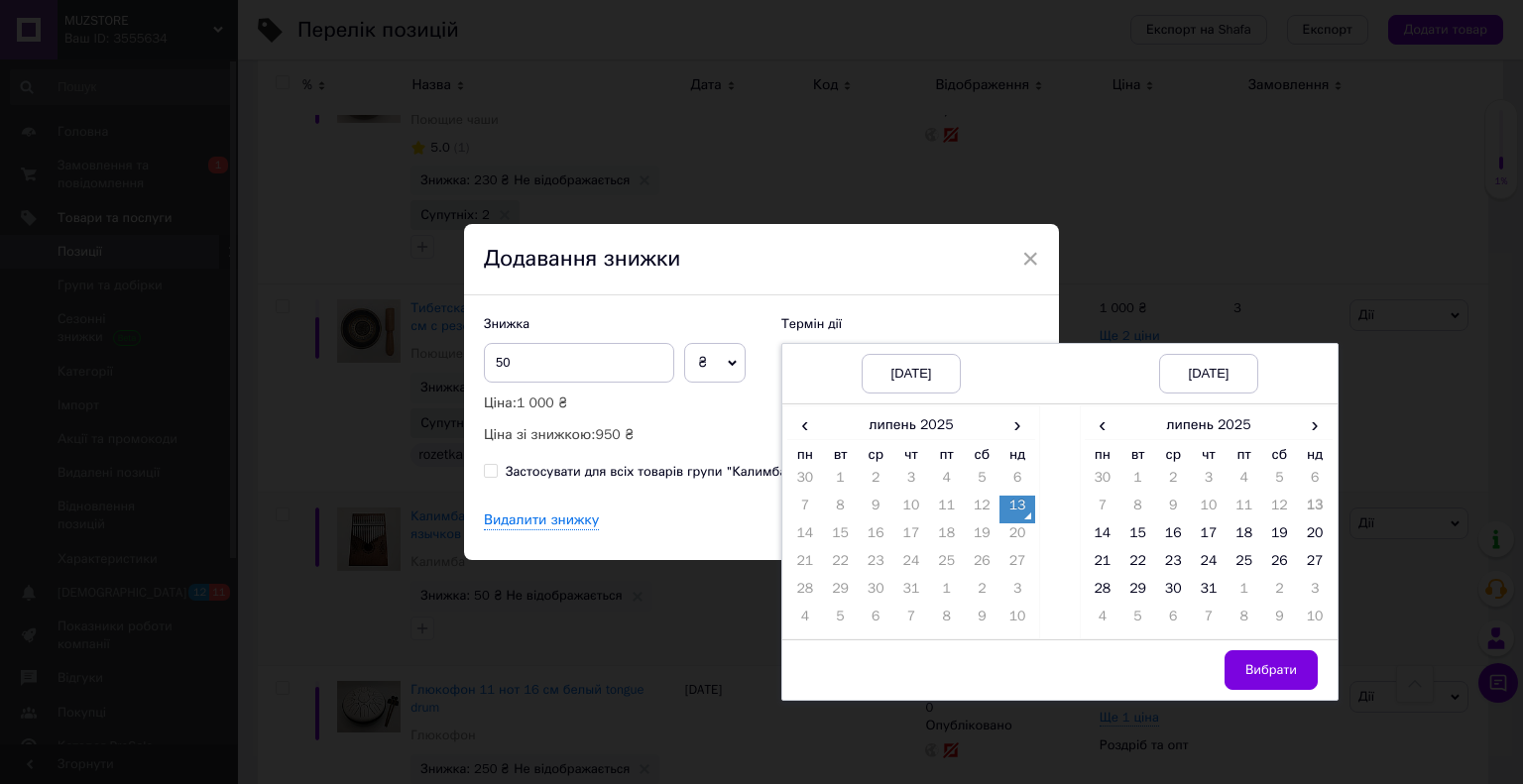 click on "‹ липень 2025 › пн вт ср чт пт сб нд 30 1 2 3 4 5 6 7 8 9 10 11 12 13 14 15 16 17 18 19 20 21 22 23 24 25 26 27 28 29 30 31 1 2 3 4 5 6 7 8 9 10" at bounding box center (911, 522) 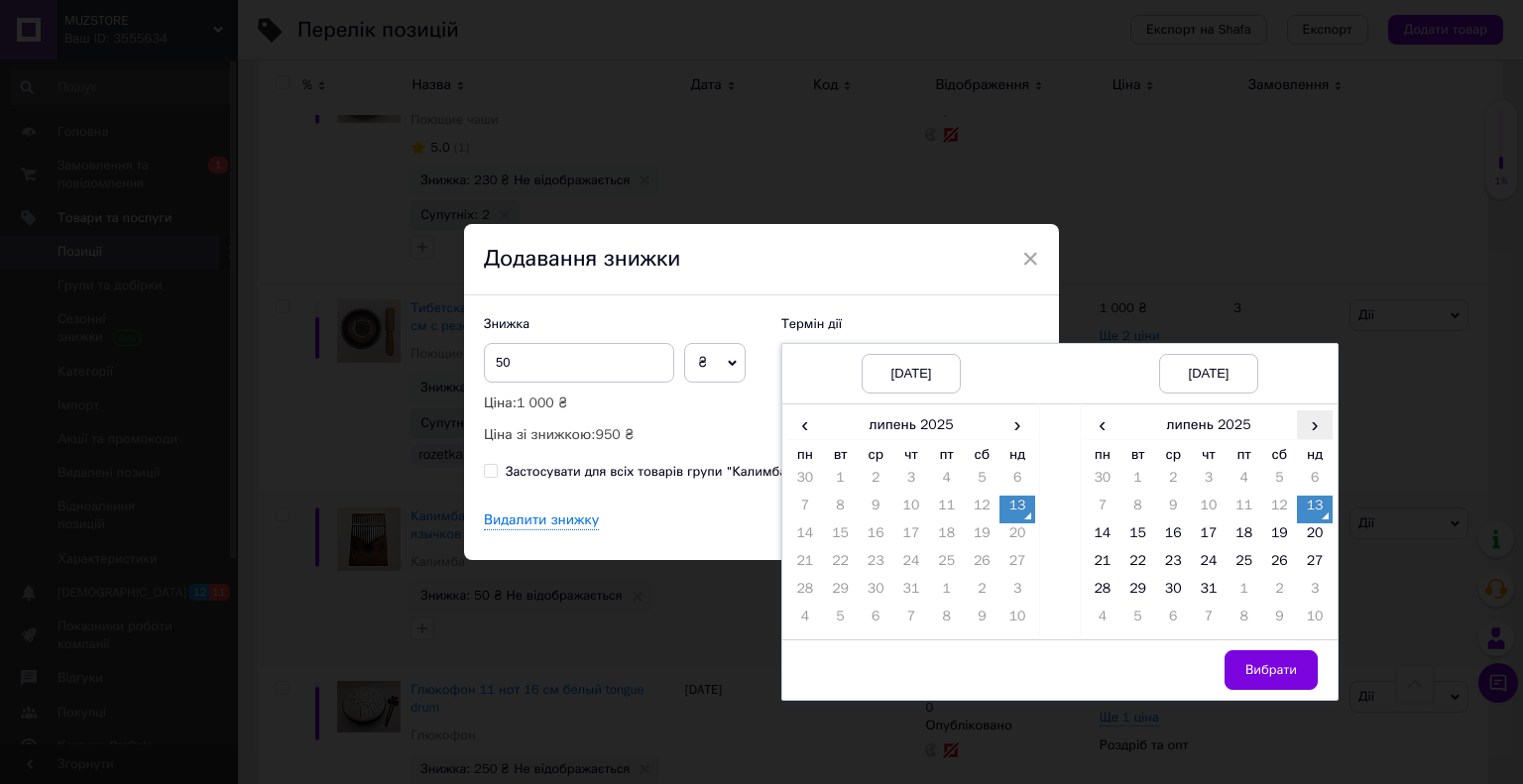 click on "›" at bounding box center [1315, 424] 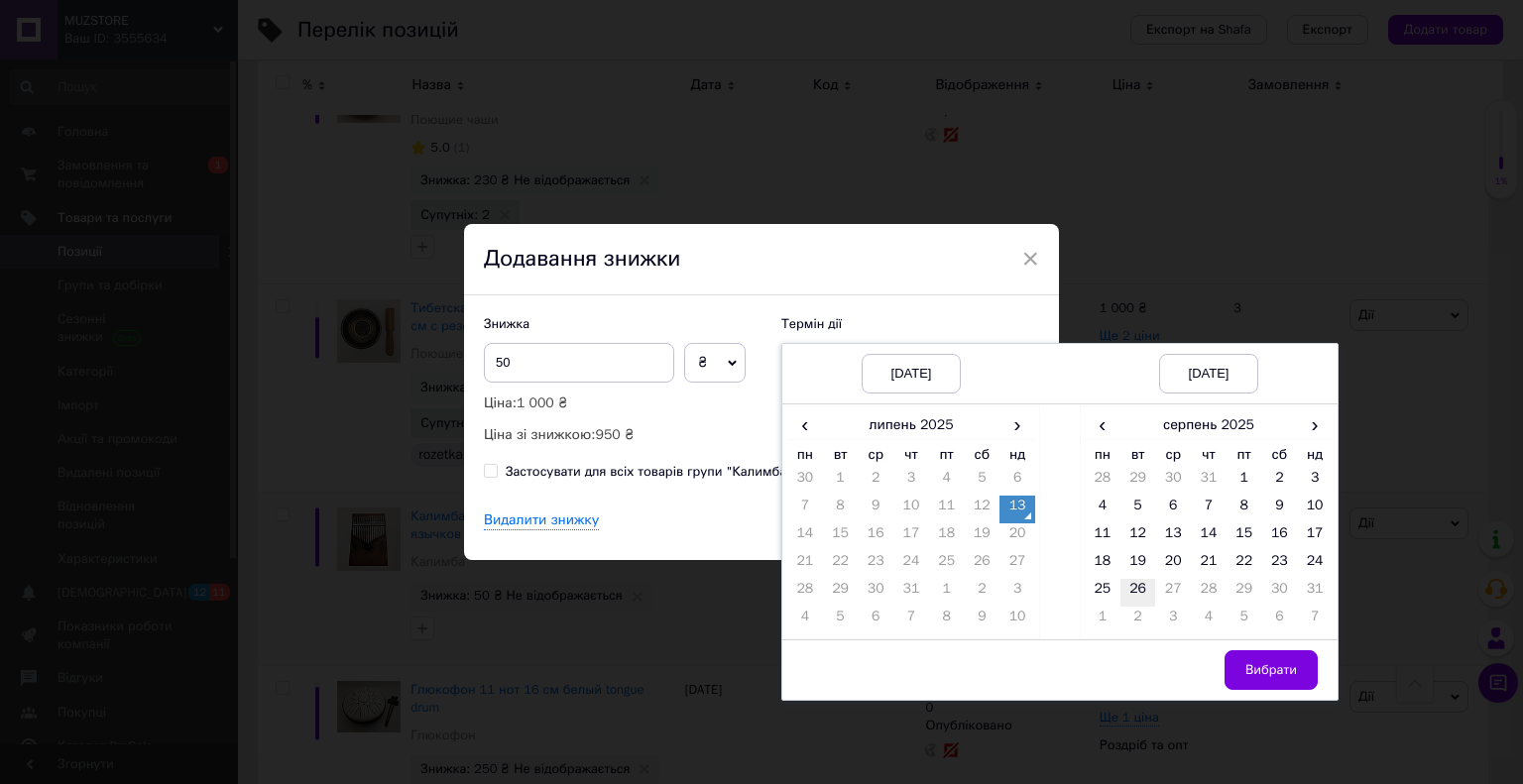click on "26" at bounding box center [1138, 593] 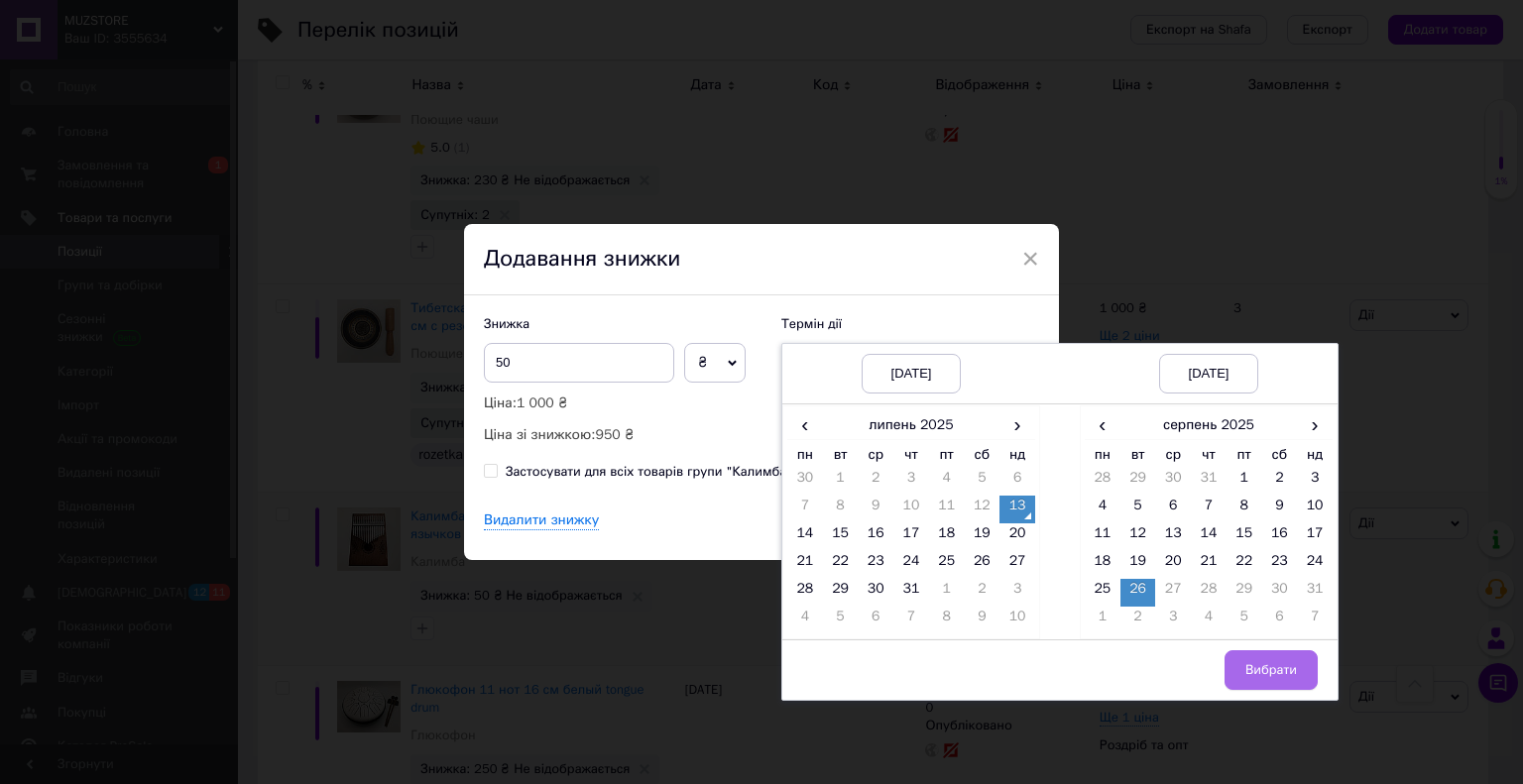 click on "Вибрати" at bounding box center (1271, 670) 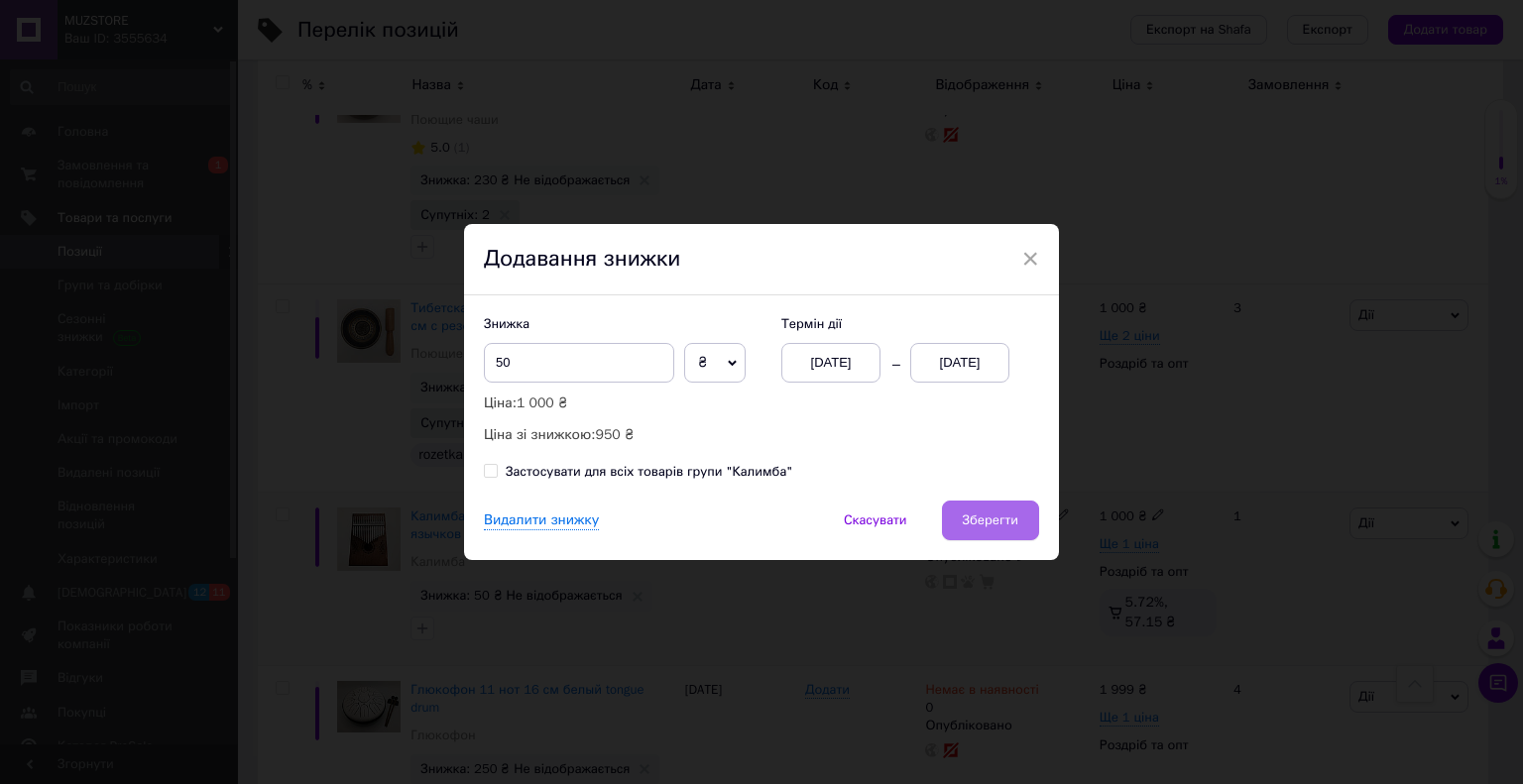 click on "Зберегти" at bounding box center [991, 520] 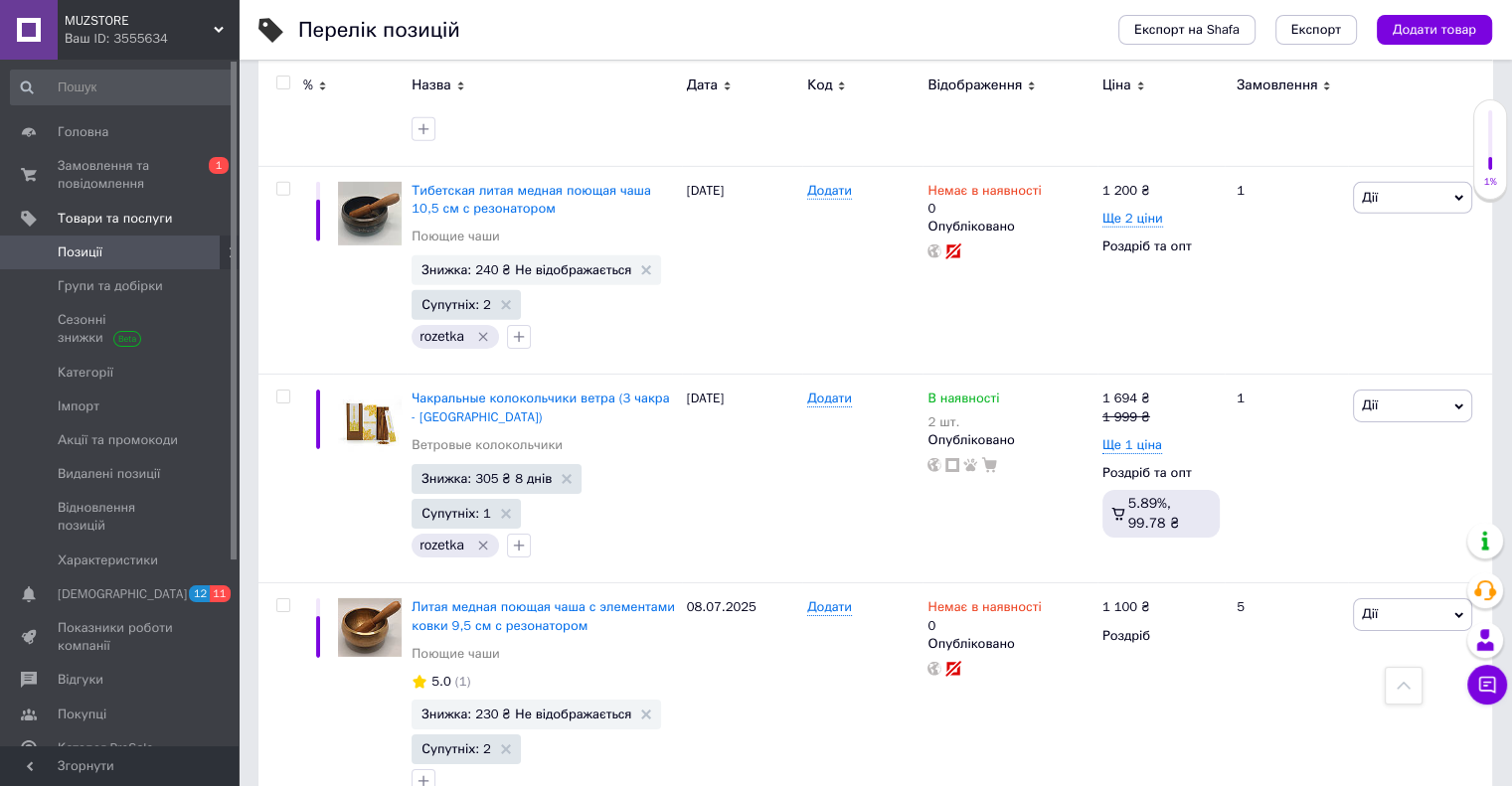 scroll, scrollTop: 6224, scrollLeft: 0, axis: vertical 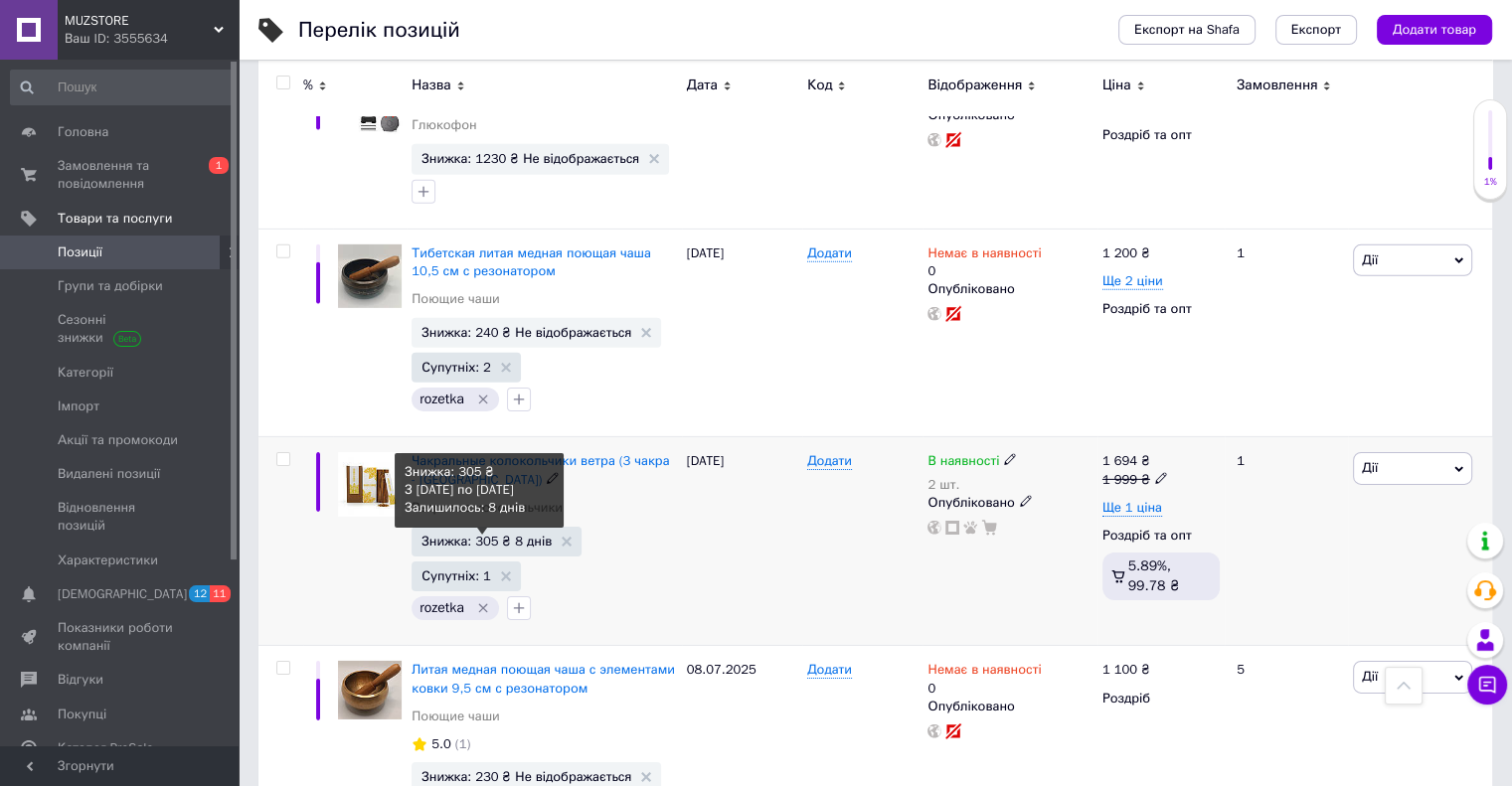 click on "Знижка: 305 ₴ 8 днів" at bounding box center (486, 541) 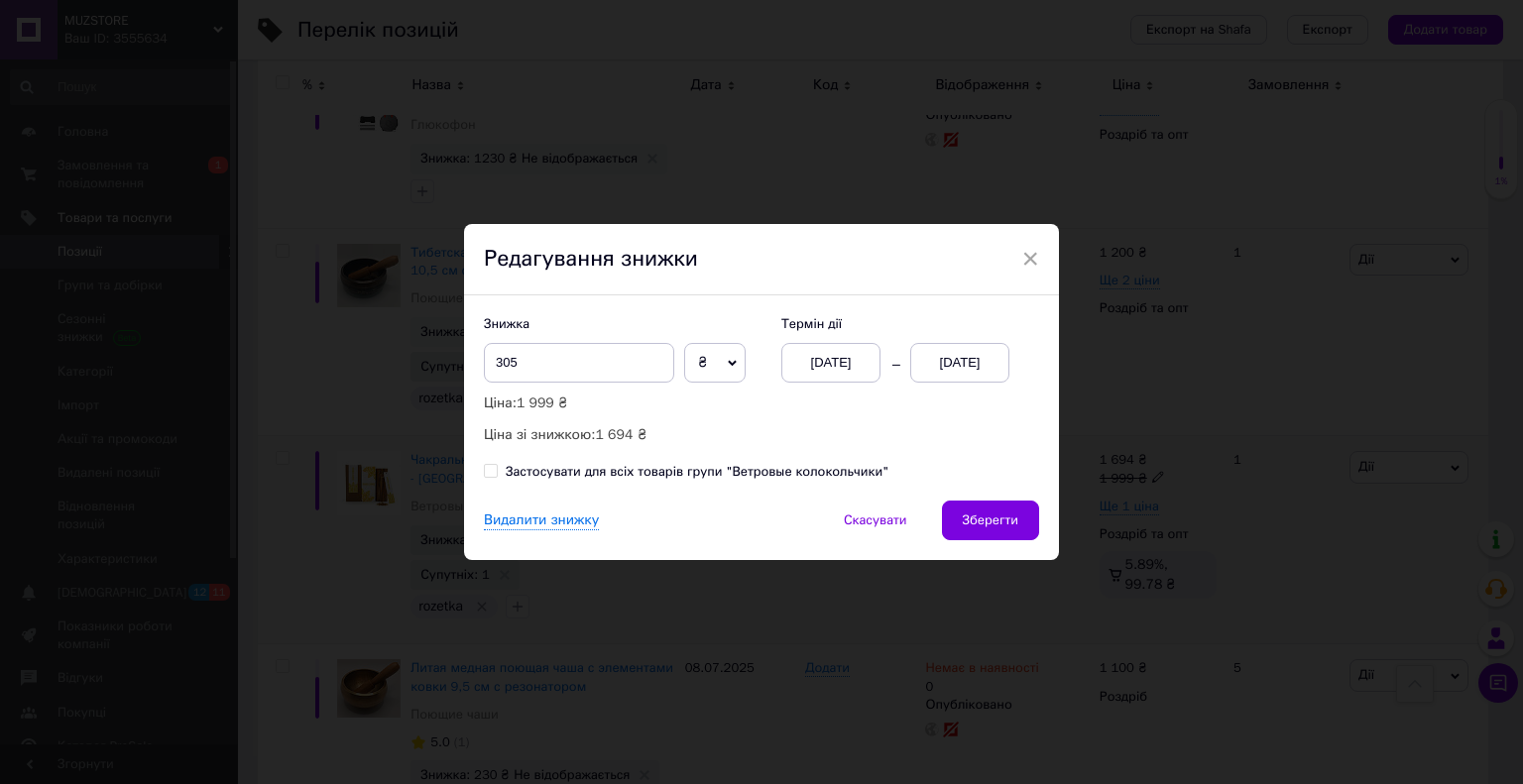 click on "[DATE]" at bounding box center (960, 363) 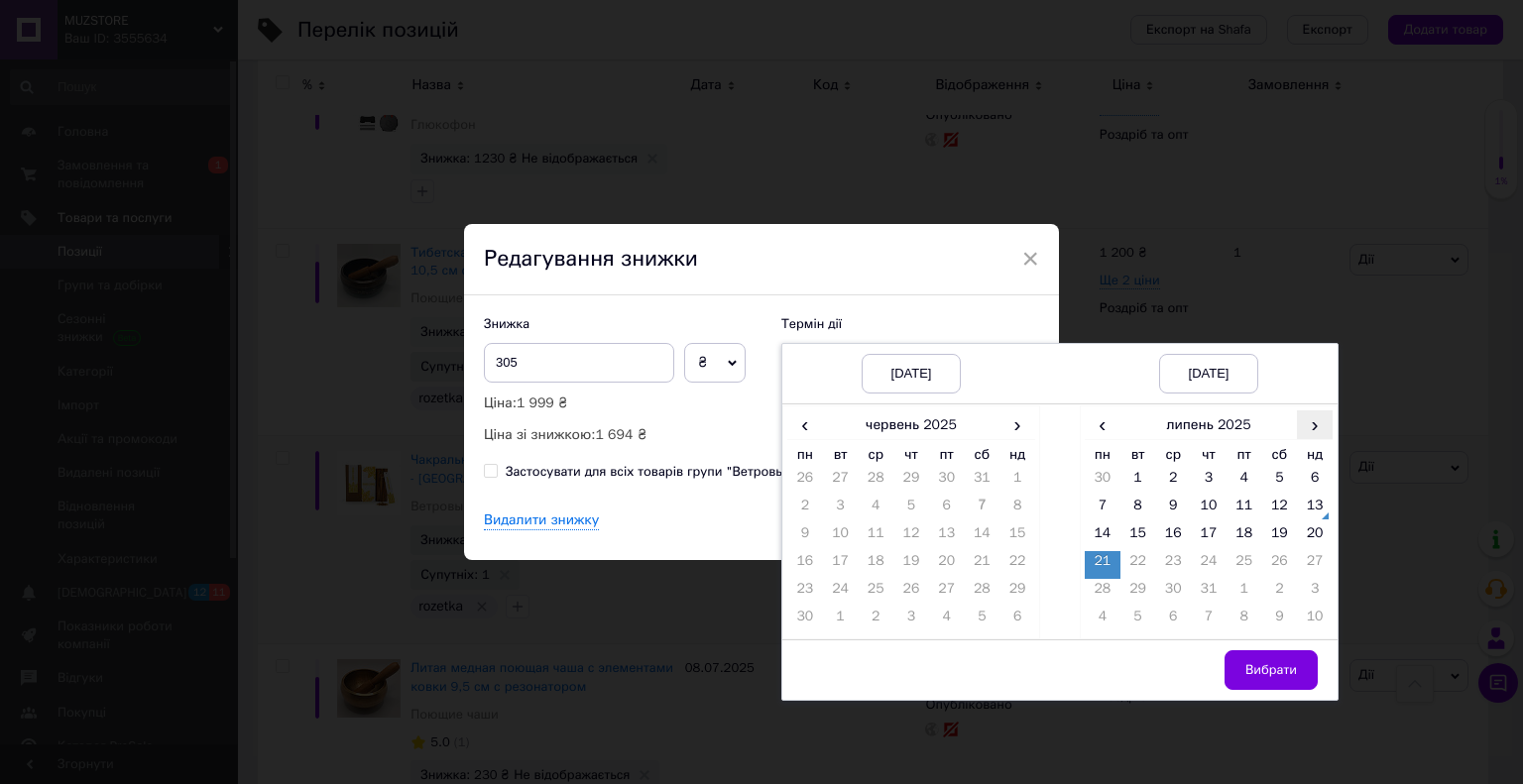 click on "›" at bounding box center [1315, 424] 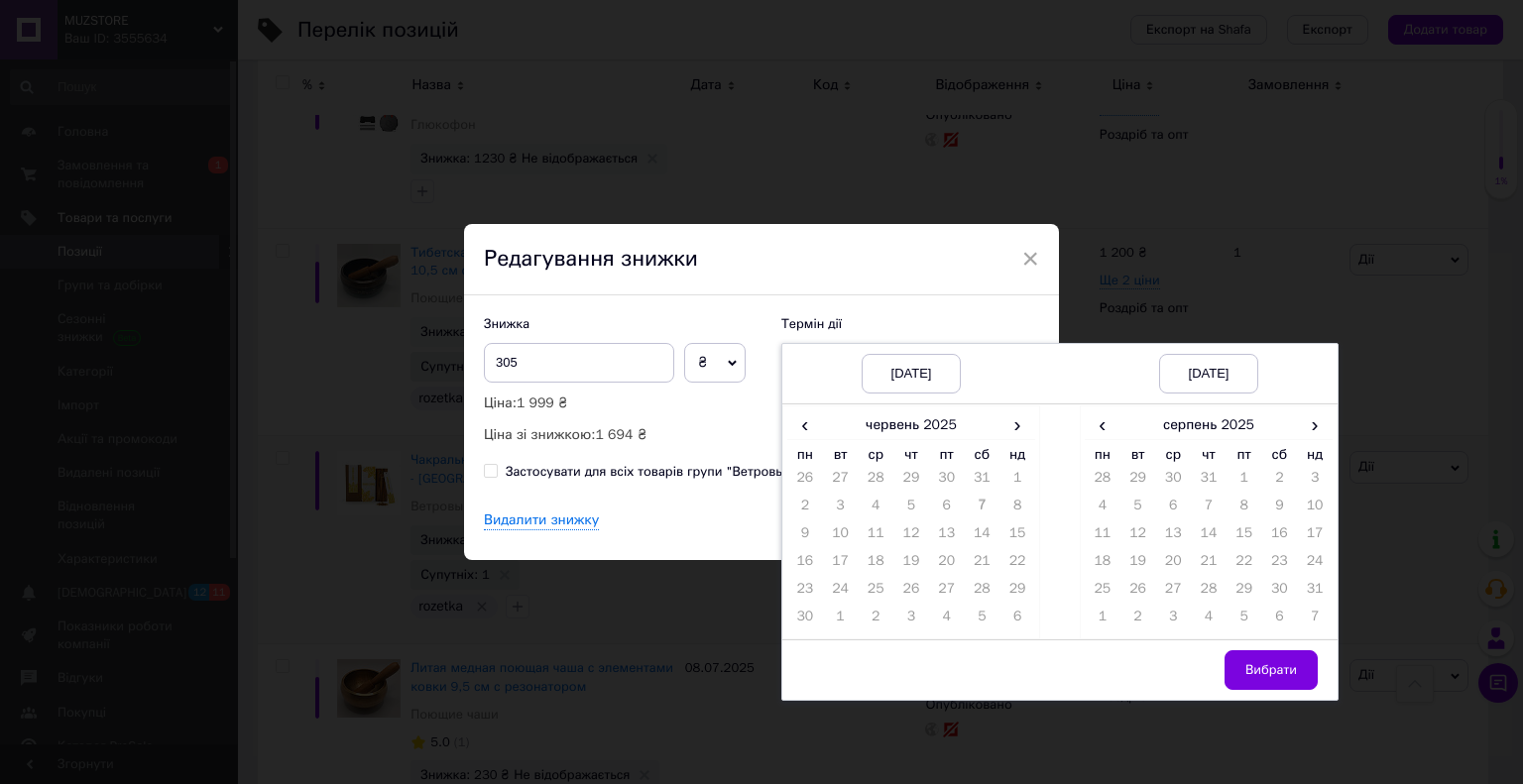 drag, startPoint x: 805, startPoint y: 427, endPoint x: 833, endPoint y: 448, distance: 35 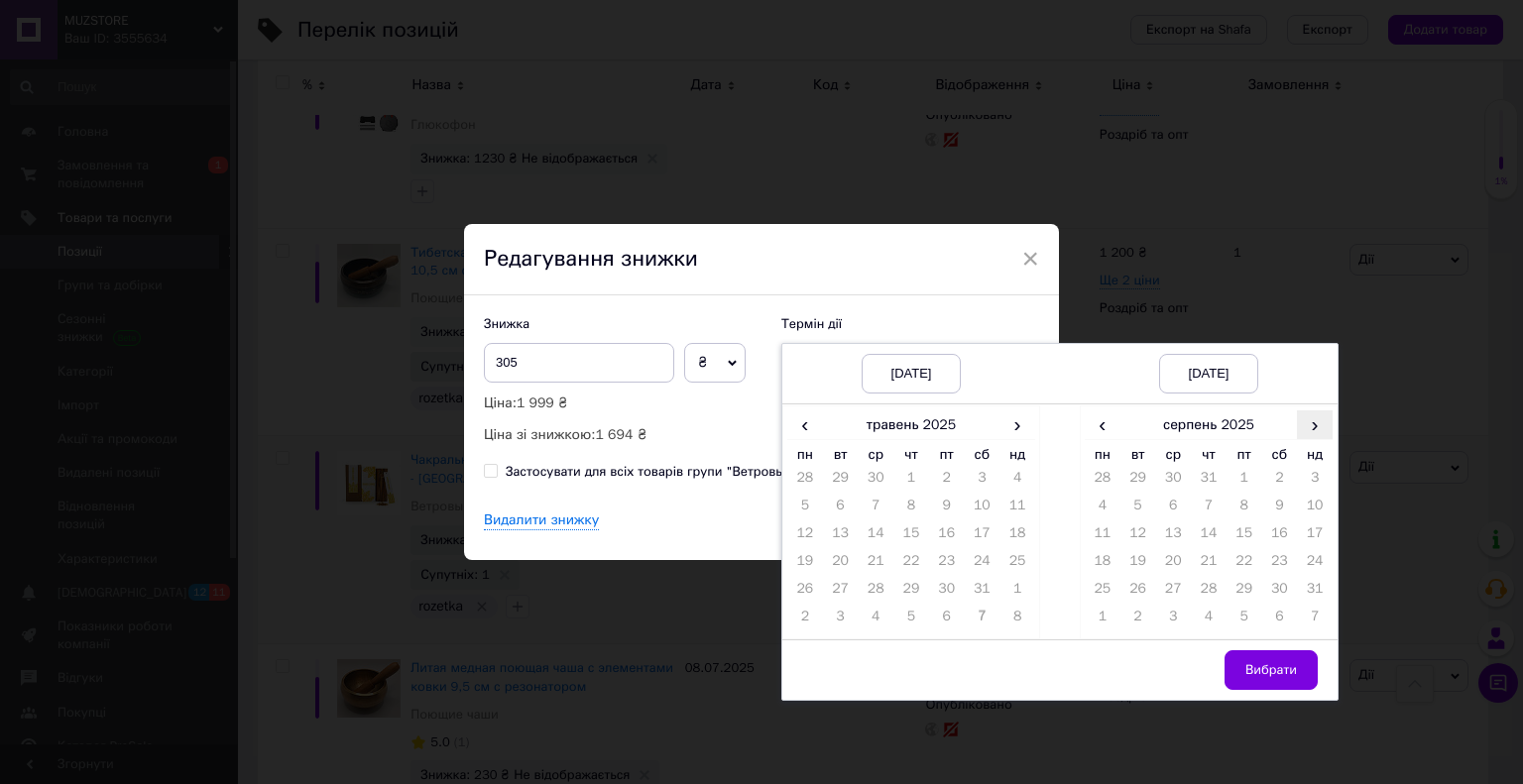 click on "›" at bounding box center [1315, 424] 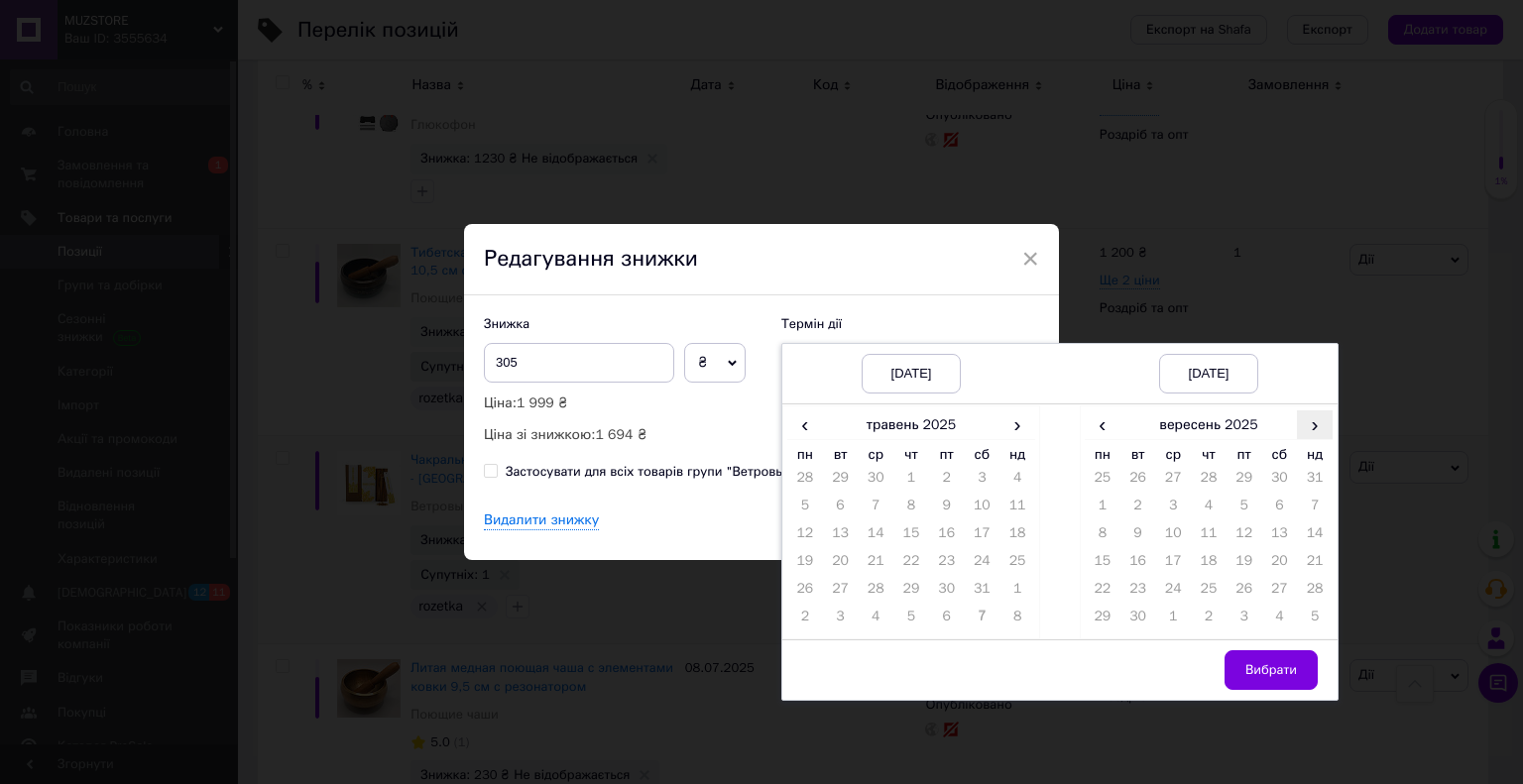 click on "›" at bounding box center [1315, 424] 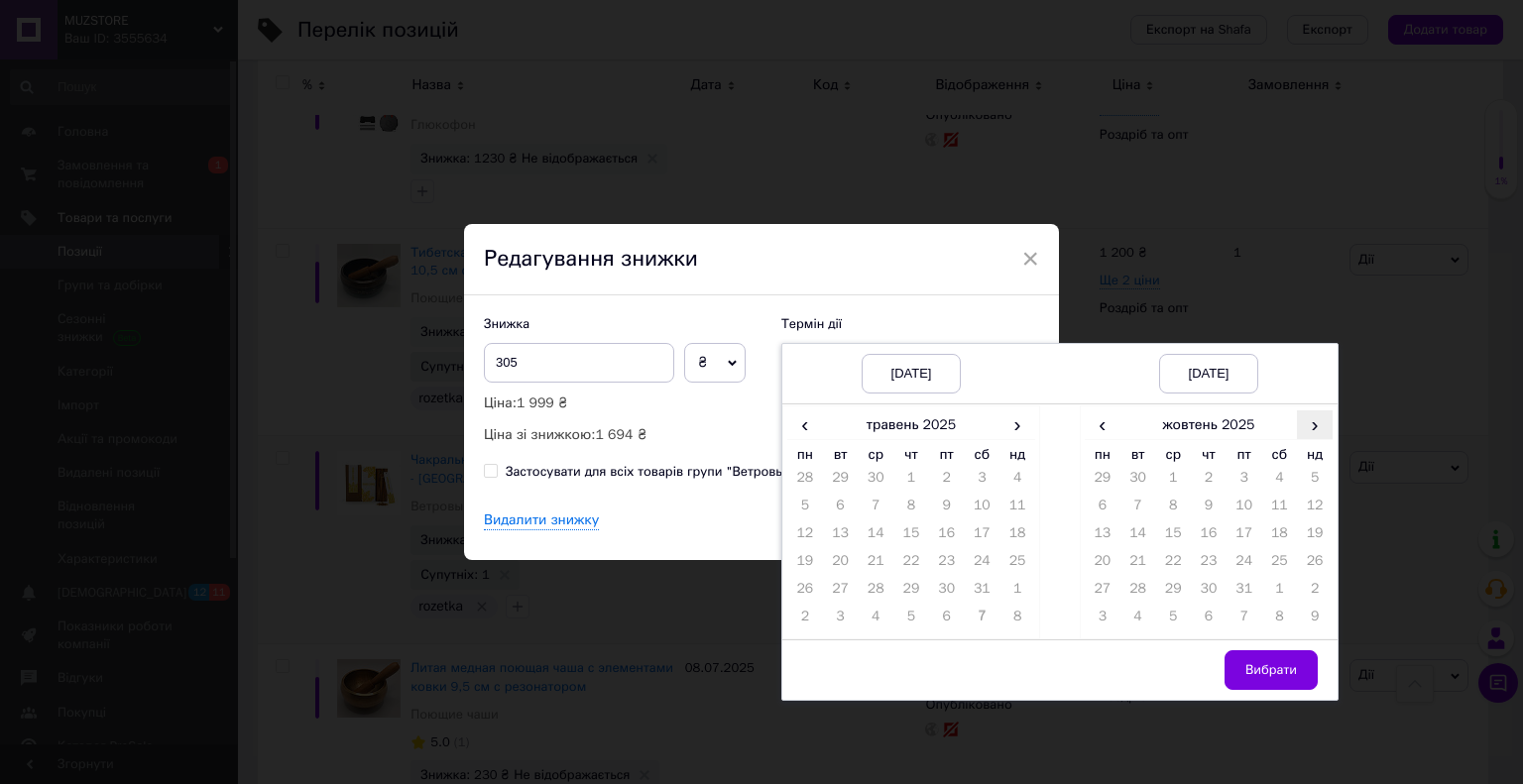 click on "›" at bounding box center (1315, 424) 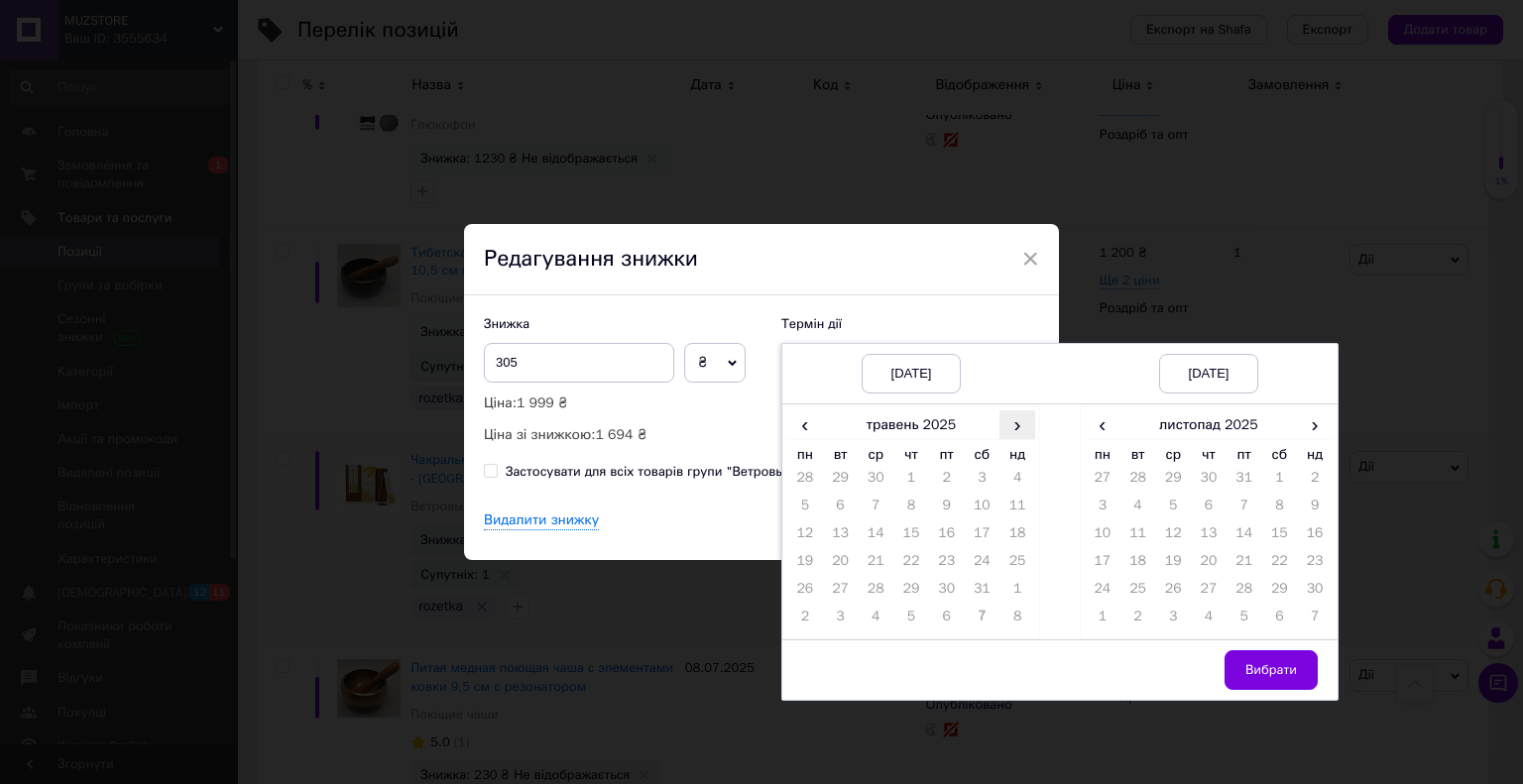 click on "›" at bounding box center (1017, 424) 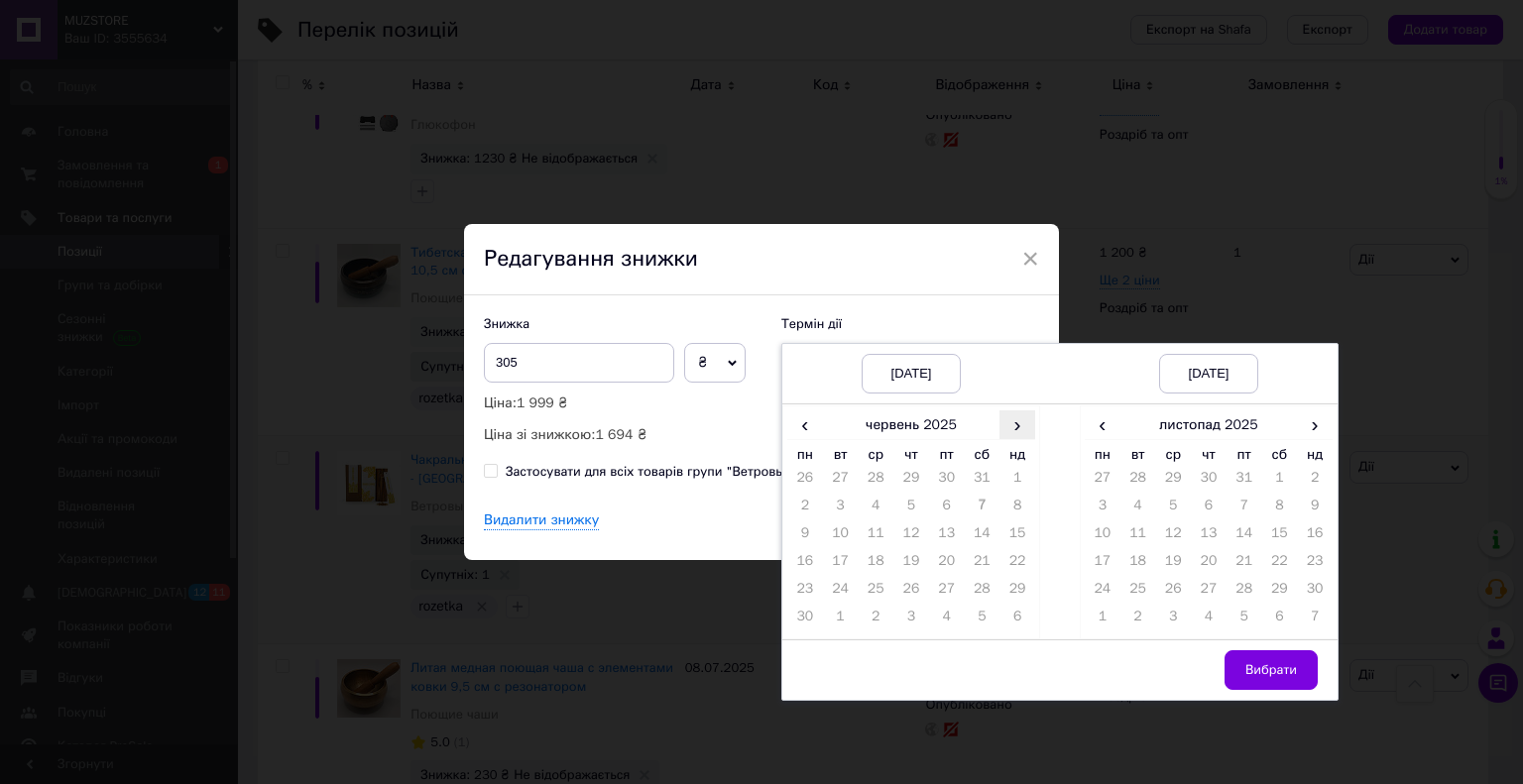 click on "›" at bounding box center (1017, 424) 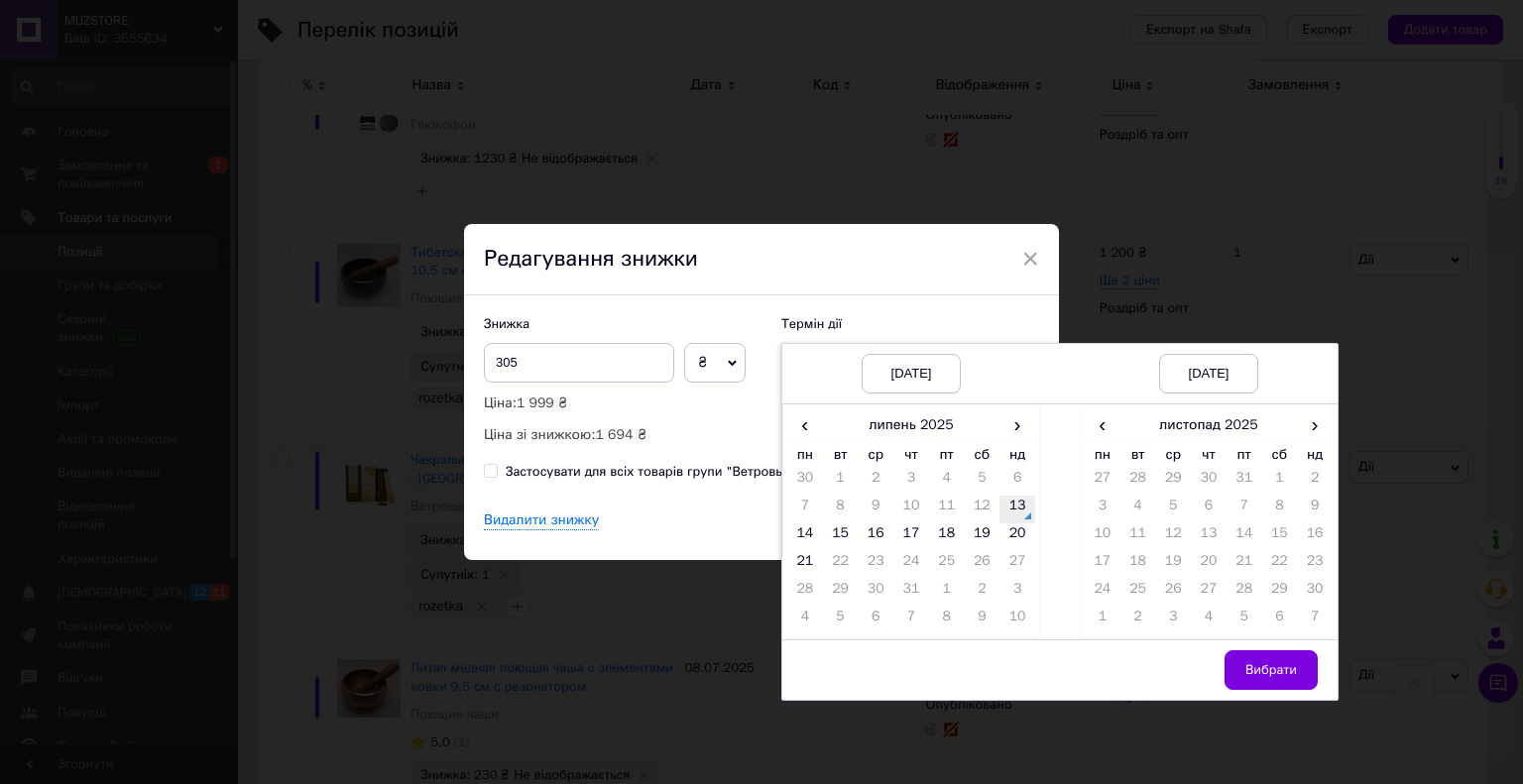 click on "13" at bounding box center (1017, 509) 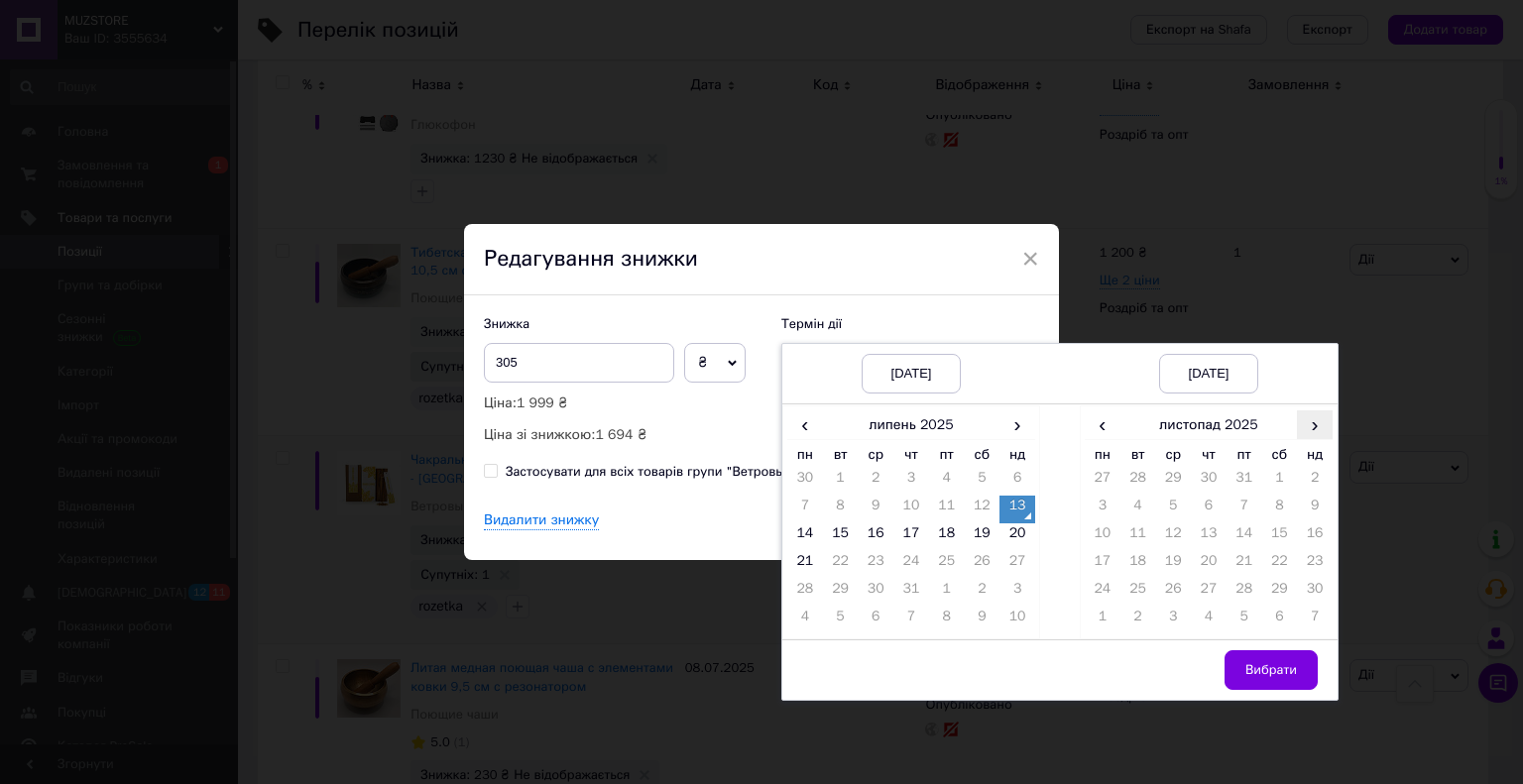 click on "›" at bounding box center [1315, 424] 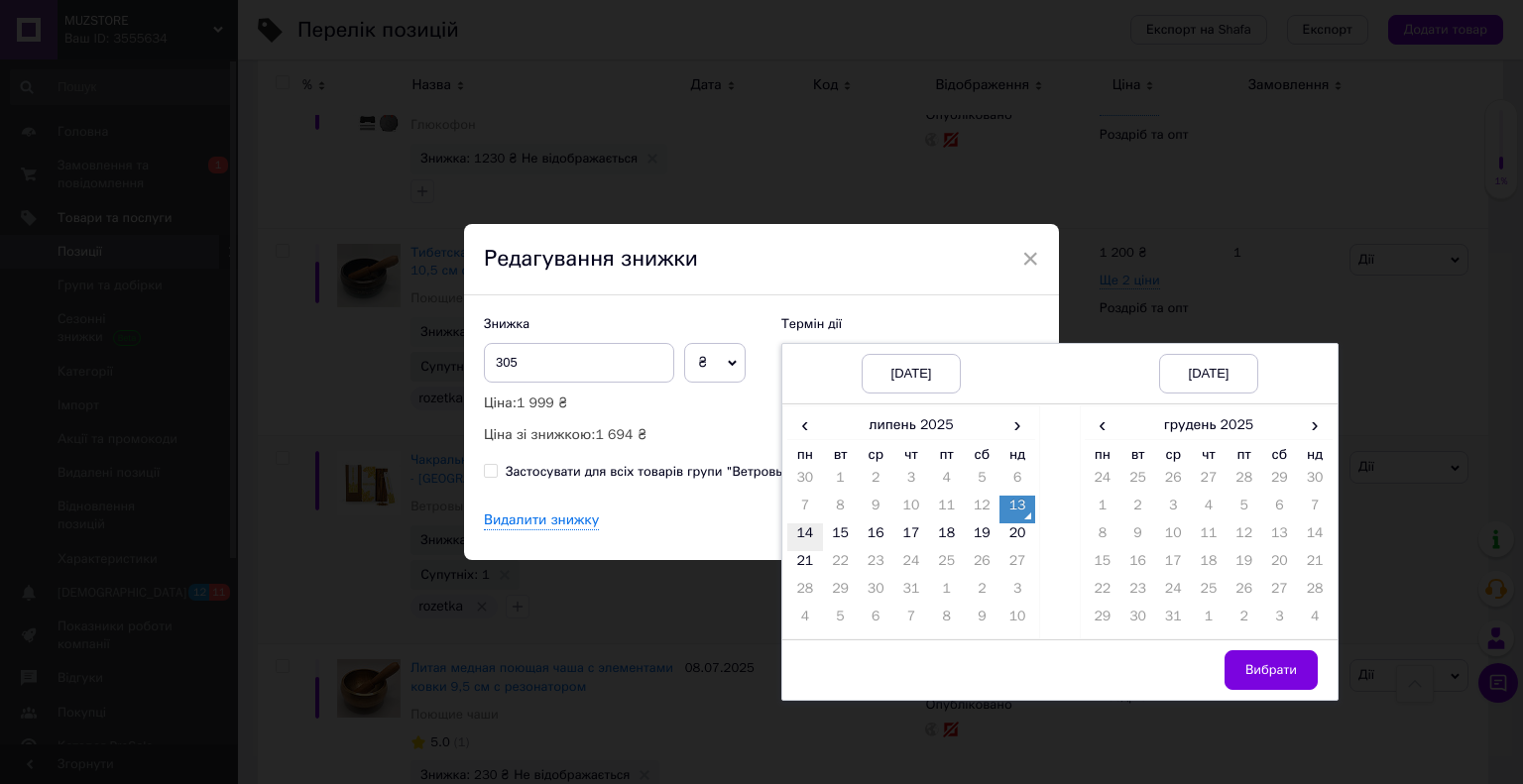 click on "14" at bounding box center [805, 537] 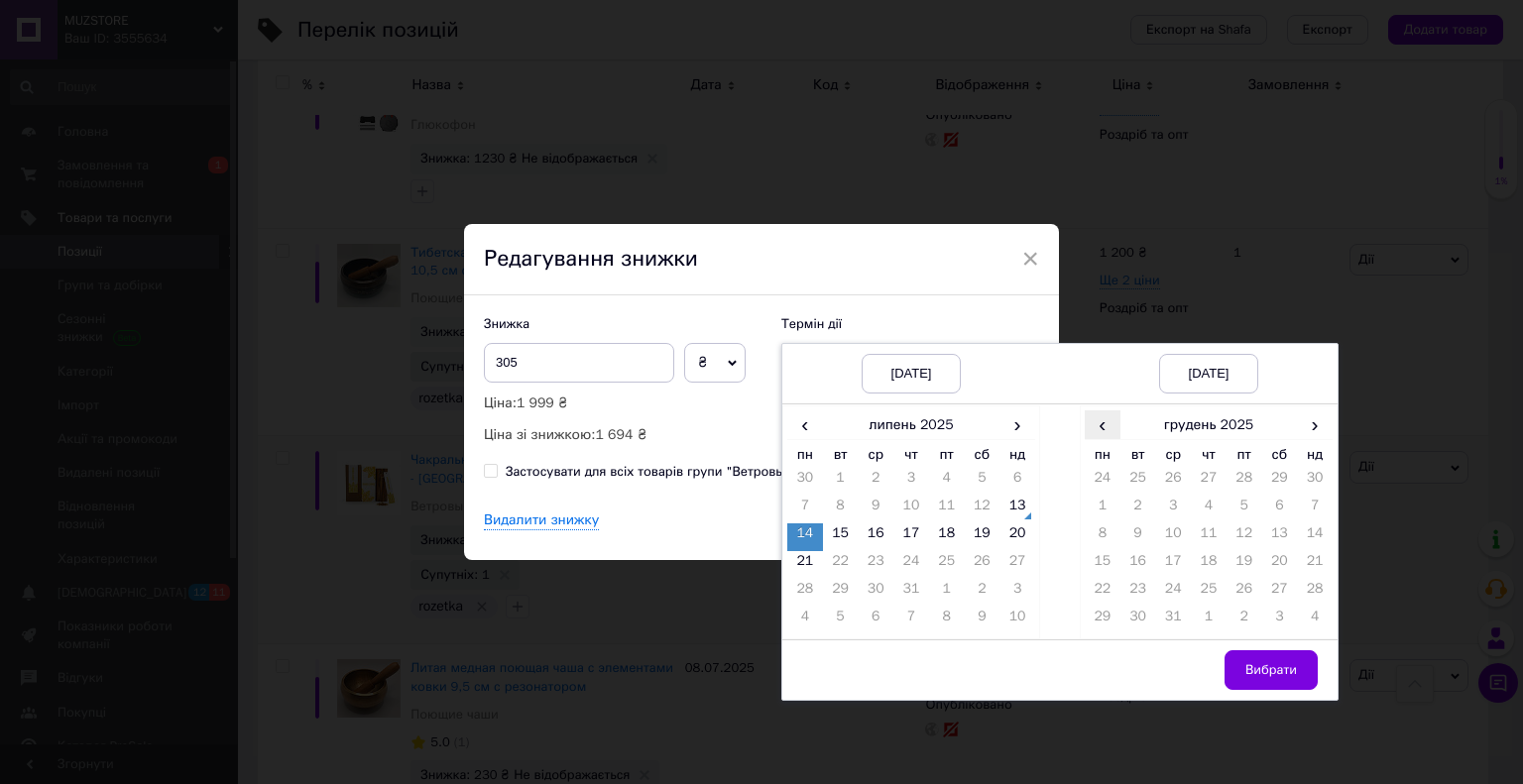 click on "‹" at bounding box center (1103, 424) 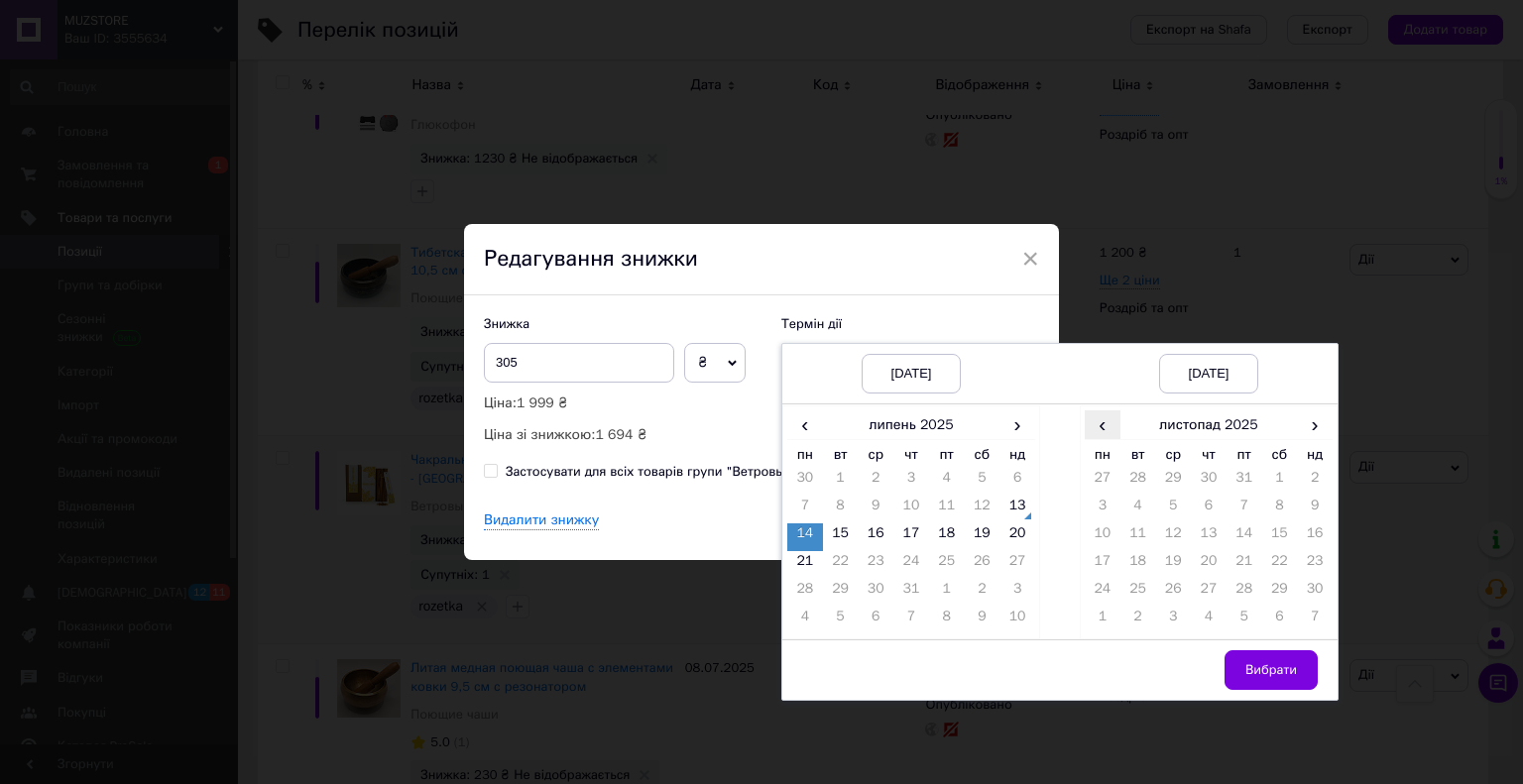 click on "‹" at bounding box center (1103, 424) 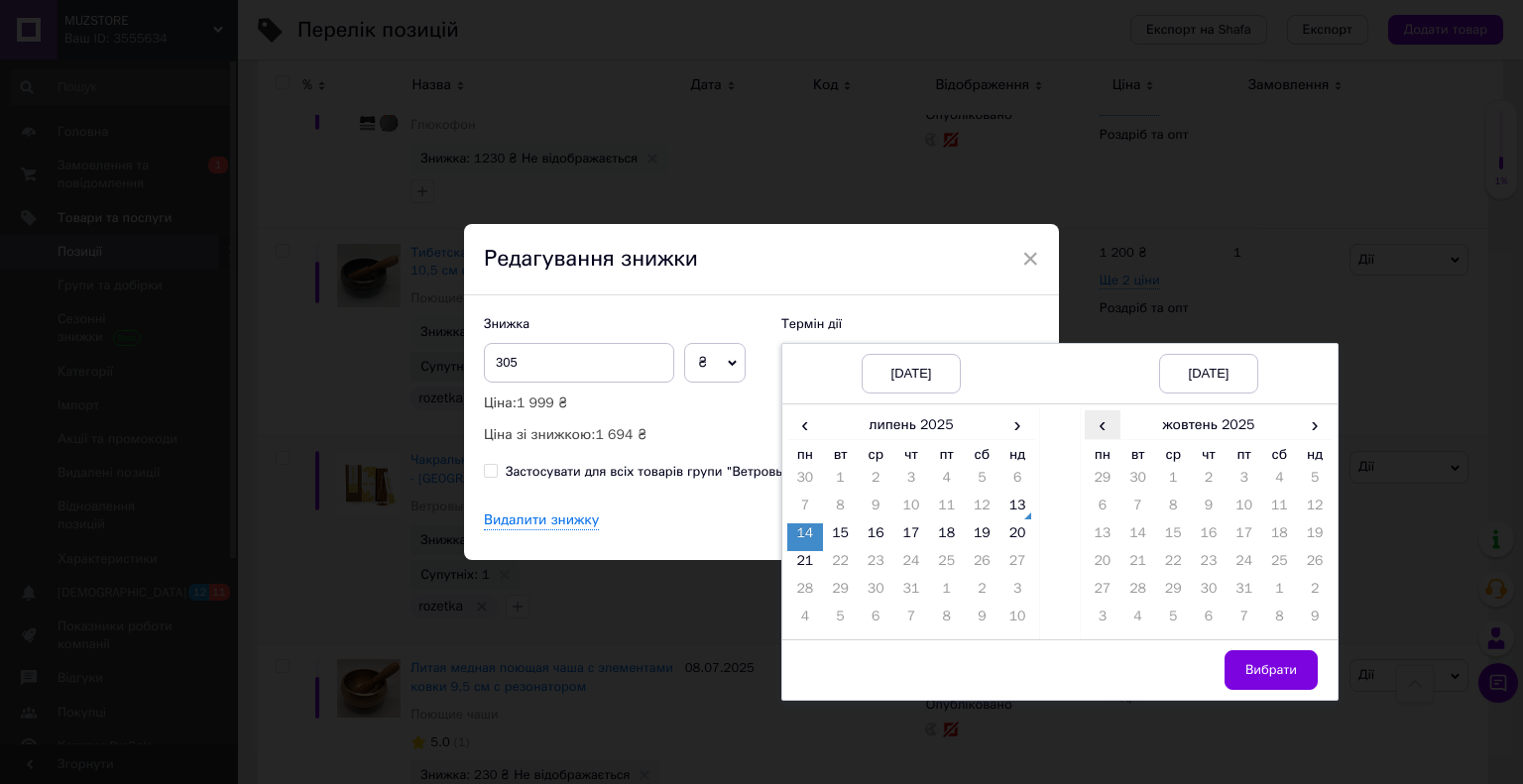 click on "‹" at bounding box center (1103, 424) 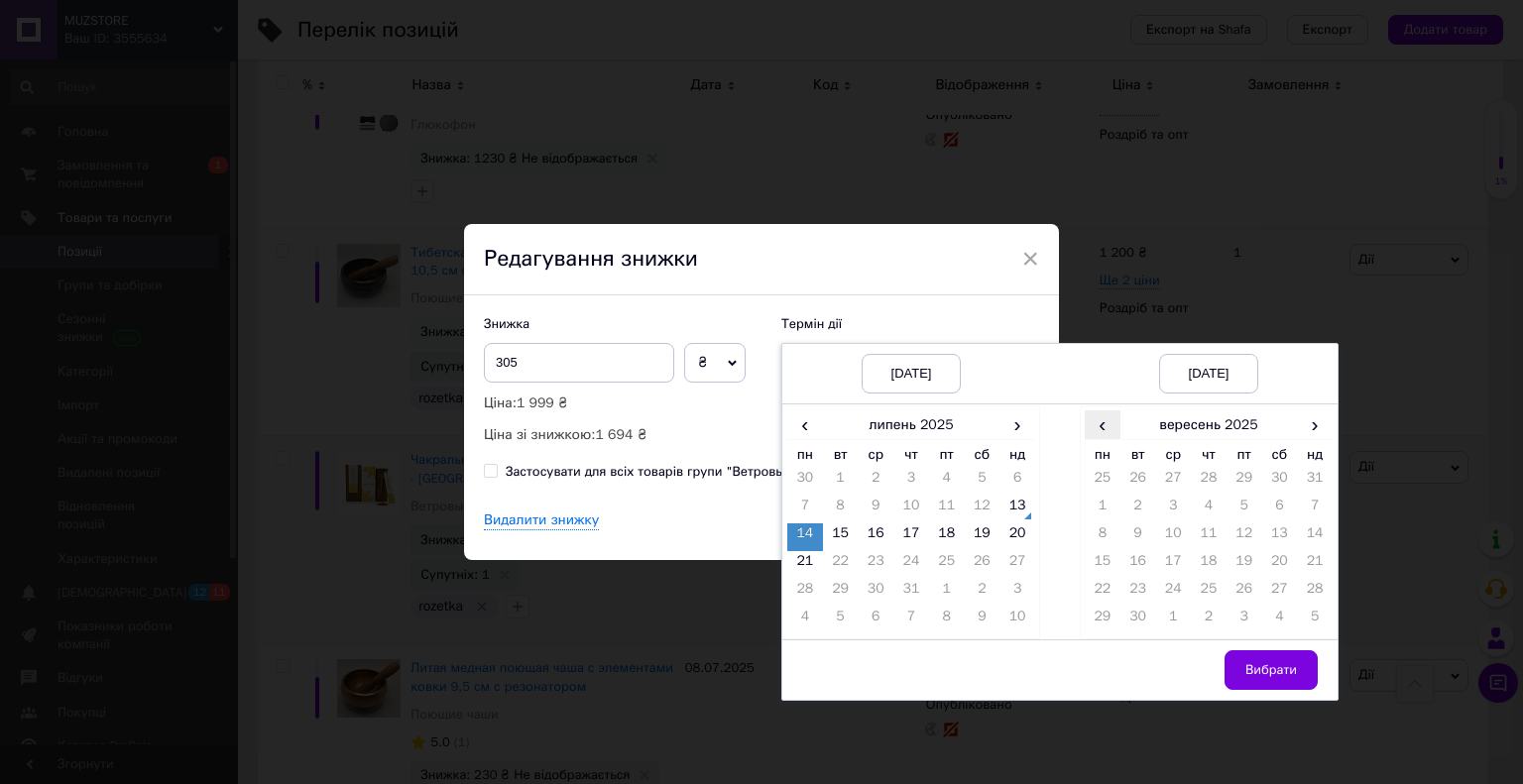 click on "‹" at bounding box center (1103, 424) 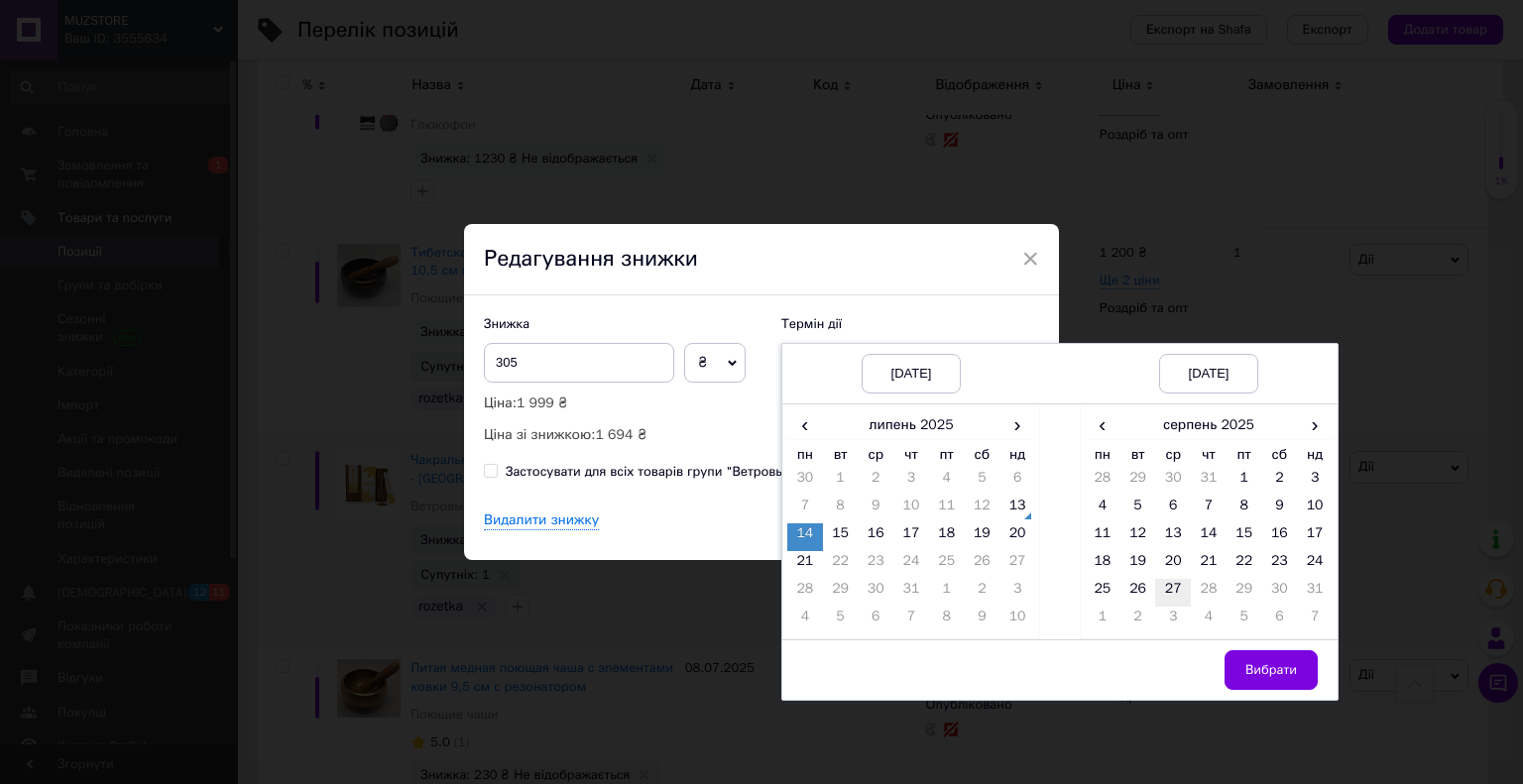 click on "27" at bounding box center [1173, 593] 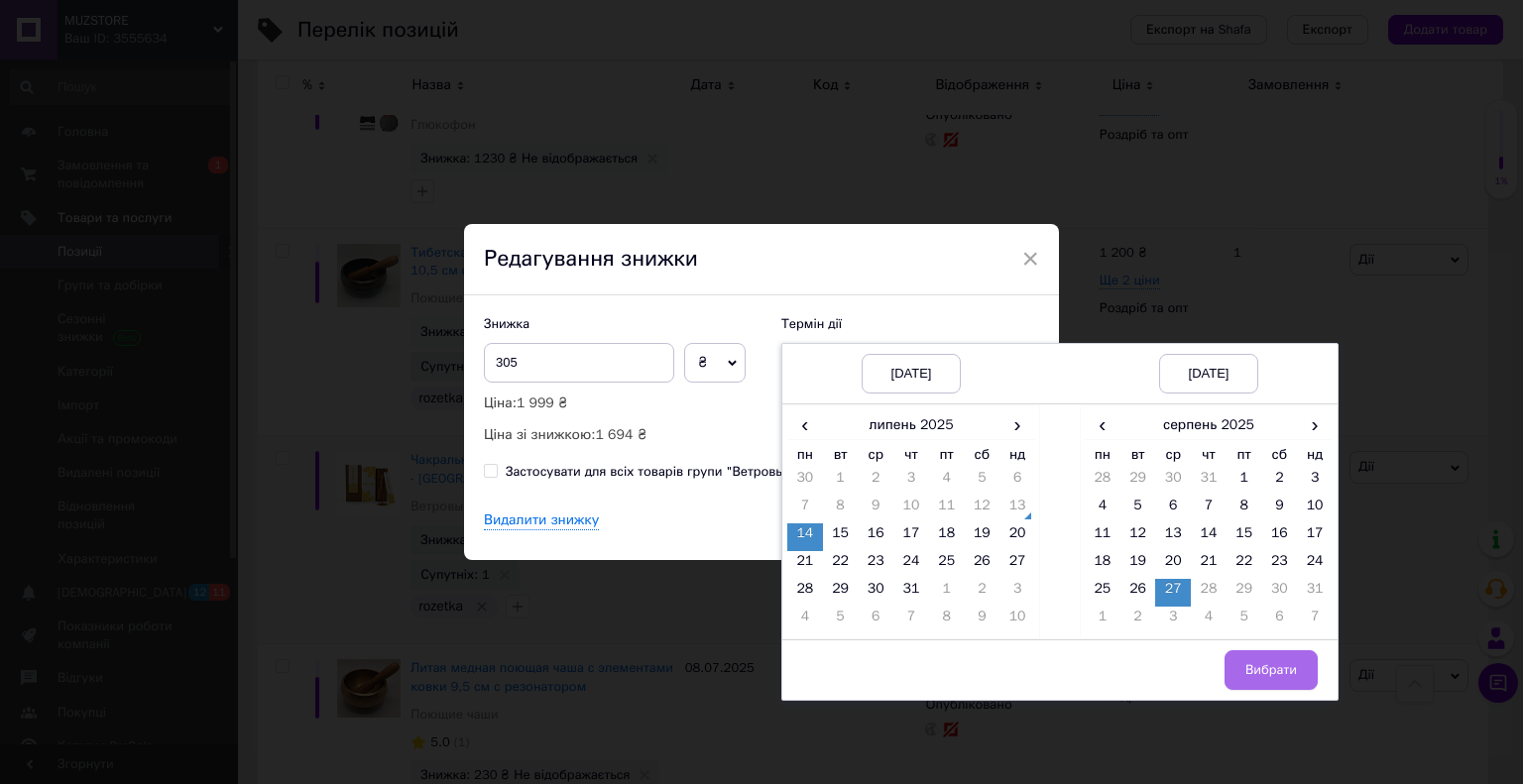 drag, startPoint x: 1272, startPoint y: 669, endPoint x: 1257, endPoint y: 615, distance: 56.04463 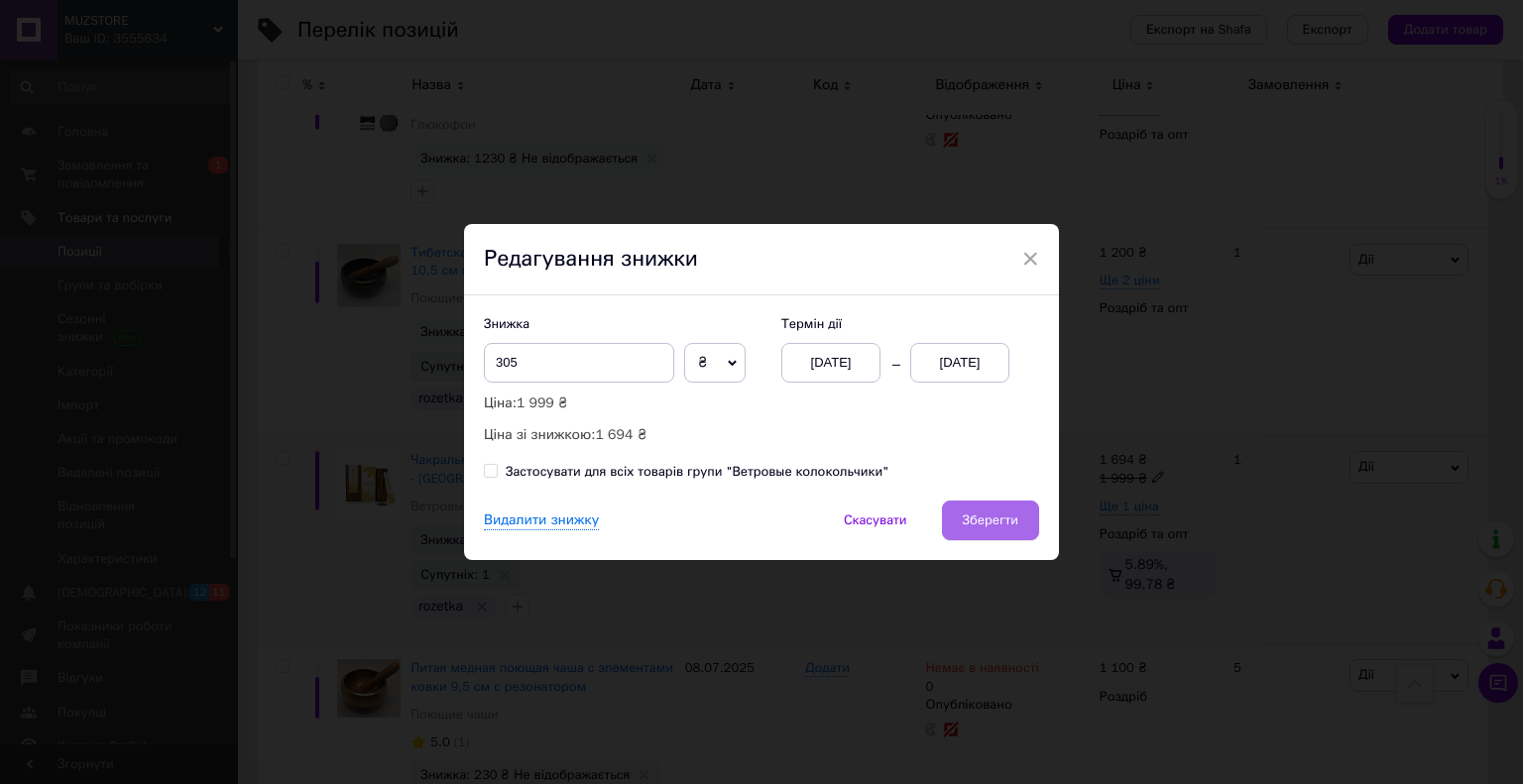 click on "Зберегти" at bounding box center [991, 520] 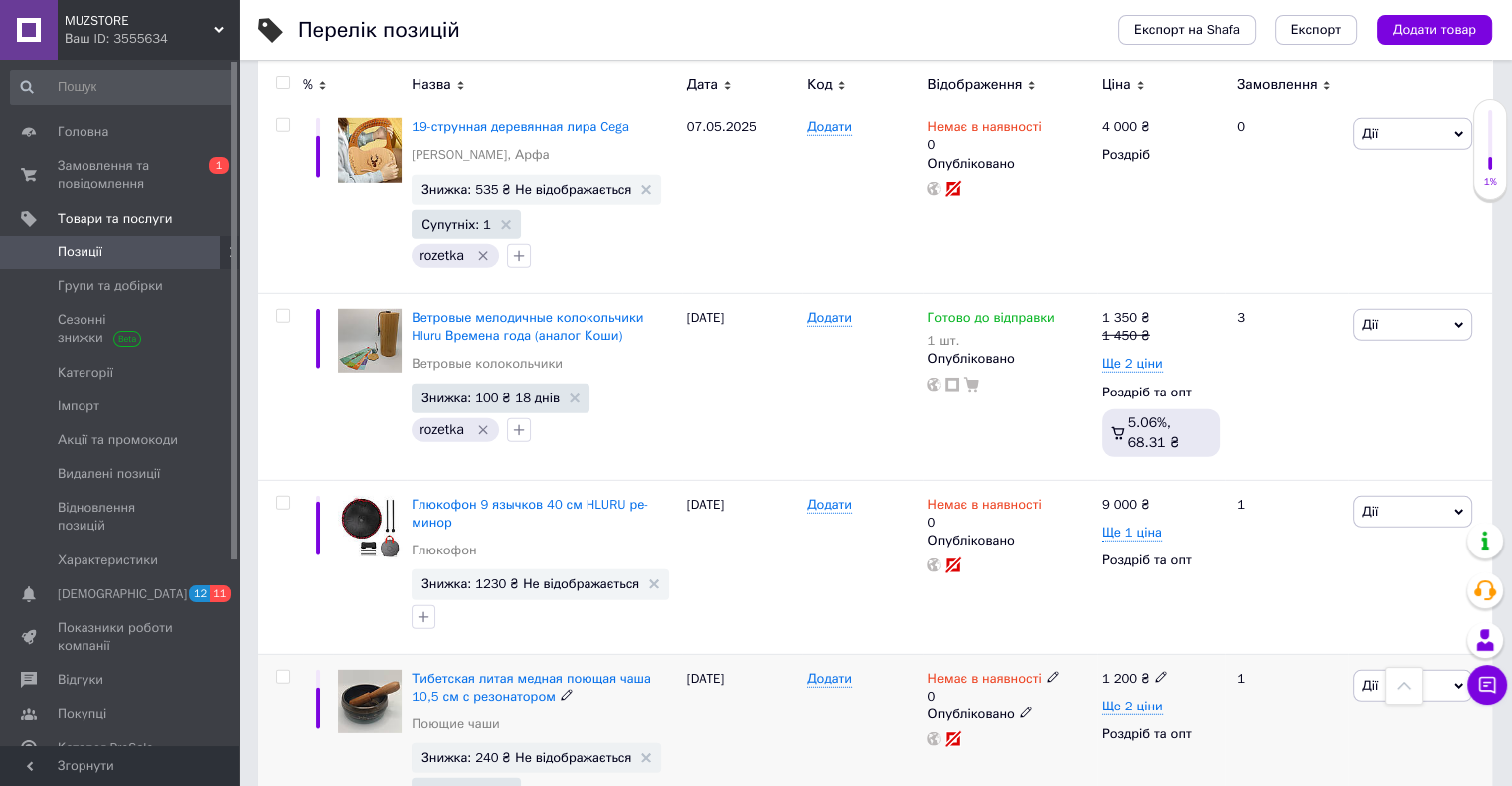 scroll, scrollTop: 5728, scrollLeft: 0, axis: vertical 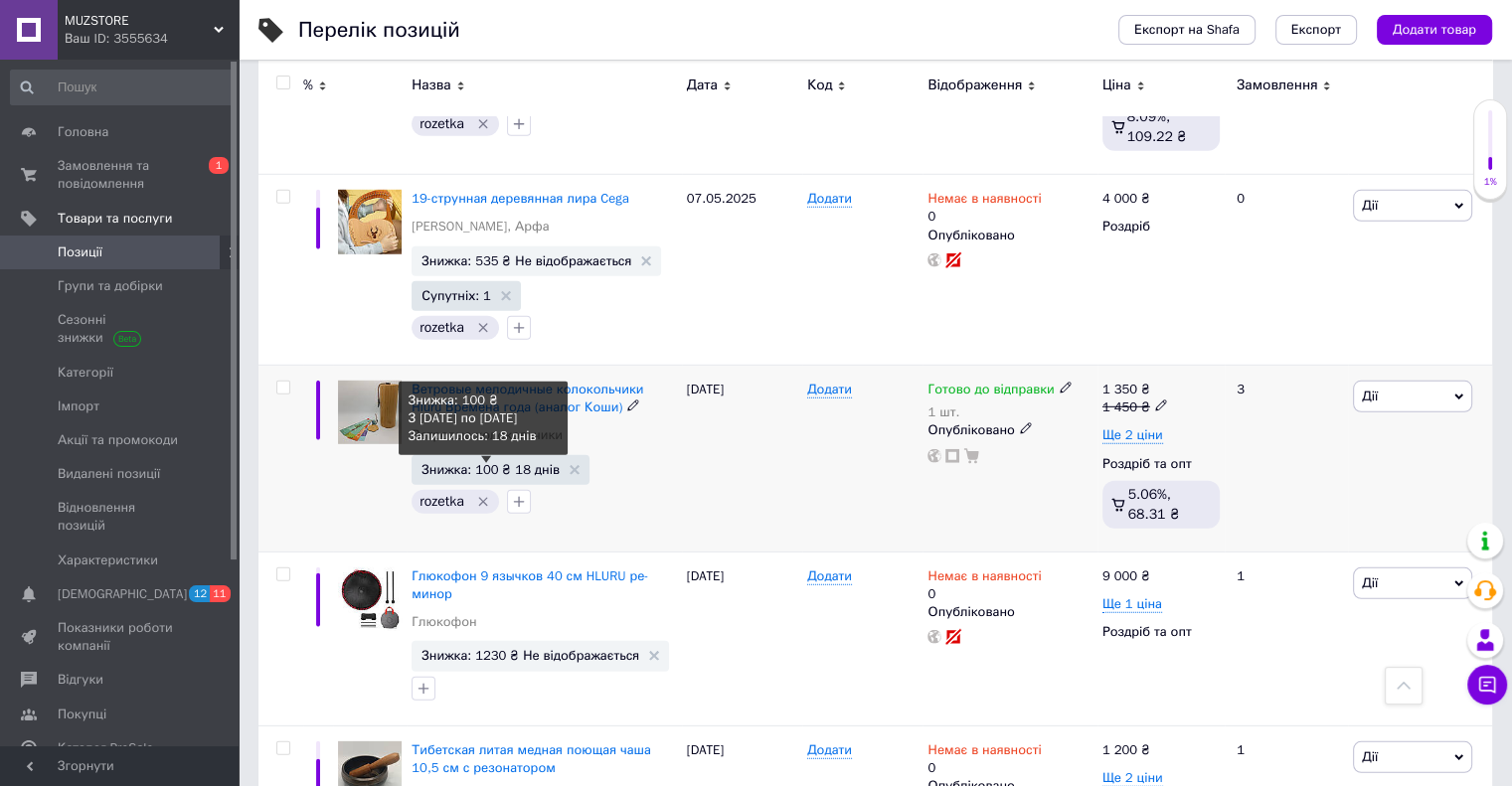 click on "Знижка: 100 ₴ 18 днів" at bounding box center (490, 469) 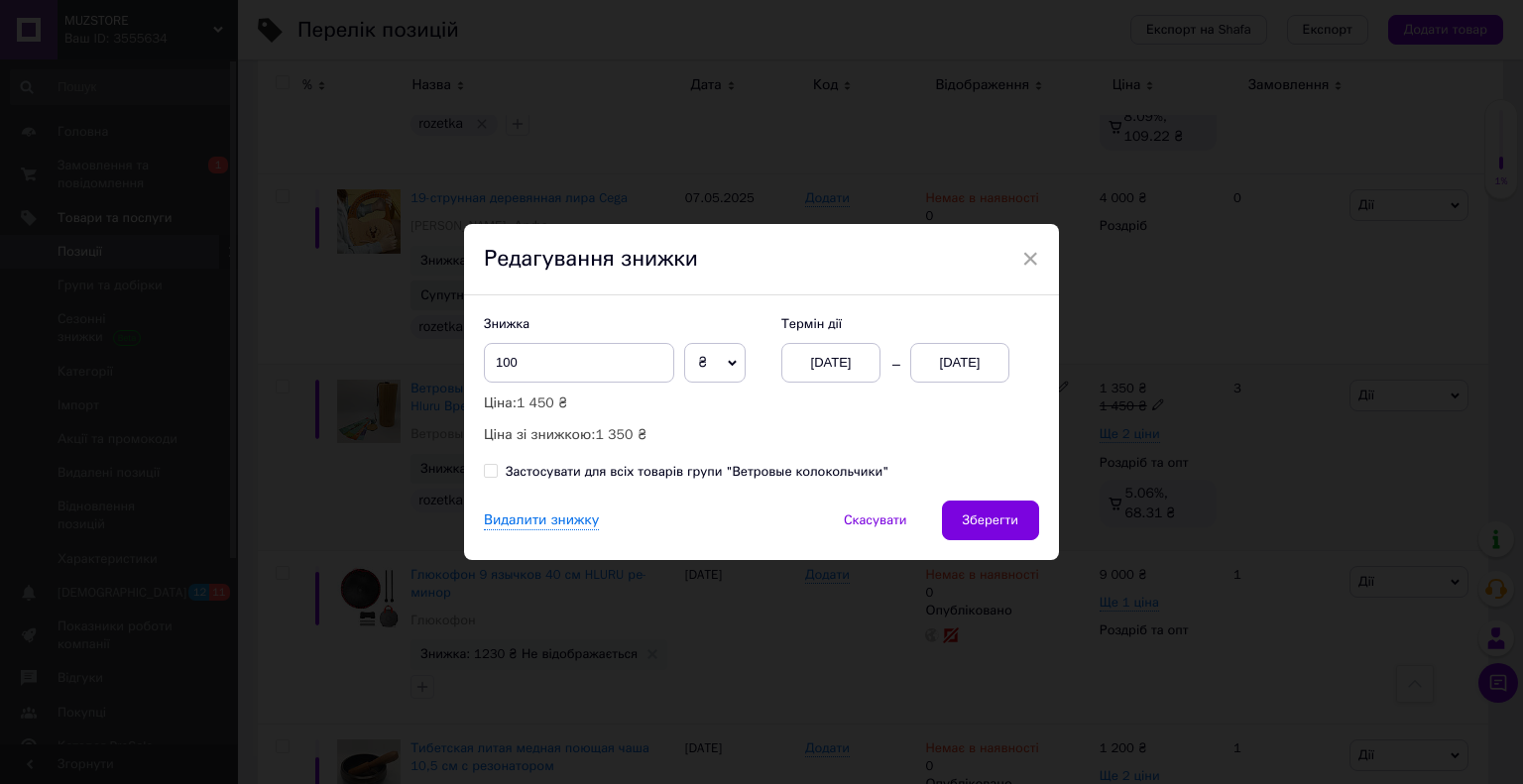 click on "[DATE]" at bounding box center [960, 363] 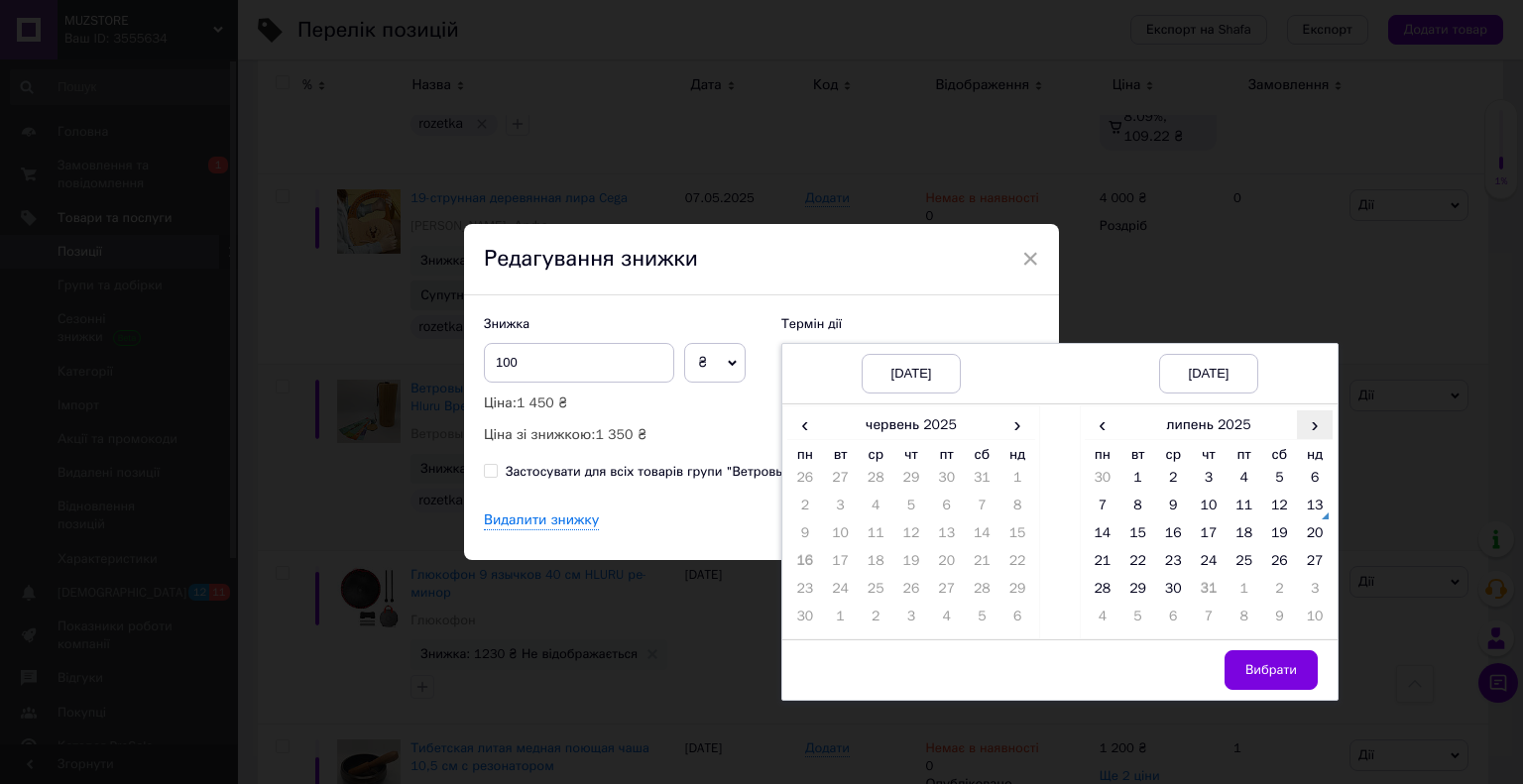 click on "›" at bounding box center [1315, 424] 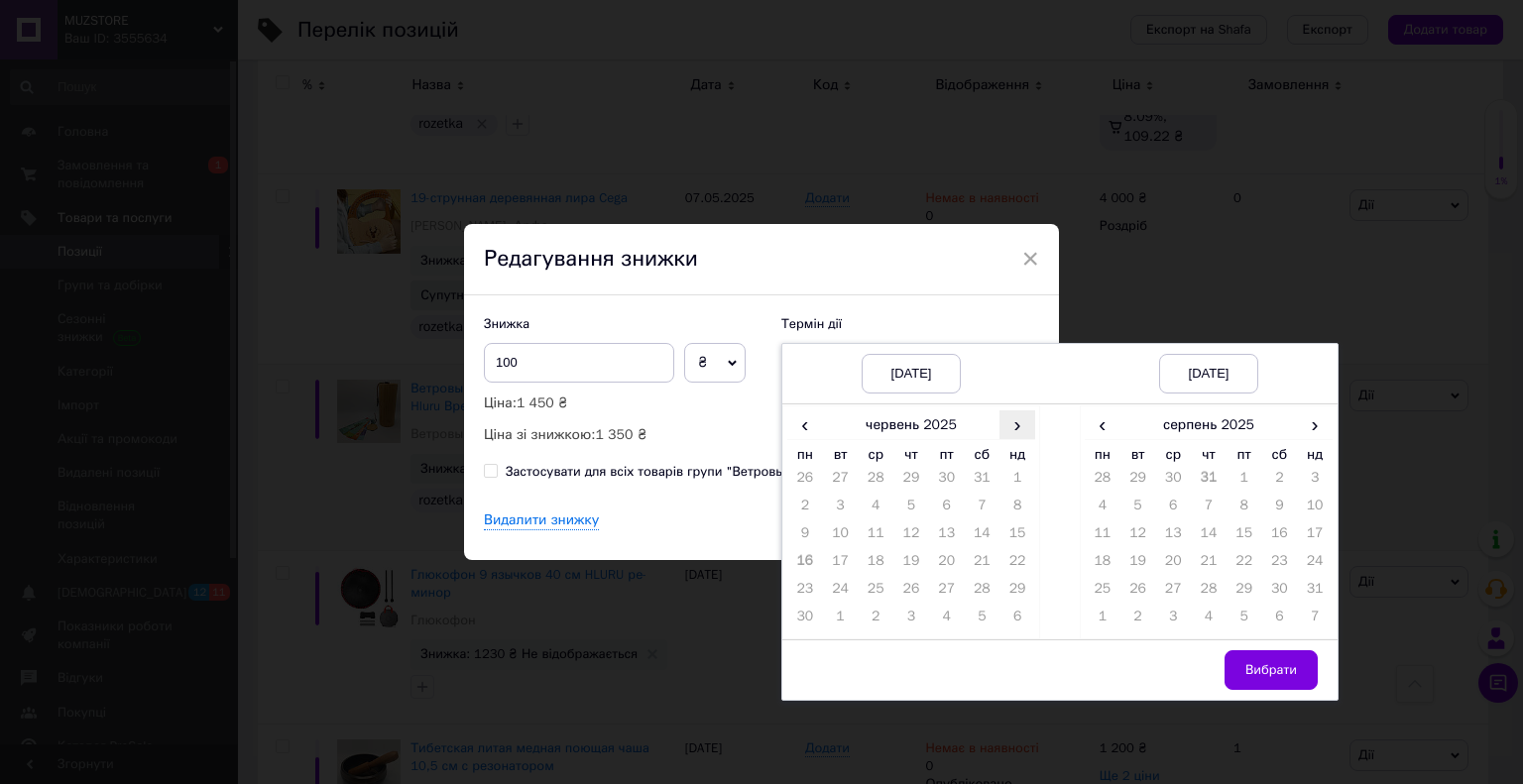 drag, startPoint x: 1016, startPoint y: 428, endPoint x: 1003, endPoint y: 465, distance: 39.217343 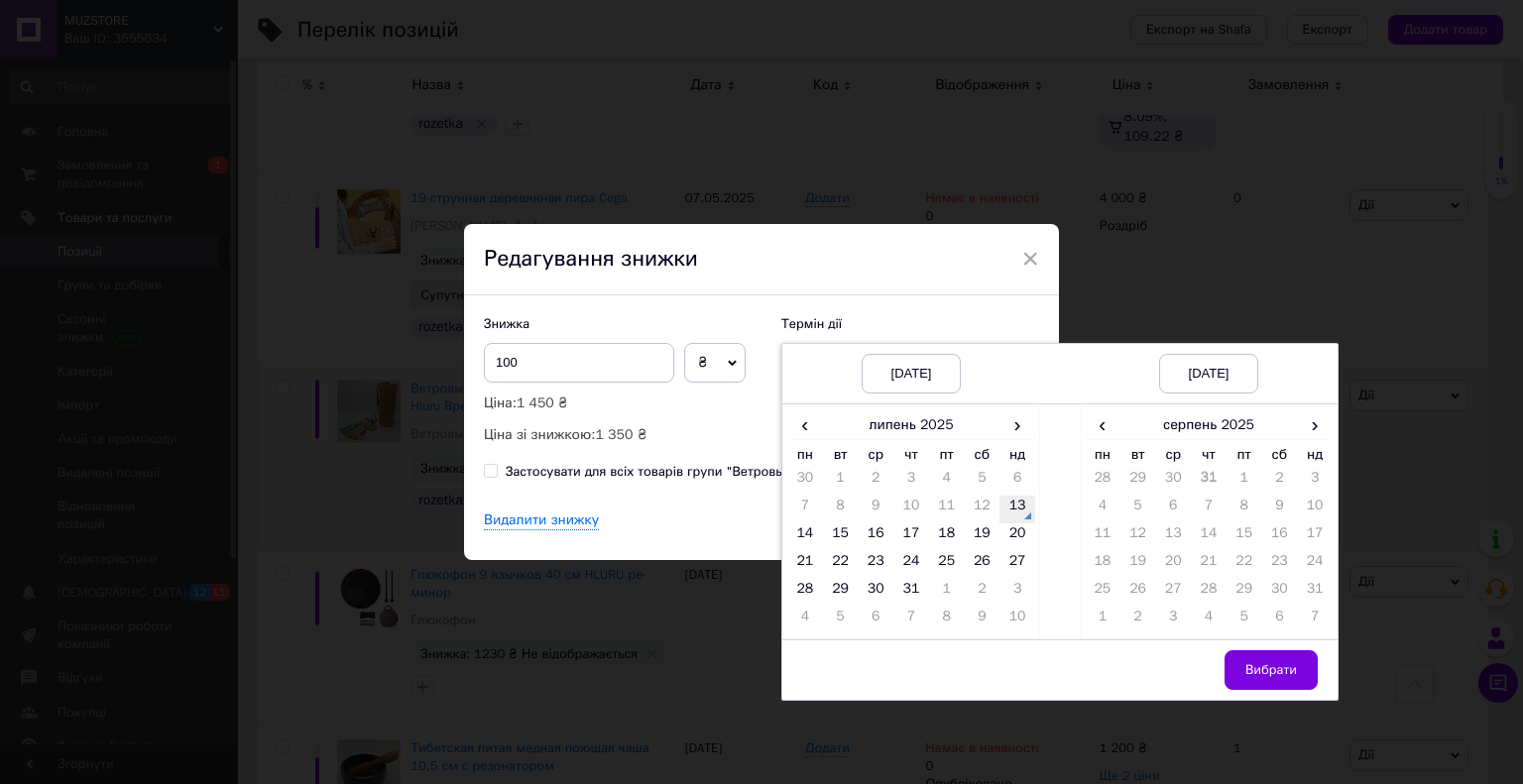 click on "13" at bounding box center [1017, 509] 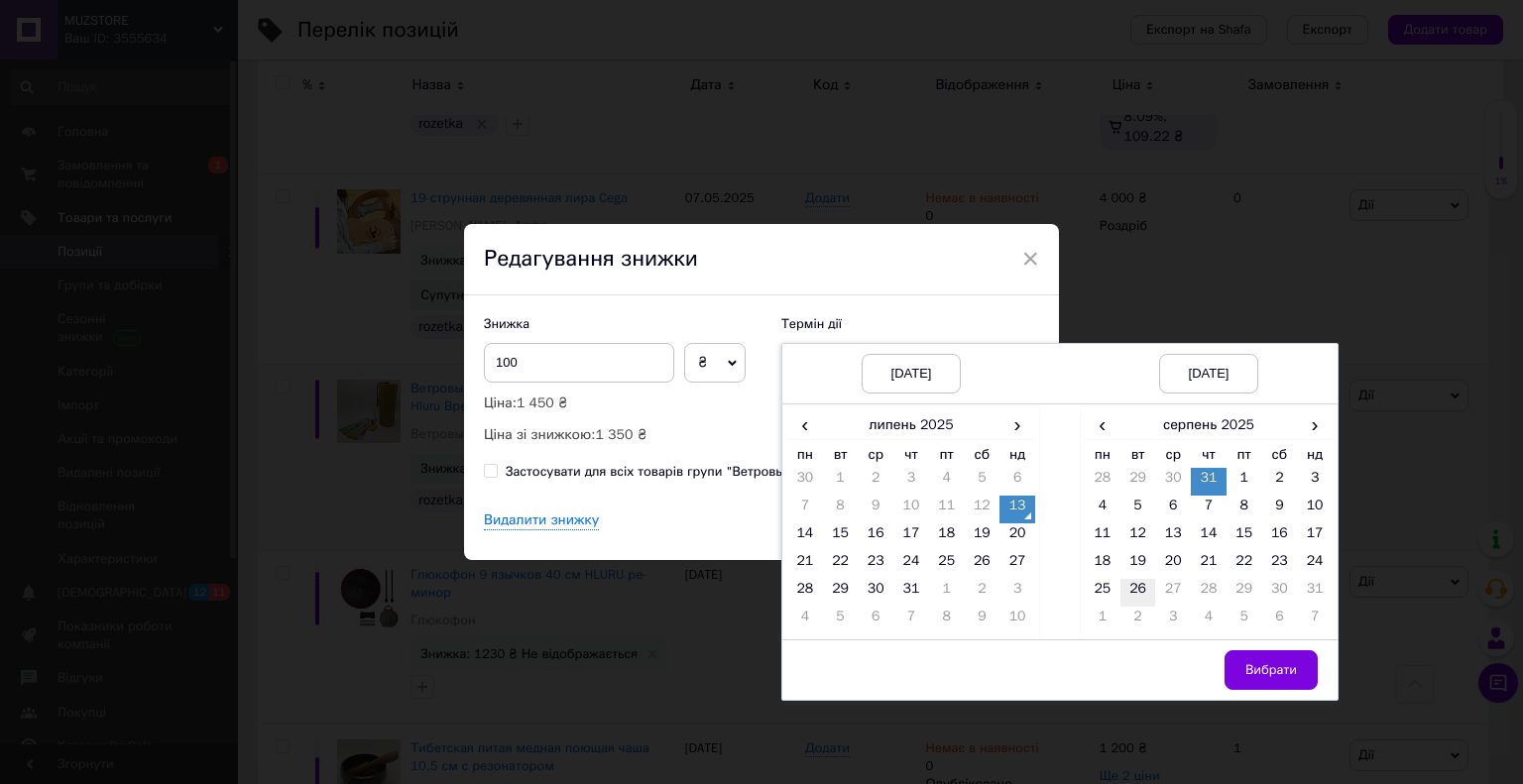click on "26" at bounding box center [1138, 593] 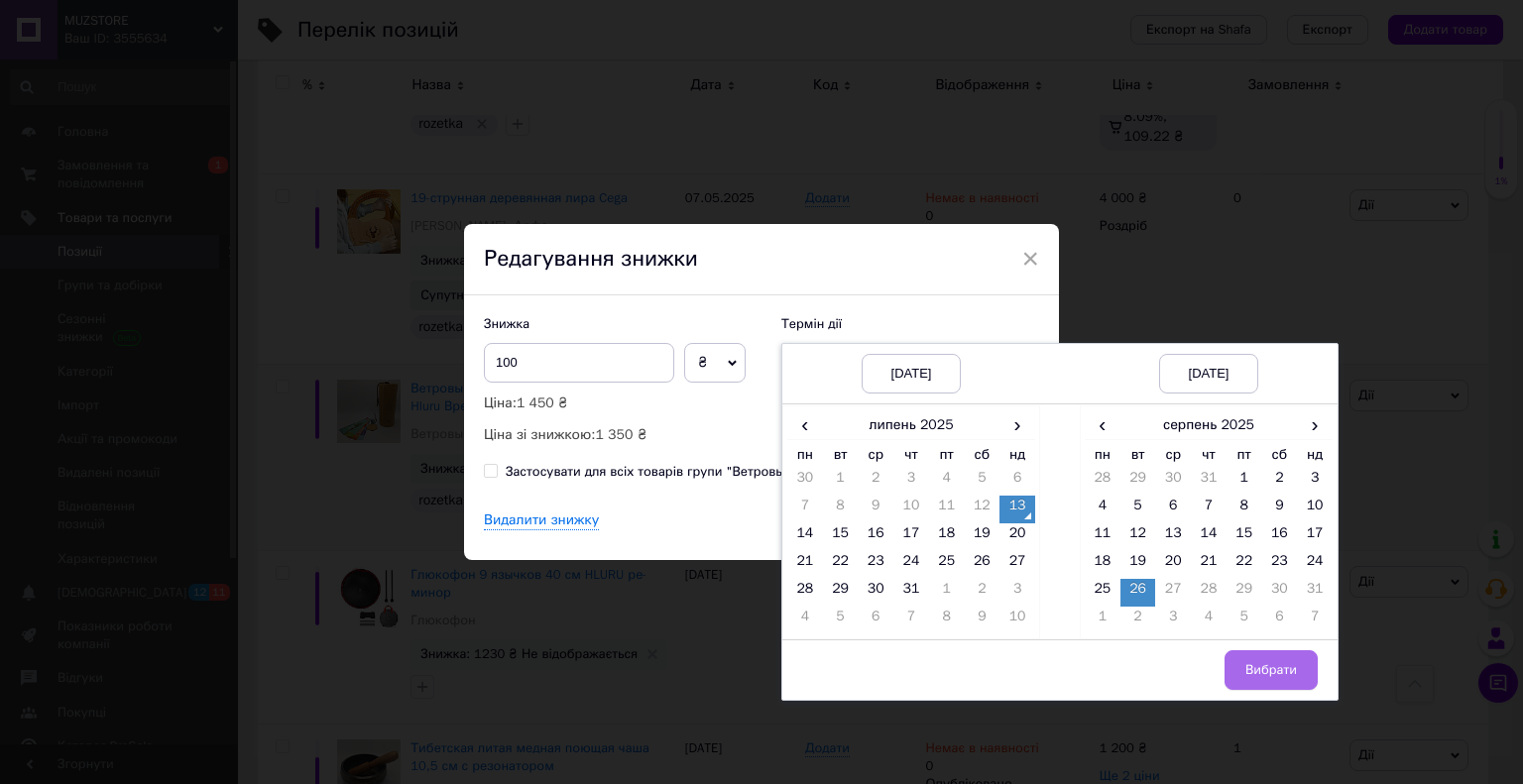 click on "Вибрати" at bounding box center [1271, 670] 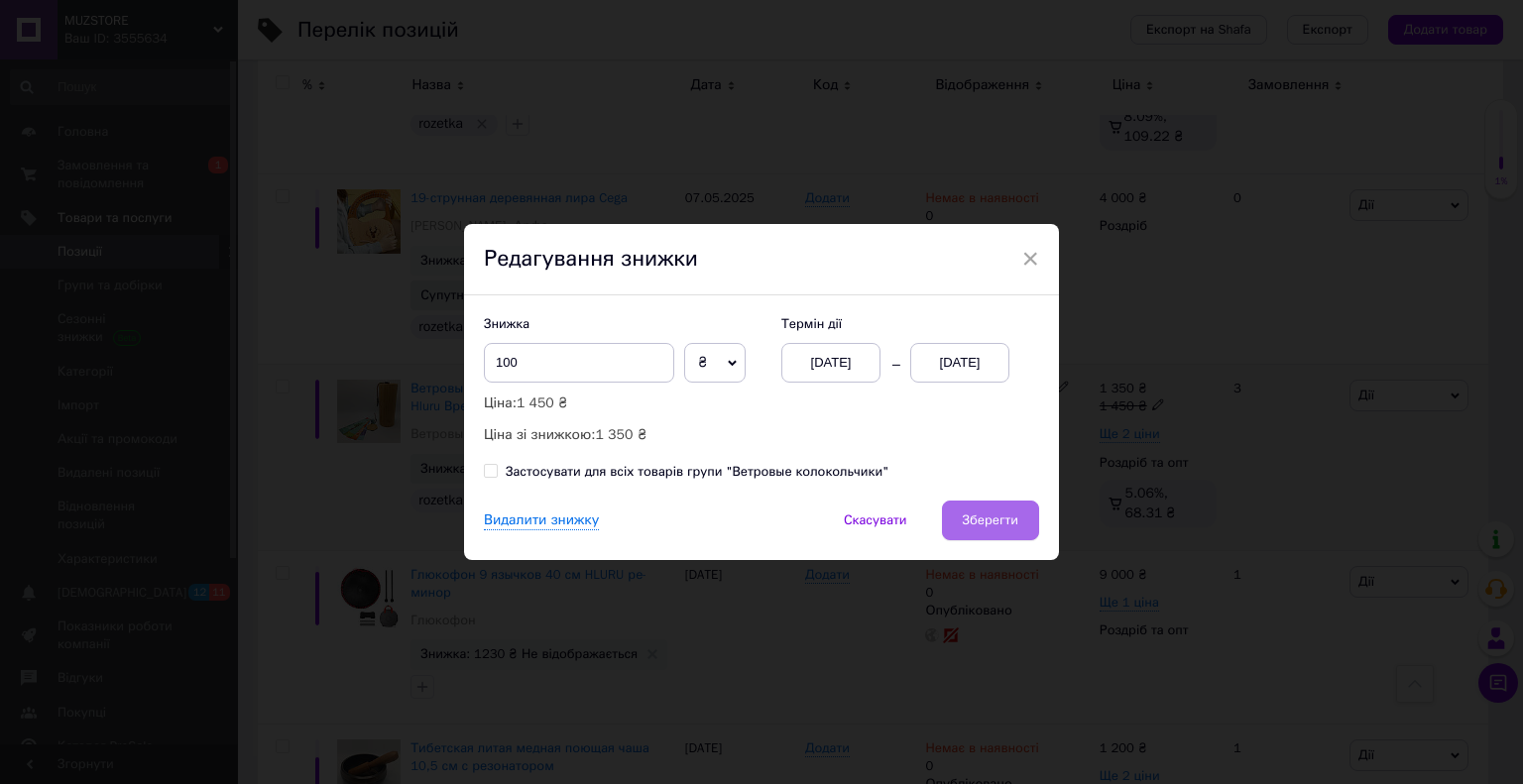 click on "Зберегти" at bounding box center (991, 520) 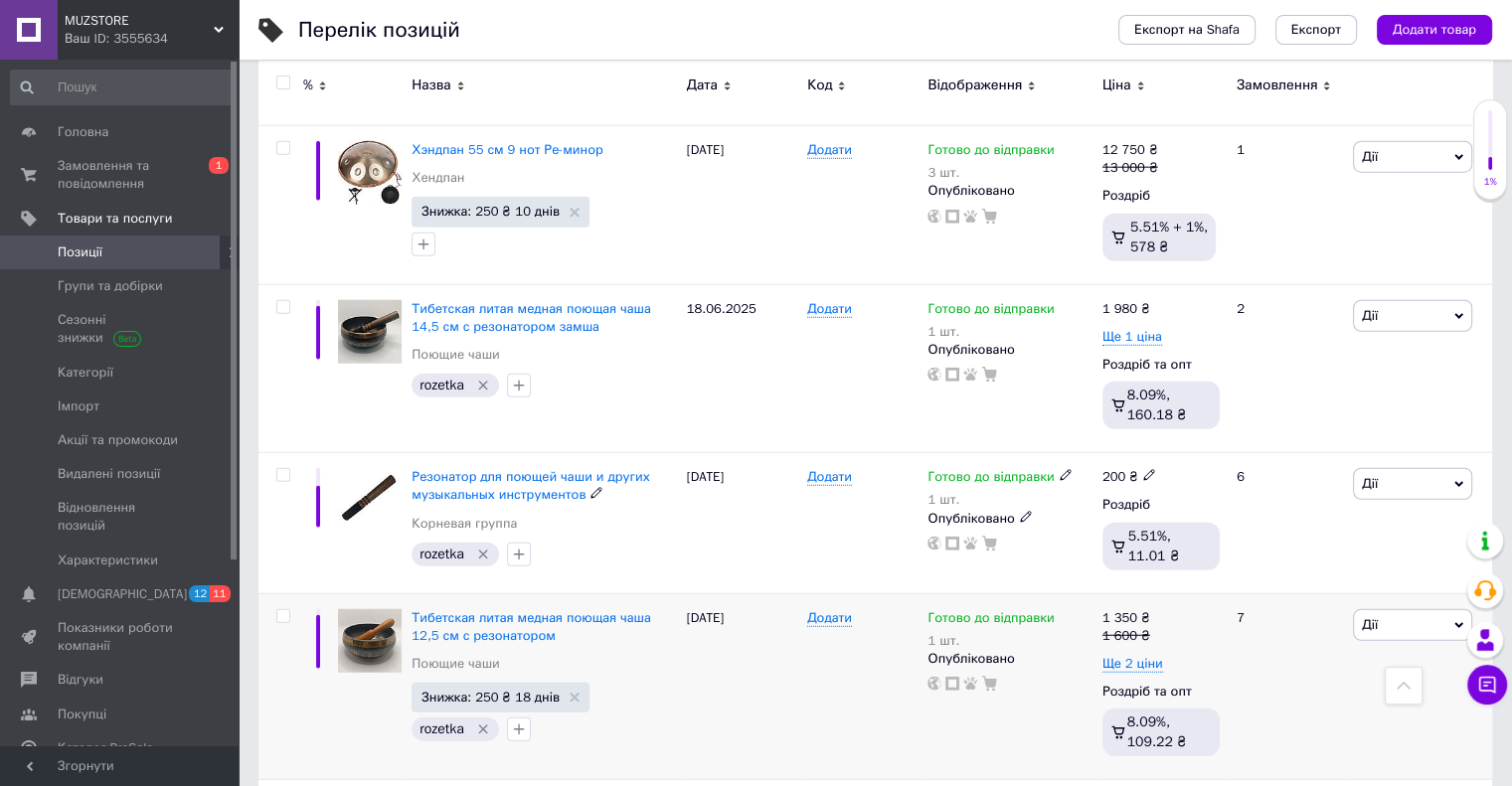 scroll, scrollTop: 5131, scrollLeft: 0, axis: vertical 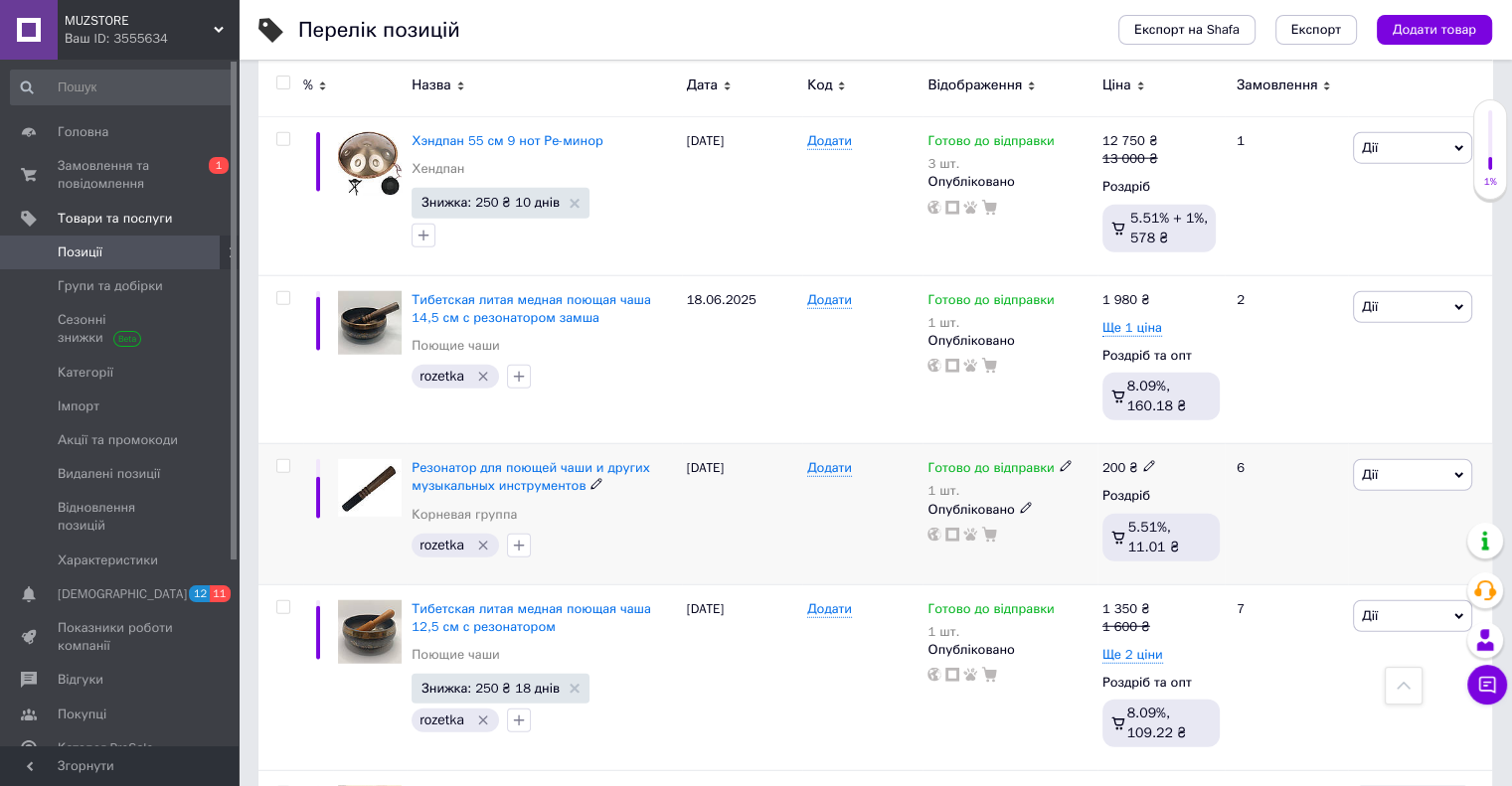 click 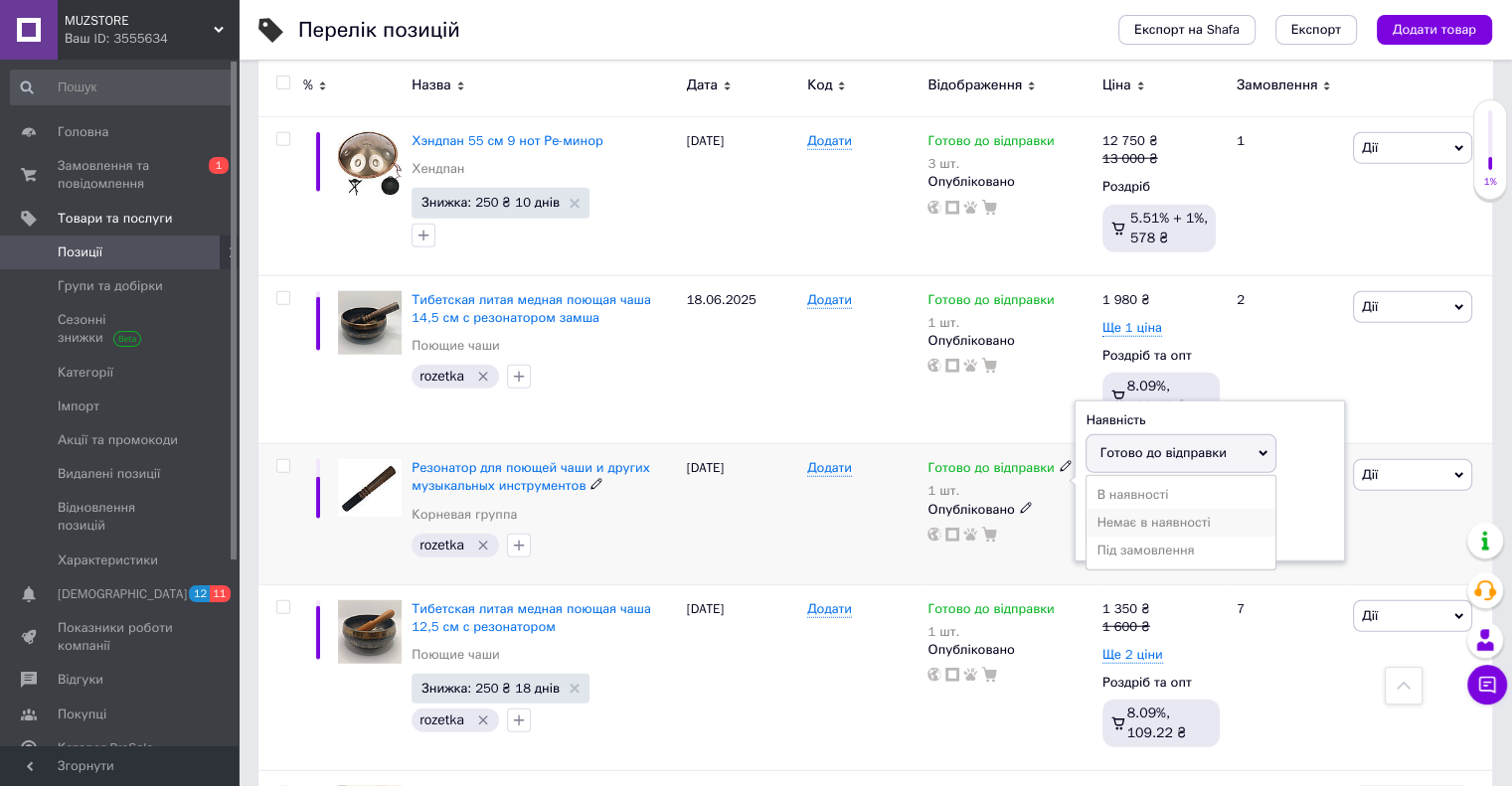 click on "Немає в наявності" at bounding box center [1181, 523] 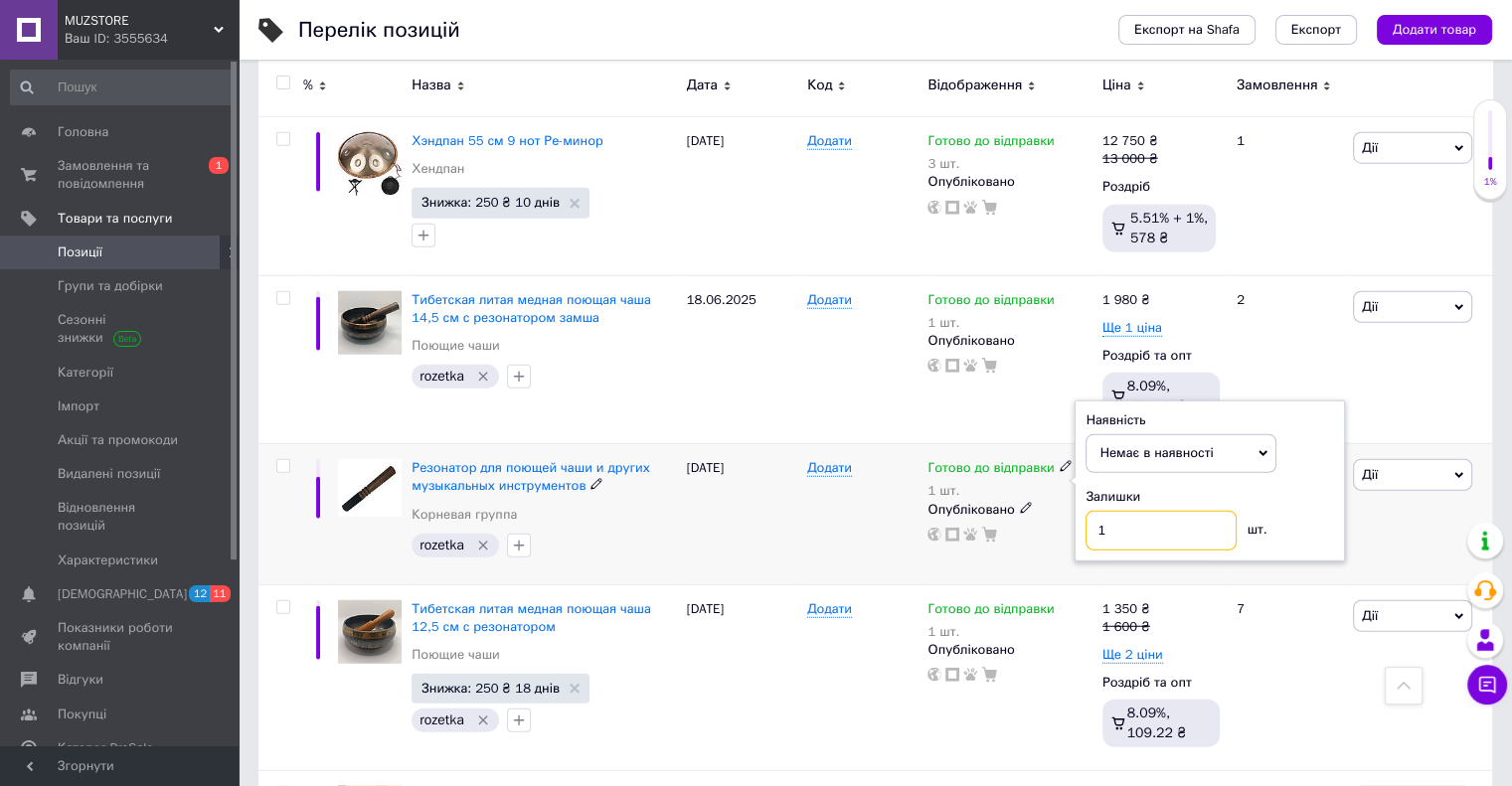 click on "1" at bounding box center [1161, 531] 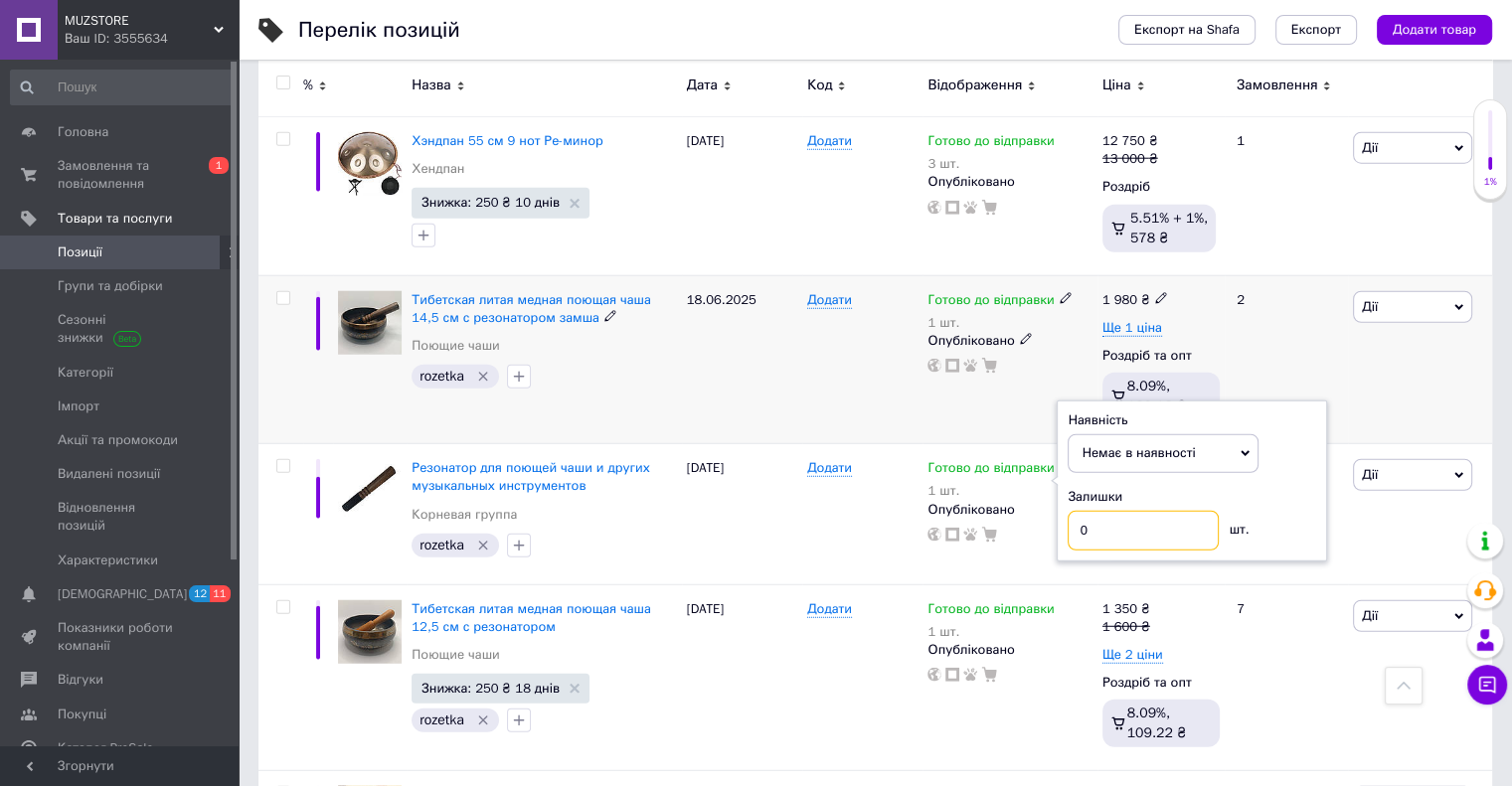 type on "0" 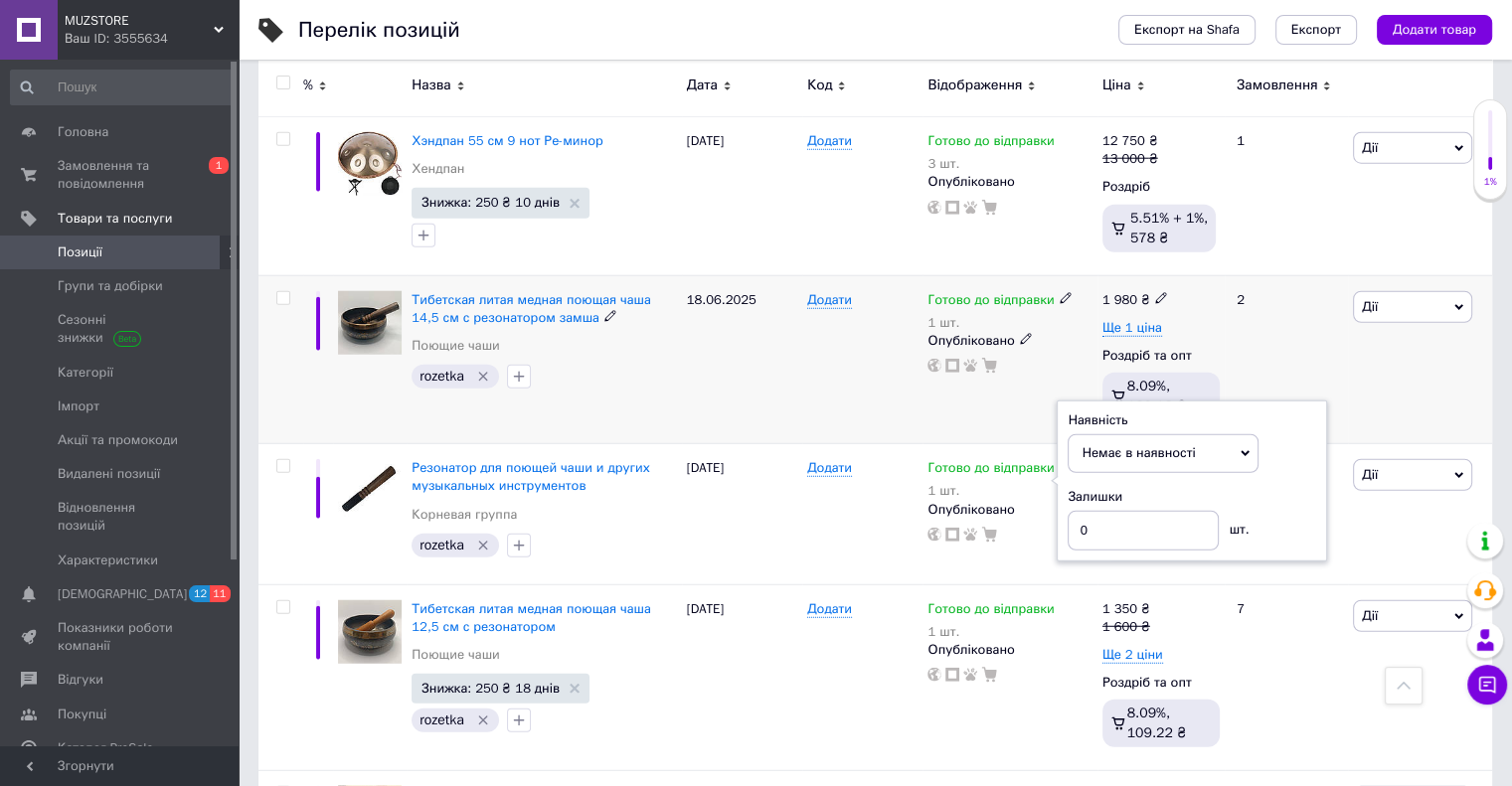 click on "[PERSON_NAME] Підняти на початок групи Копіювати Знижка Подарунок Супутні Приховати Ярлик Додати на вітрину Додати в кампанію Каталог ProSale Видалити" at bounding box center [1420, 360] 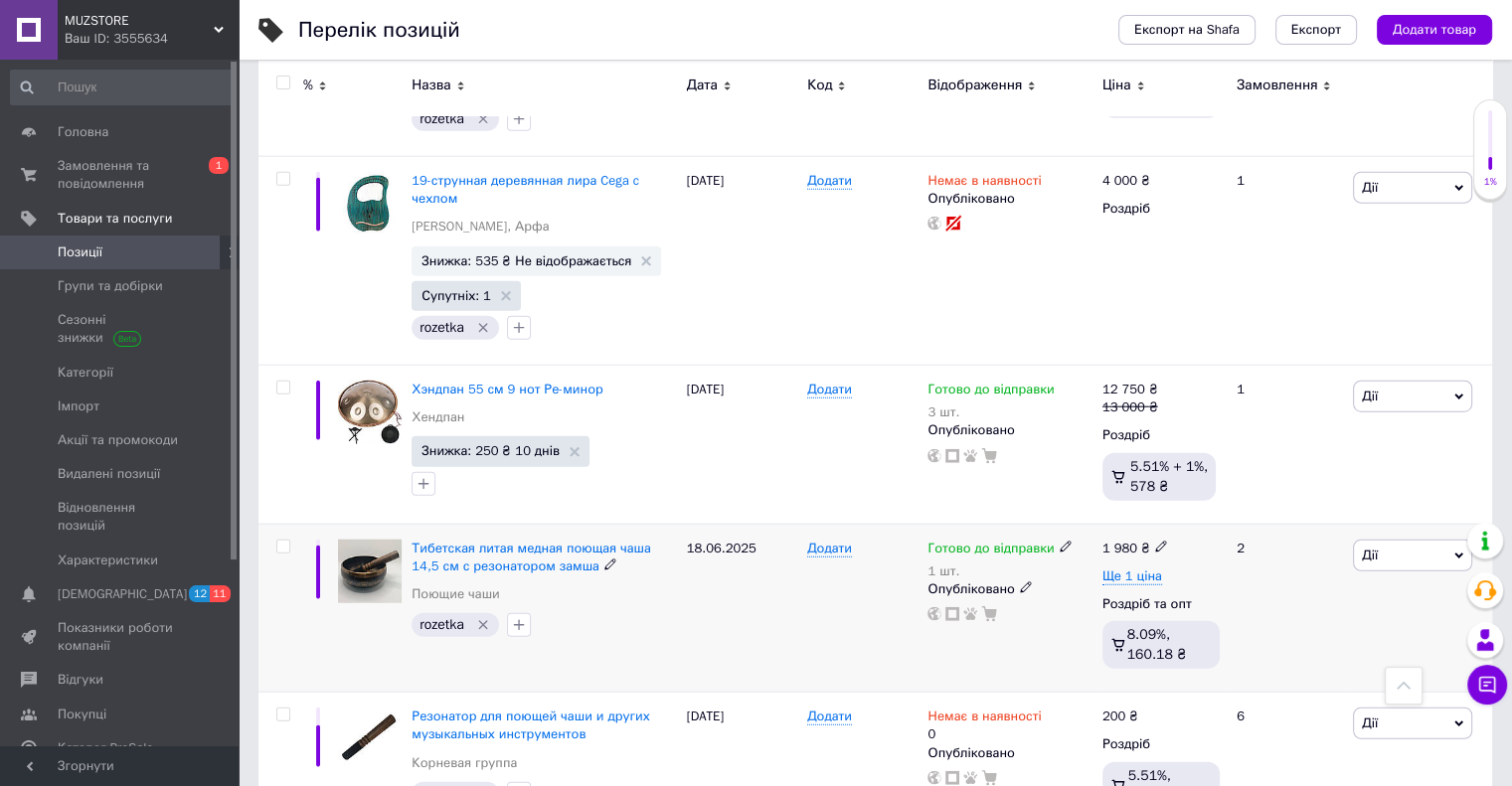 scroll, scrollTop: 4734, scrollLeft: 0, axis: vertical 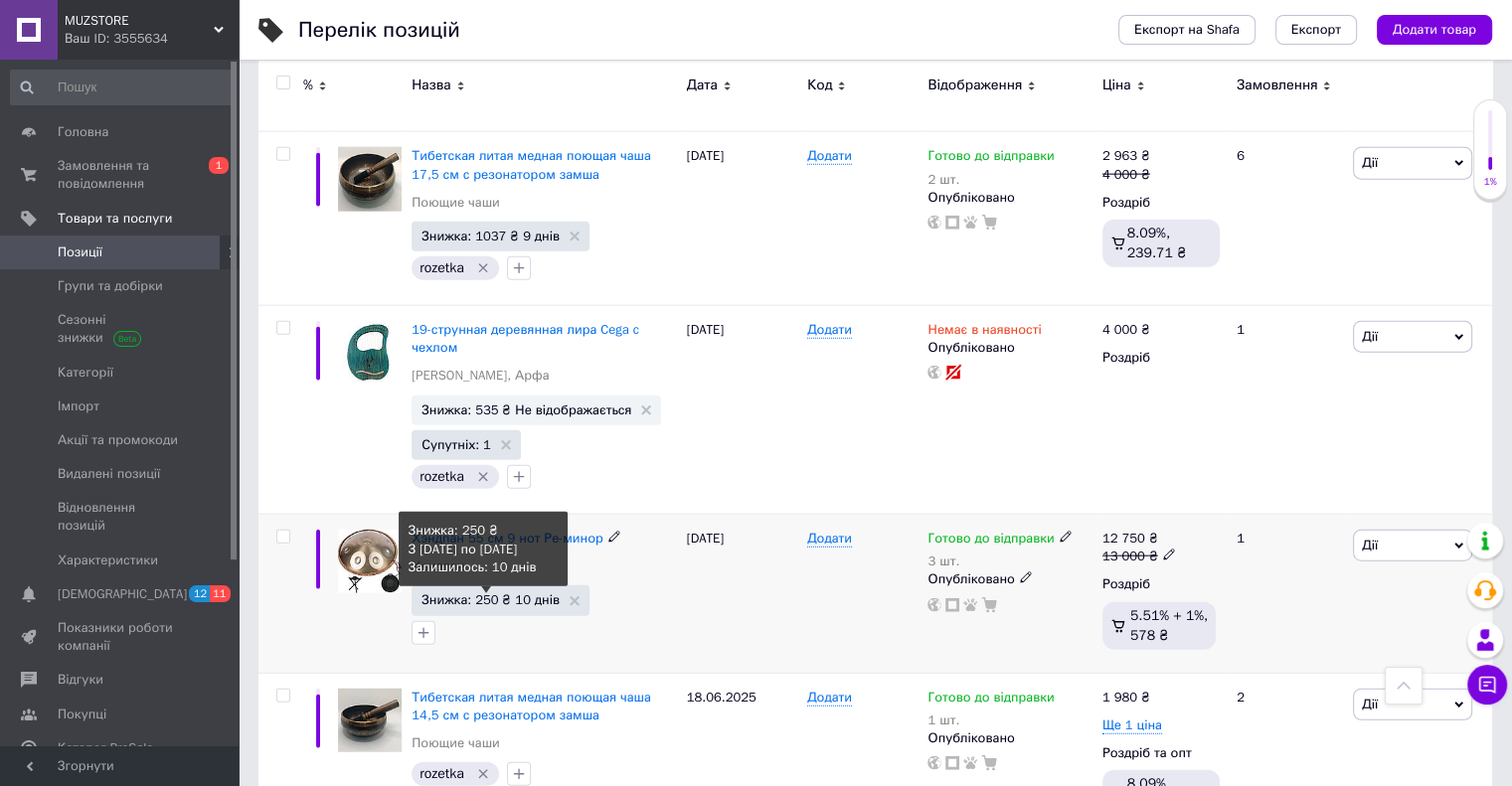 click on "Знижка: 250 ₴ 10 днів" at bounding box center (490, 599) 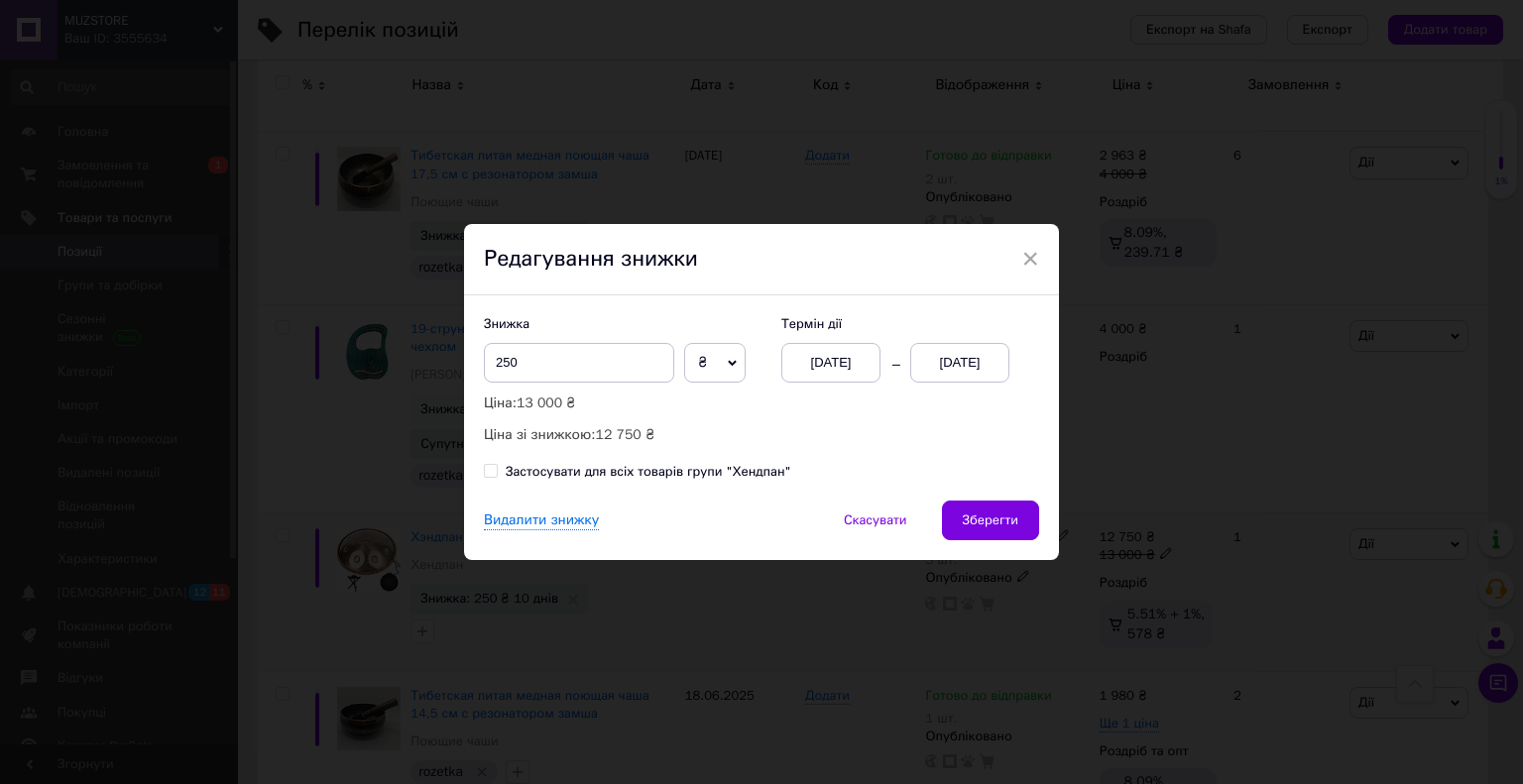 click on "[DATE]" at bounding box center [831, 363] 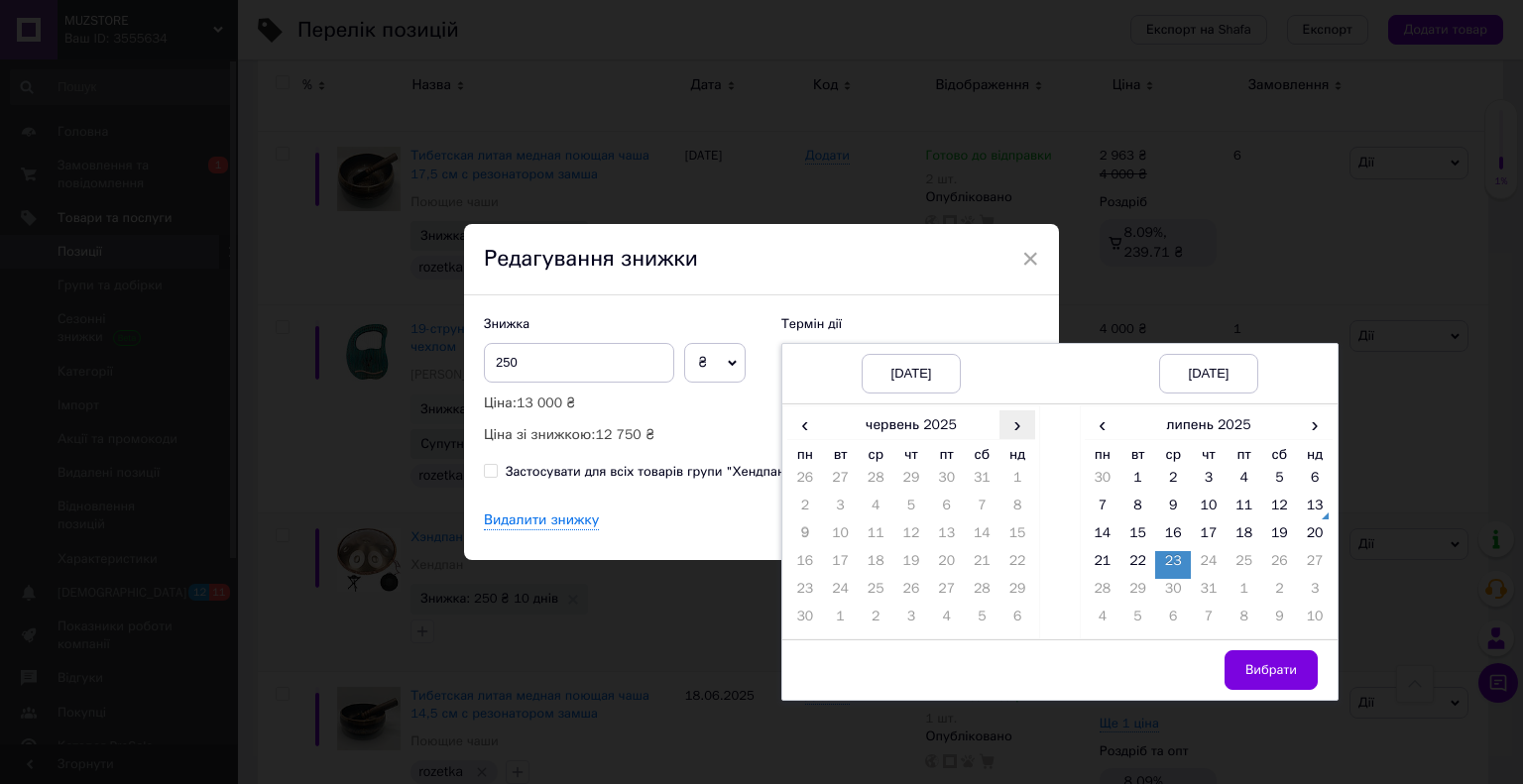 click on "›" at bounding box center (1017, 424) 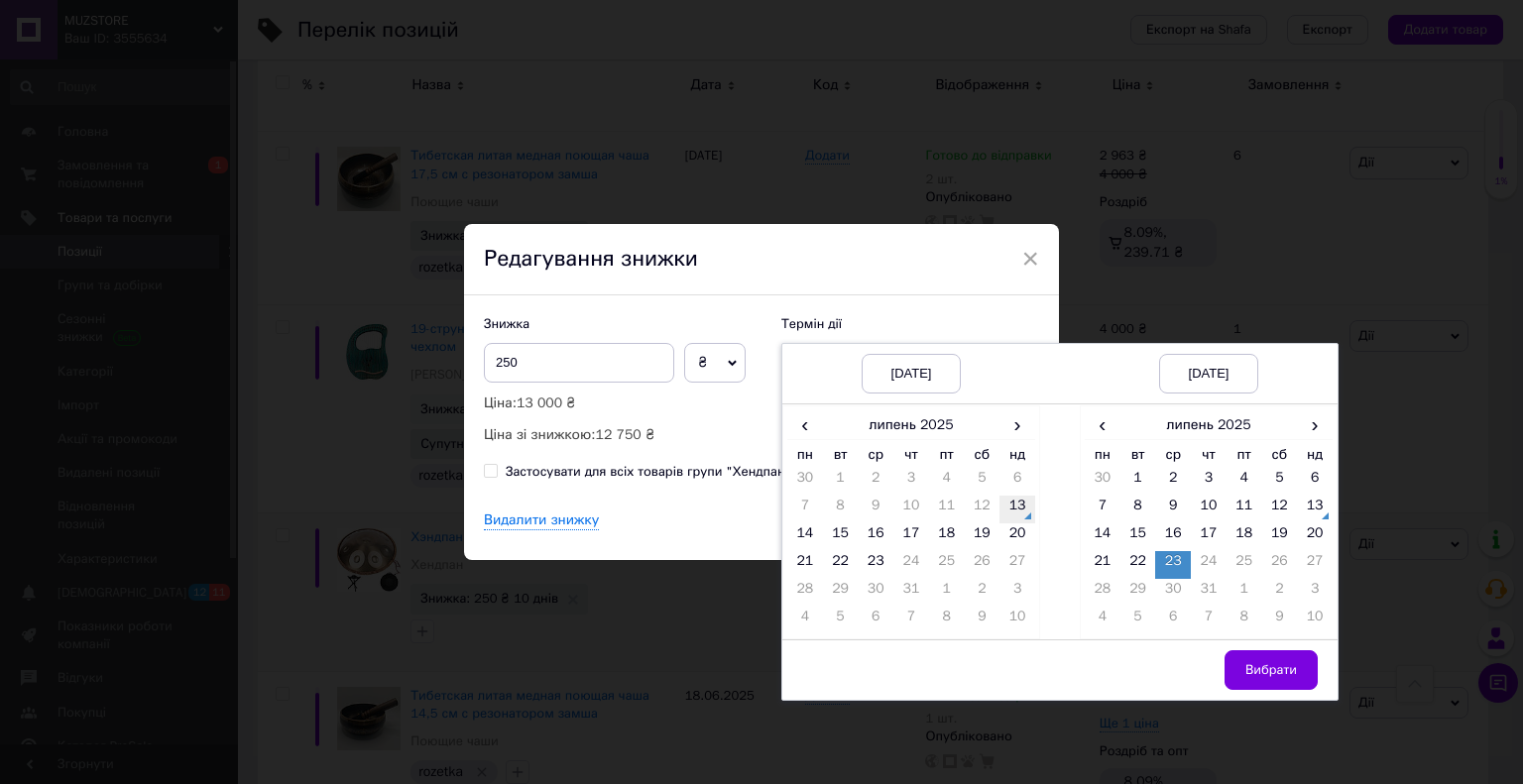 click on "13" at bounding box center [1017, 509] 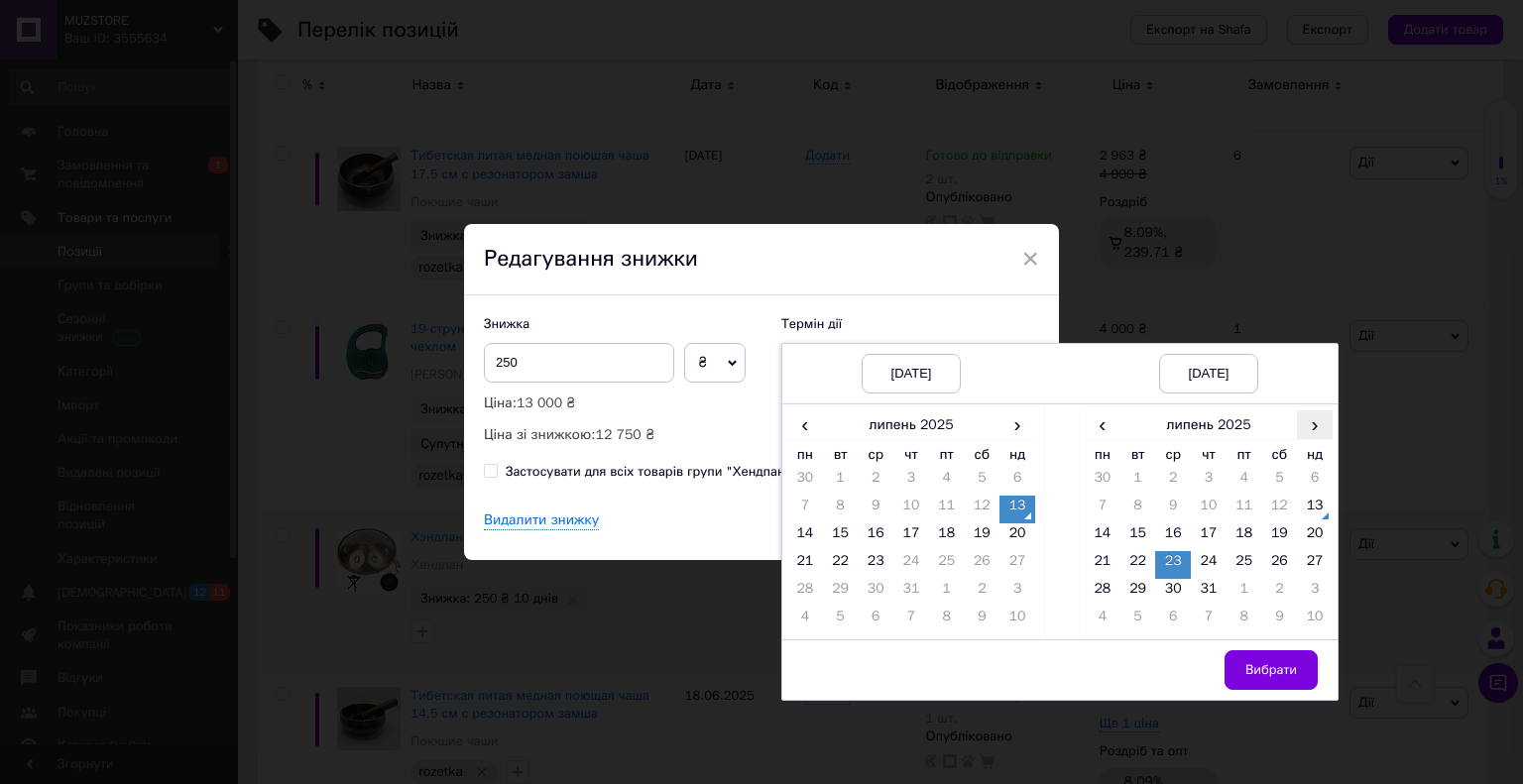 click on "›" at bounding box center (1315, 424) 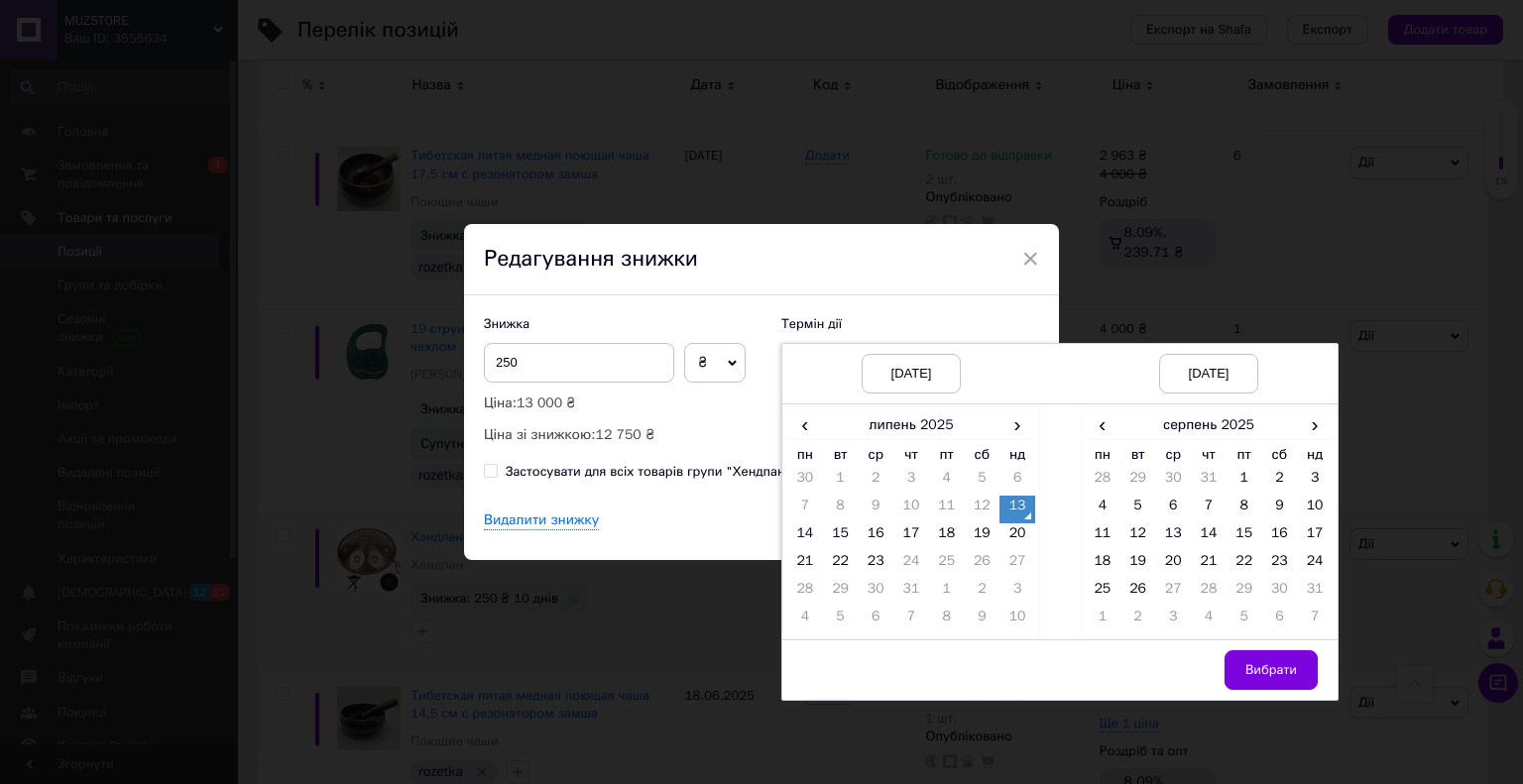 drag, startPoint x: 1171, startPoint y: 596, endPoint x: 1146, endPoint y: 590, distance: 25.70992 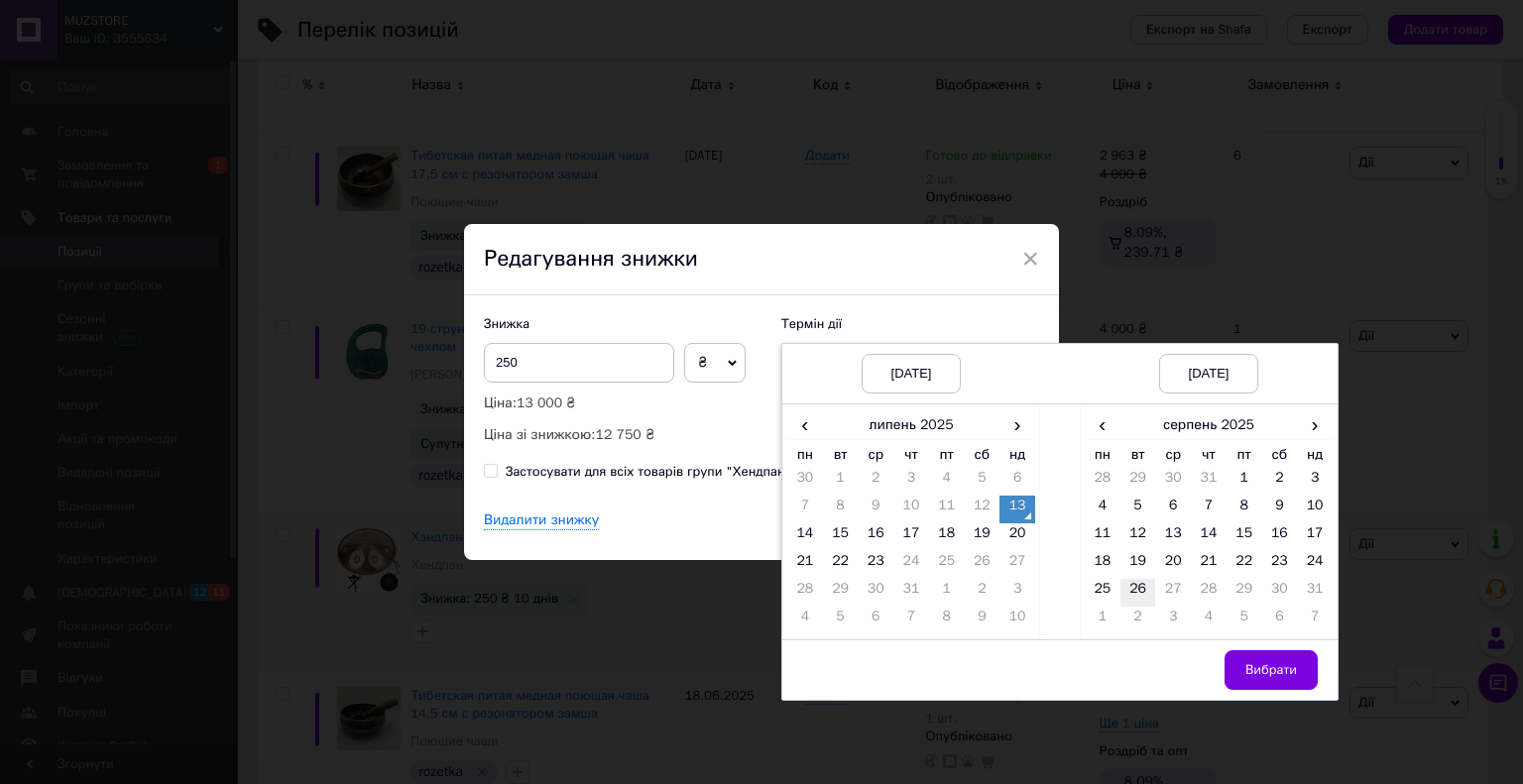 click on "26" at bounding box center [1138, 593] 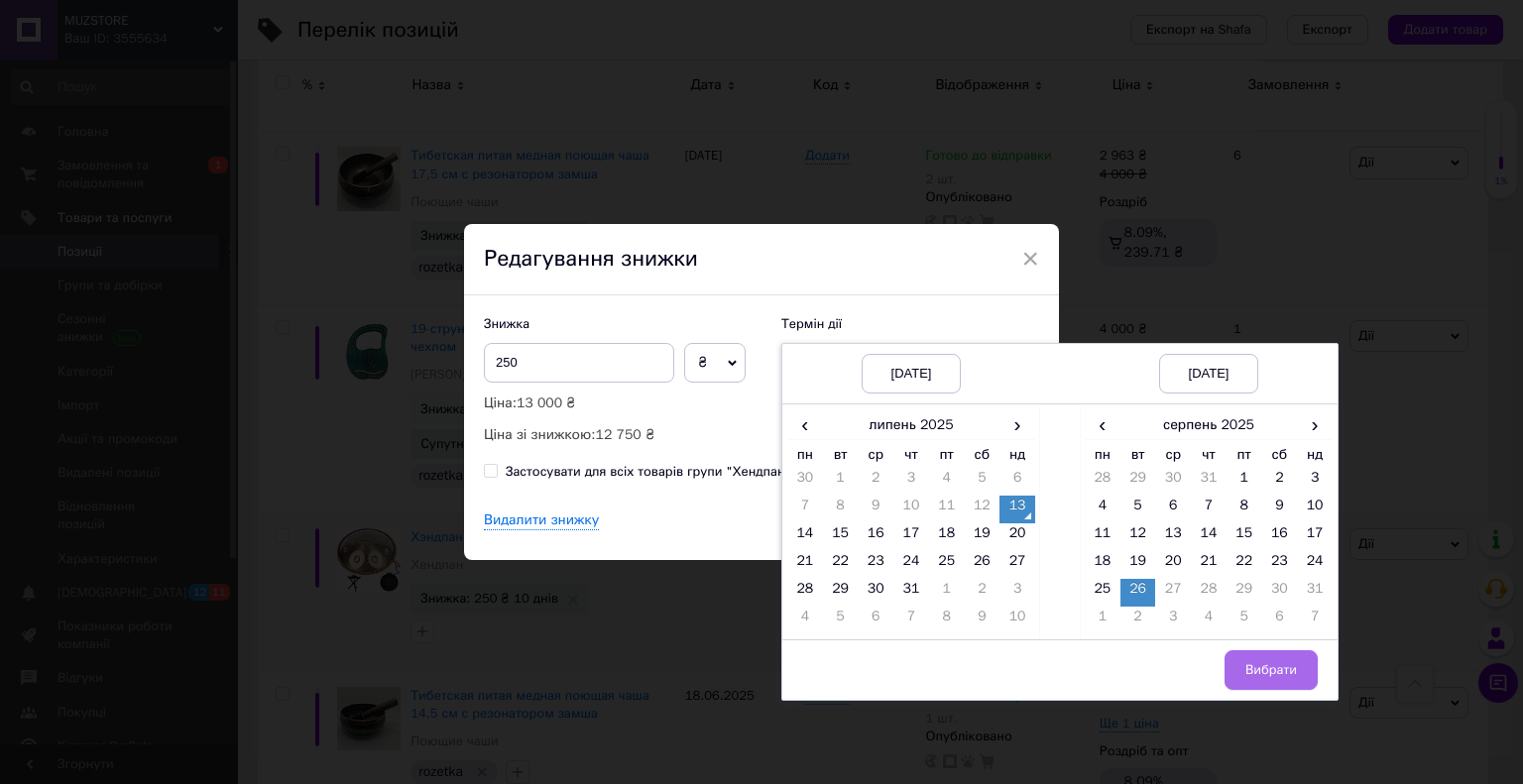 click on "Вибрати" at bounding box center (1271, 670) 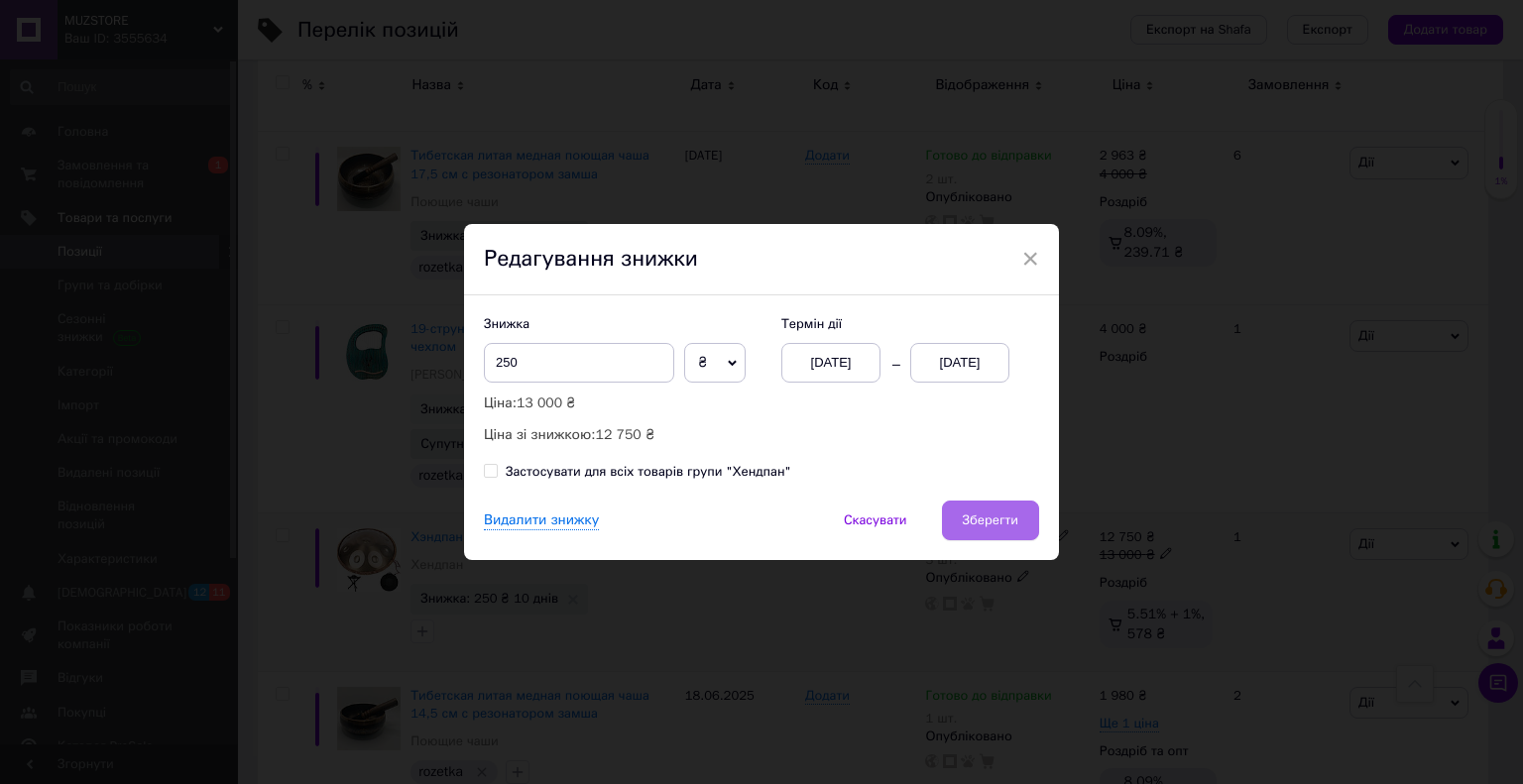 click on "Зберегти" at bounding box center (991, 520) 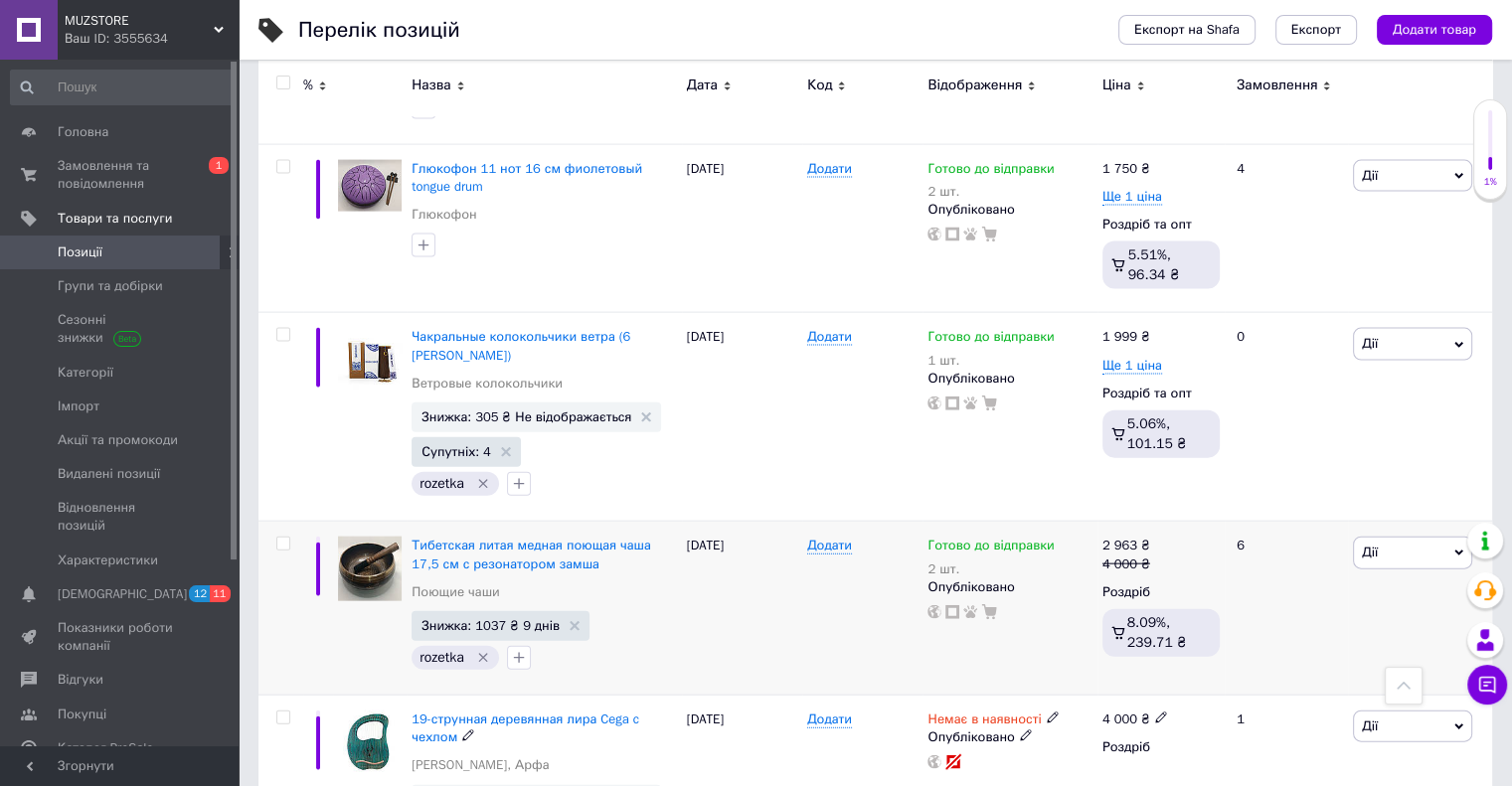 scroll, scrollTop: 4336, scrollLeft: 0, axis: vertical 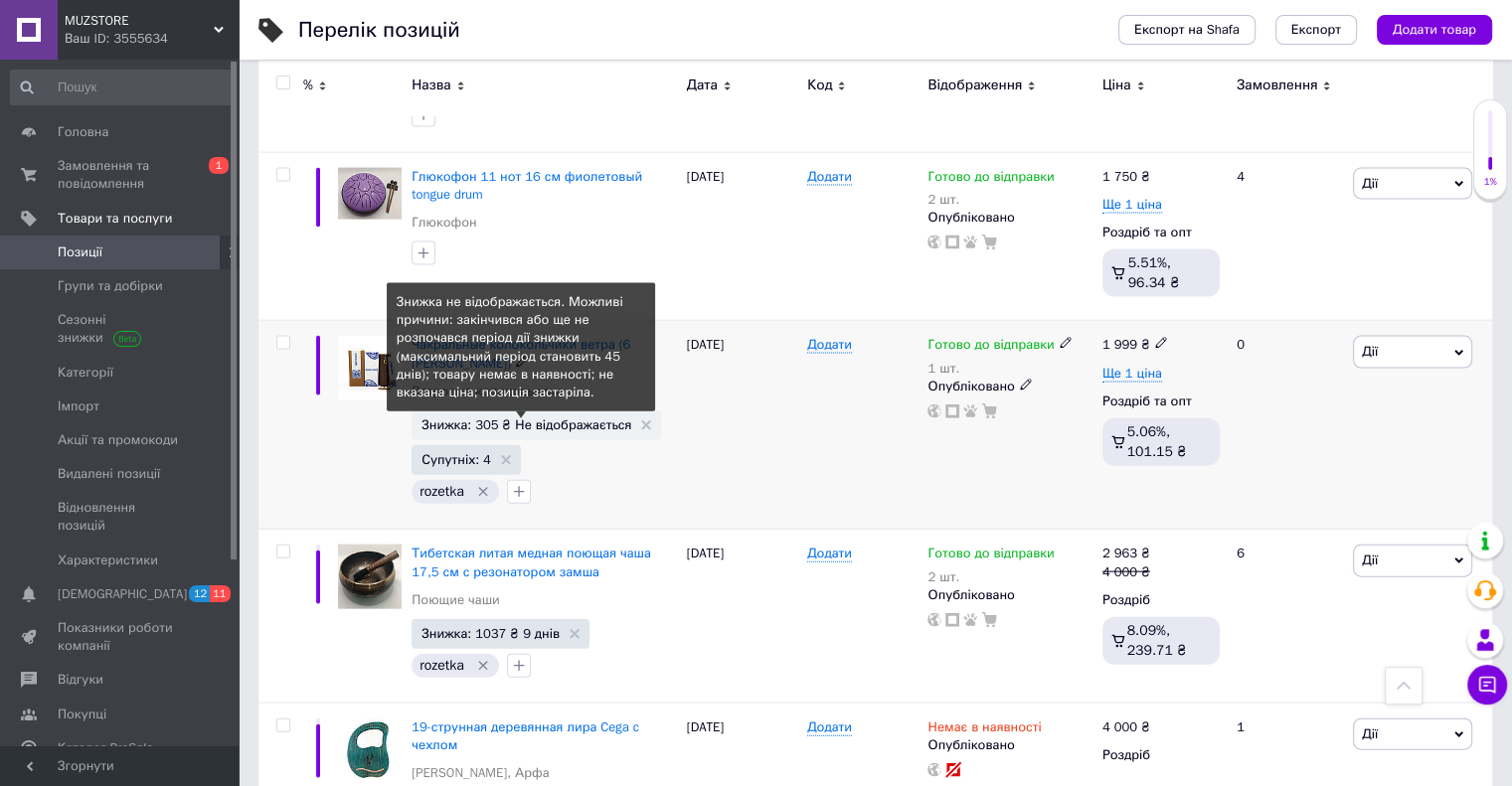 click on "Знижка: 305 ₴ Не відображається" at bounding box center (526, 424) 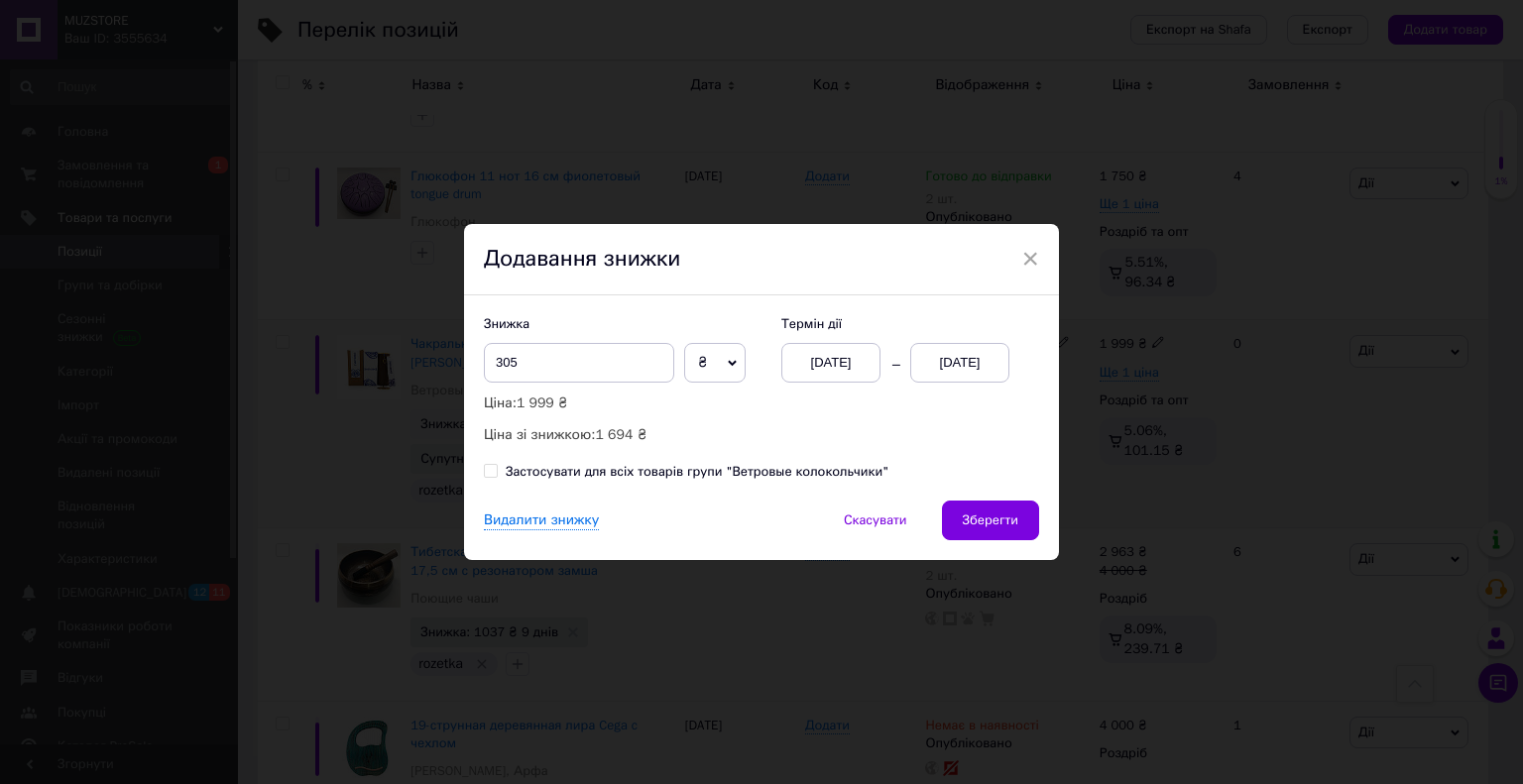 click on "[DATE]" at bounding box center [831, 363] 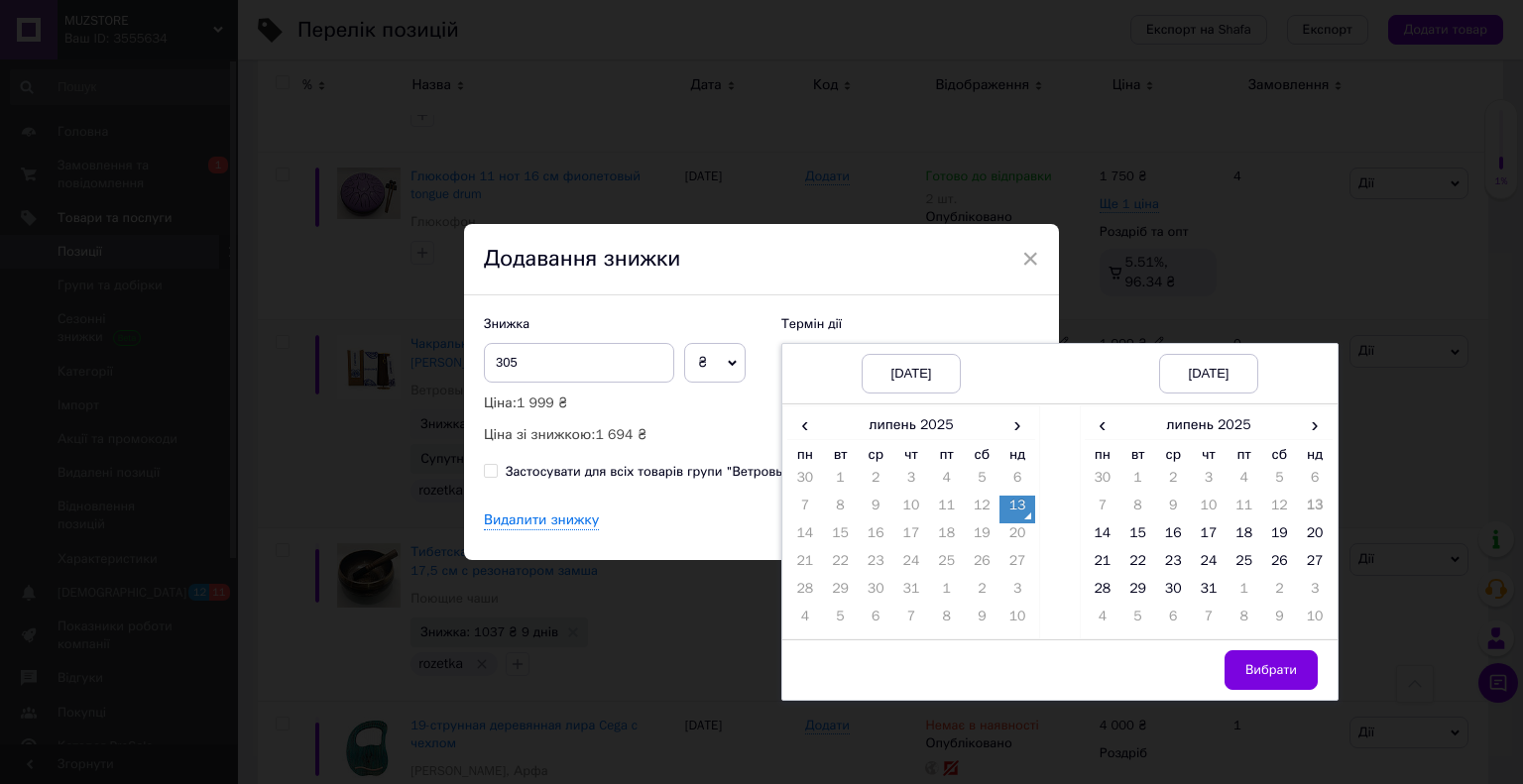 click on "Термін дії" at bounding box center [910, 324] 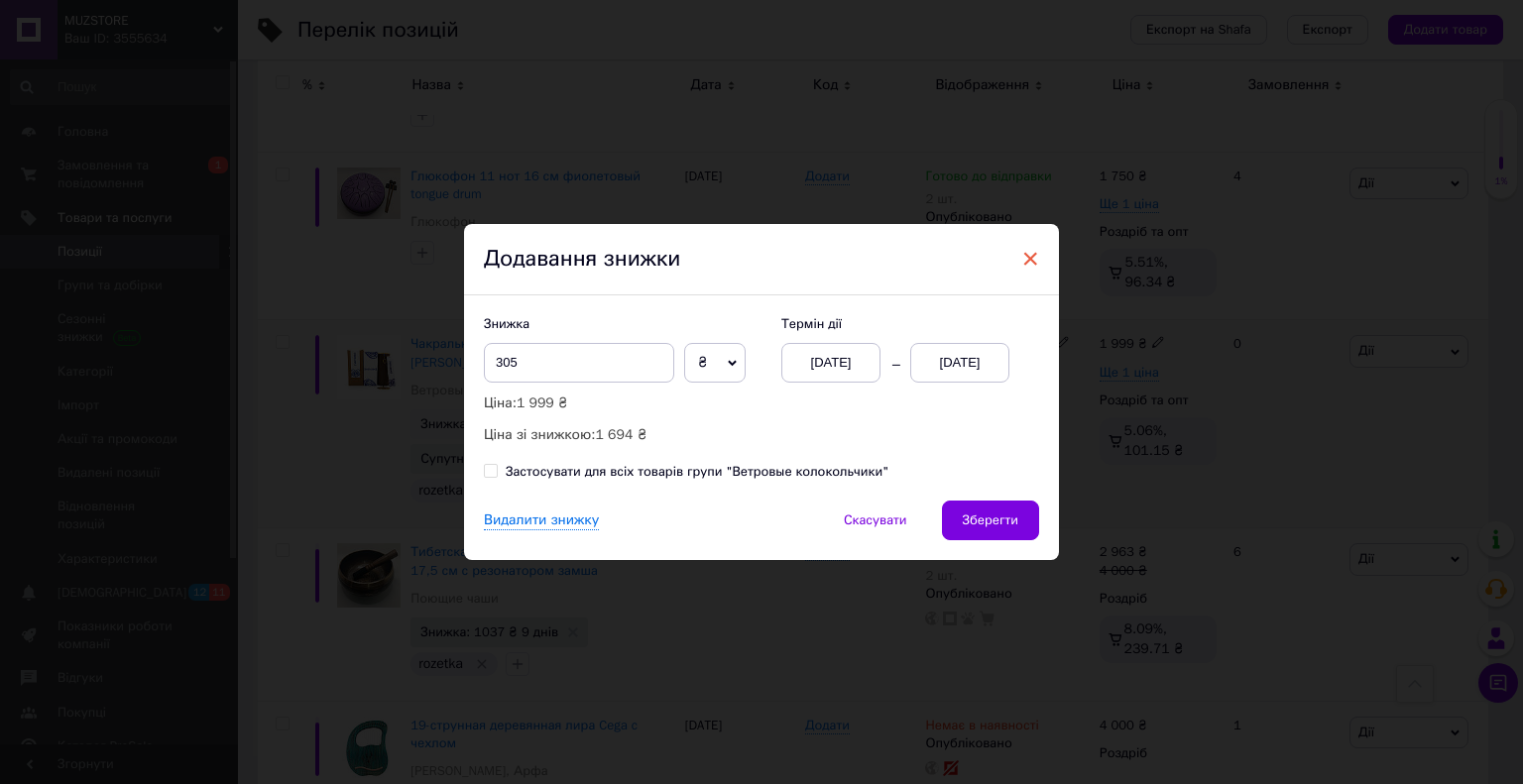 click on "×" at bounding box center [1030, 259] 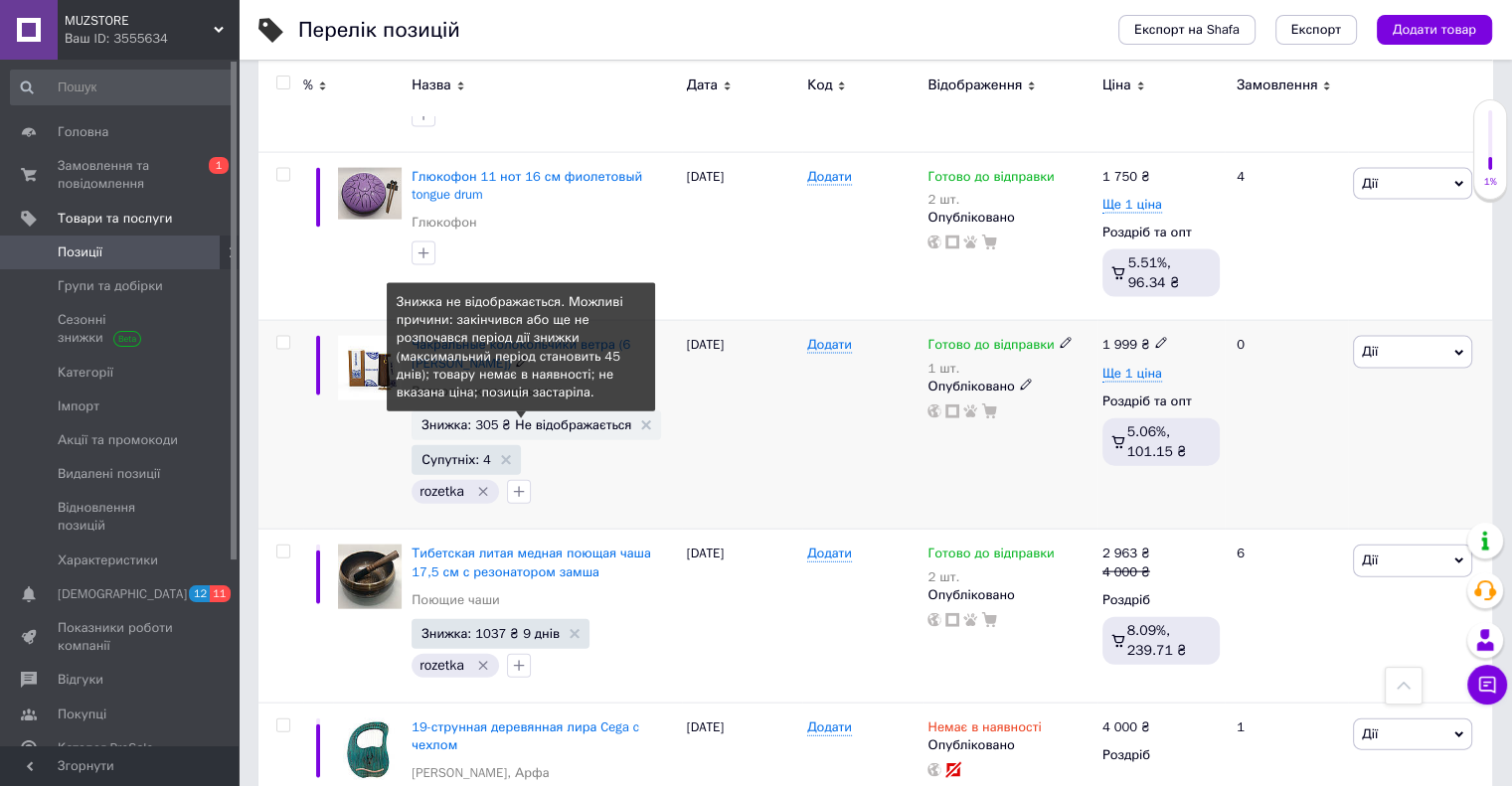click on "Знижка: 305 ₴ Не відображається" at bounding box center (526, 424) 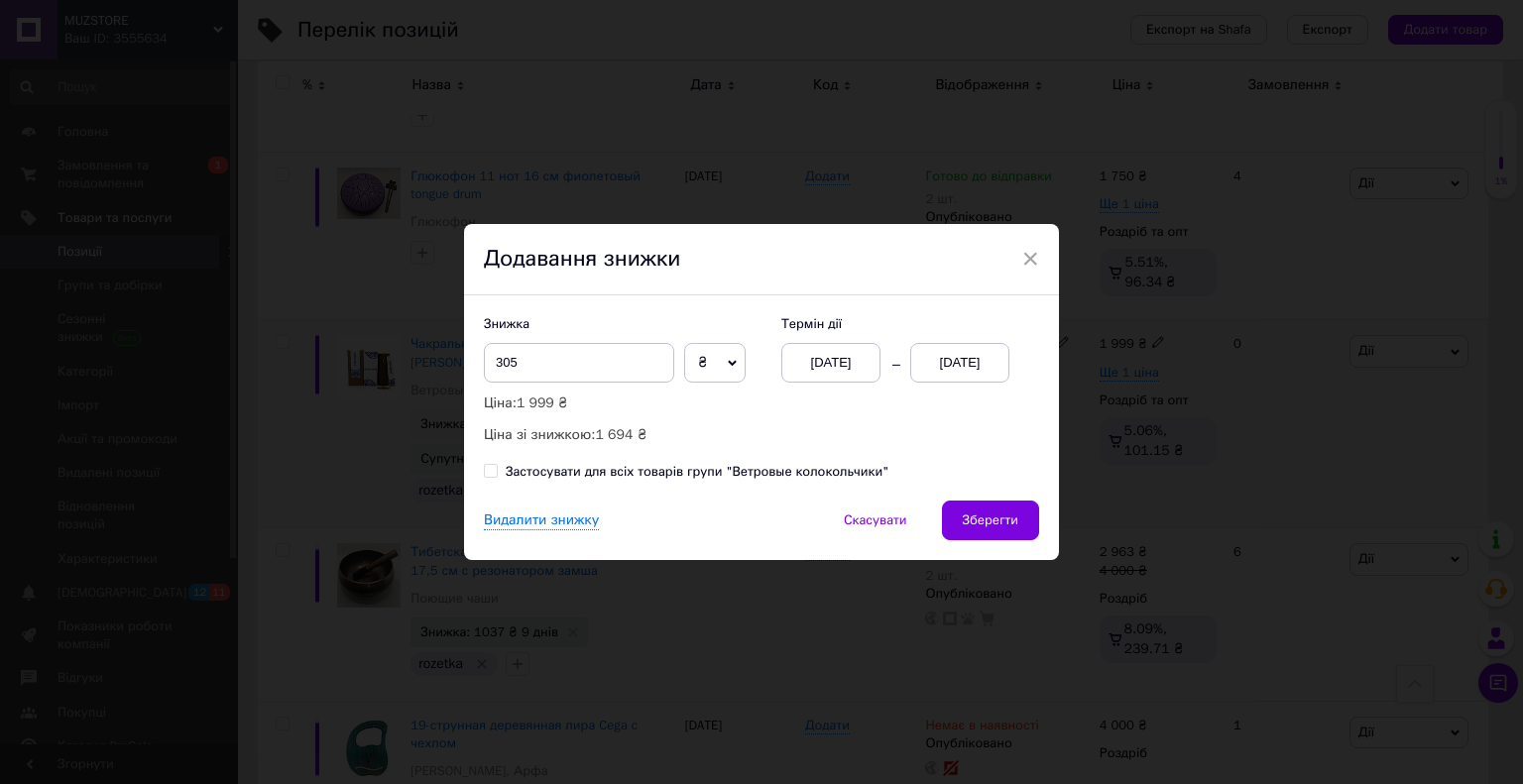 click on "[DATE]" at bounding box center [831, 363] 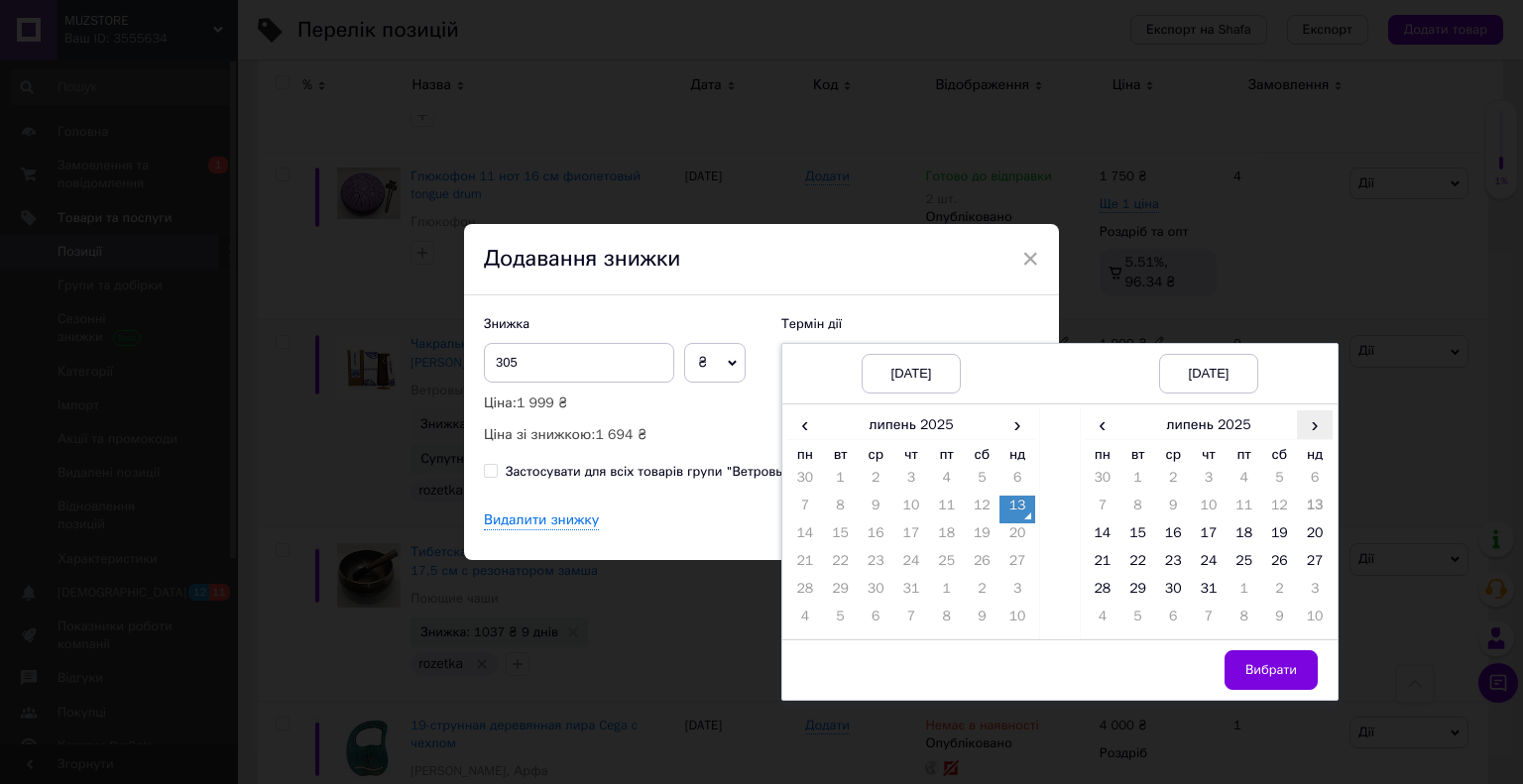 click on "›" at bounding box center [1315, 424] 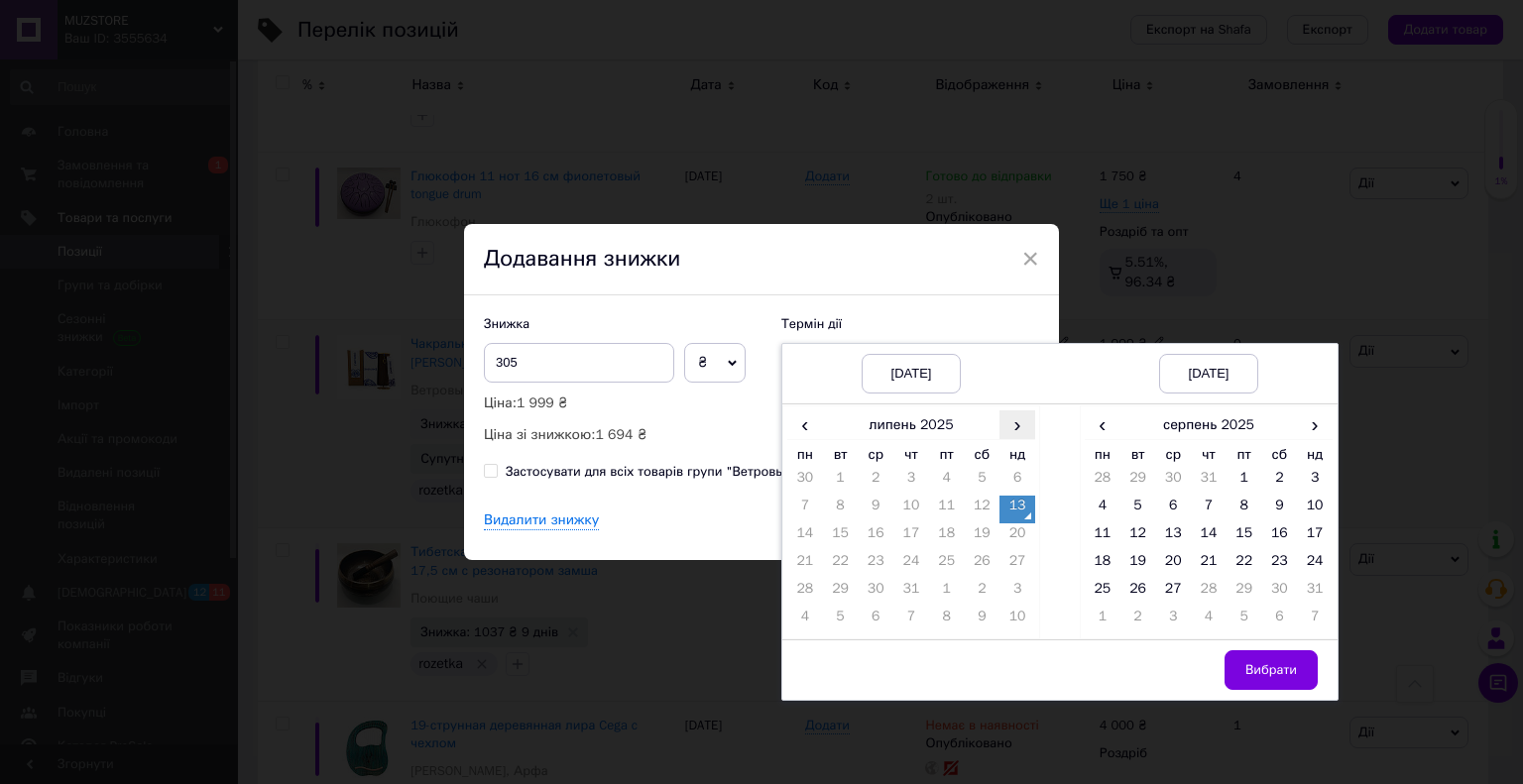 click on "›" at bounding box center [1017, 424] 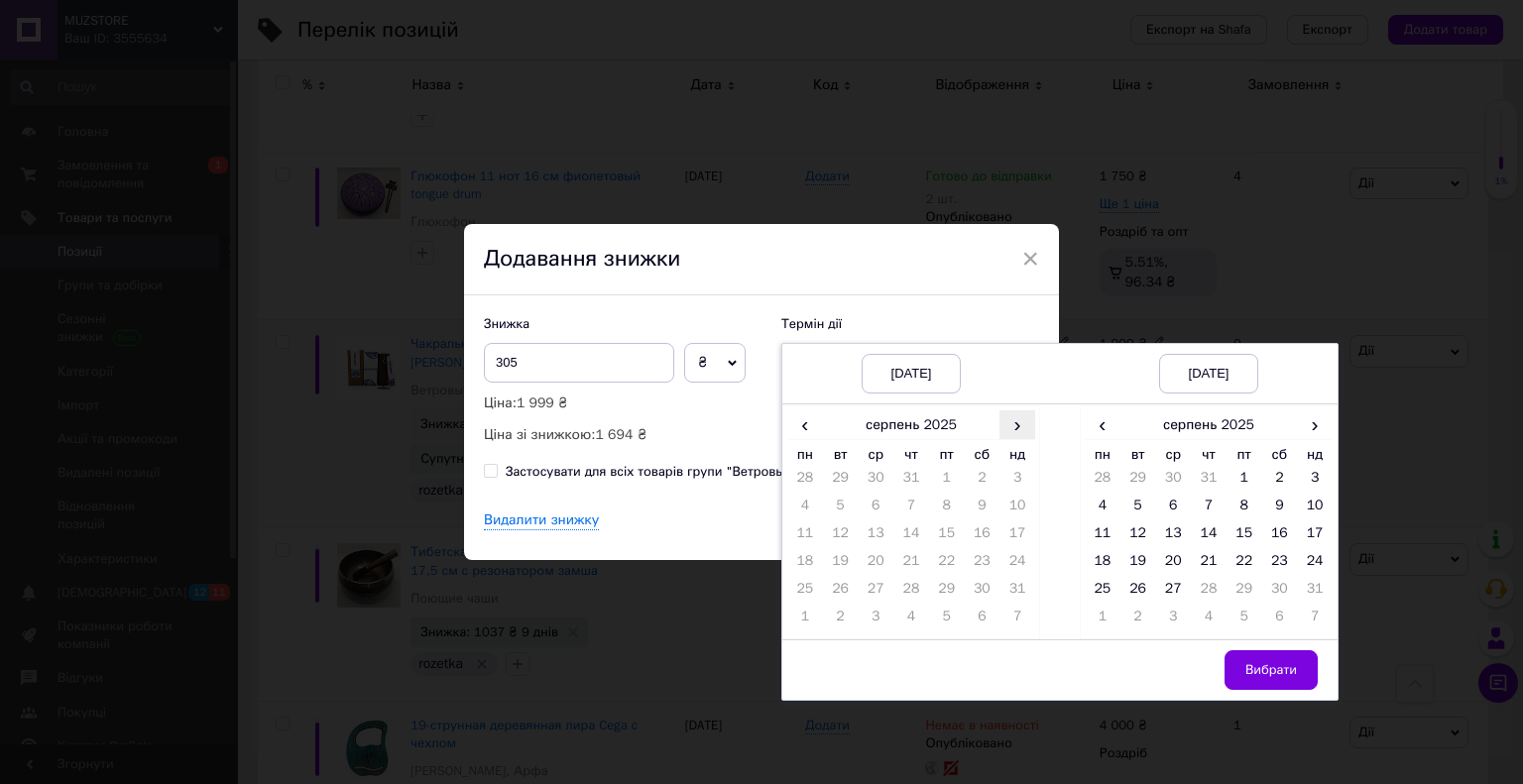 click on "›" at bounding box center [1017, 424] 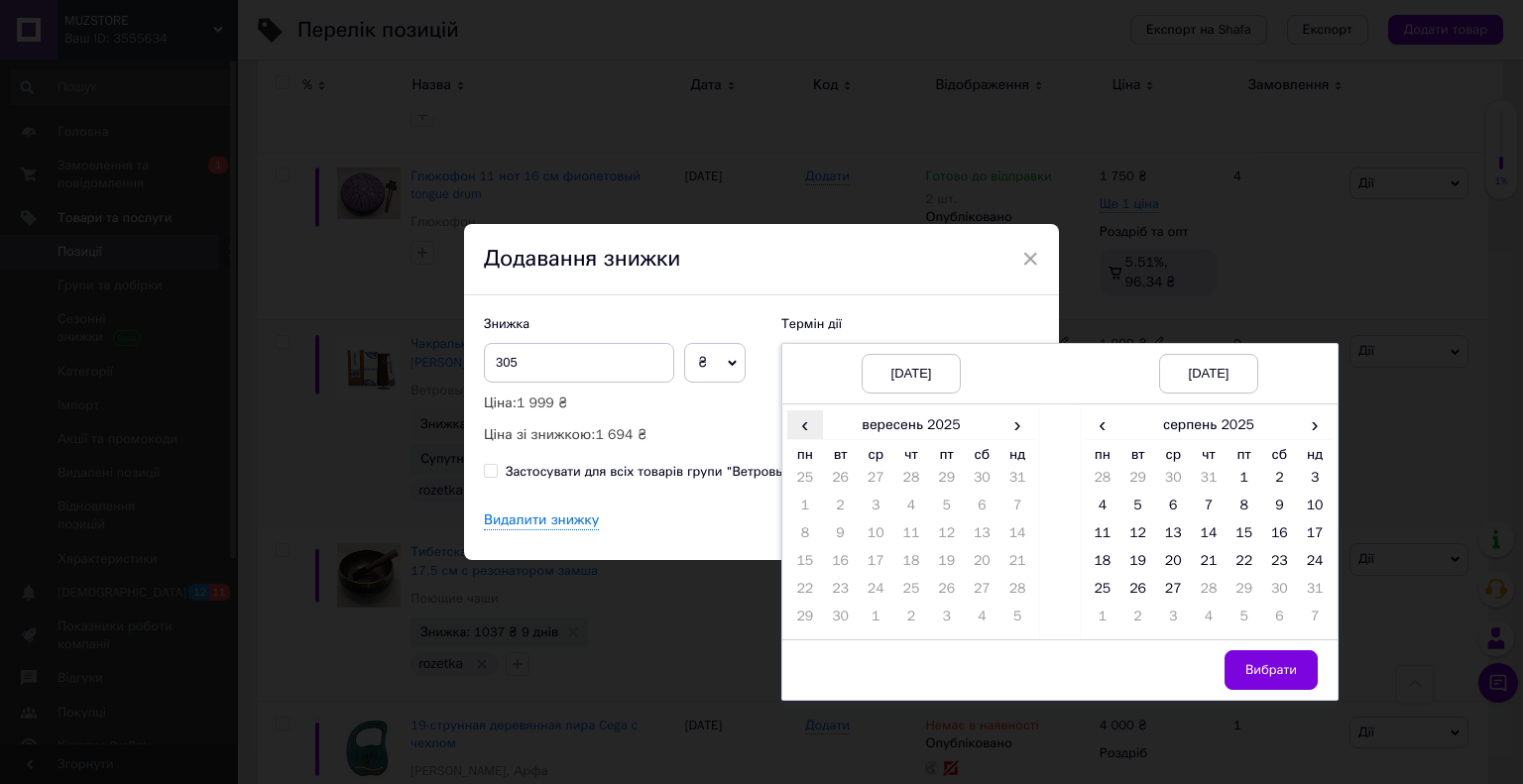 click on "‹" at bounding box center [805, 424] 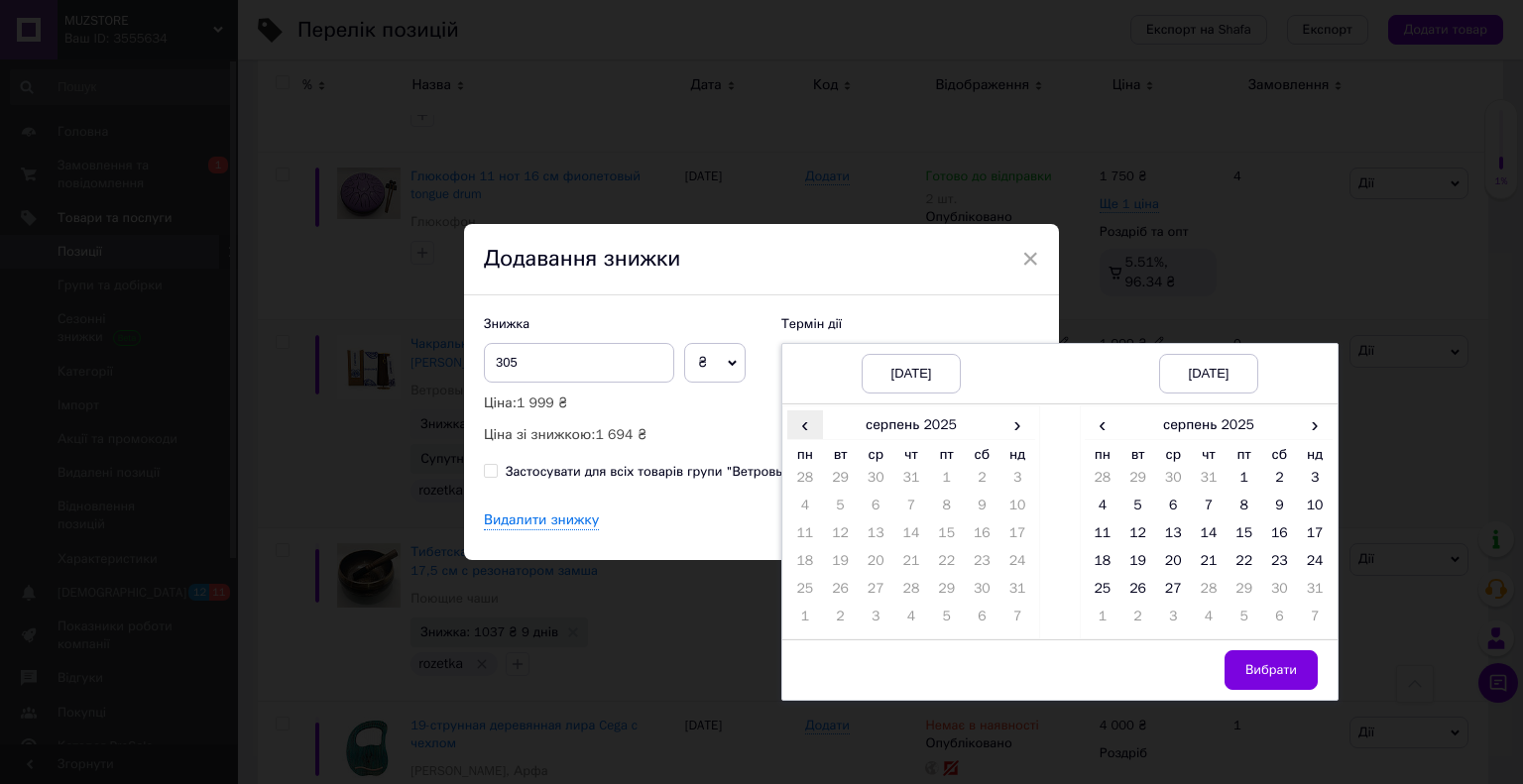 click on "‹" at bounding box center (805, 424) 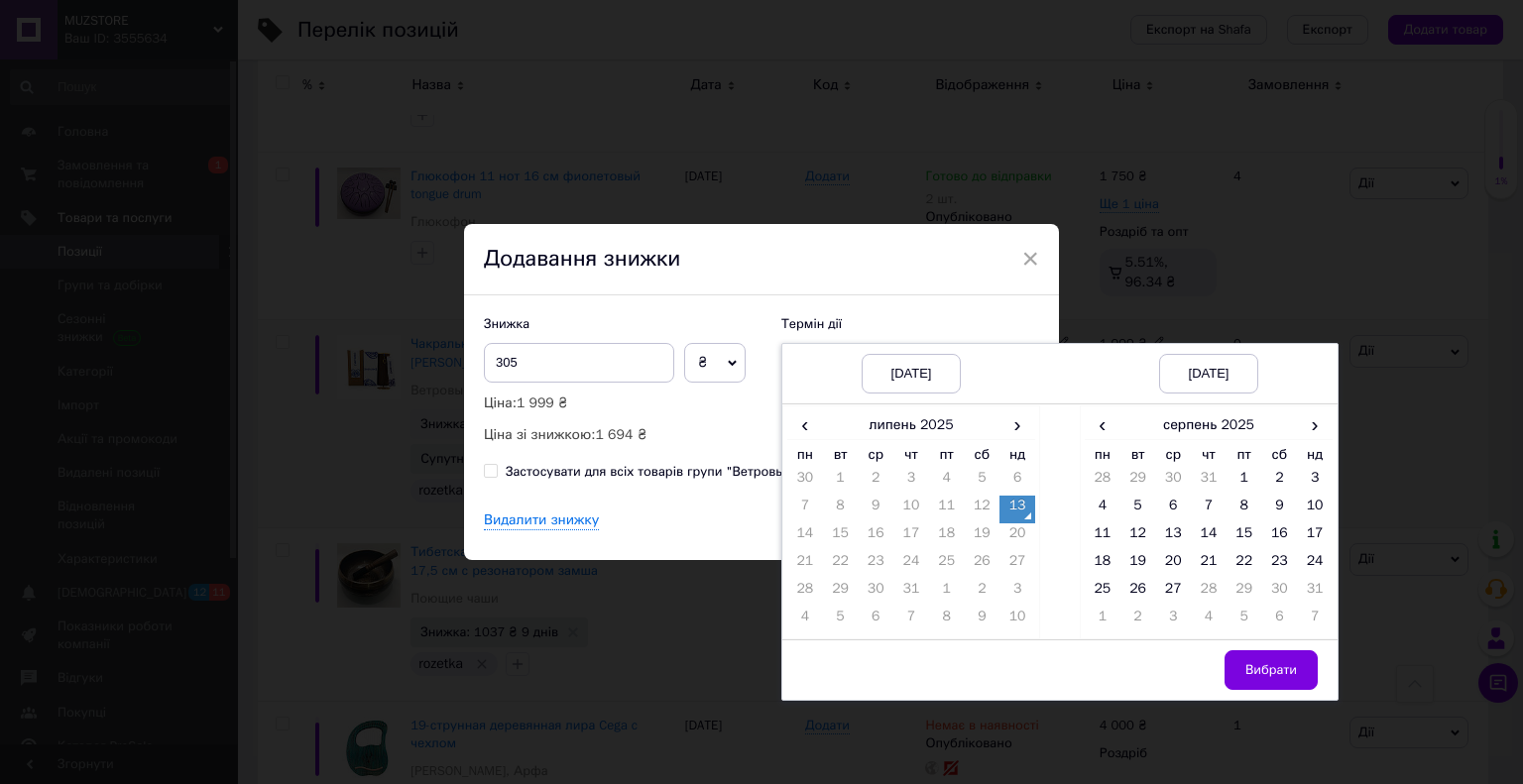 click on "13" at bounding box center [1017, 509] 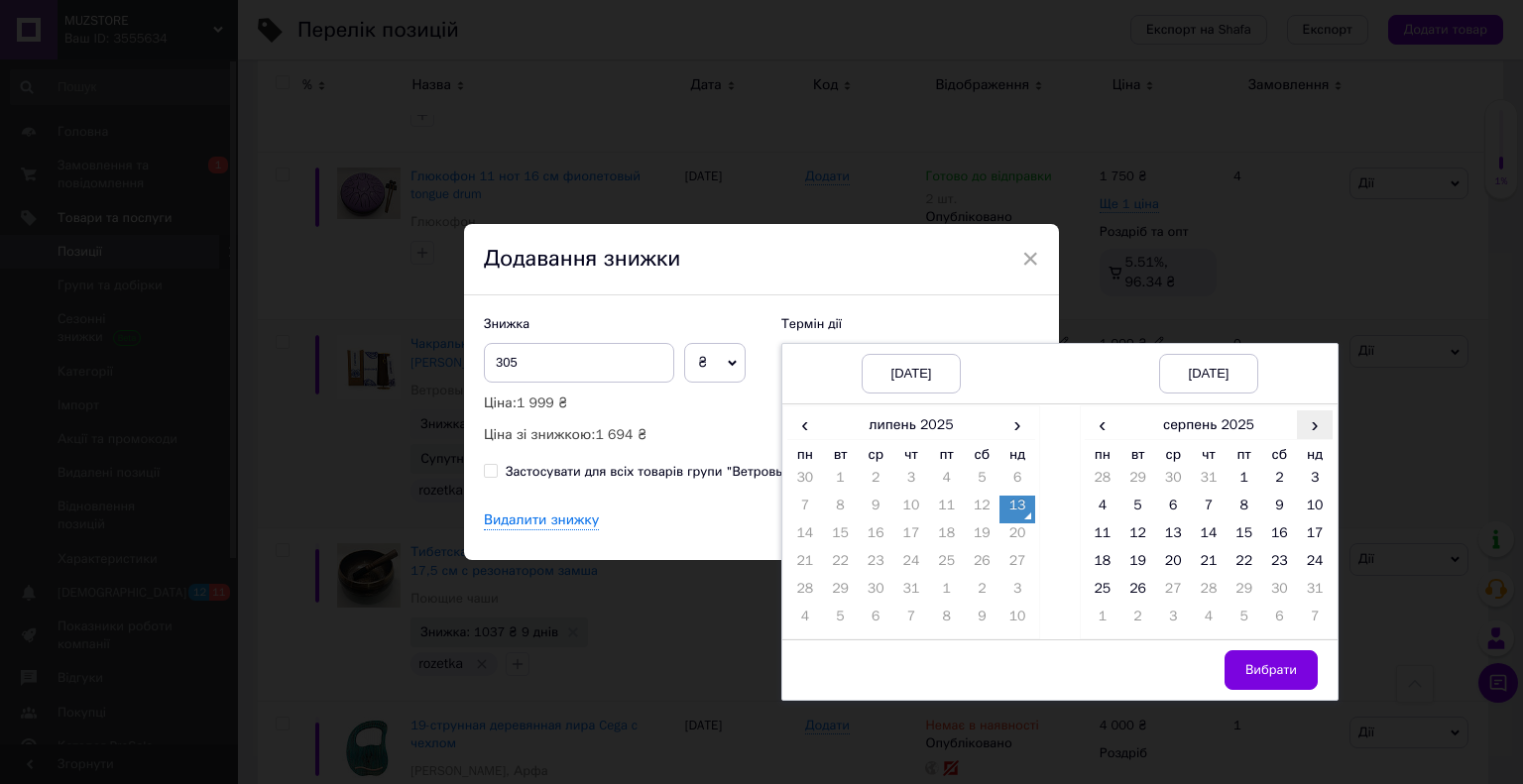 click on "›" at bounding box center (1315, 424) 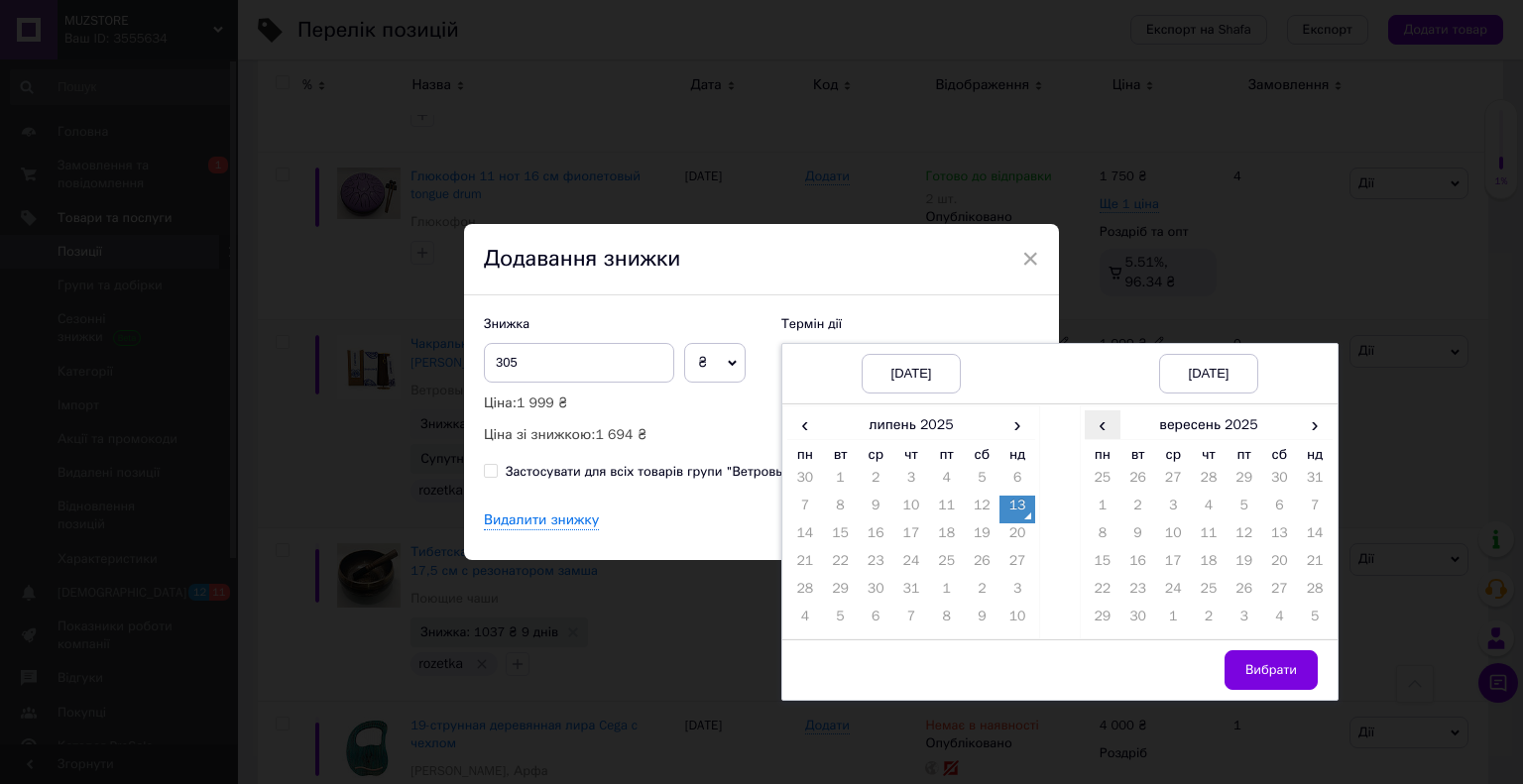 click on "‹" at bounding box center (1103, 424) 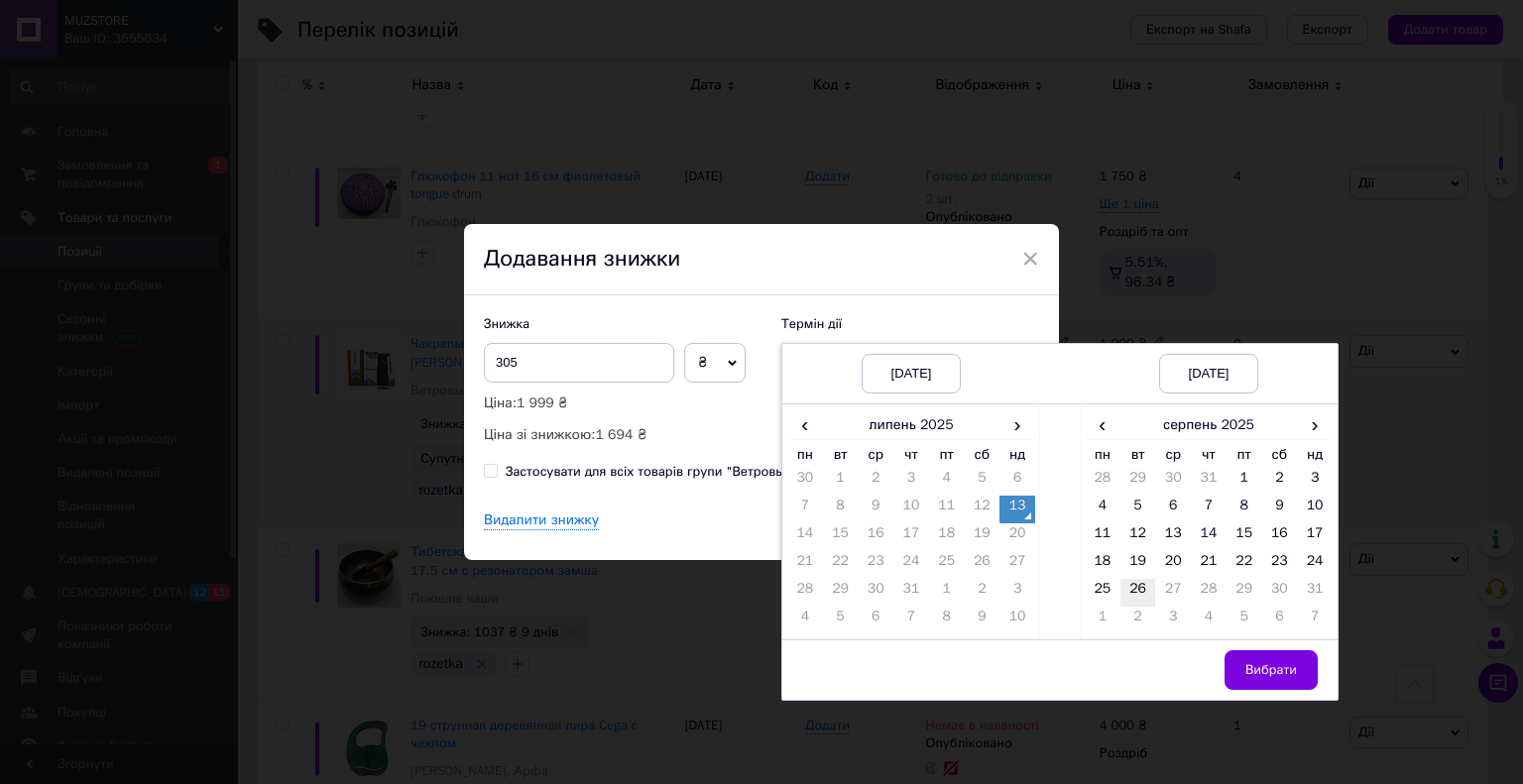 click on "26" at bounding box center (1138, 593) 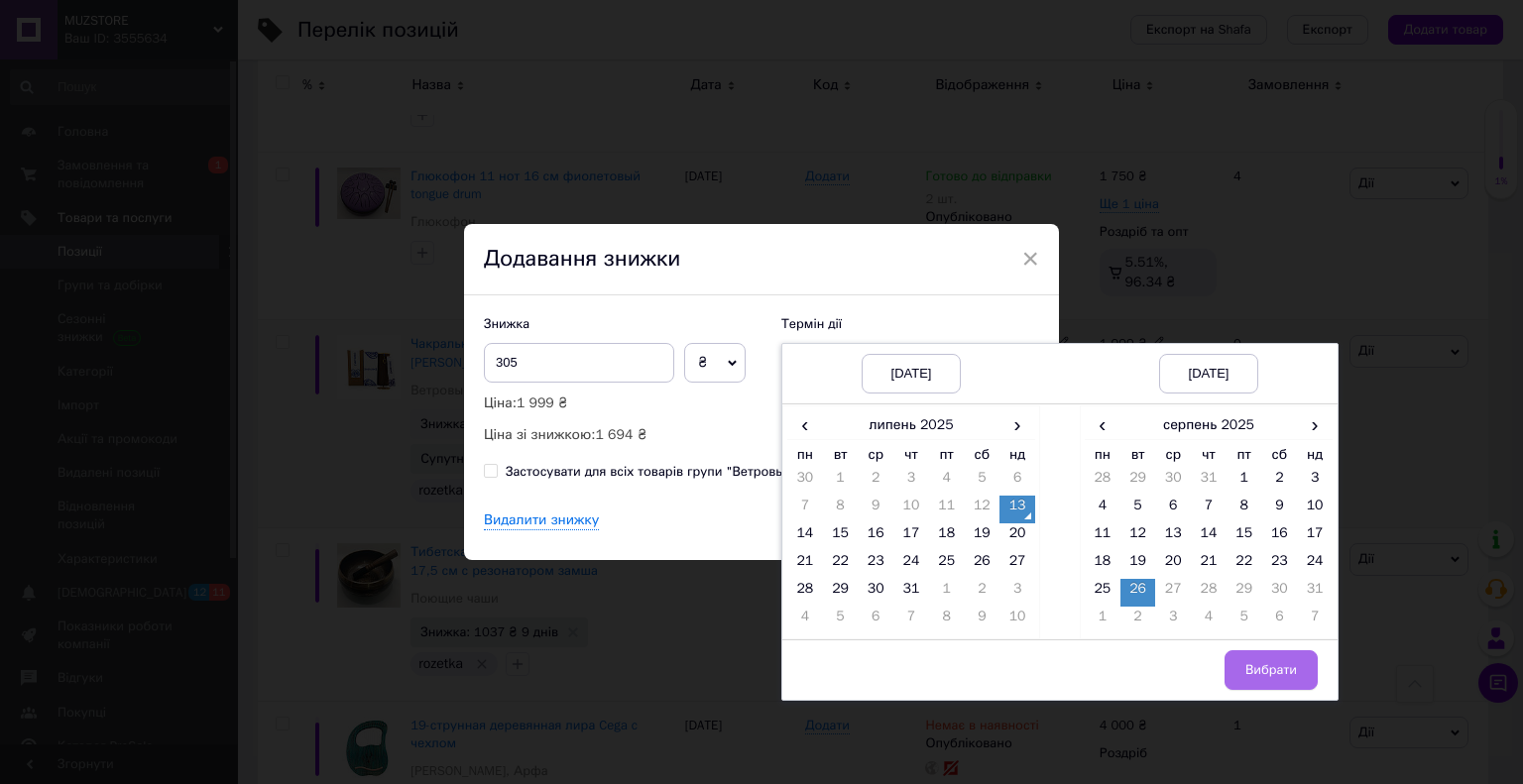 click on "Вибрати" at bounding box center (1271, 670) 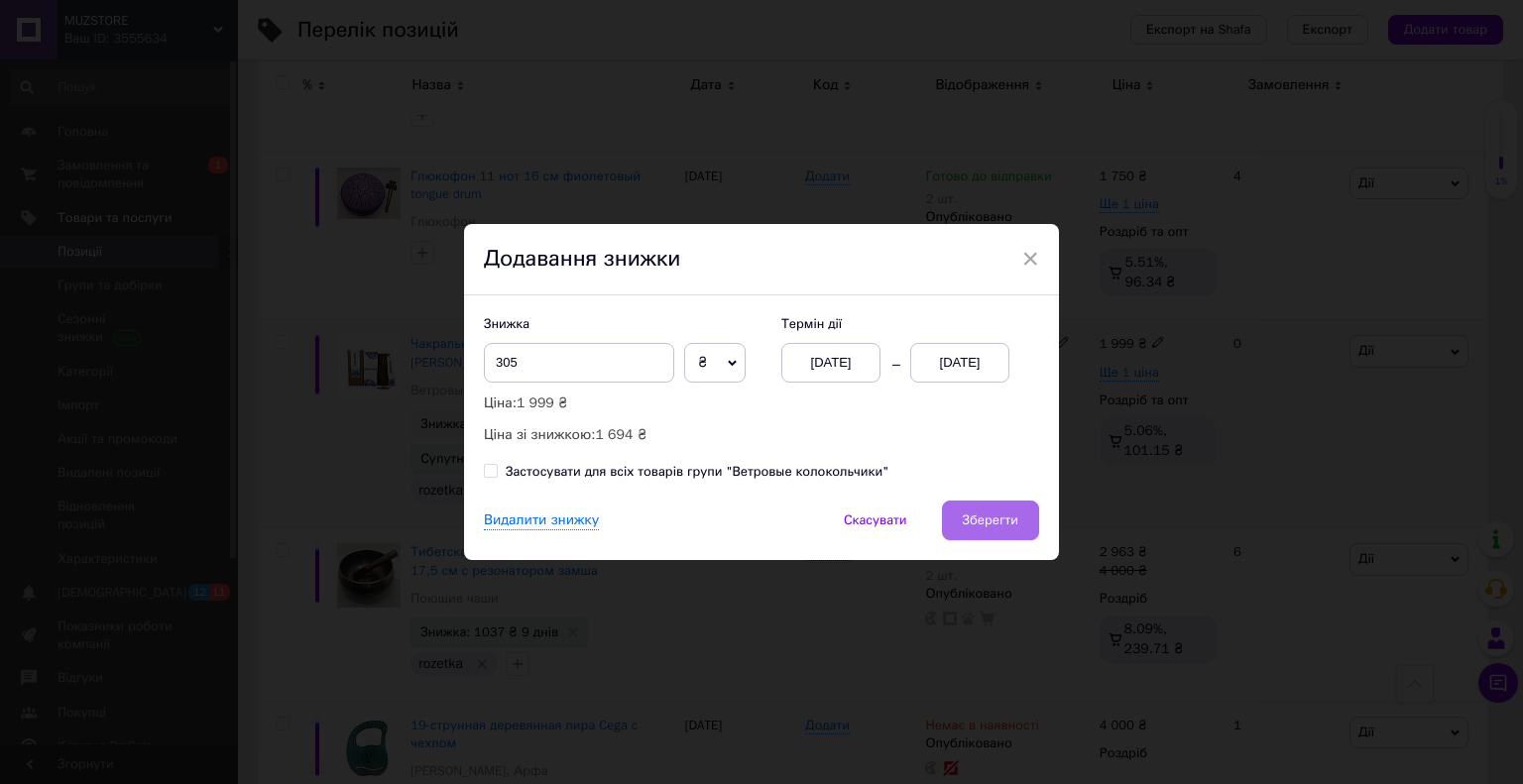 click on "Зберегти" at bounding box center [991, 520] 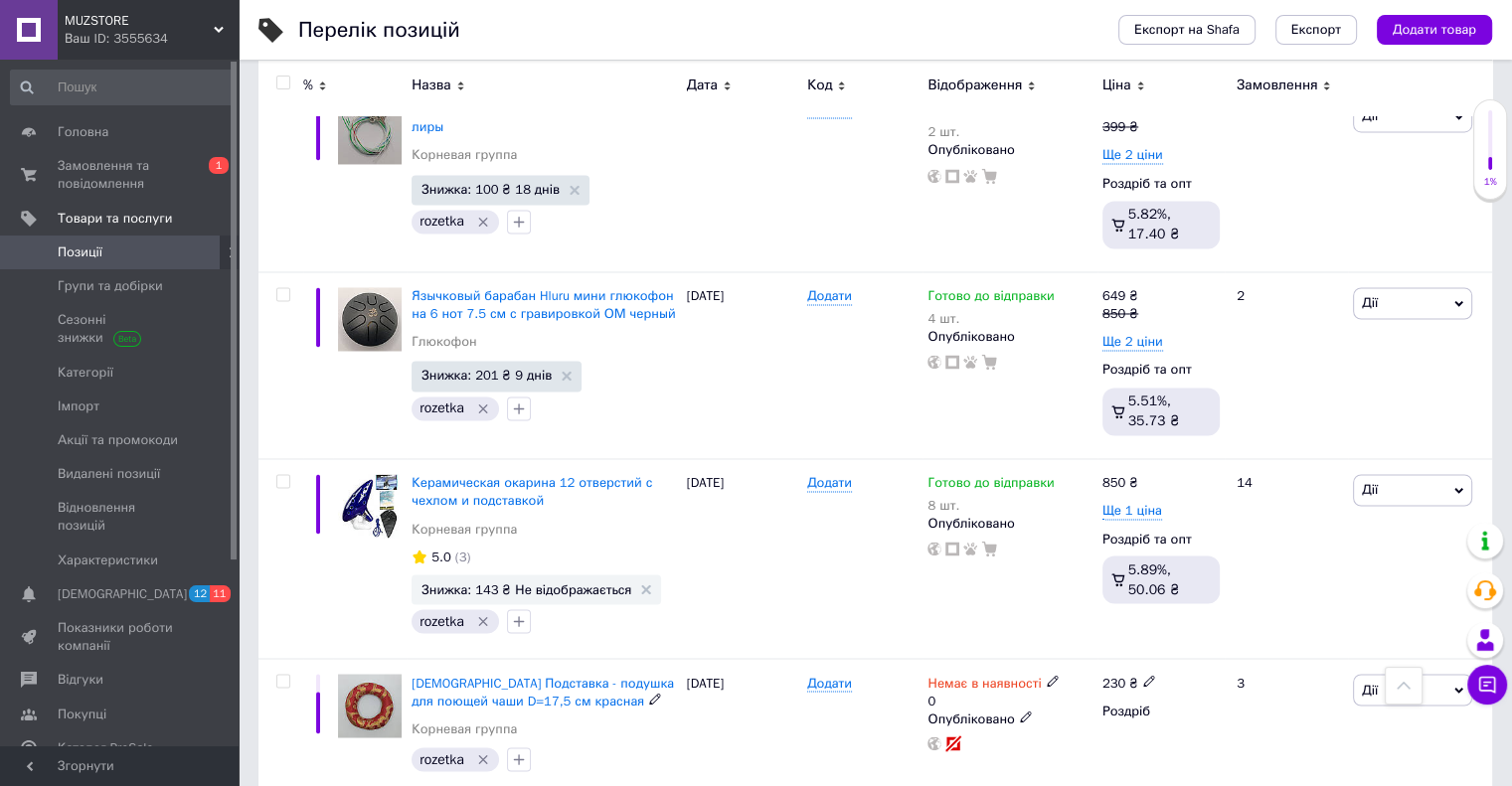 scroll, scrollTop: 3243, scrollLeft: 0, axis: vertical 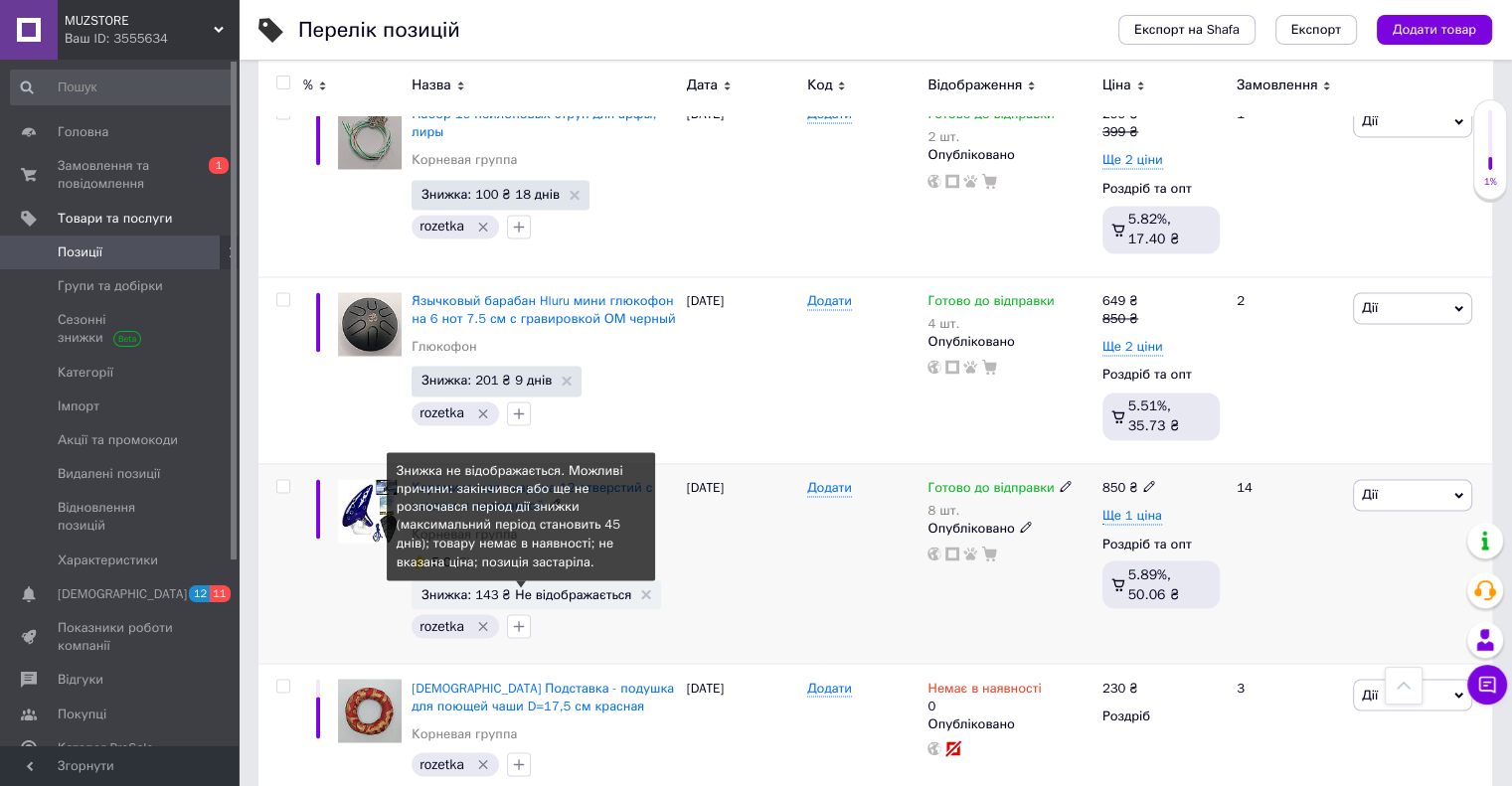 click on "Знижка: 143 ₴ Не відображається" at bounding box center (526, 593) 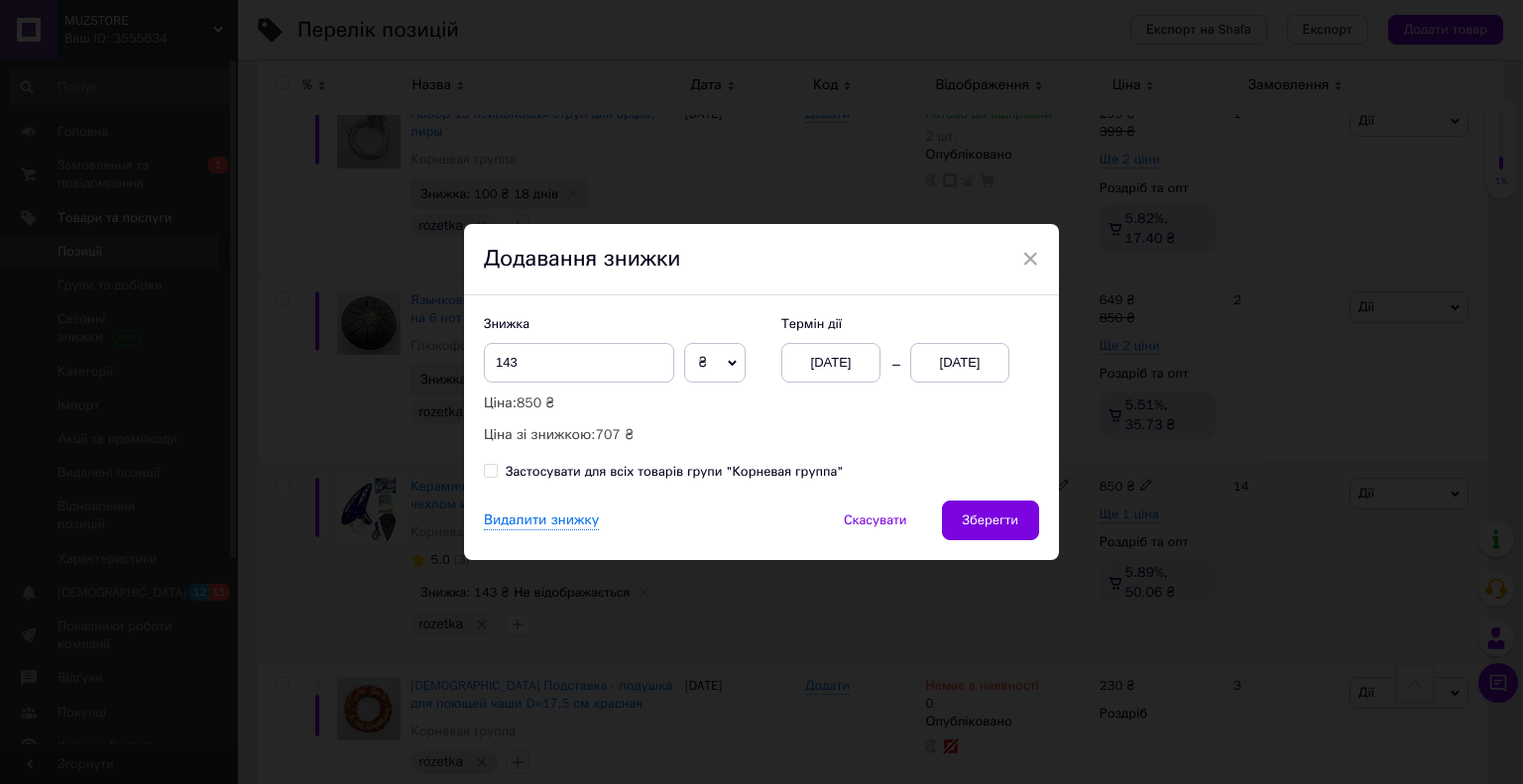 click on "[DATE]" at bounding box center [831, 363] 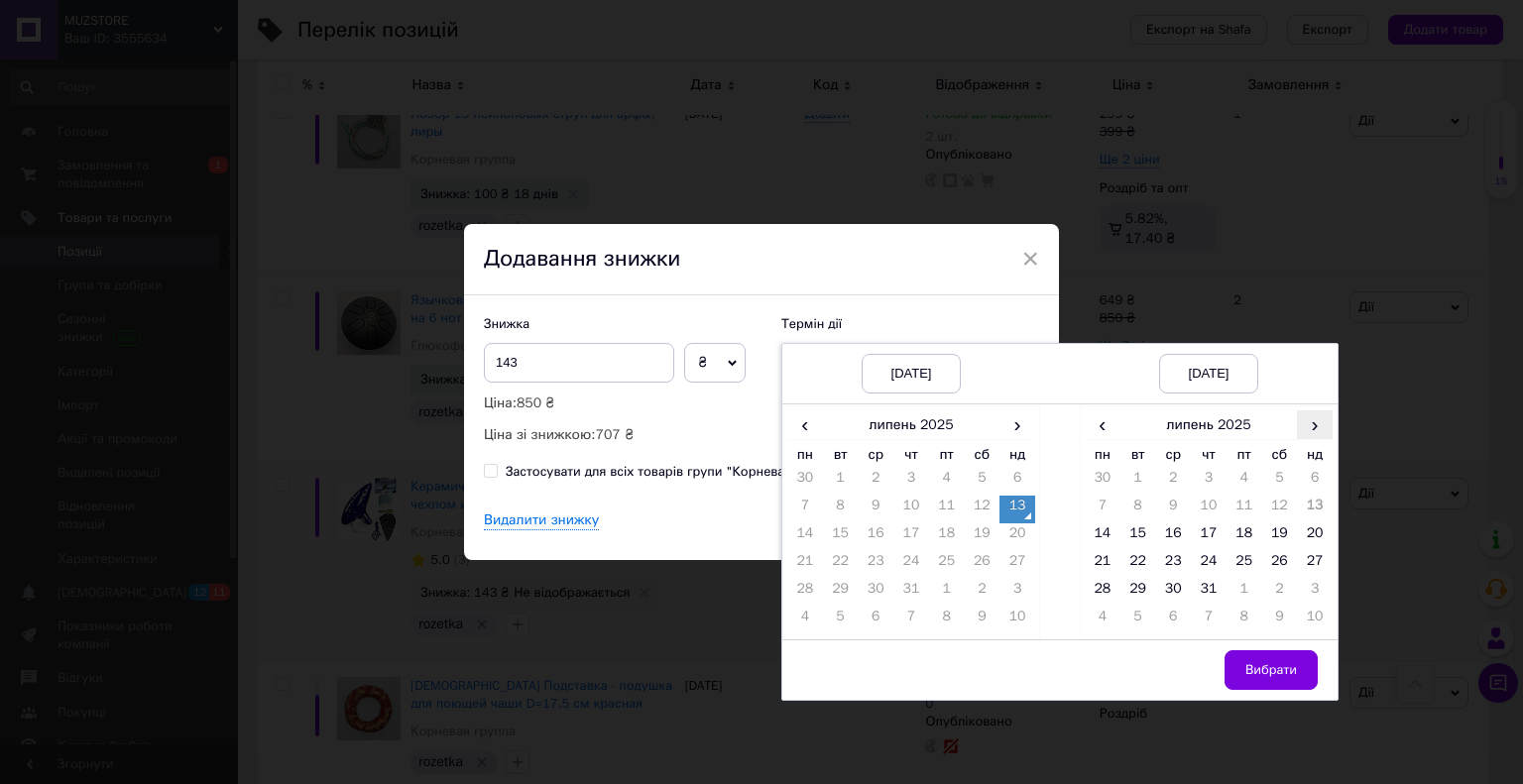 click on "›" at bounding box center [1315, 424] 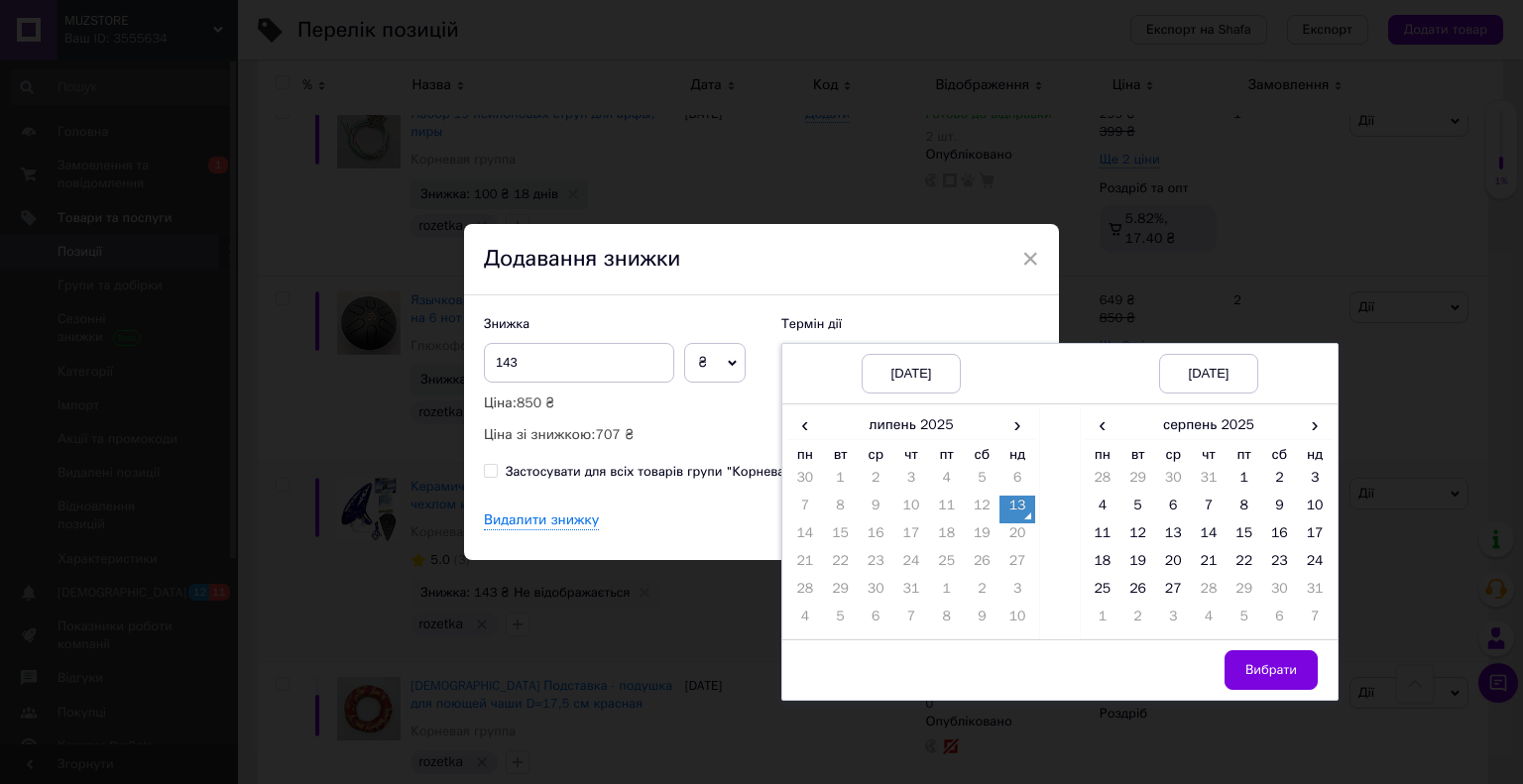 click on "13" at bounding box center [1017, 509] 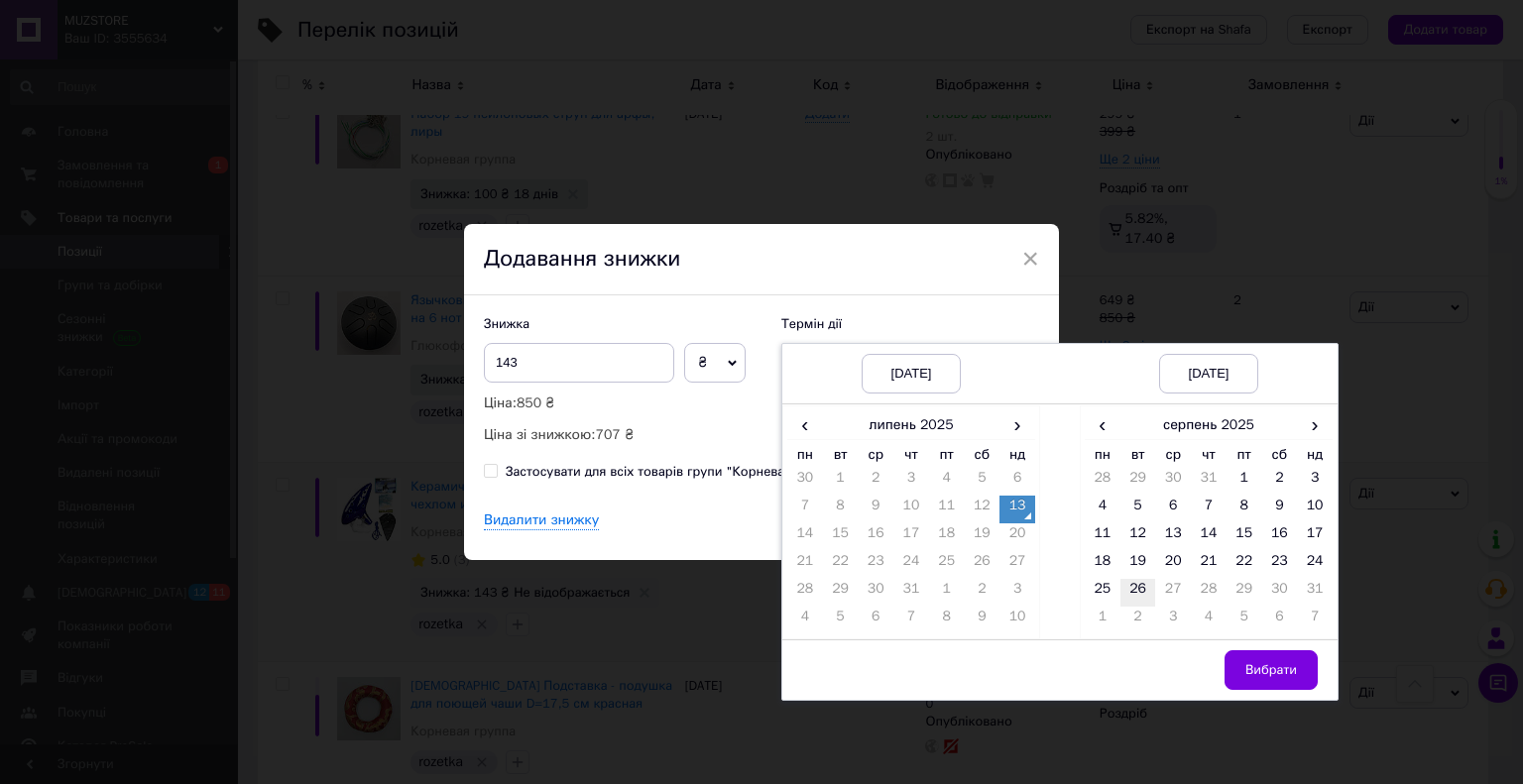 click on "26" at bounding box center [1138, 593] 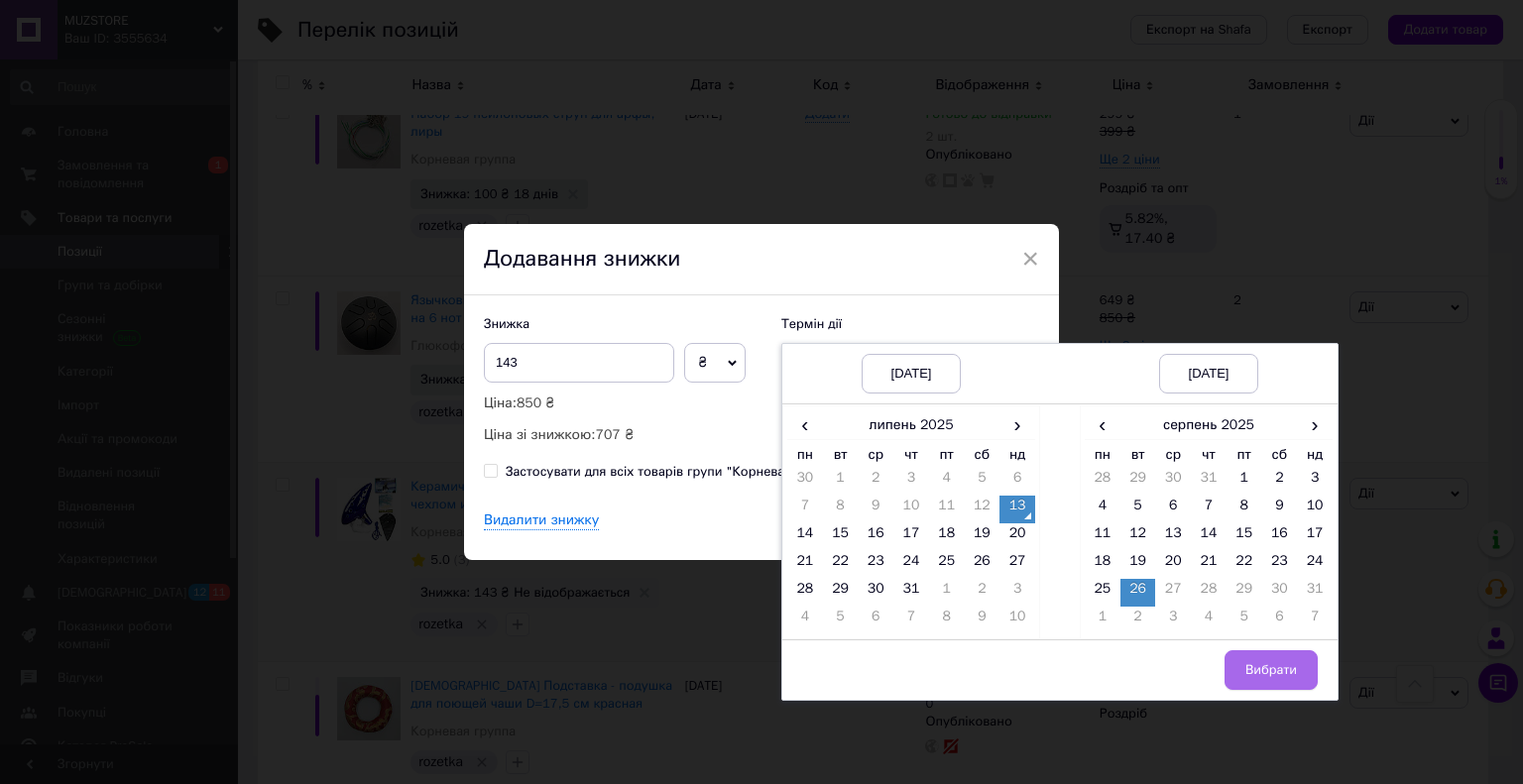 click on "Вибрати" at bounding box center (1271, 670) 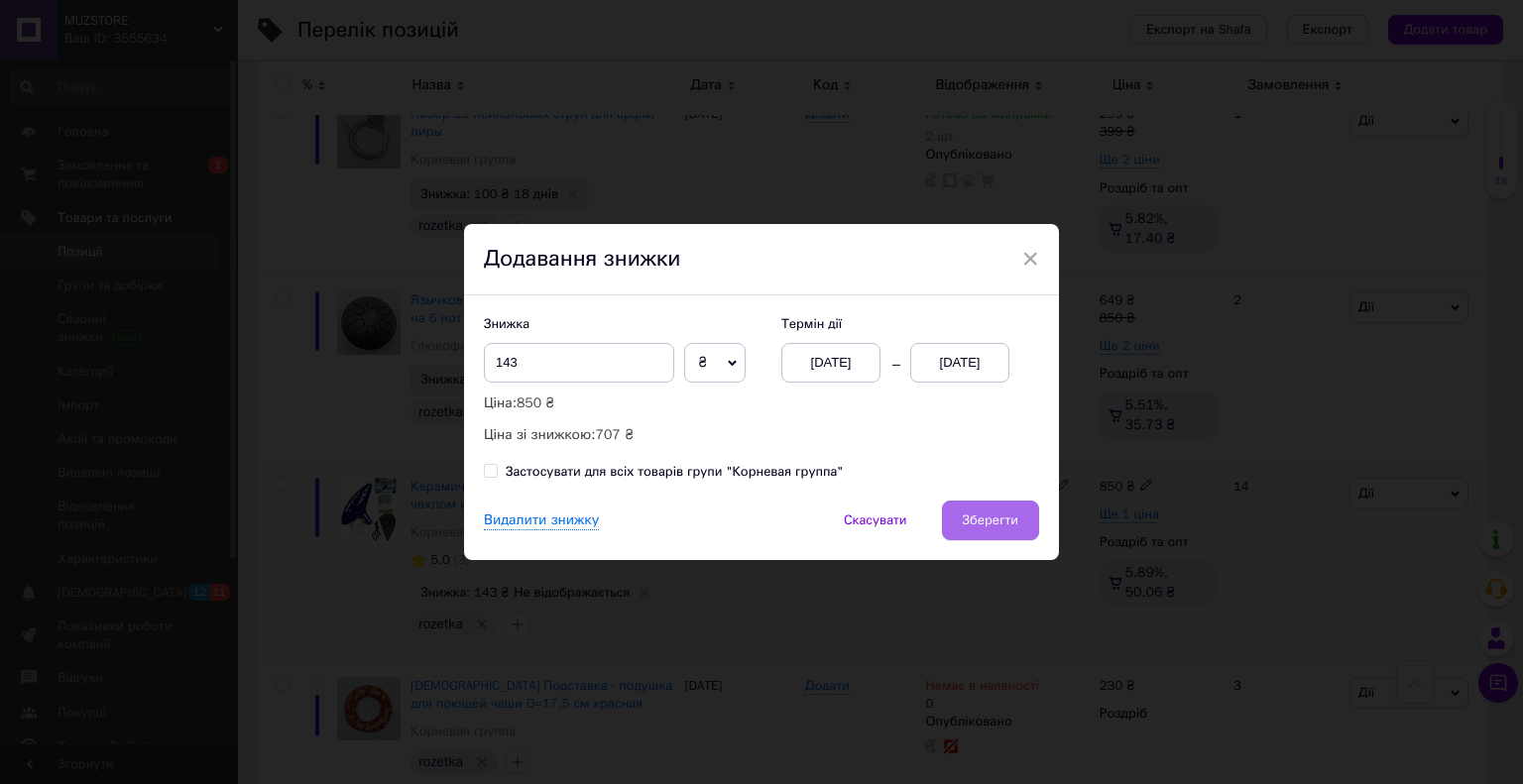 click on "Зберегти" at bounding box center [991, 520] 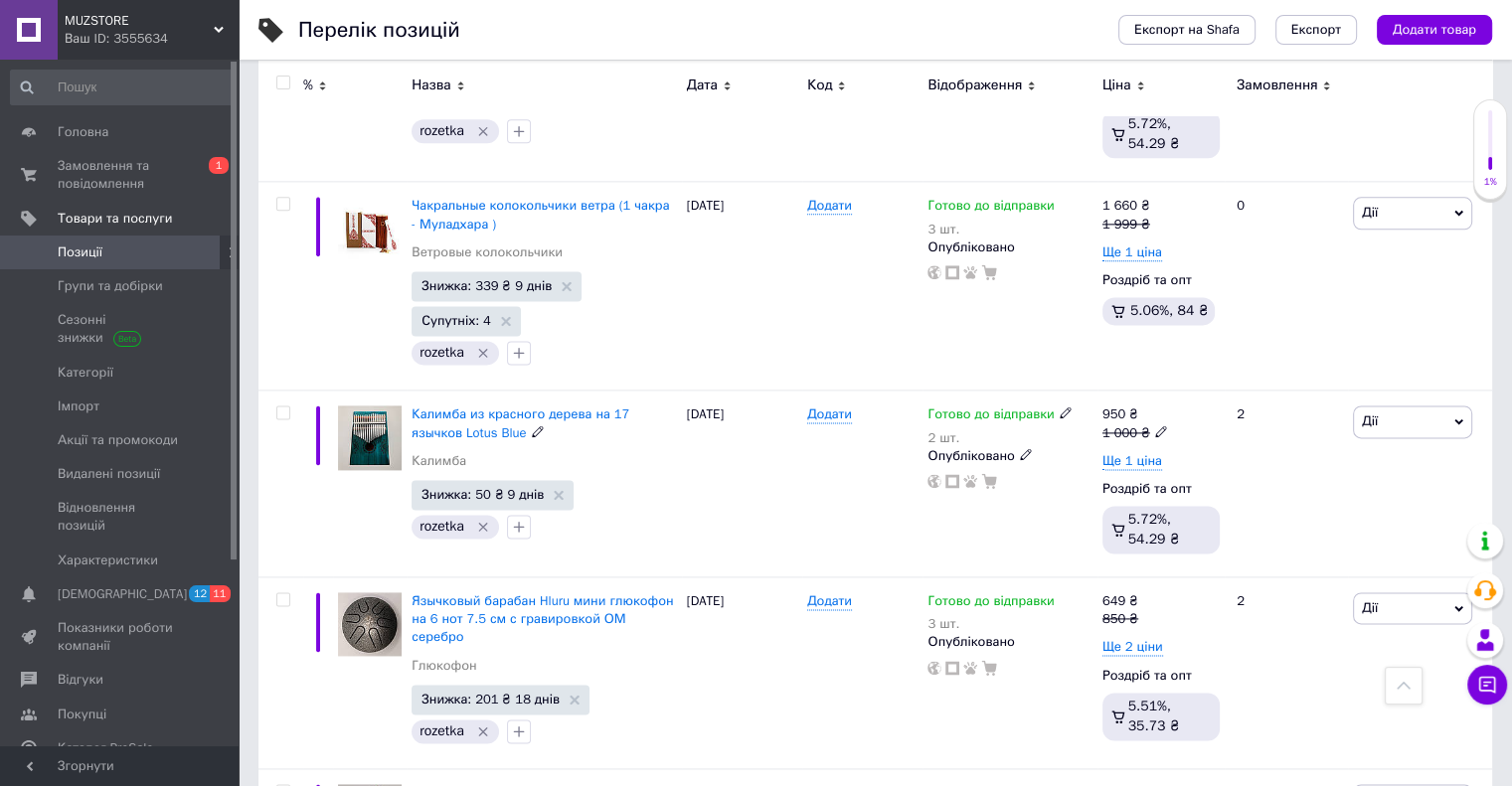 scroll, scrollTop: 2548, scrollLeft: 0, axis: vertical 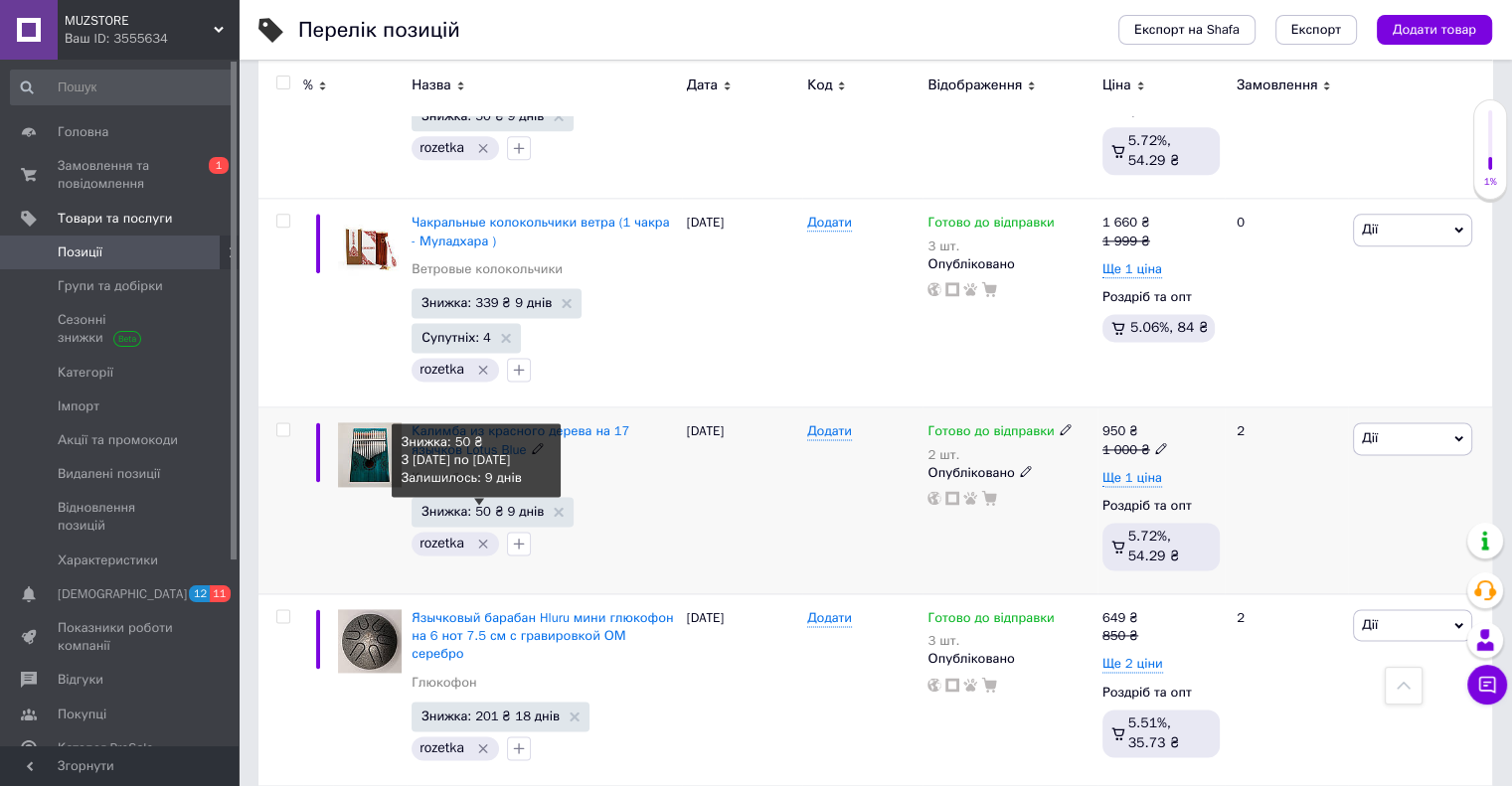 click on "Знижка: 50 ₴ 9 днів" at bounding box center [482, 511] 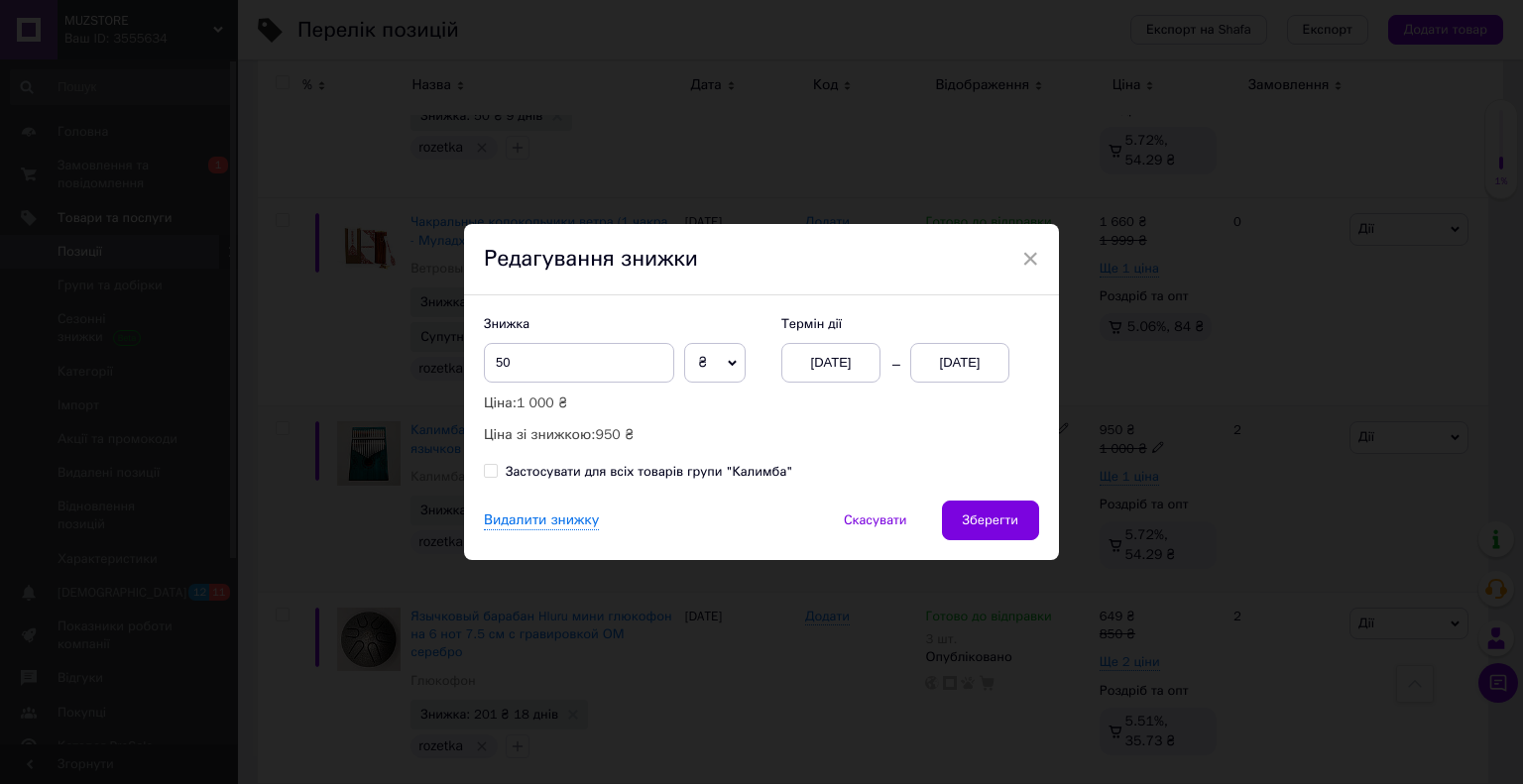click on "[DATE]" at bounding box center [831, 363] 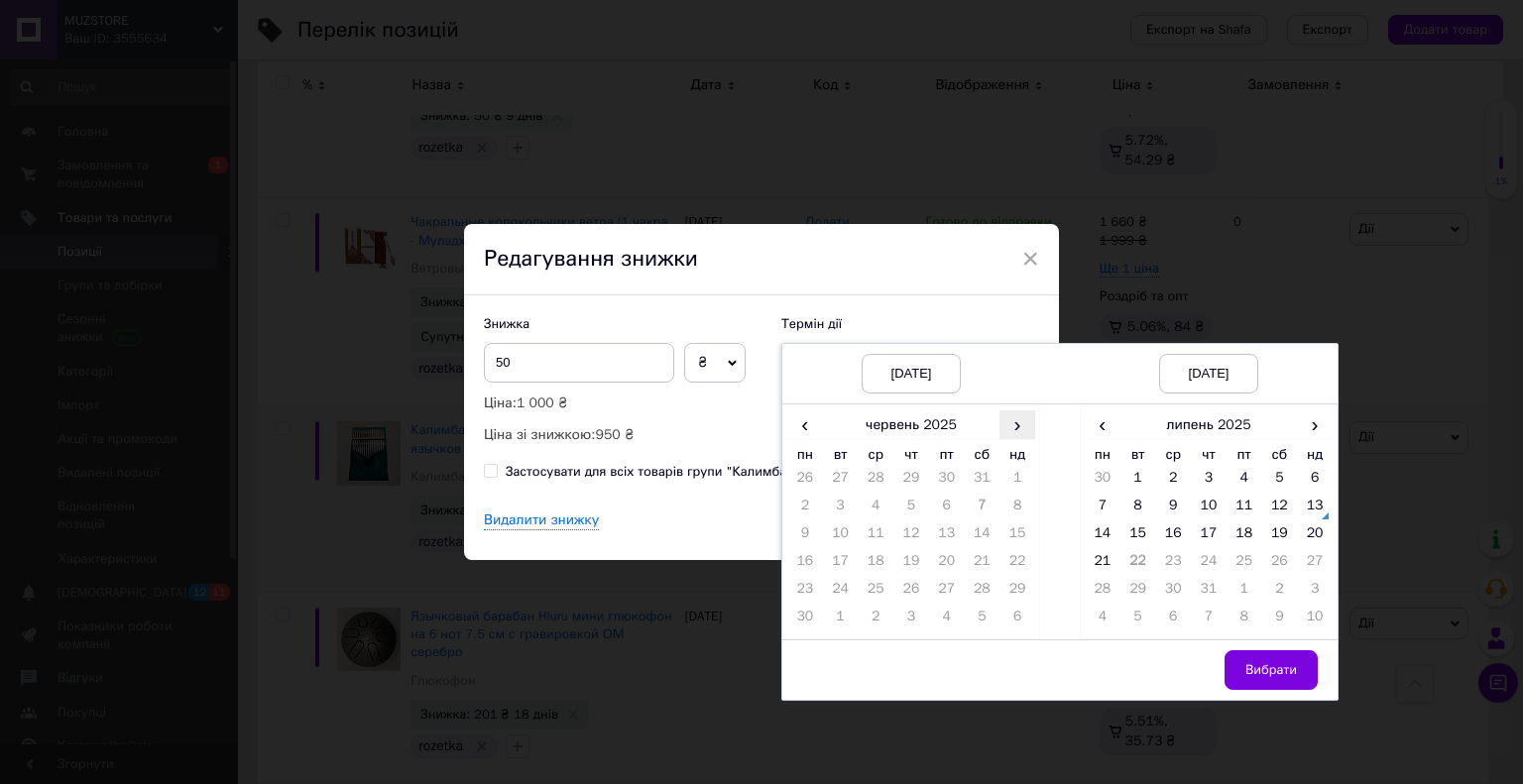 click on "›" at bounding box center [1017, 424] 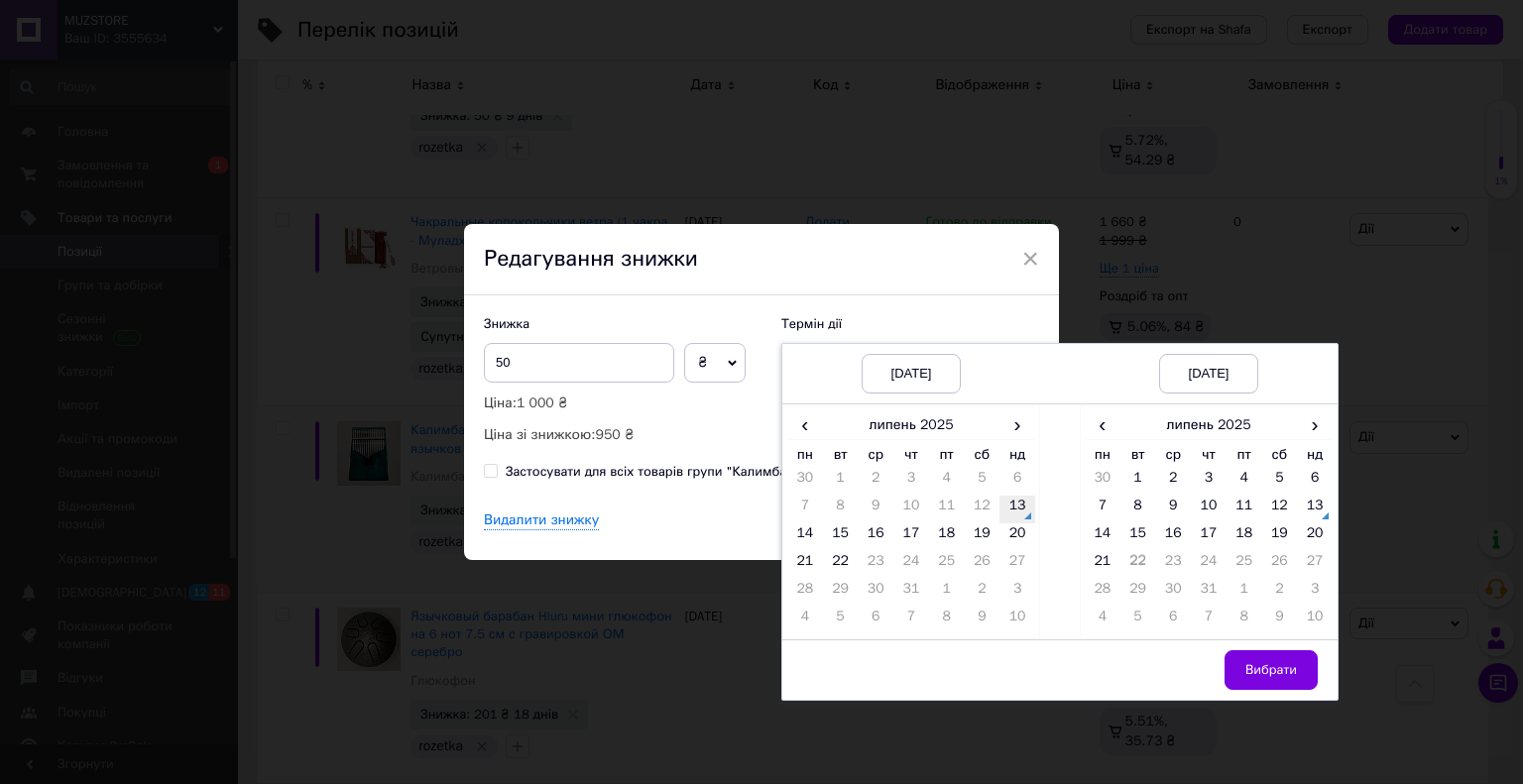 click on "13" at bounding box center (1017, 509) 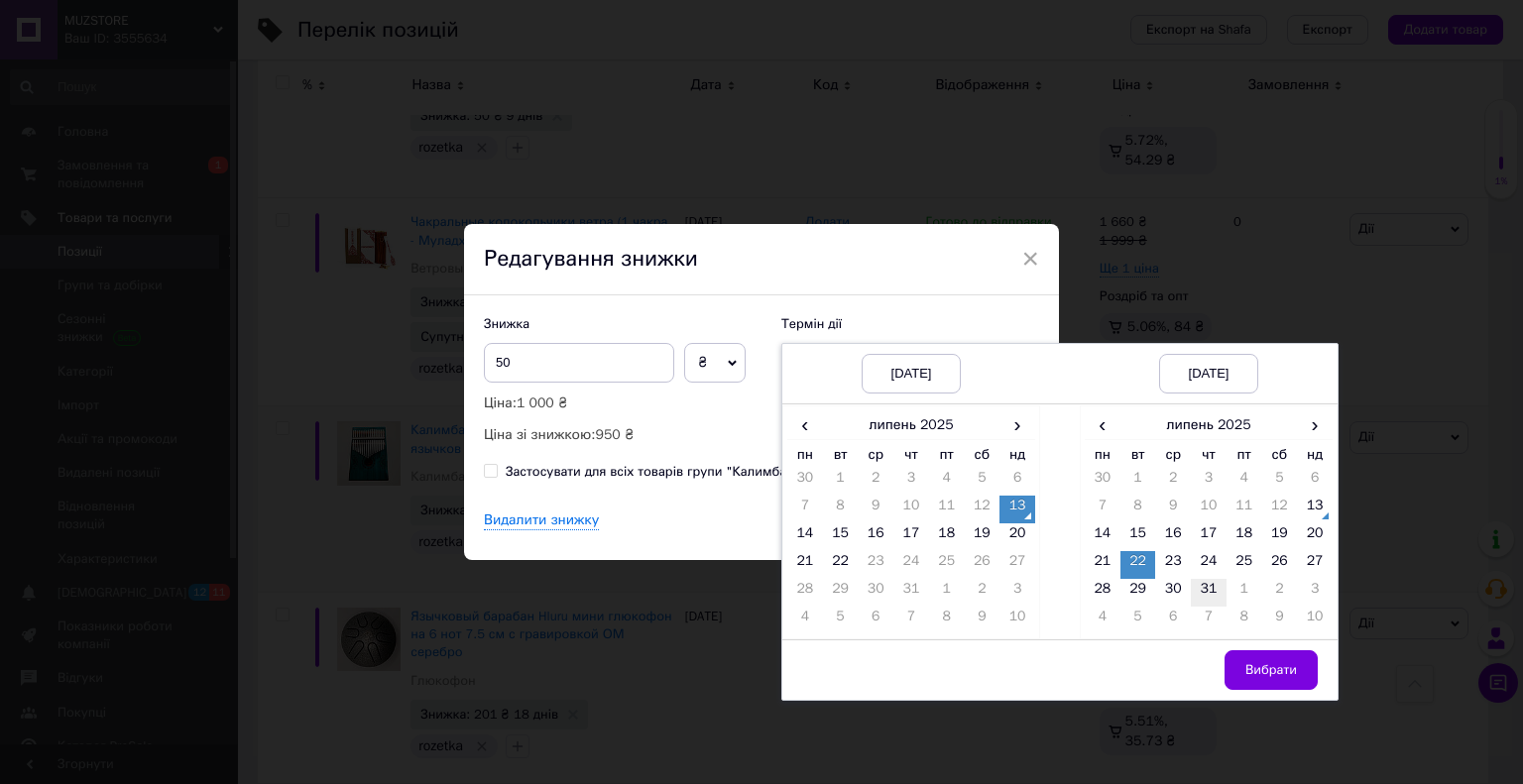 click on "31" at bounding box center (1209, 593) 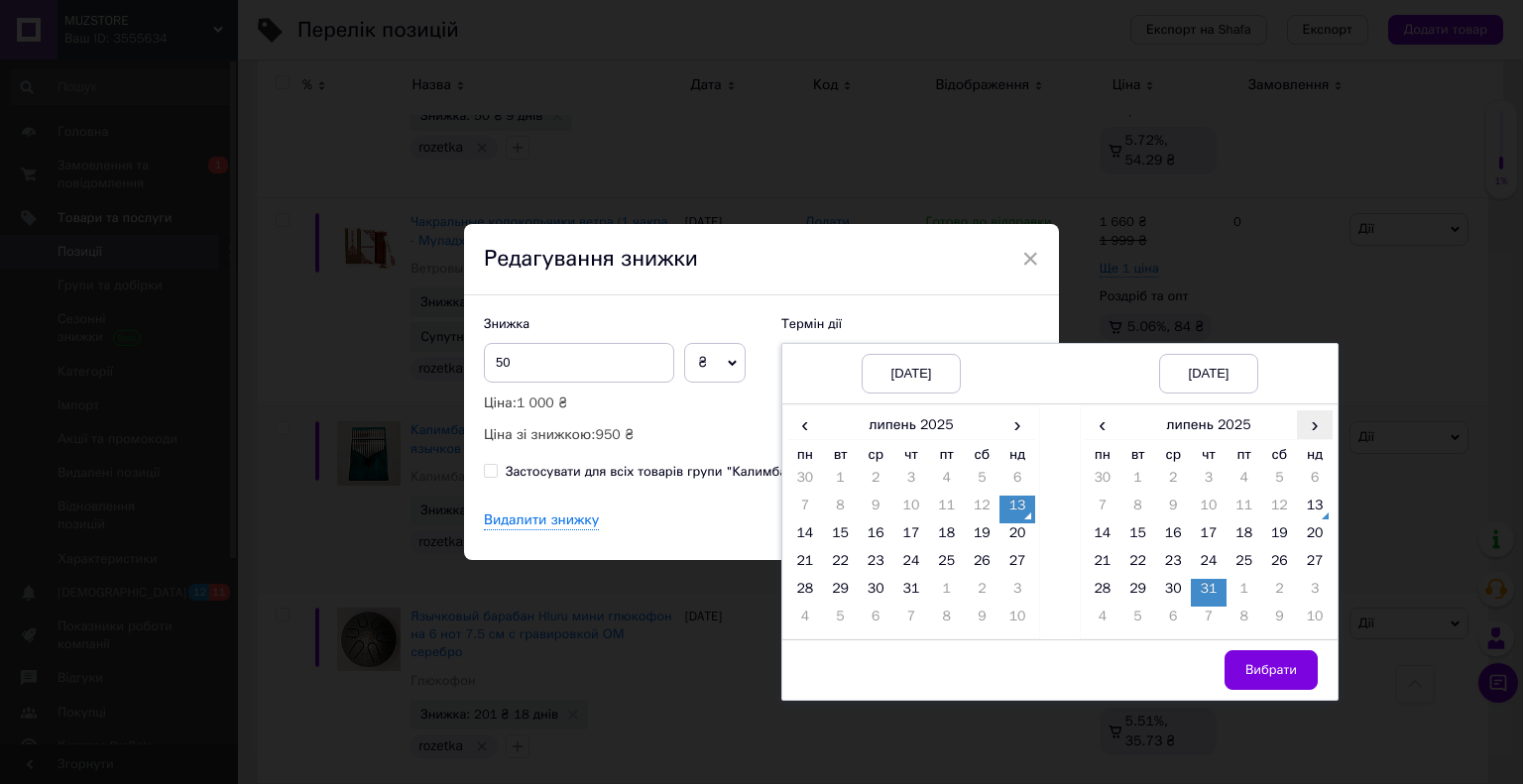 click on "›" at bounding box center (1315, 424) 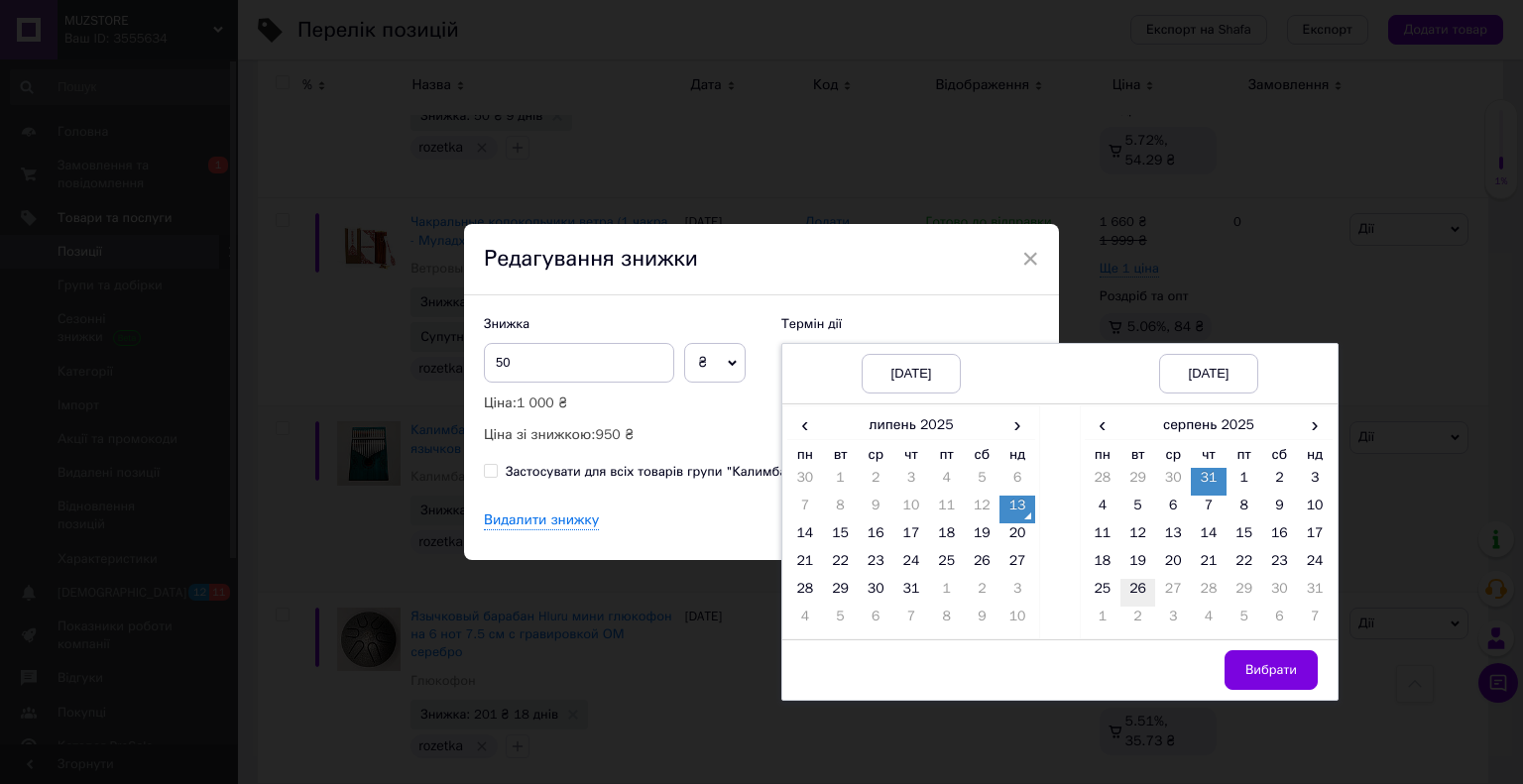 click on "26" at bounding box center [1138, 593] 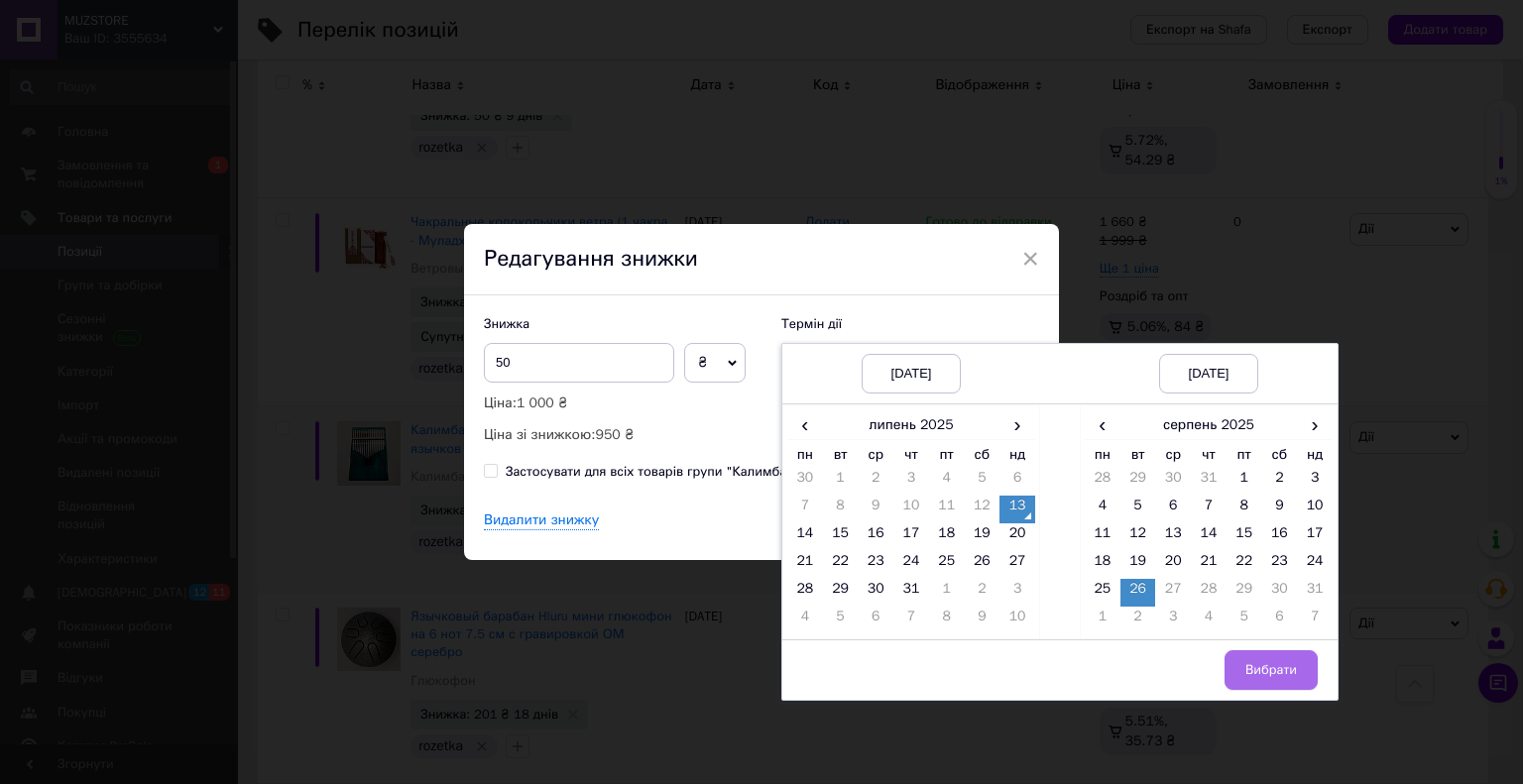 click on "Вибрати" at bounding box center (1271, 670) 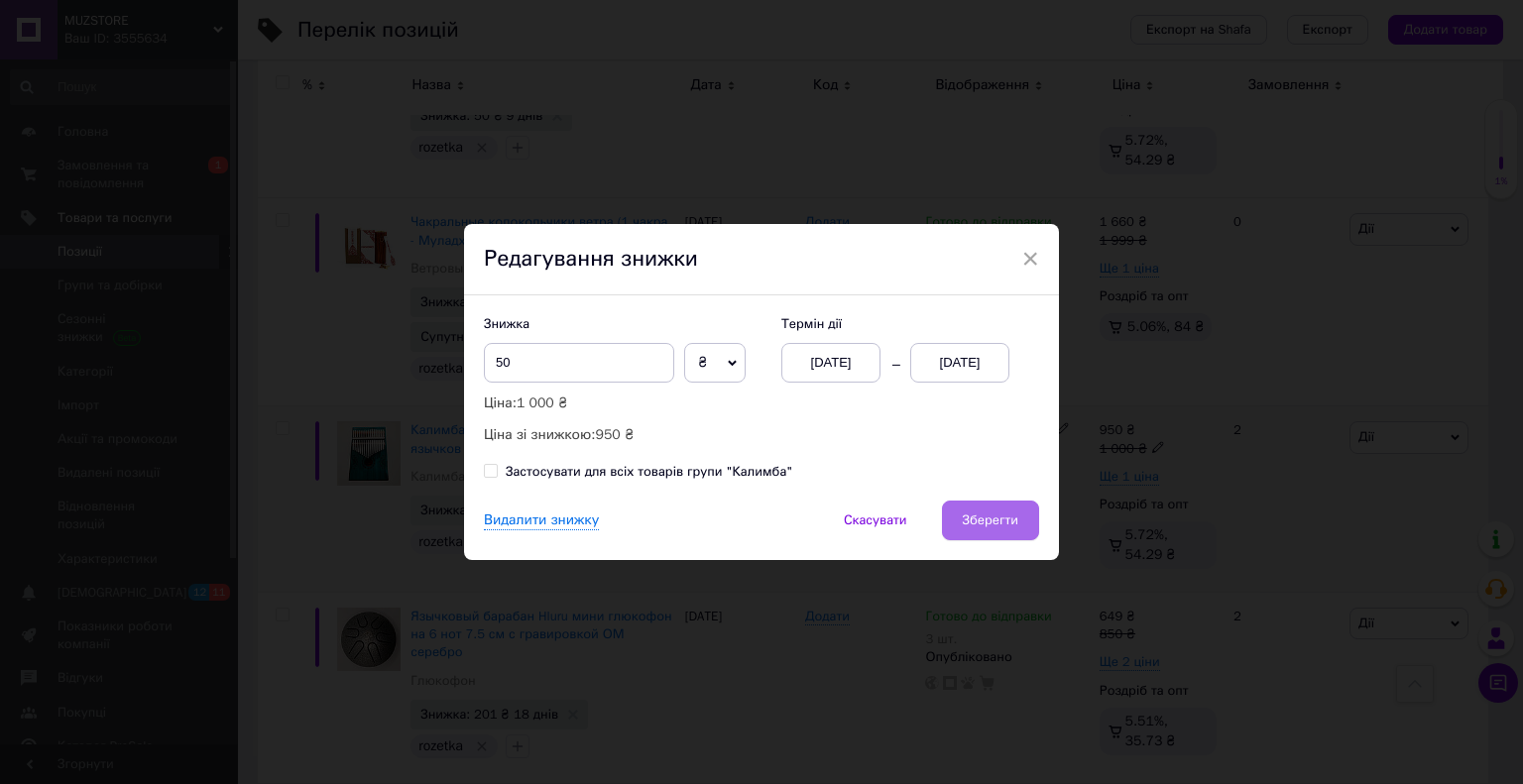 click on "Зберегти" at bounding box center [991, 520] 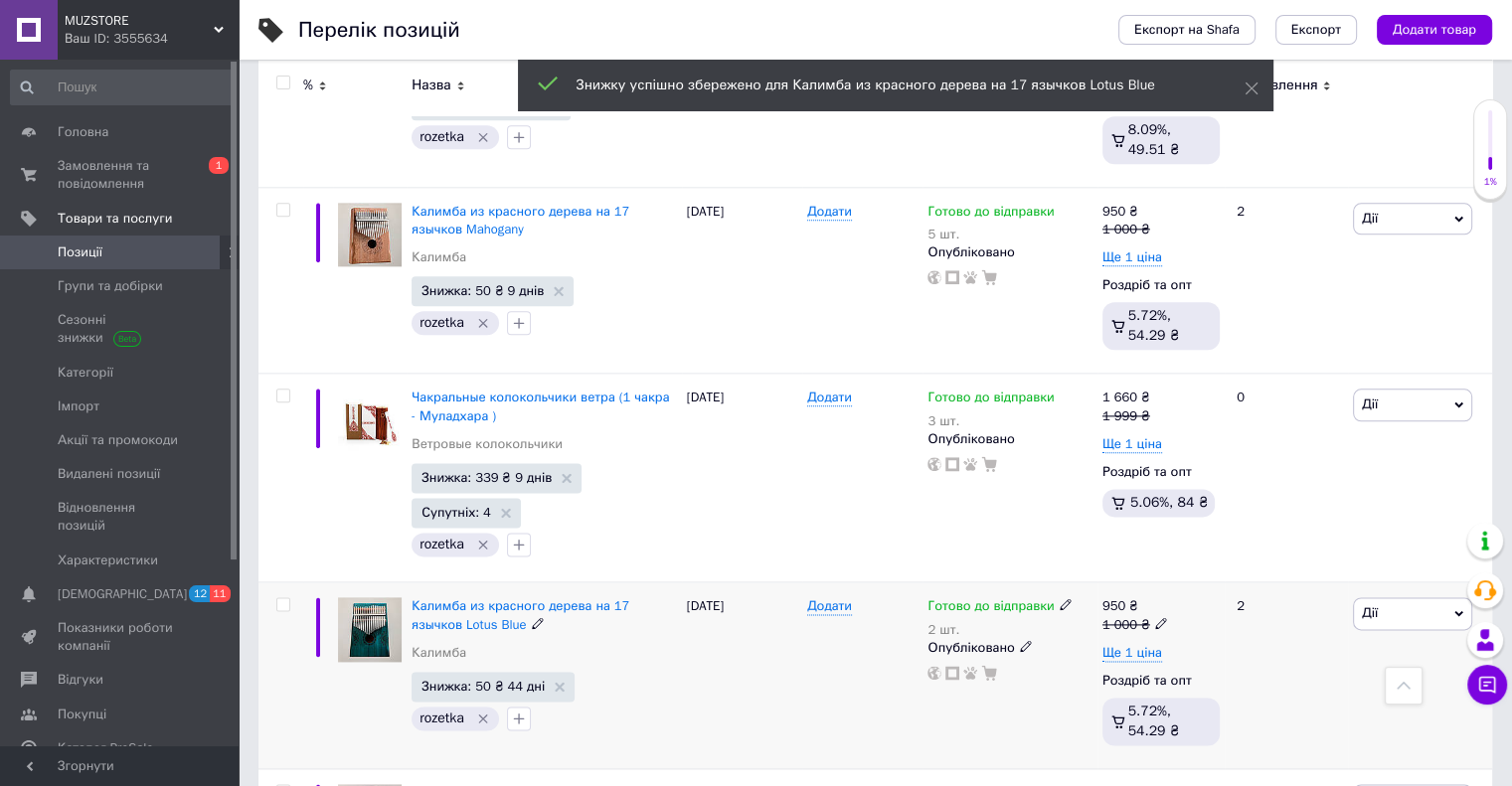 scroll, scrollTop: 2349, scrollLeft: 0, axis: vertical 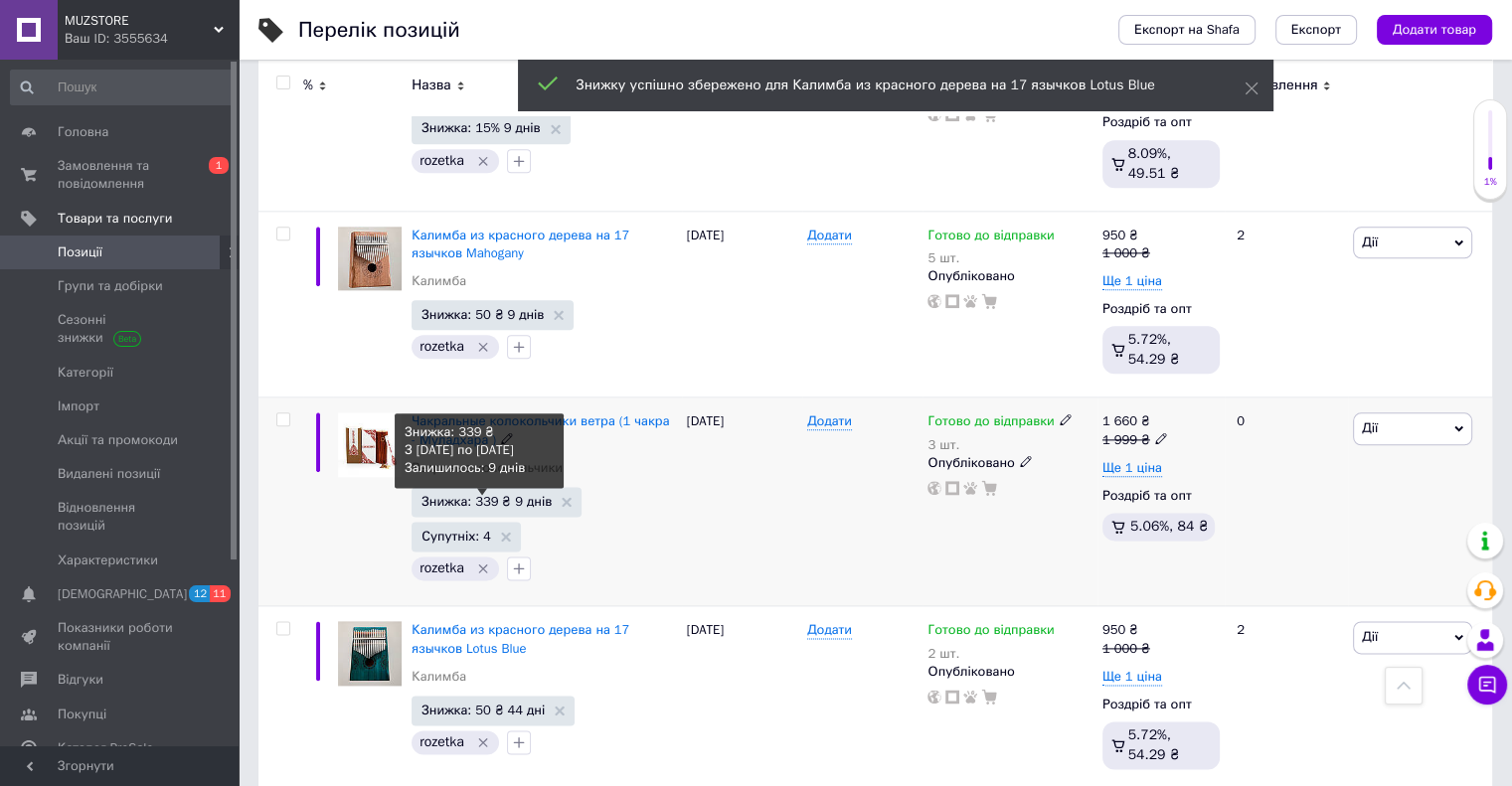 click on "Знижка: 339 ₴ 9 днів" at bounding box center (486, 501) 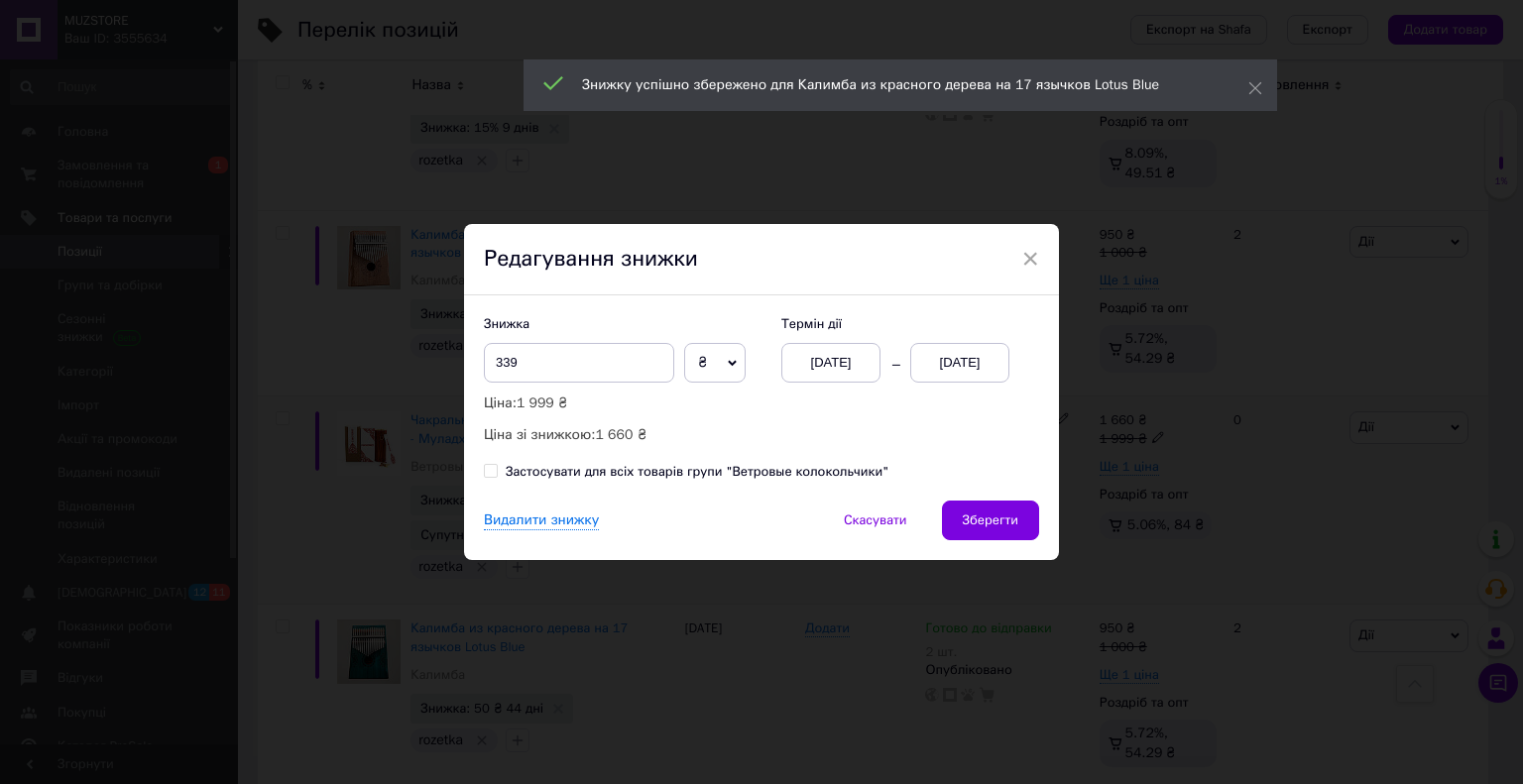 click on "[DATE]" at bounding box center [831, 363] 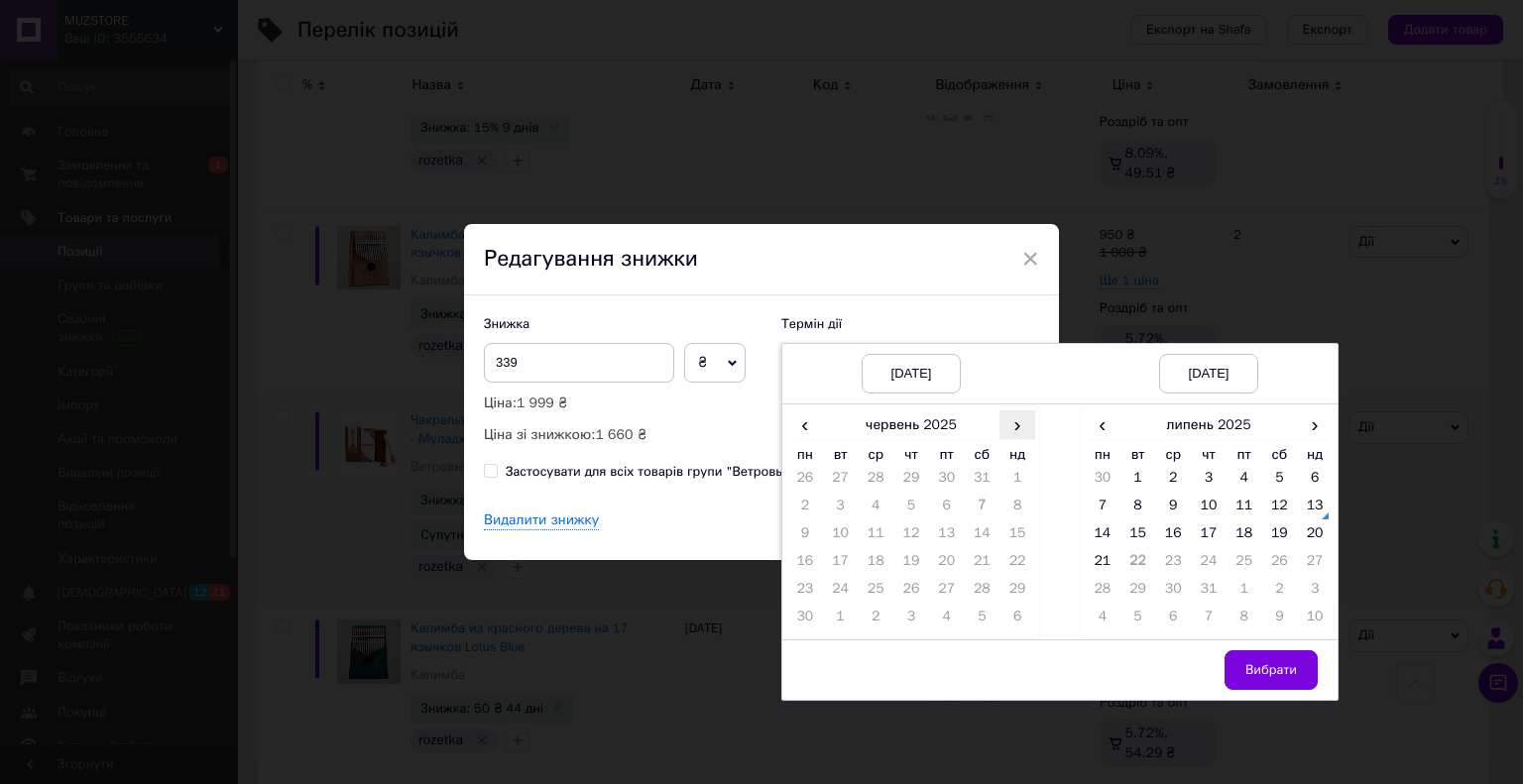 click on "›" at bounding box center [1017, 424] 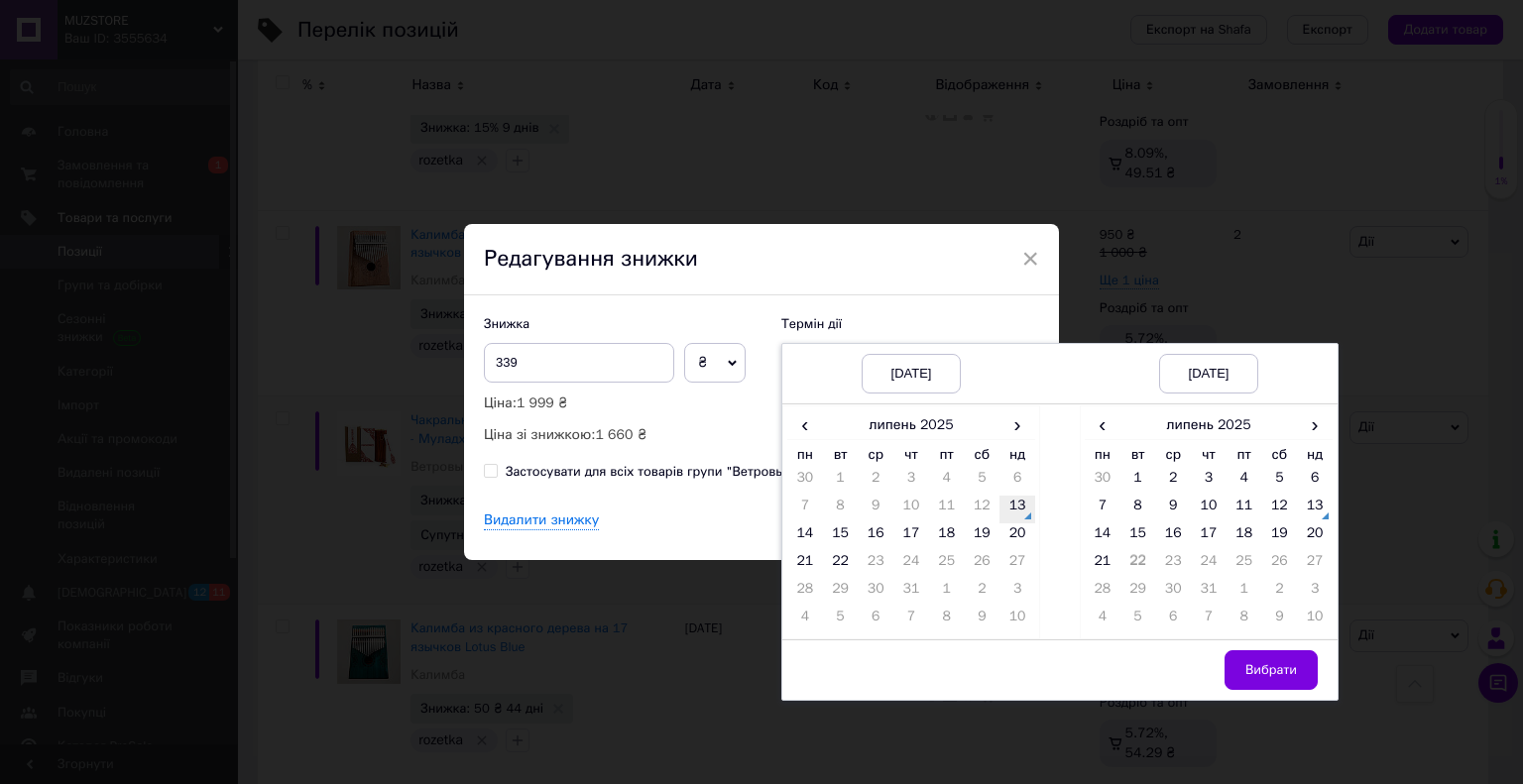 click on "13" at bounding box center (1017, 509) 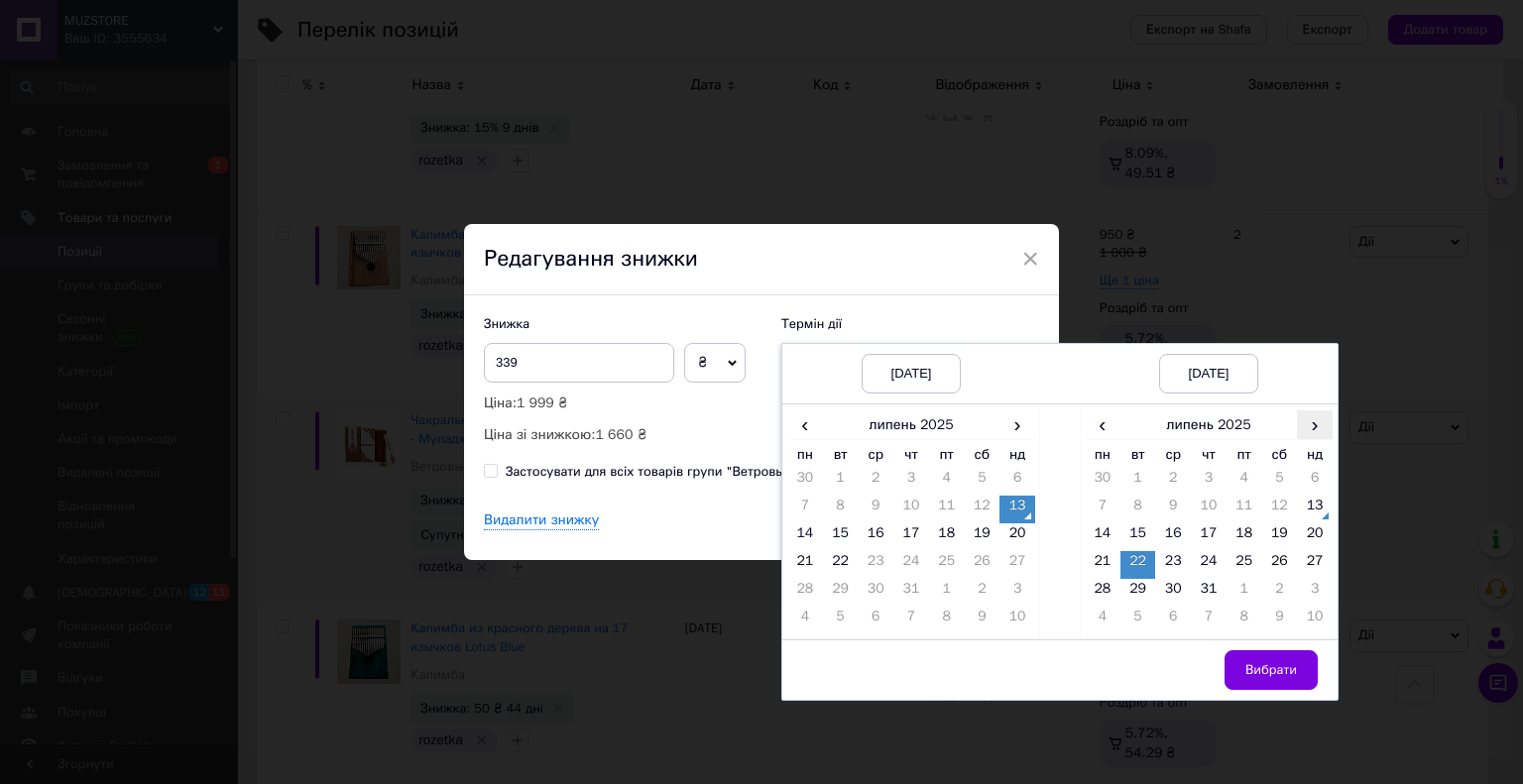 click on "›" at bounding box center (1315, 424) 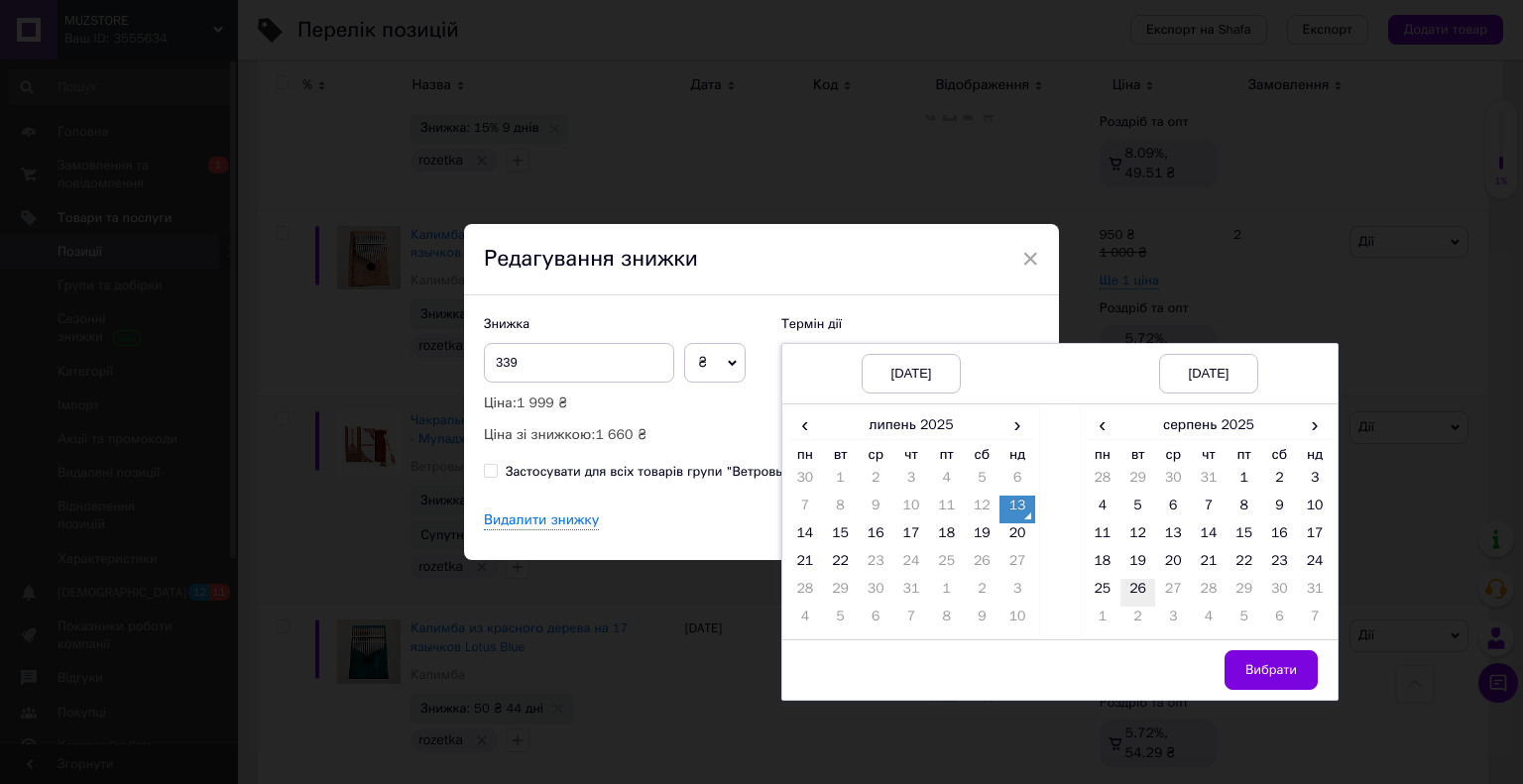 click on "26" at bounding box center (1138, 593) 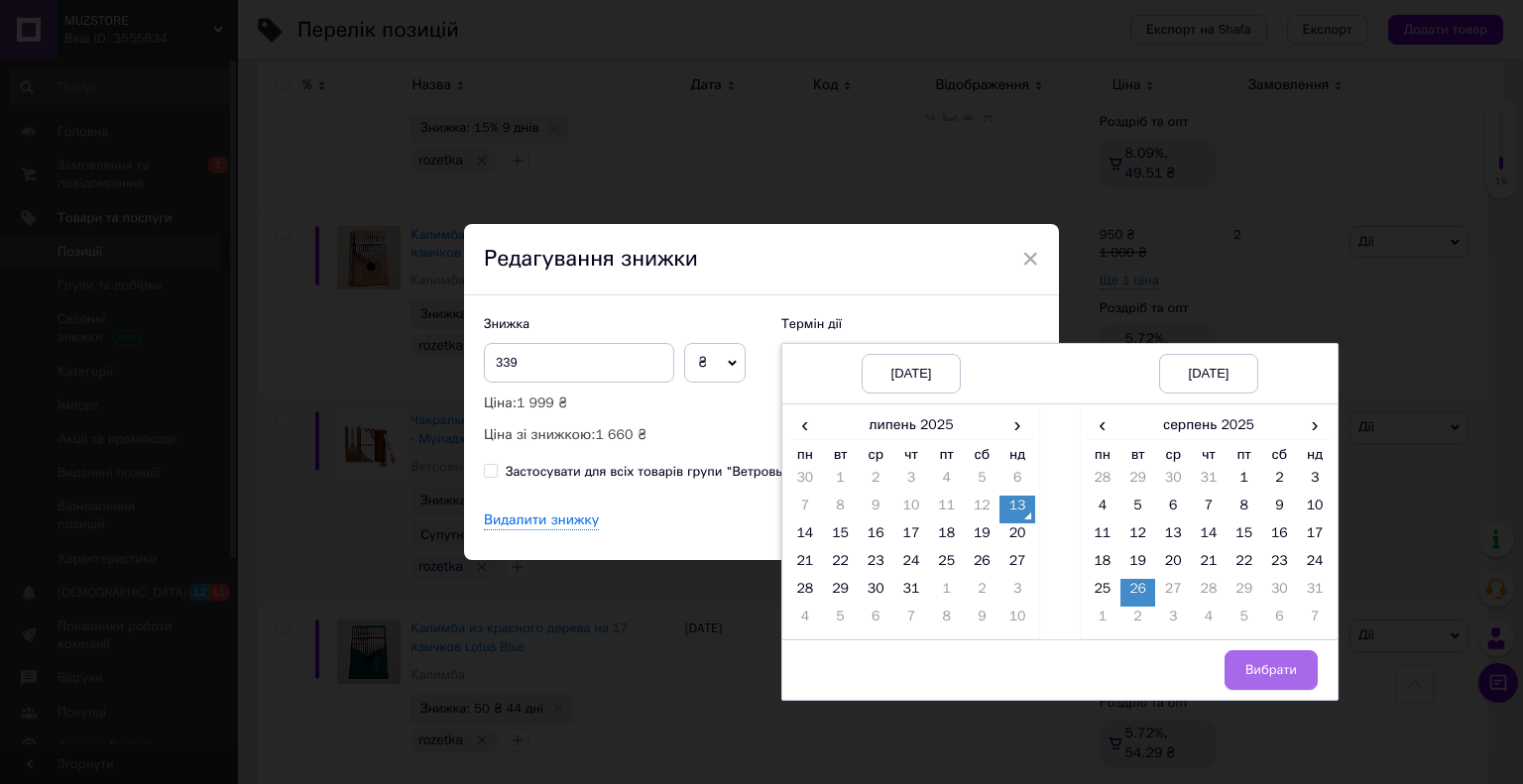 click on "Вибрати" at bounding box center (1271, 670) 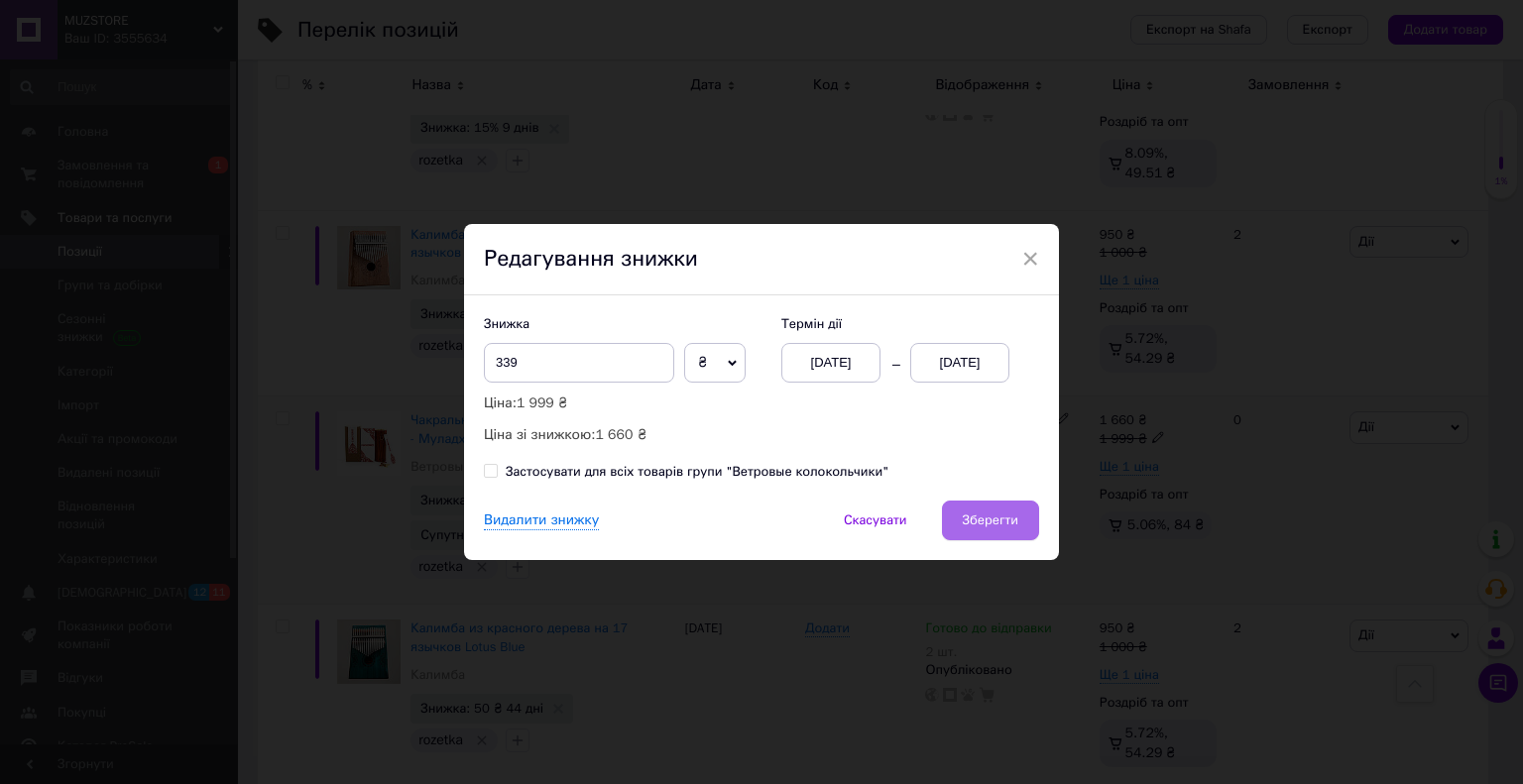 click on "Зберегти" at bounding box center (991, 520) 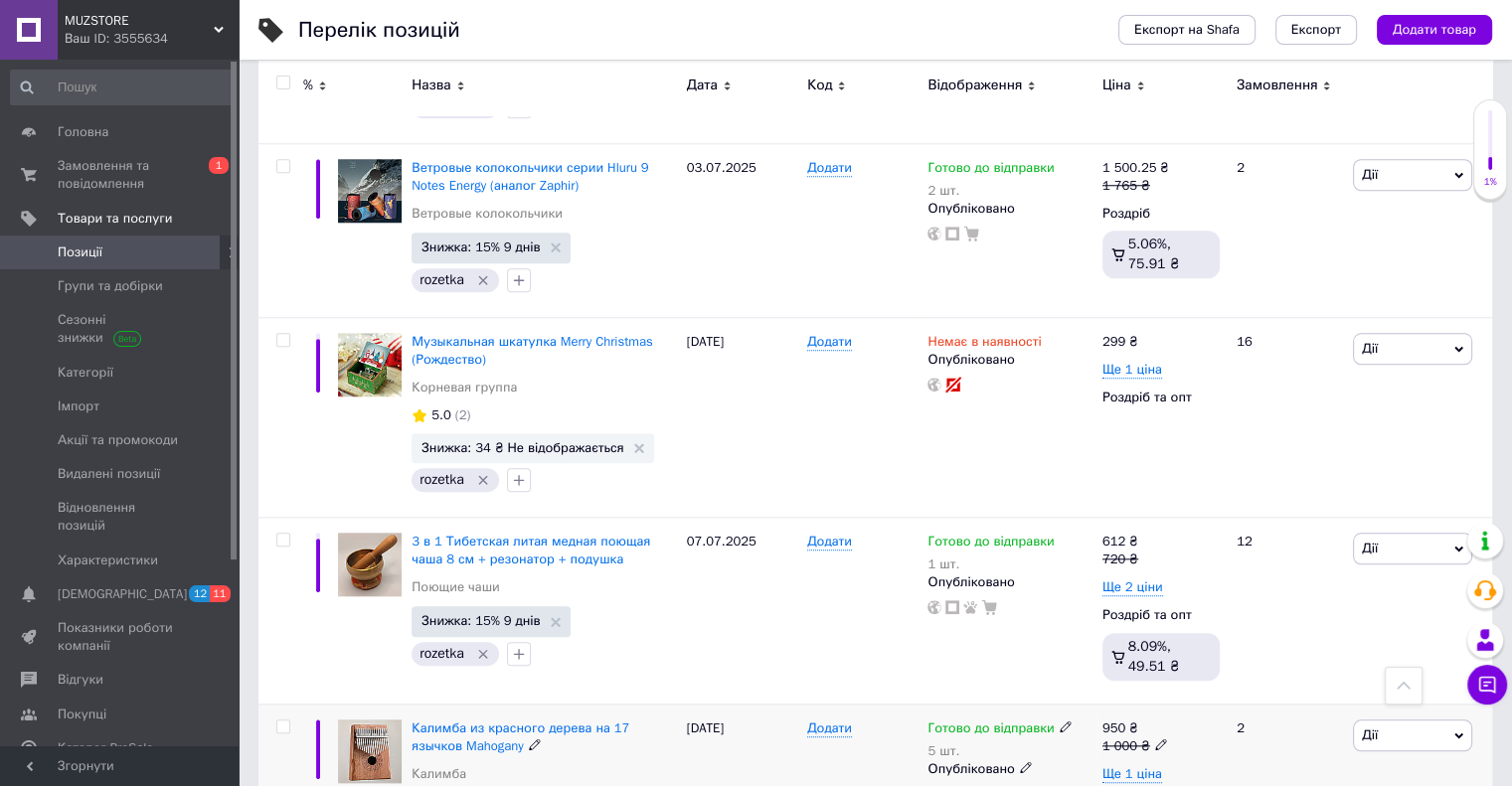 scroll, scrollTop: 1852, scrollLeft: 0, axis: vertical 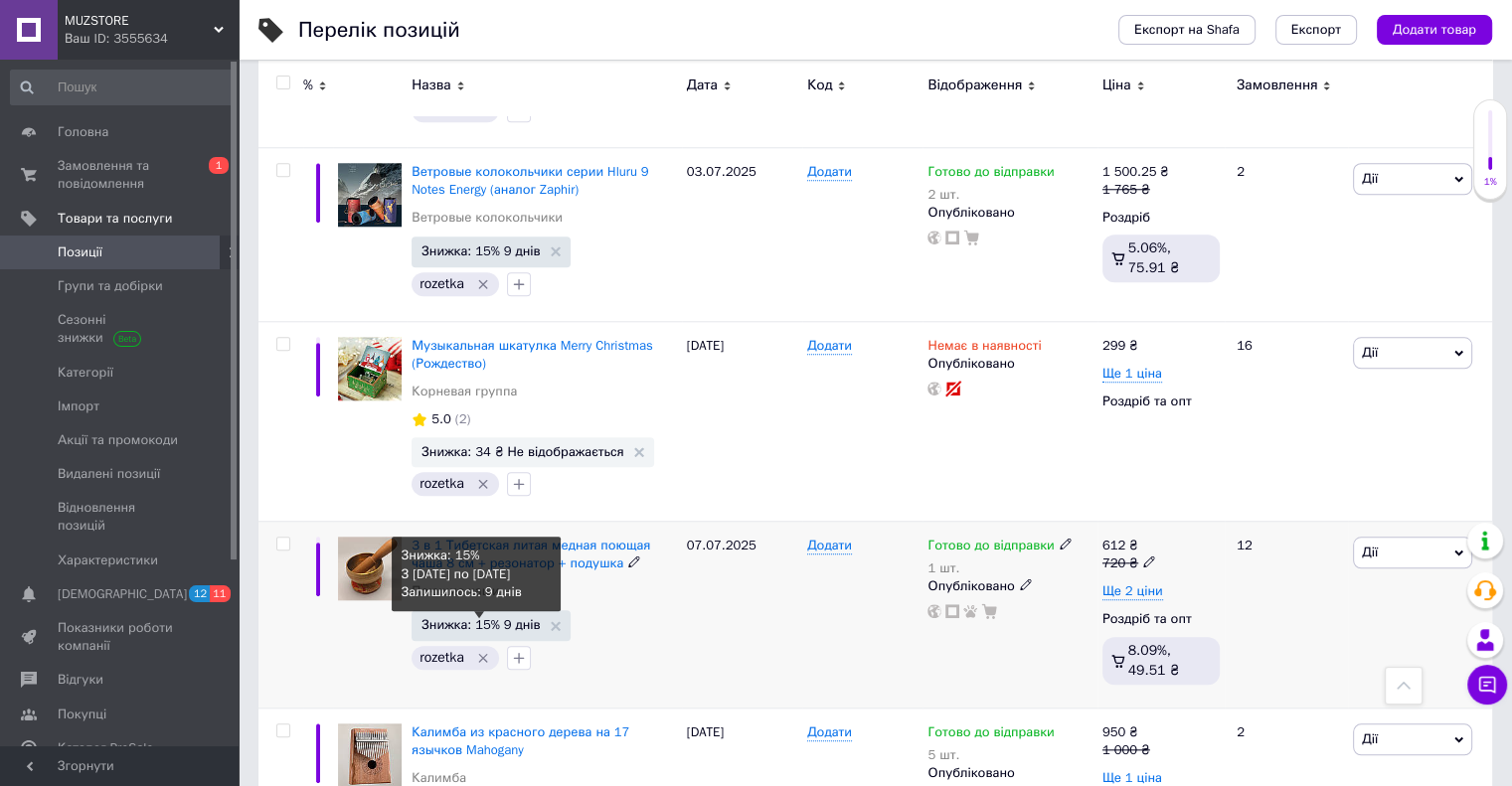 click on "Знижка: 15% 9 днів" at bounding box center [480, 624] 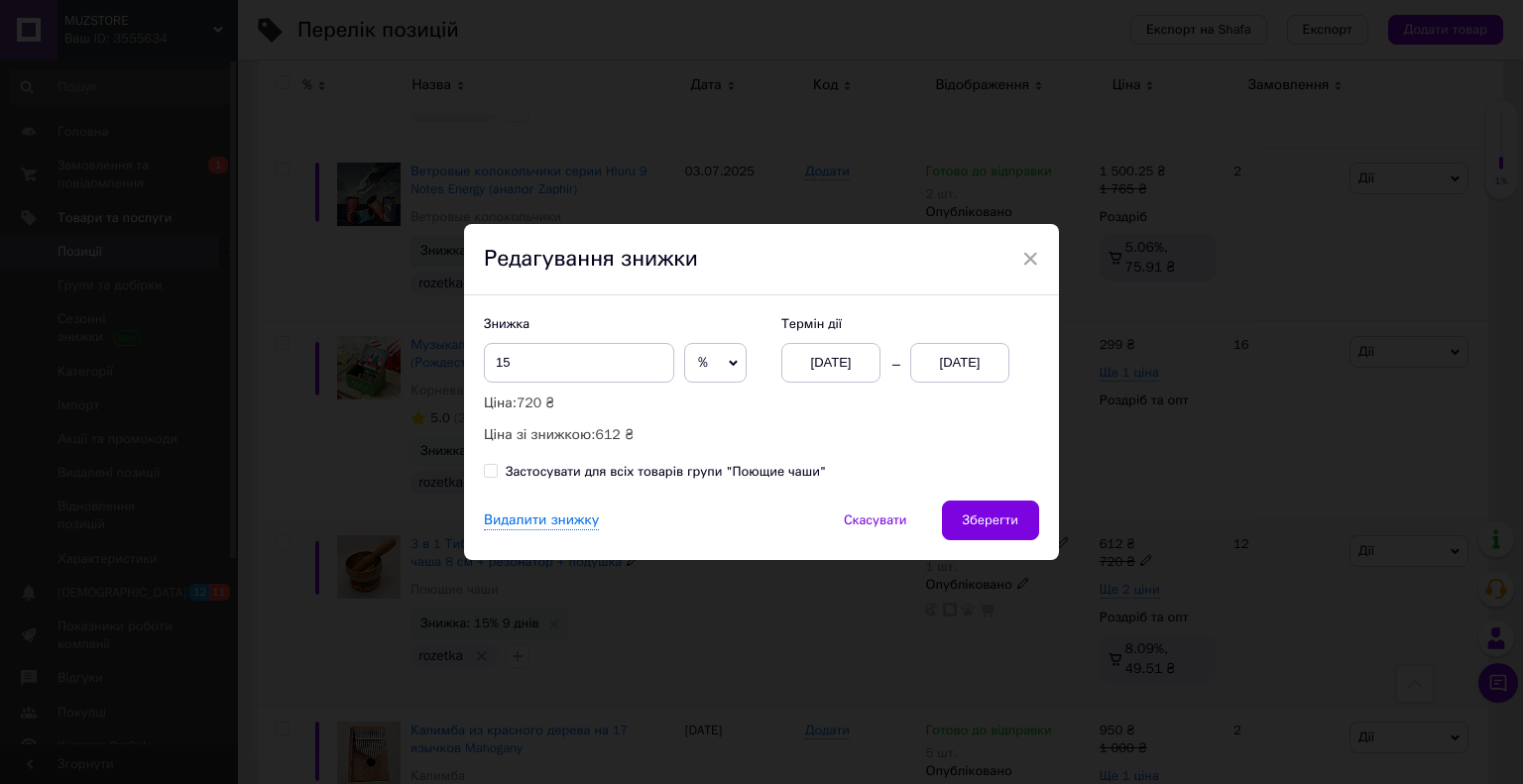 click on "[DATE]" at bounding box center [831, 363] 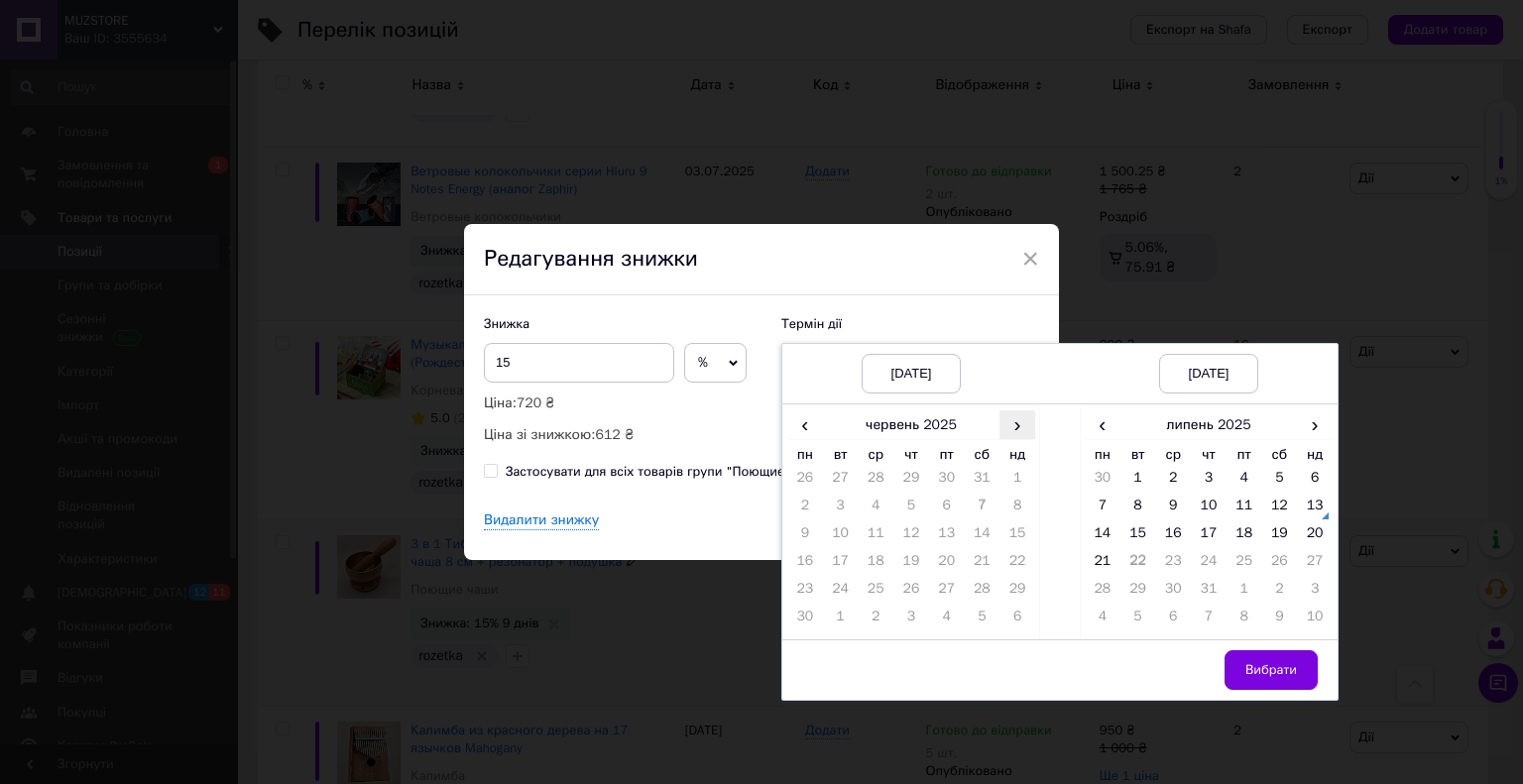 click on "›" at bounding box center (1017, 424) 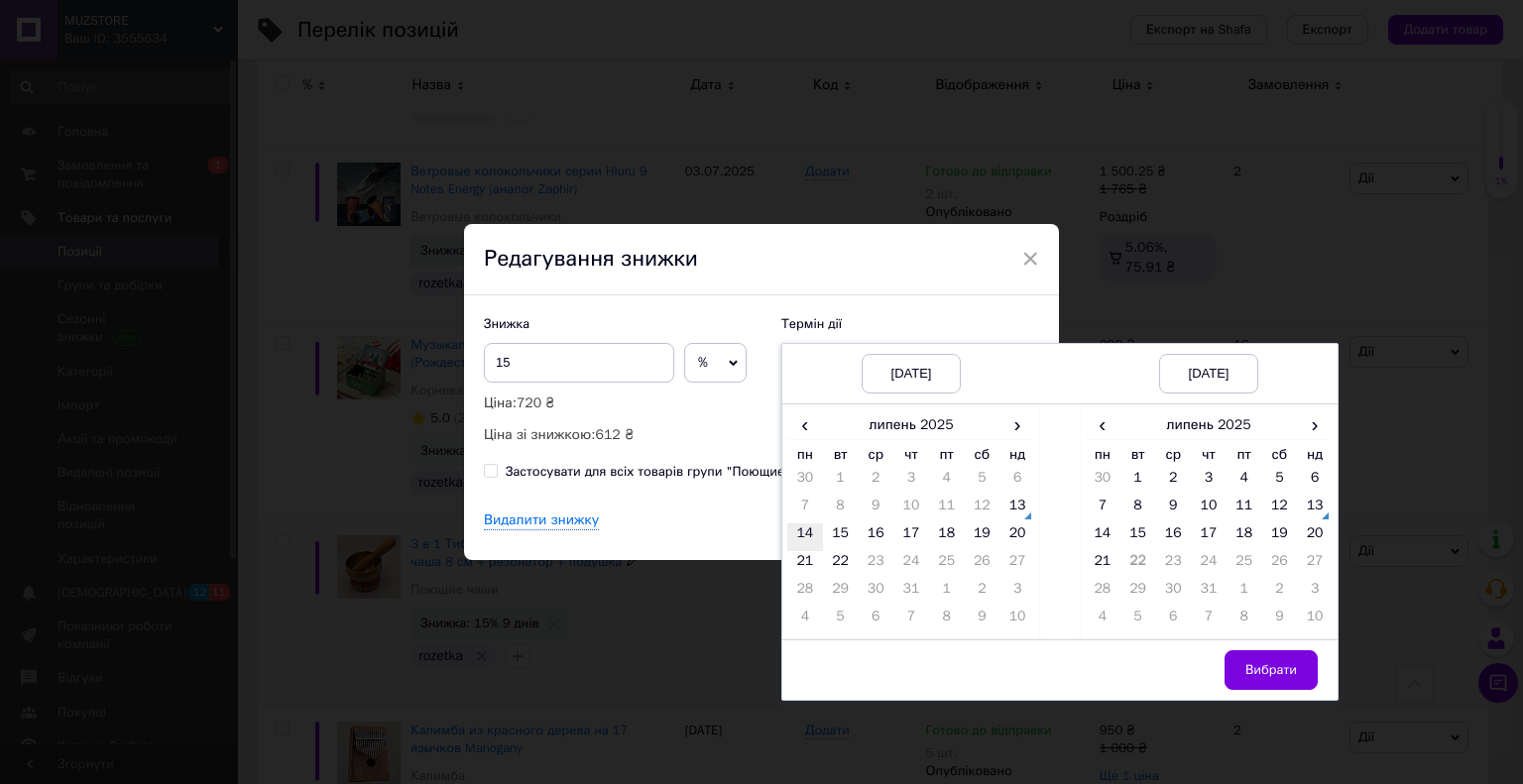 click on "14" at bounding box center [805, 537] 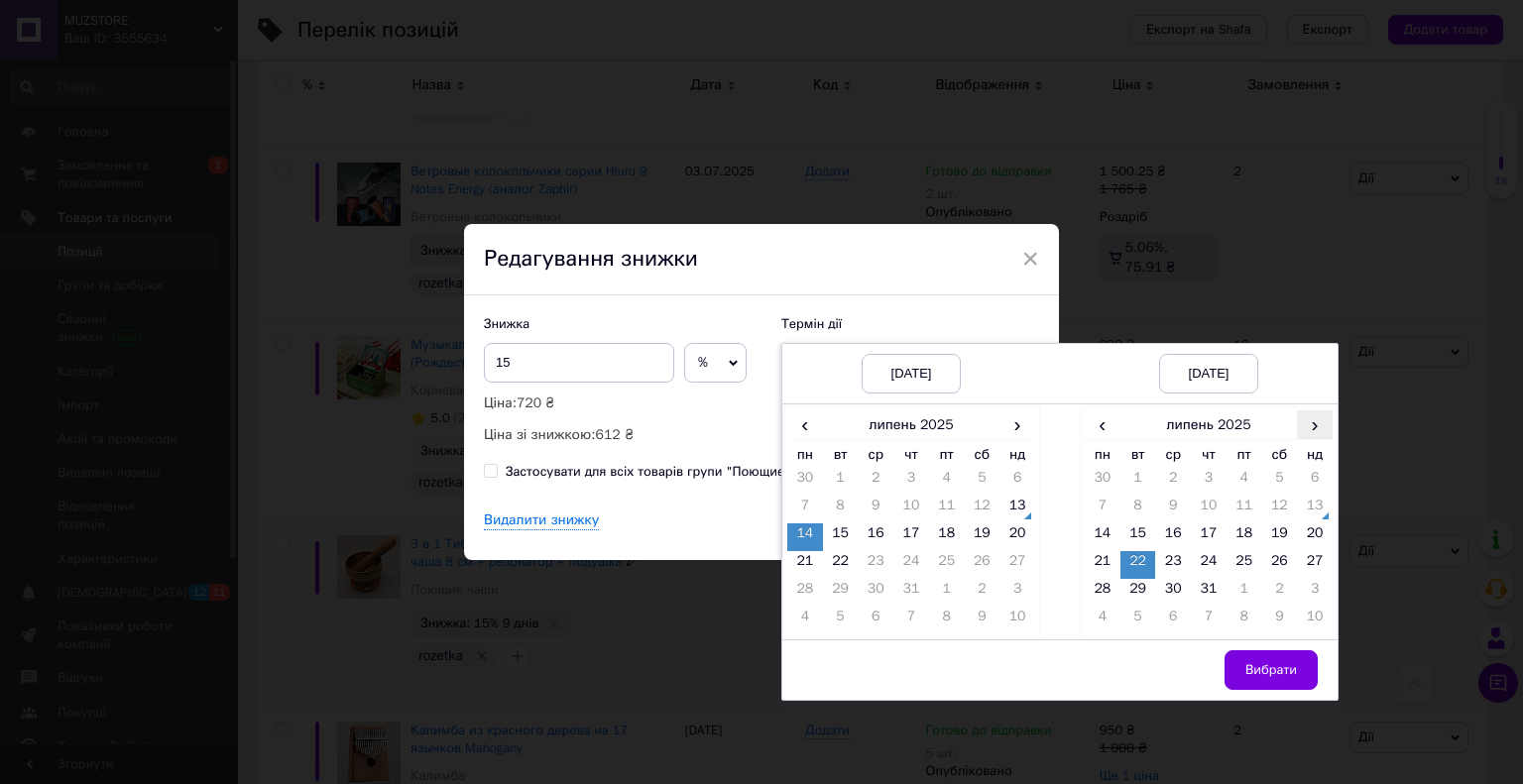 click on "›" at bounding box center (1315, 424) 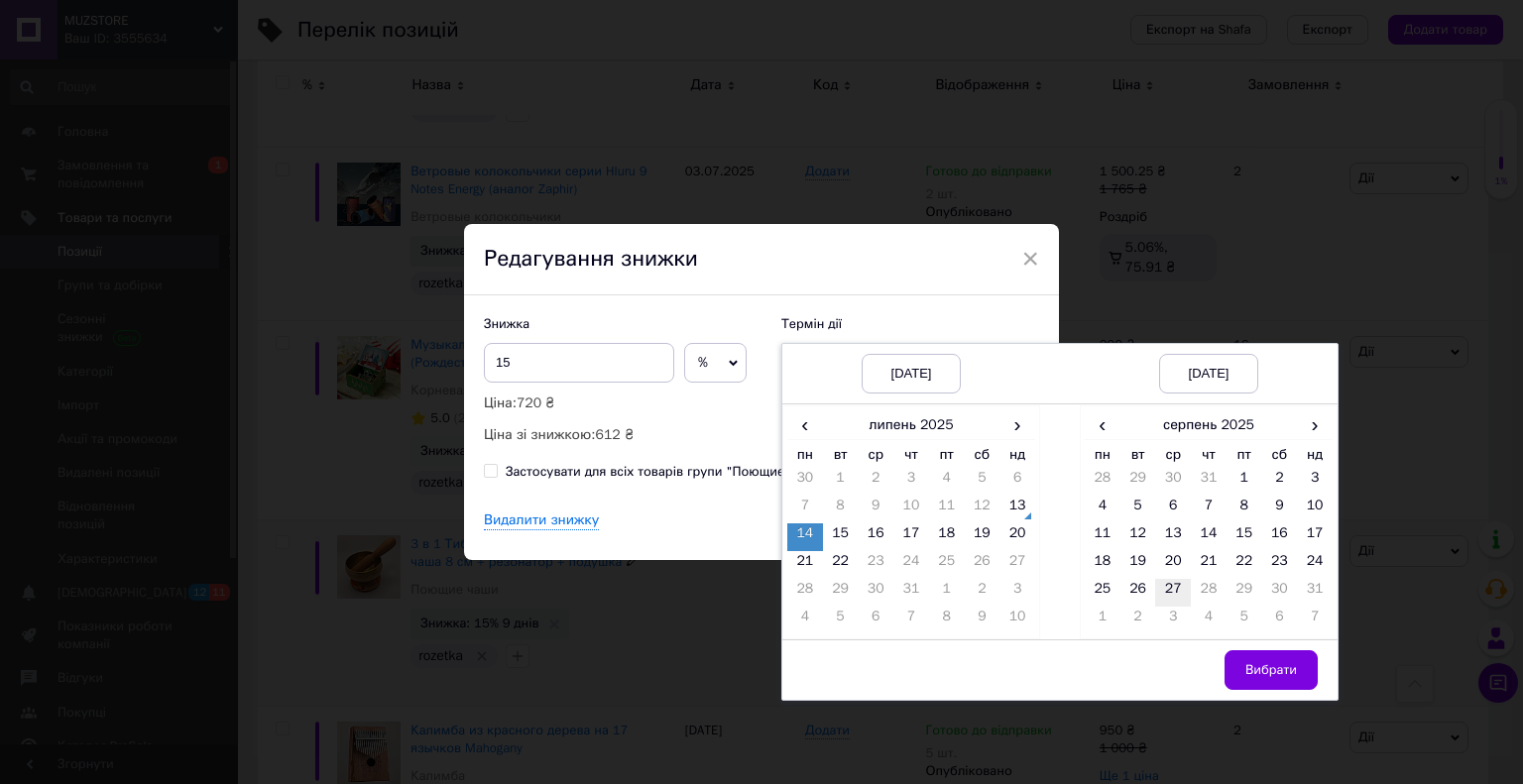 click on "27" at bounding box center [1173, 593] 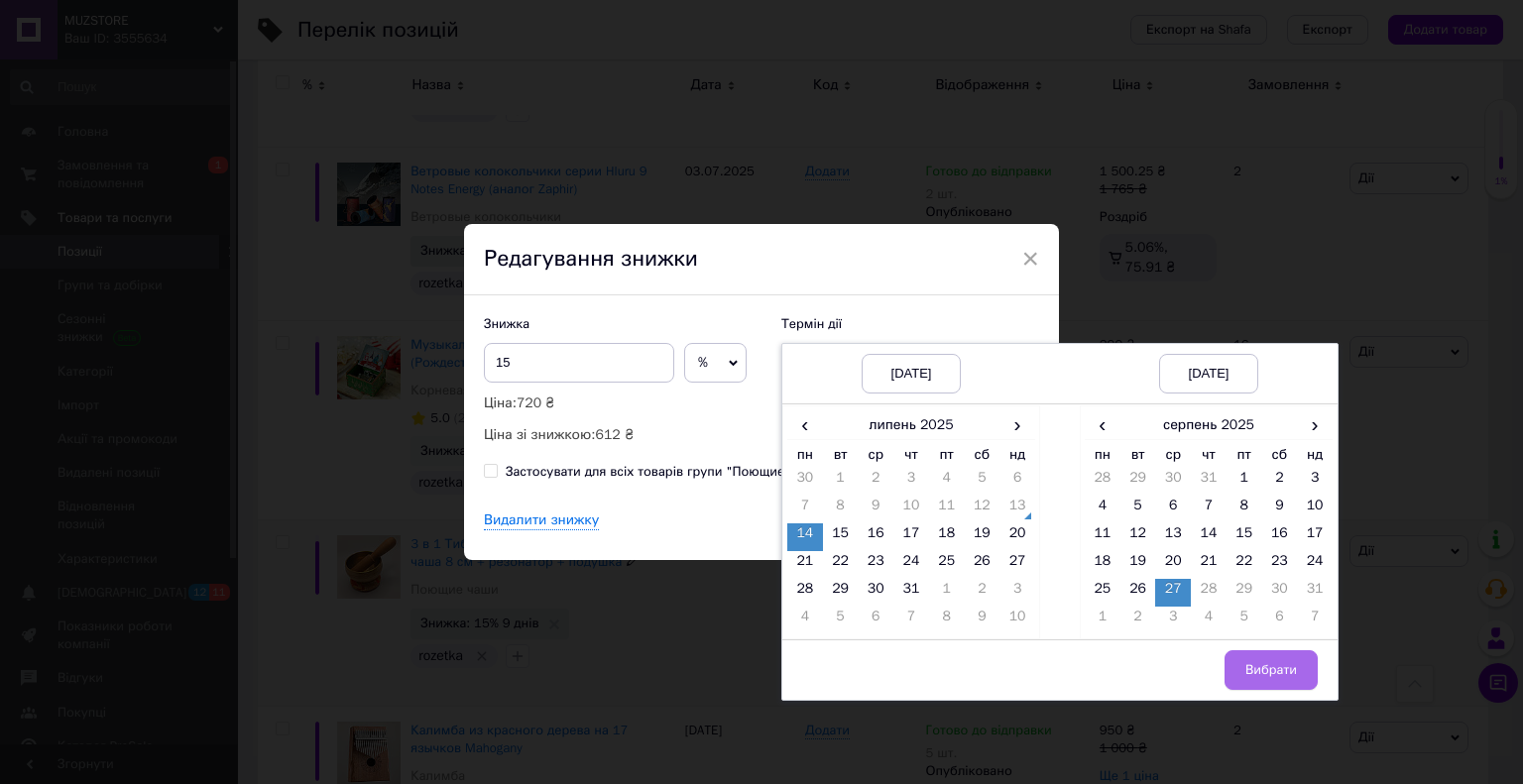 click on "Вибрати" at bounding box center (1271, 670) 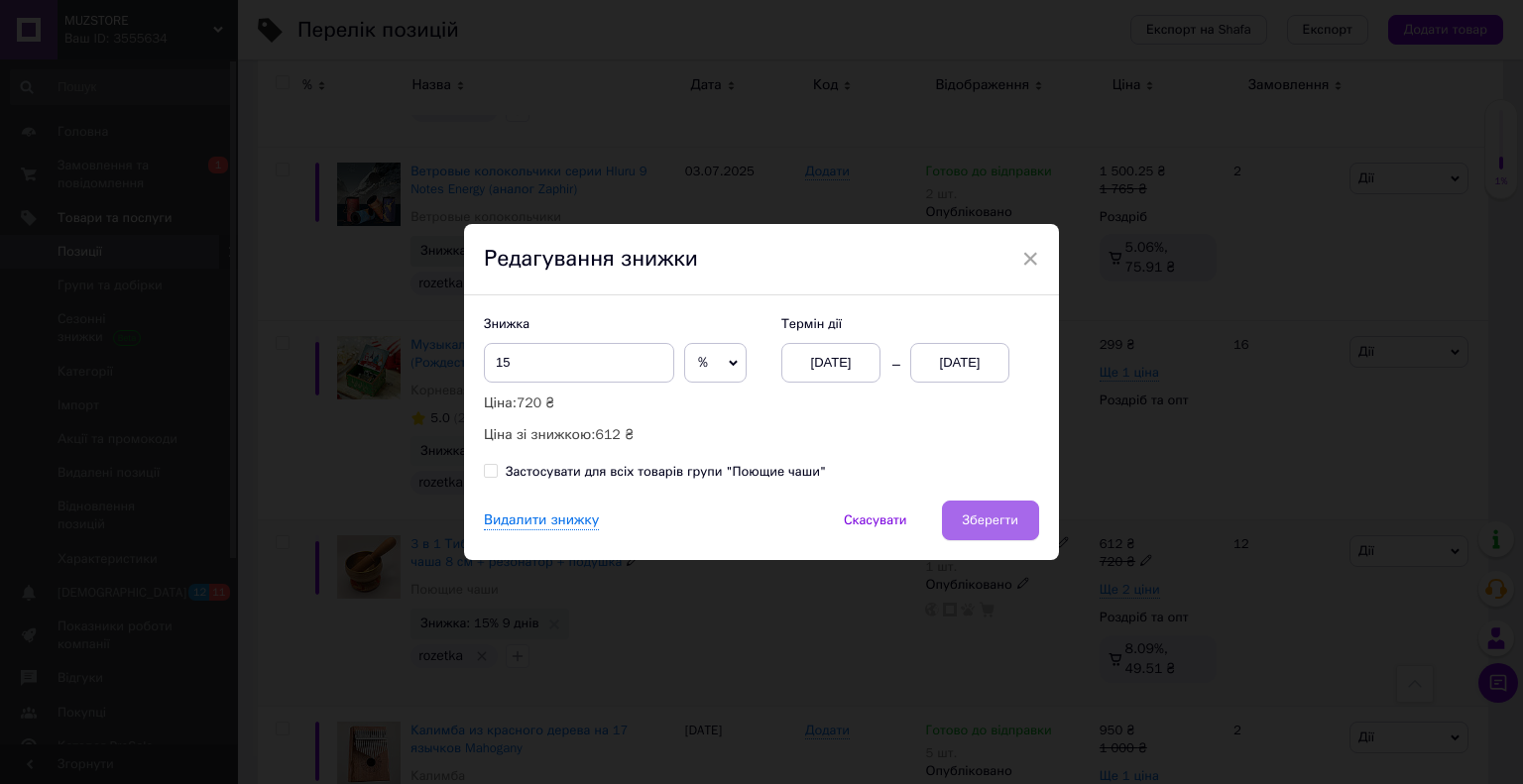 click on "Зберегти" at bounding box center (991, 520) 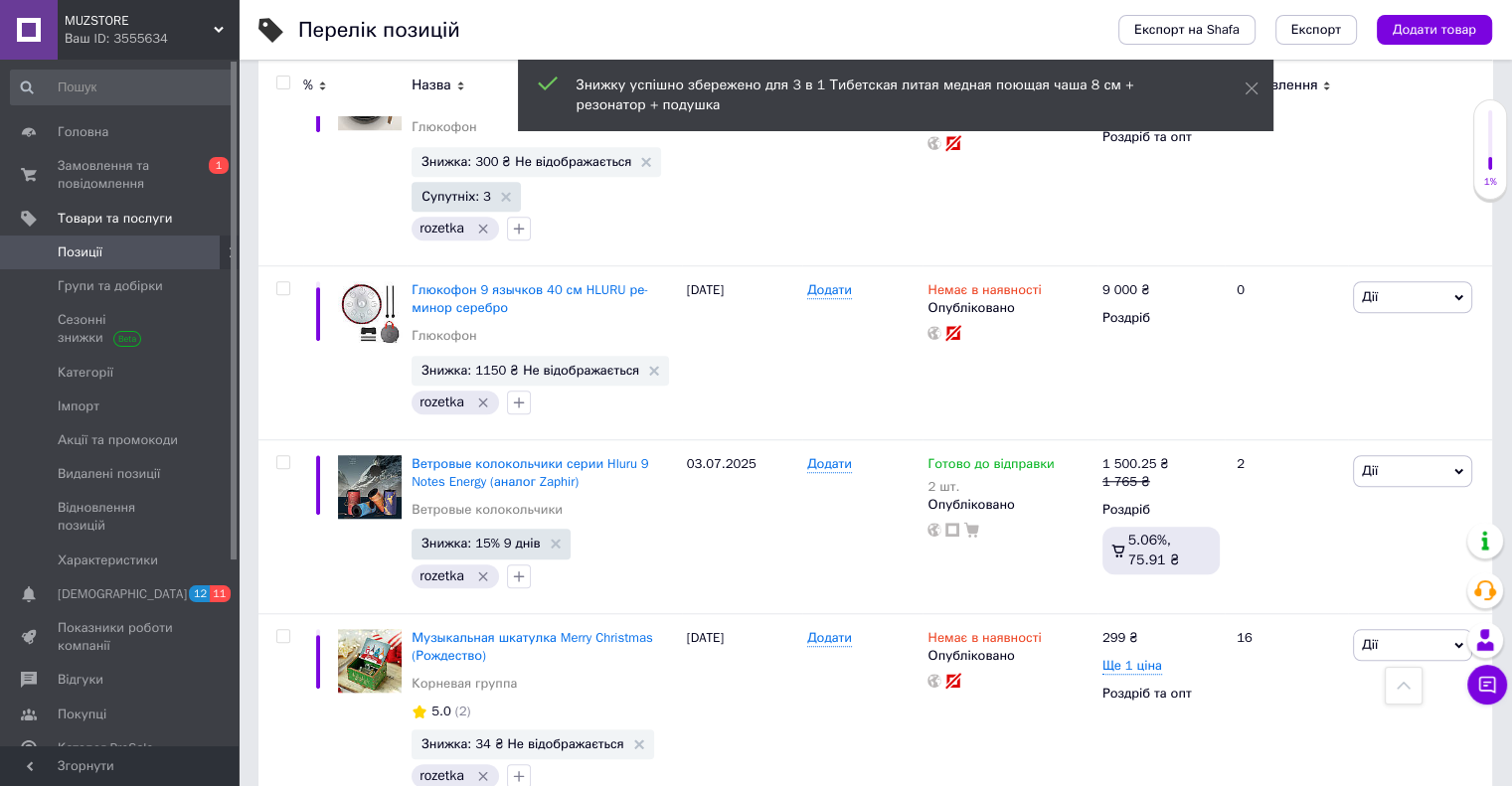 scroll, scrollTop: 1554, scrollLeft: 0, axis: vertical 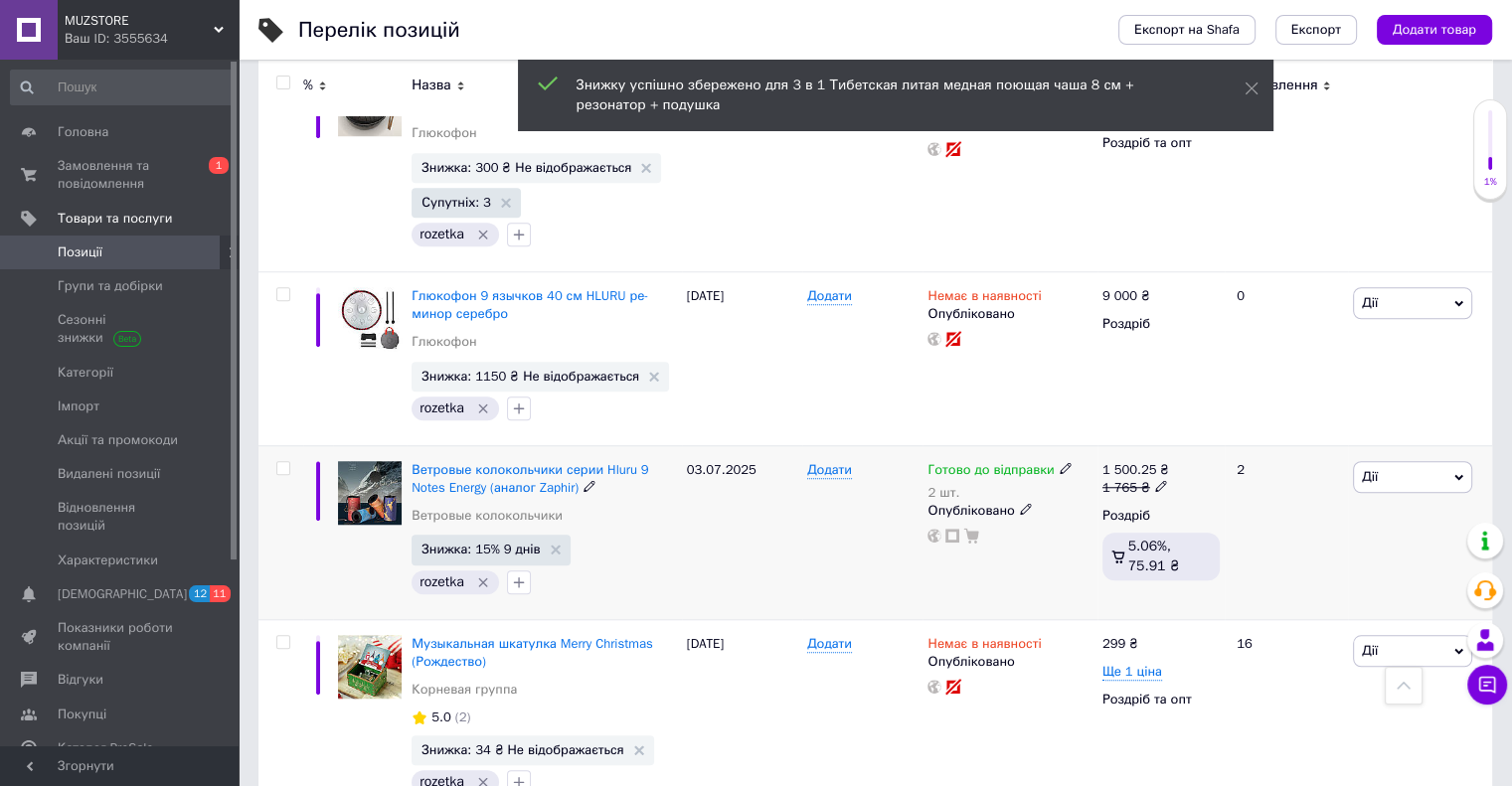 click on "Ветровые колокольчики серии Hluru 9 Notes Energy (аналог Zaphir) Ветровые колокольчики" at bounding box center [544, 498] 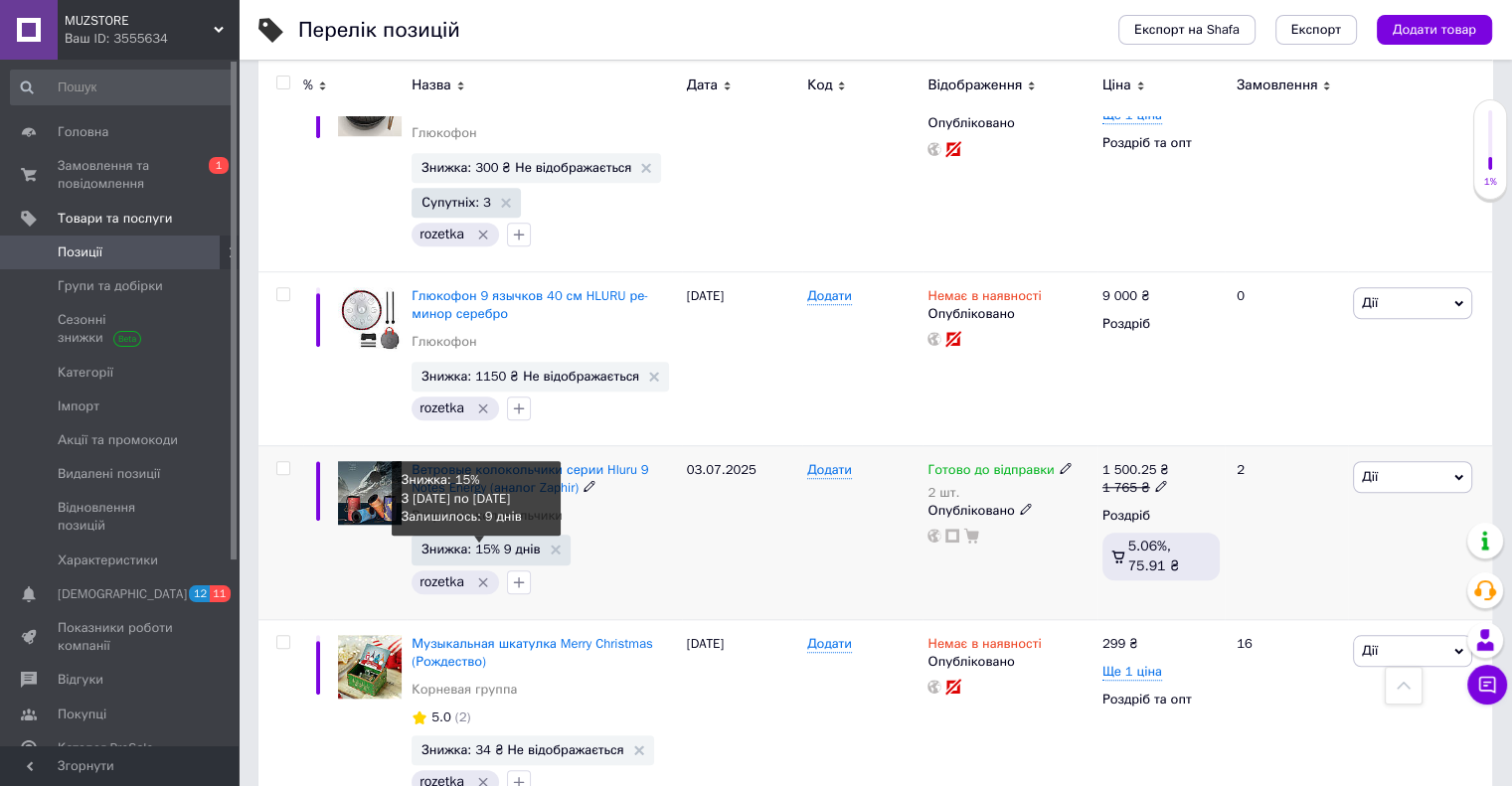 click on "Знижка: 15% 9 днів" at bounding box center (480, 549) 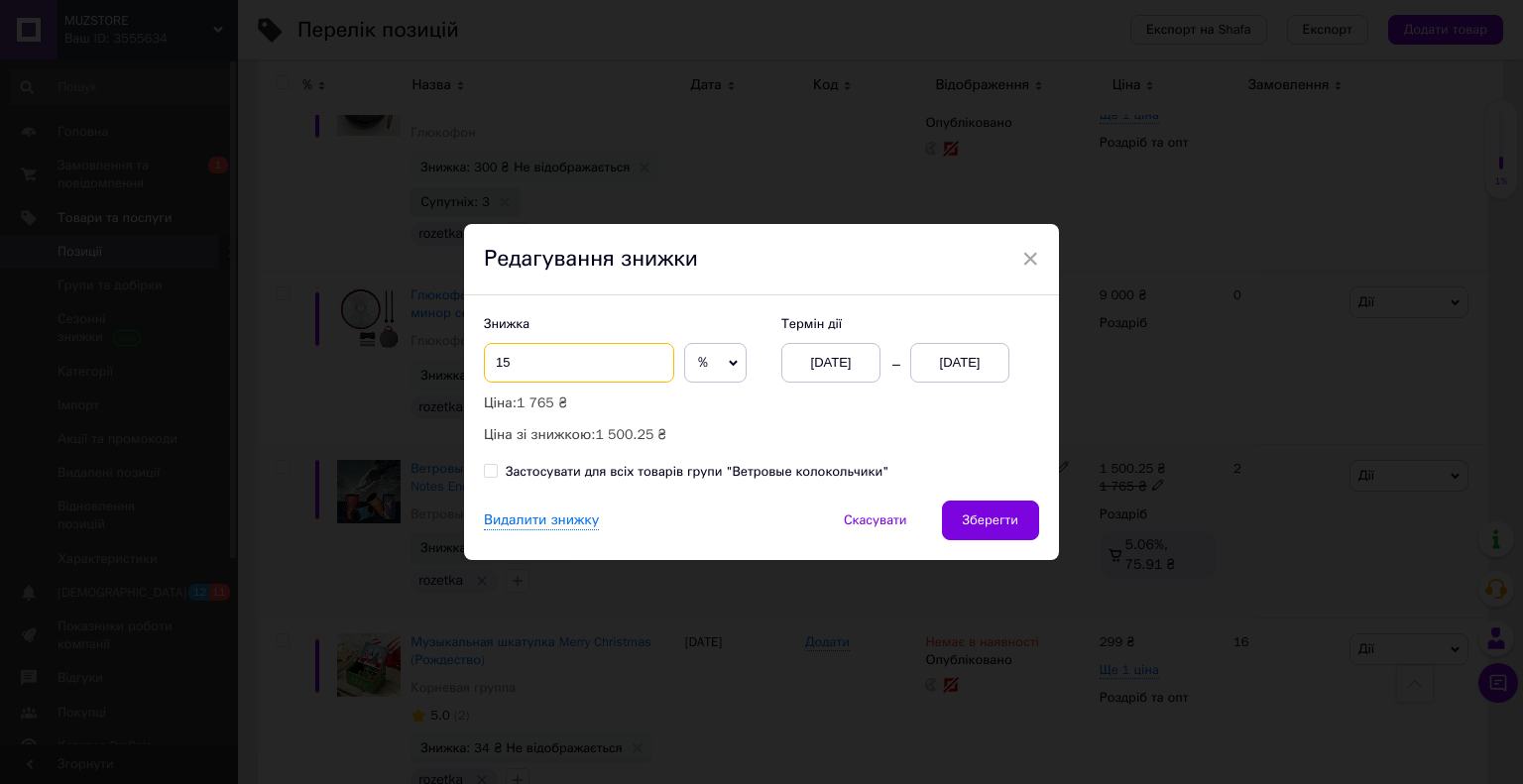 click on "15" at bounding box center [579, 363] 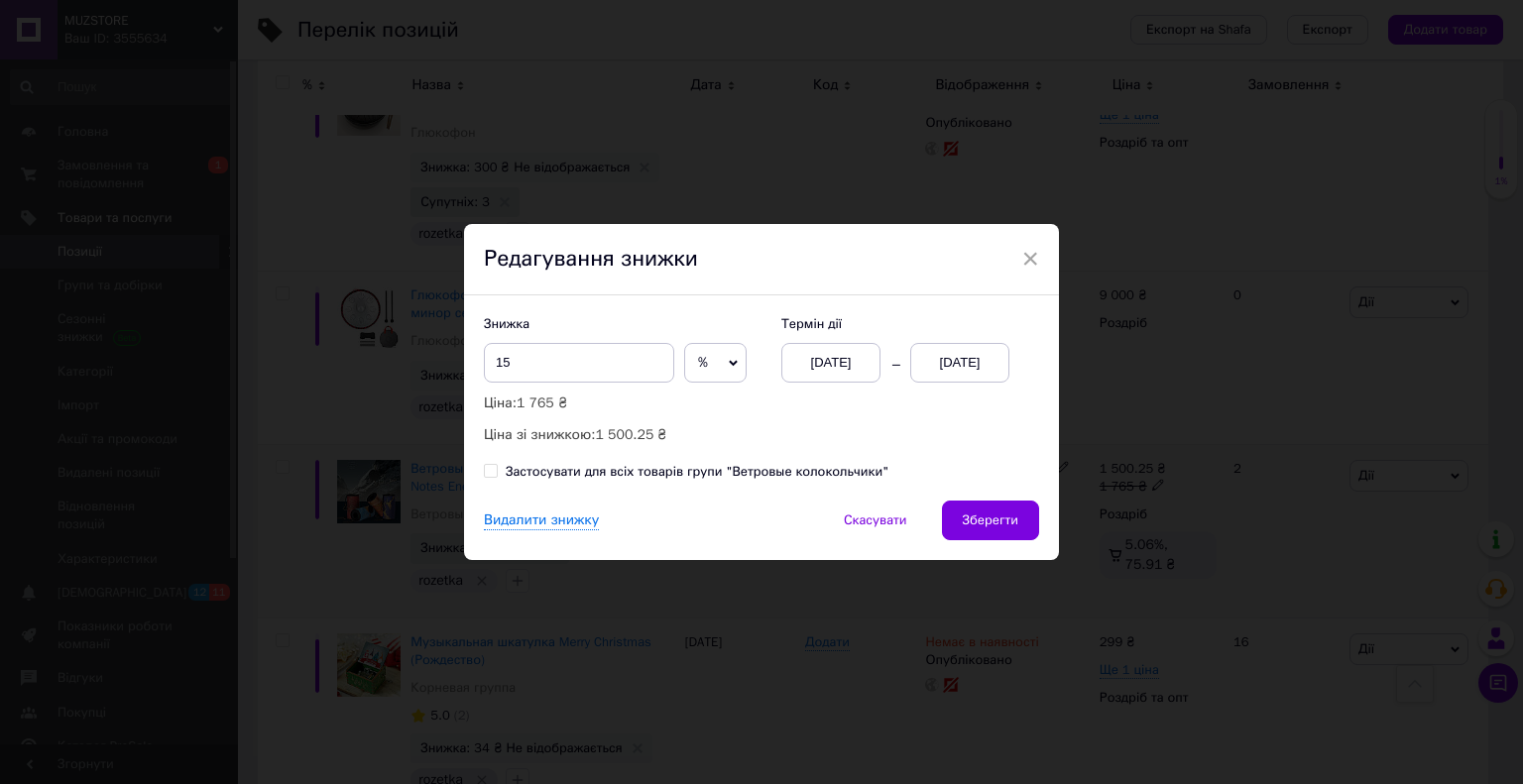 click on "[DATE]" at bounding box center (831, 363) 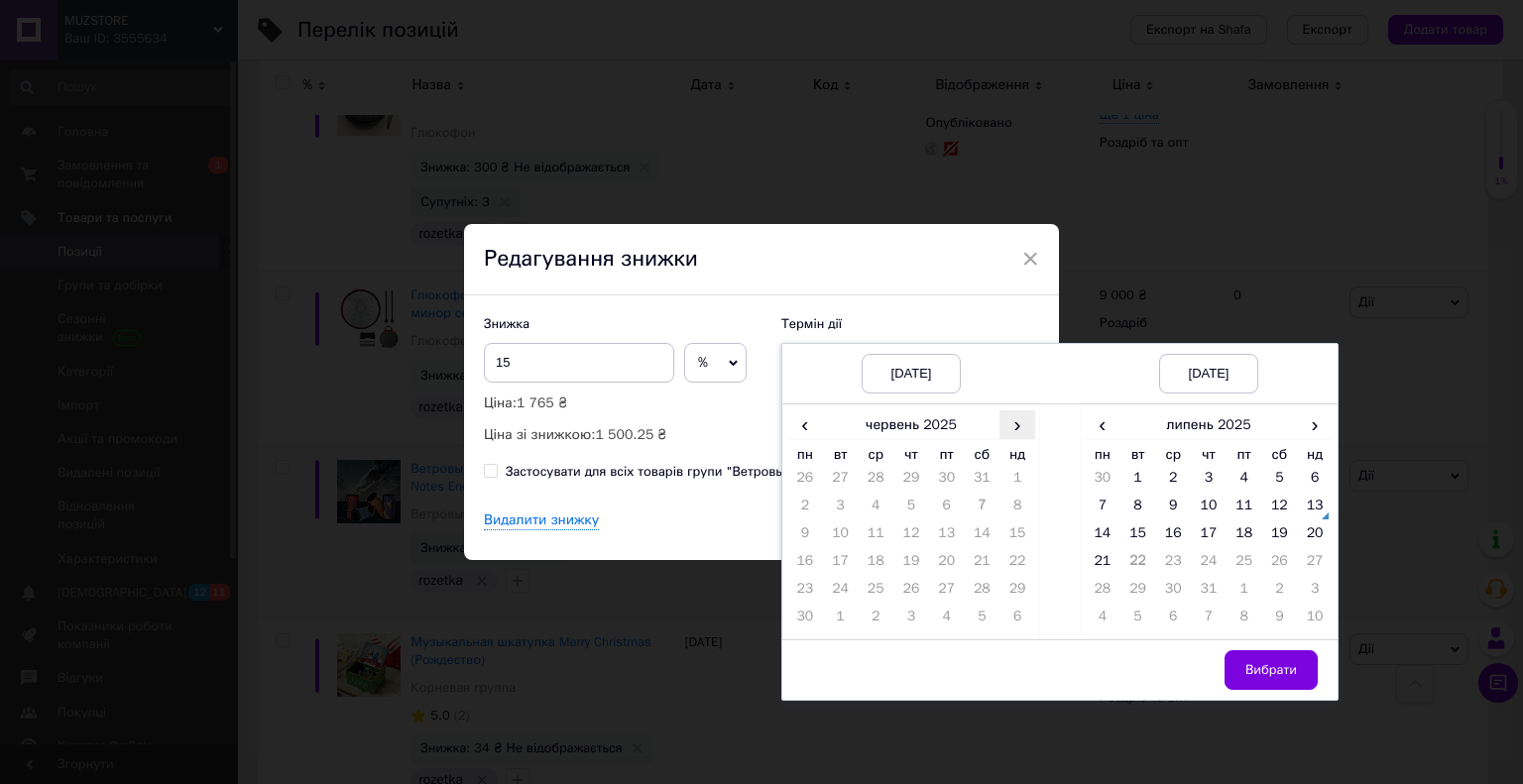 click on "›" at bounding box center (1017, 424) 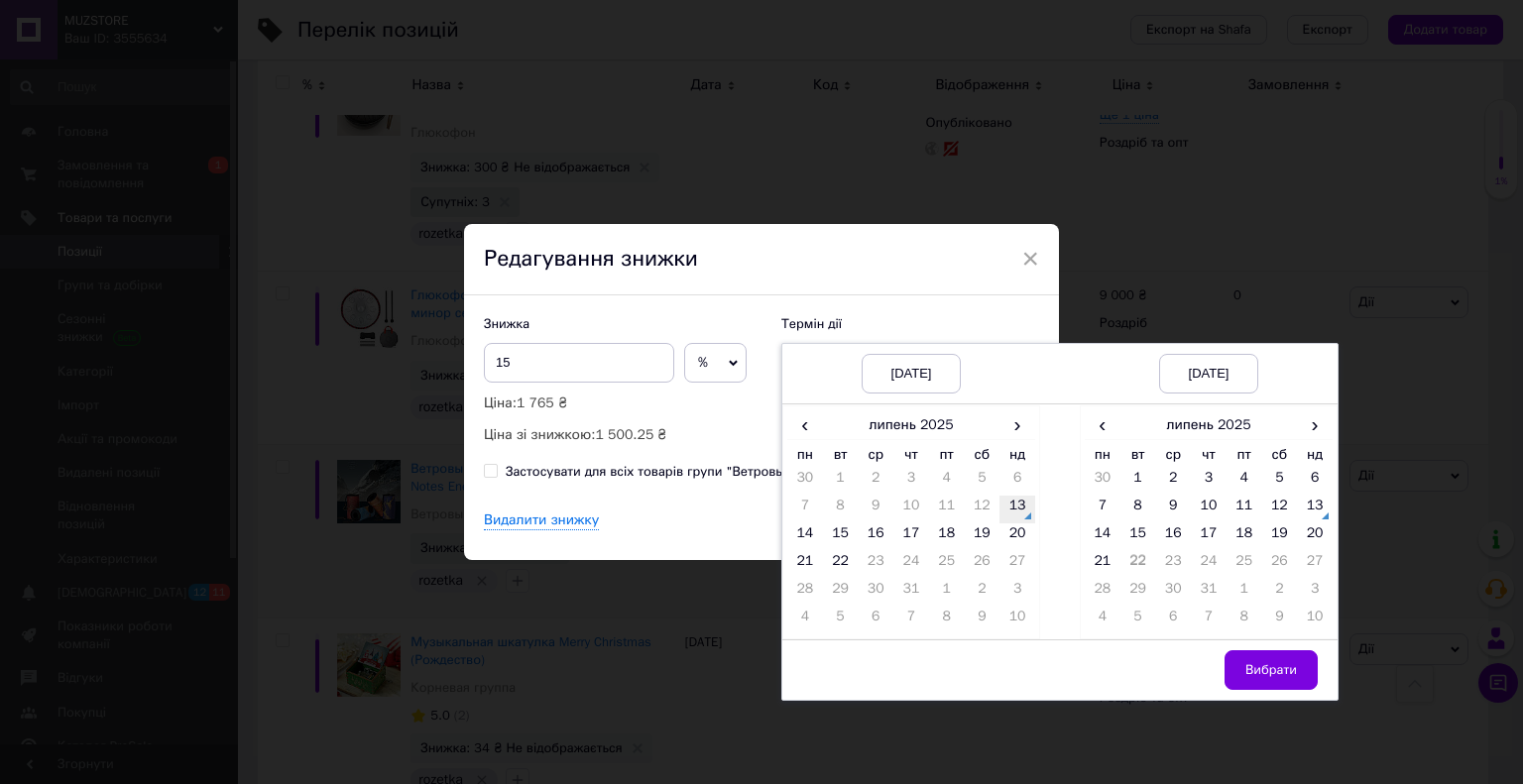 click on "13" at bounding box center [1017, 509] 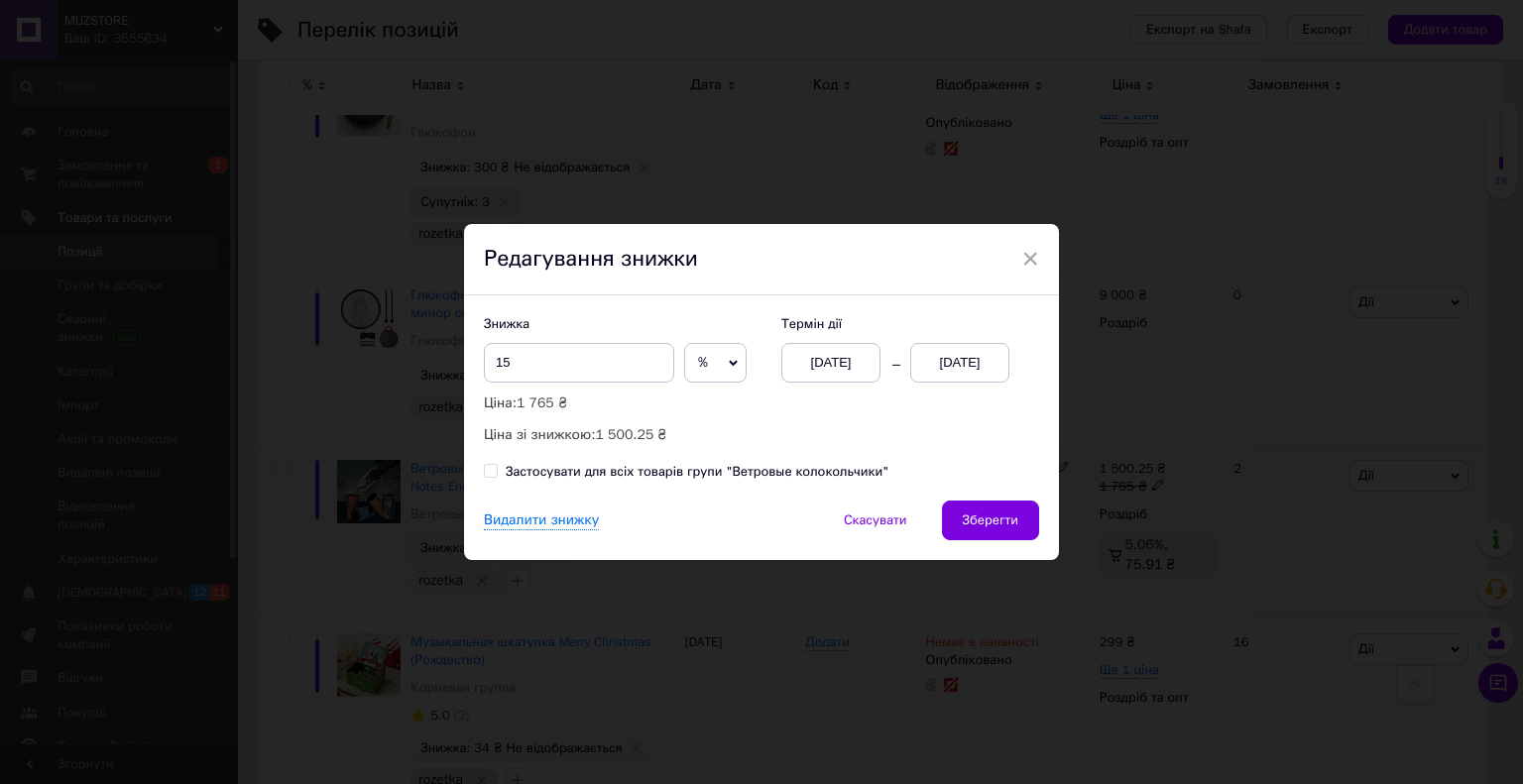 click on "Термін дії [DATE] [DATE]" at bounding box center (900, 349) 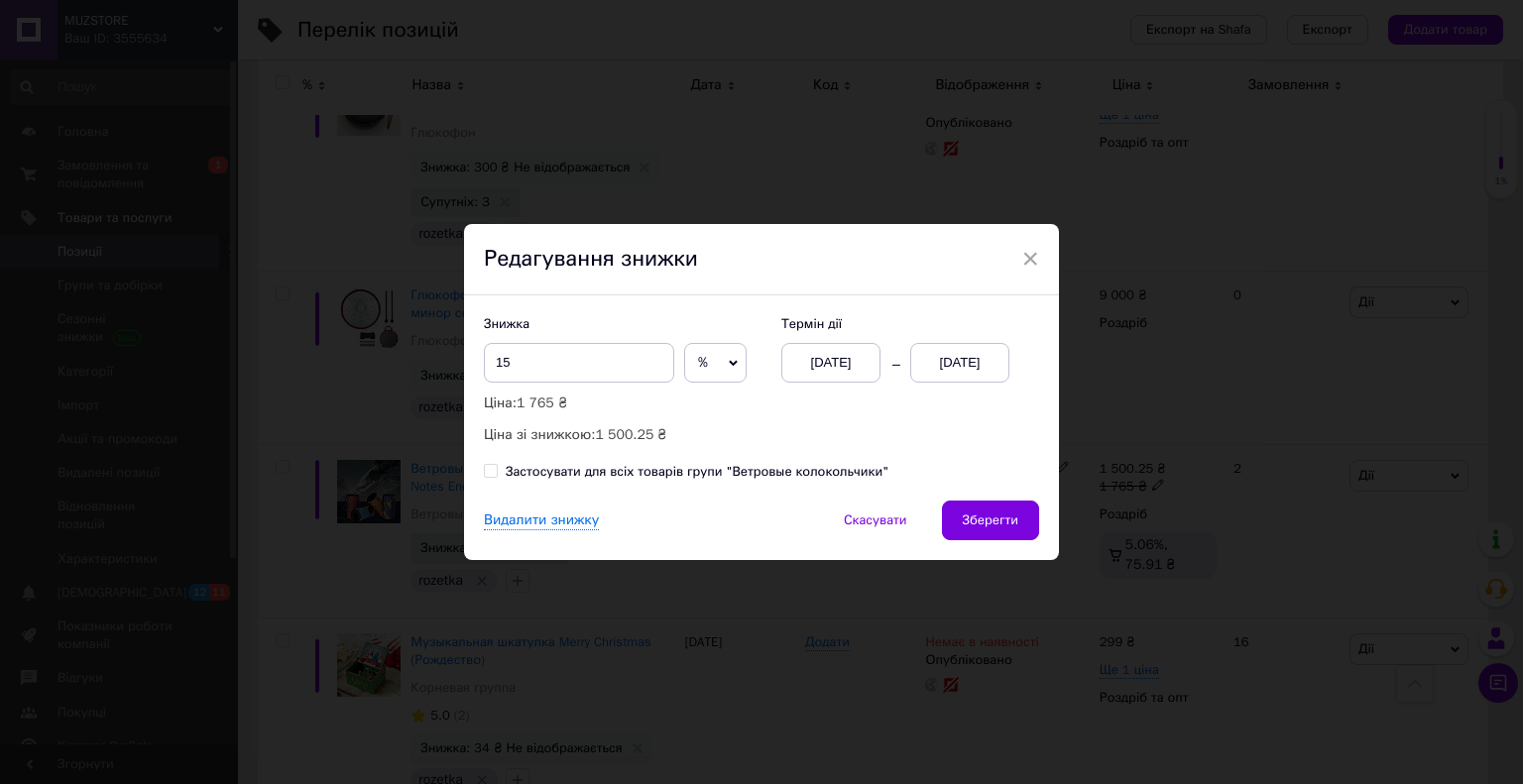 click on "[DATE]" at bounding box center (960, 363) 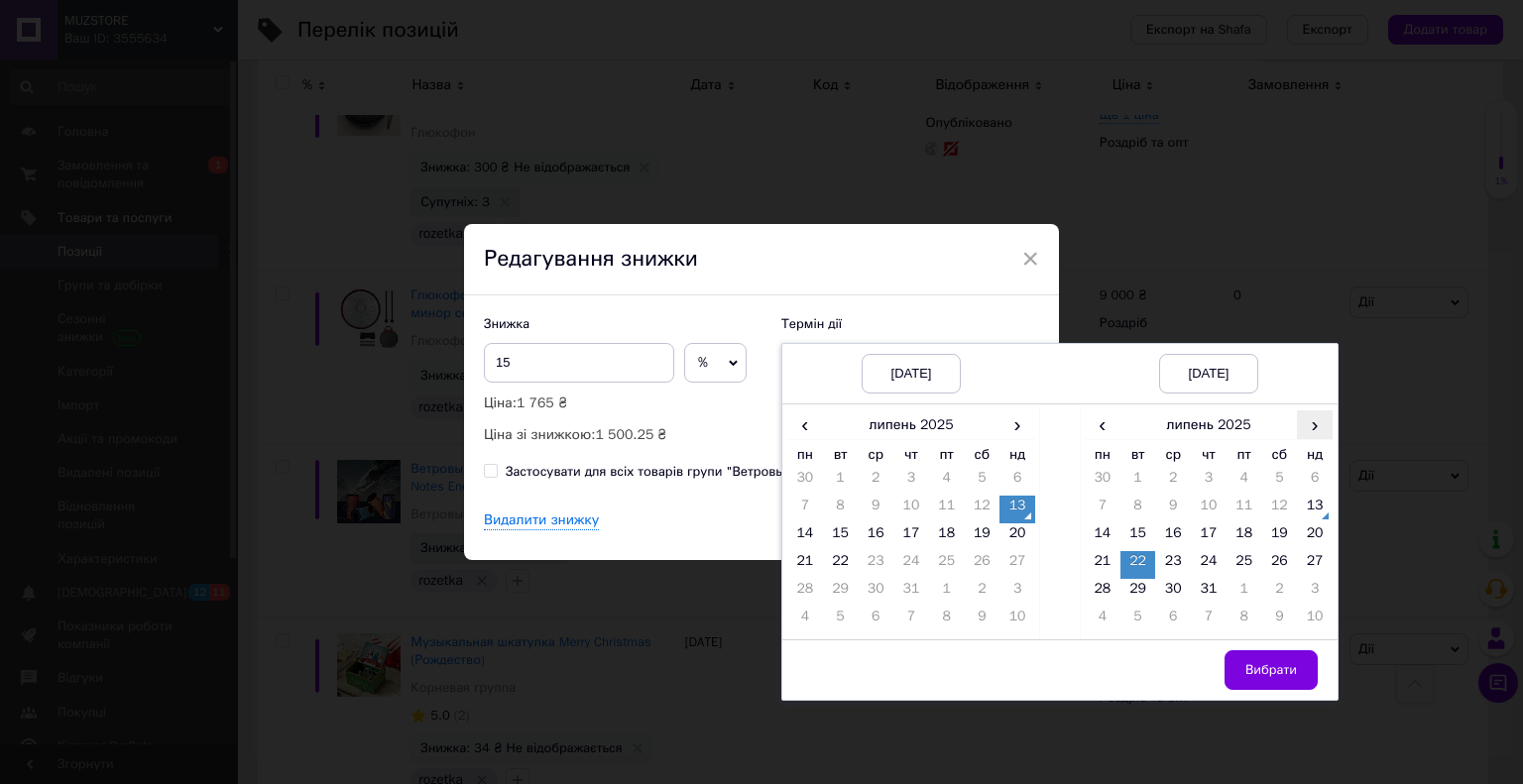 click on "›" at bounding box center [1315, 424] 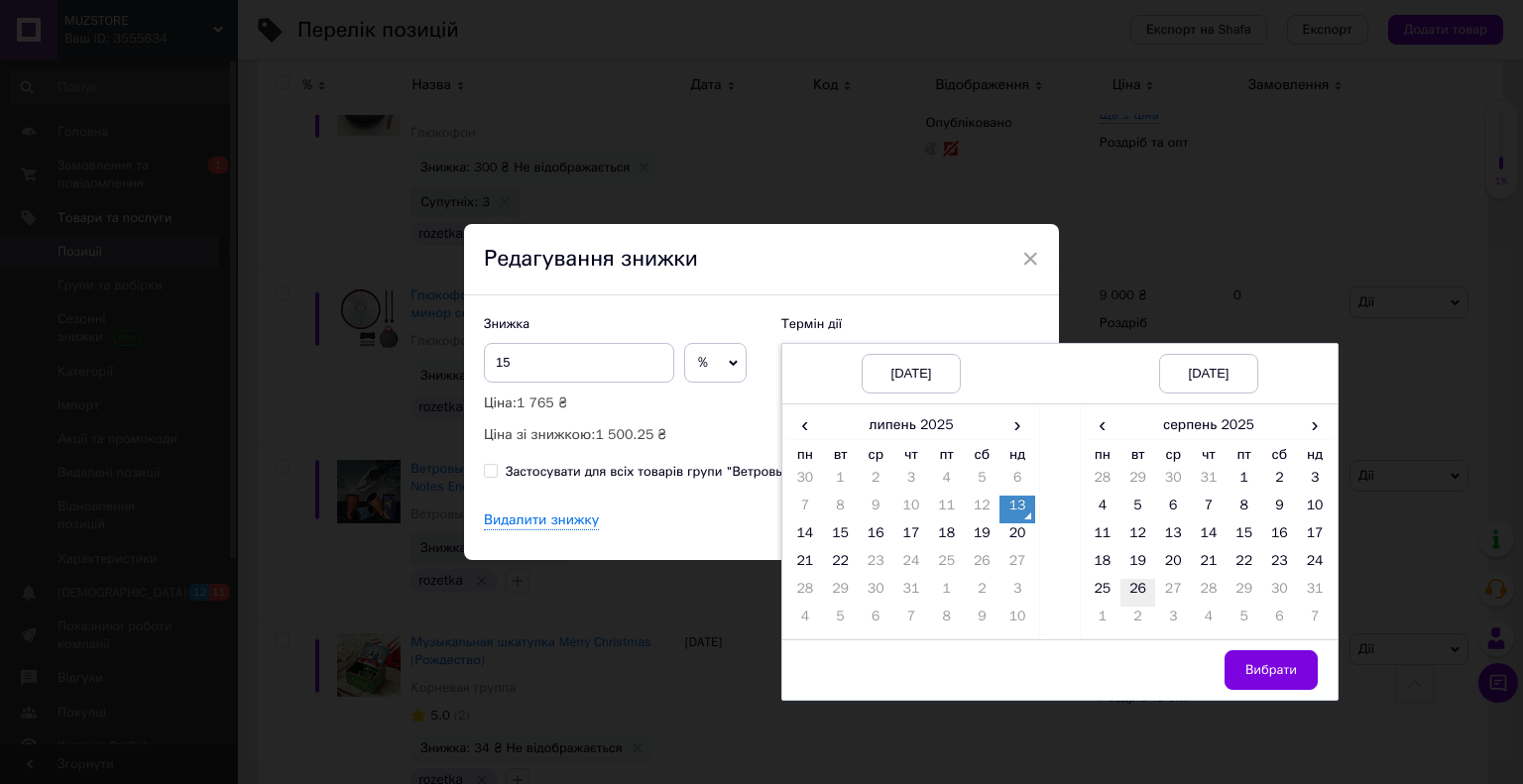 drag, startPoint x: 1115, startPoint y: 582, endPoint x: 1130, endPoint y: 586, distance: 15.524175 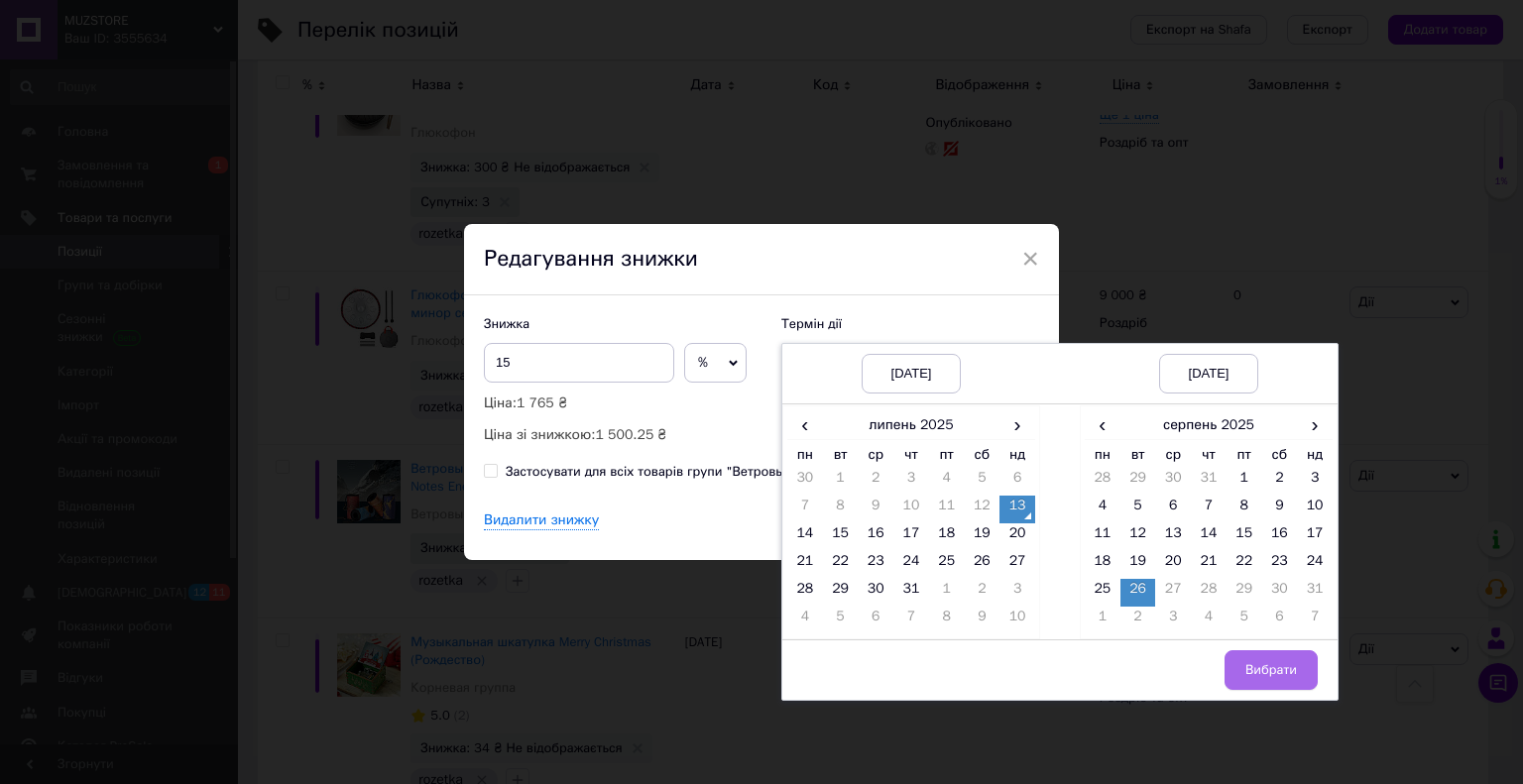 click on "Вибрати" at bounding box center (1271, 670) 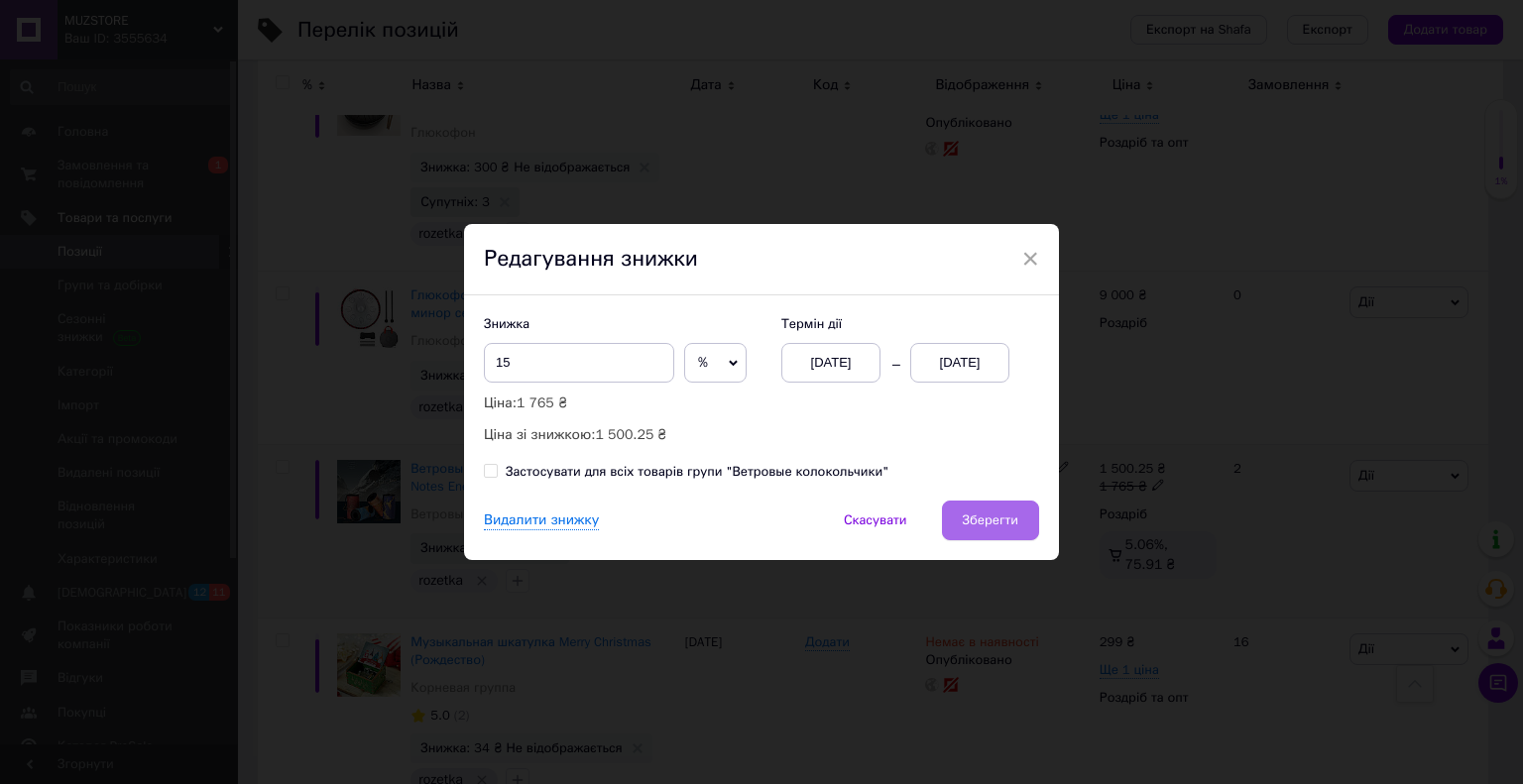 click on "Зберегти" at bounding box center (991, 520) 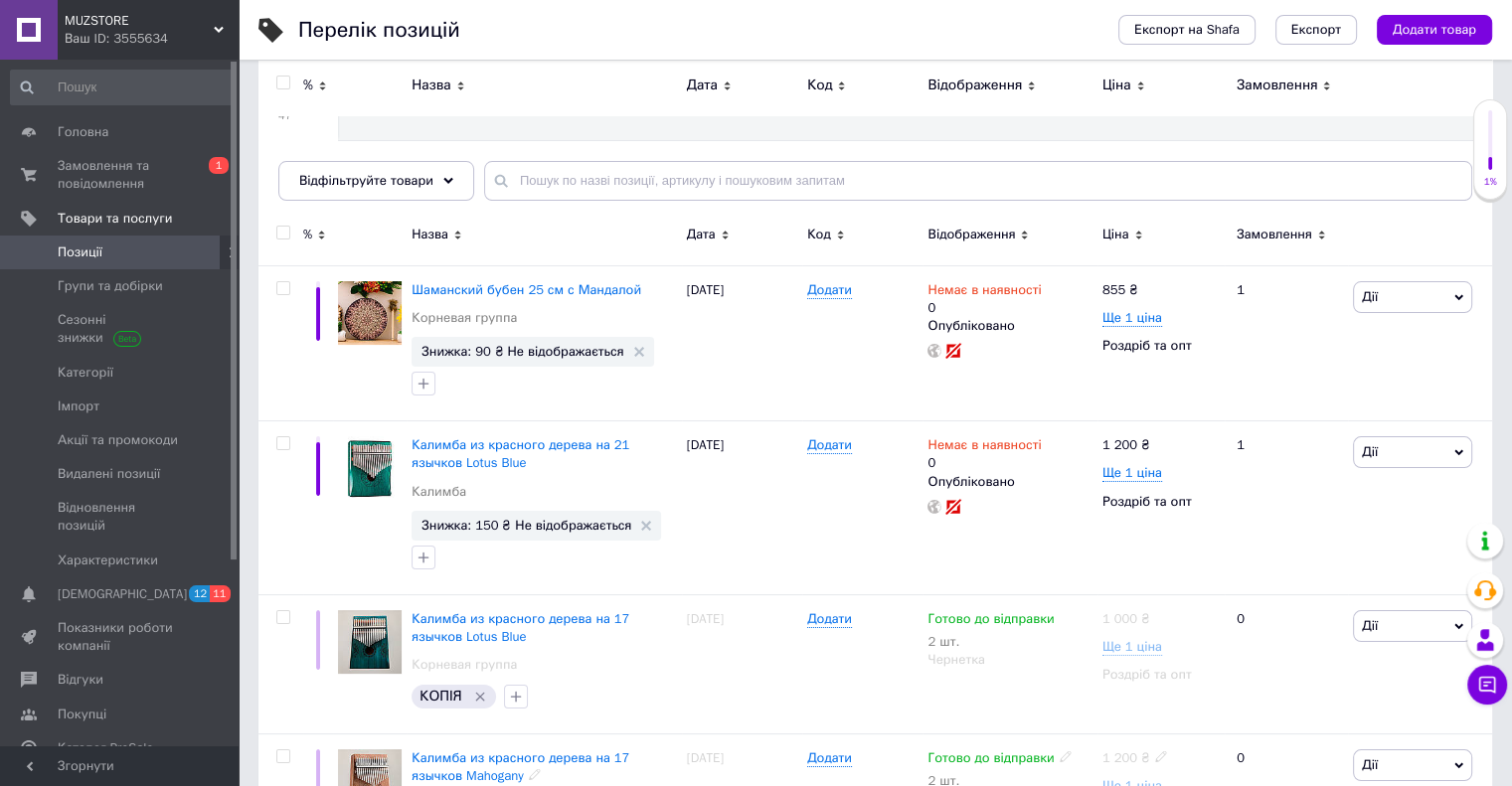 scroll, scrollTop: 163, scrollLeft: 0, axis: vertical 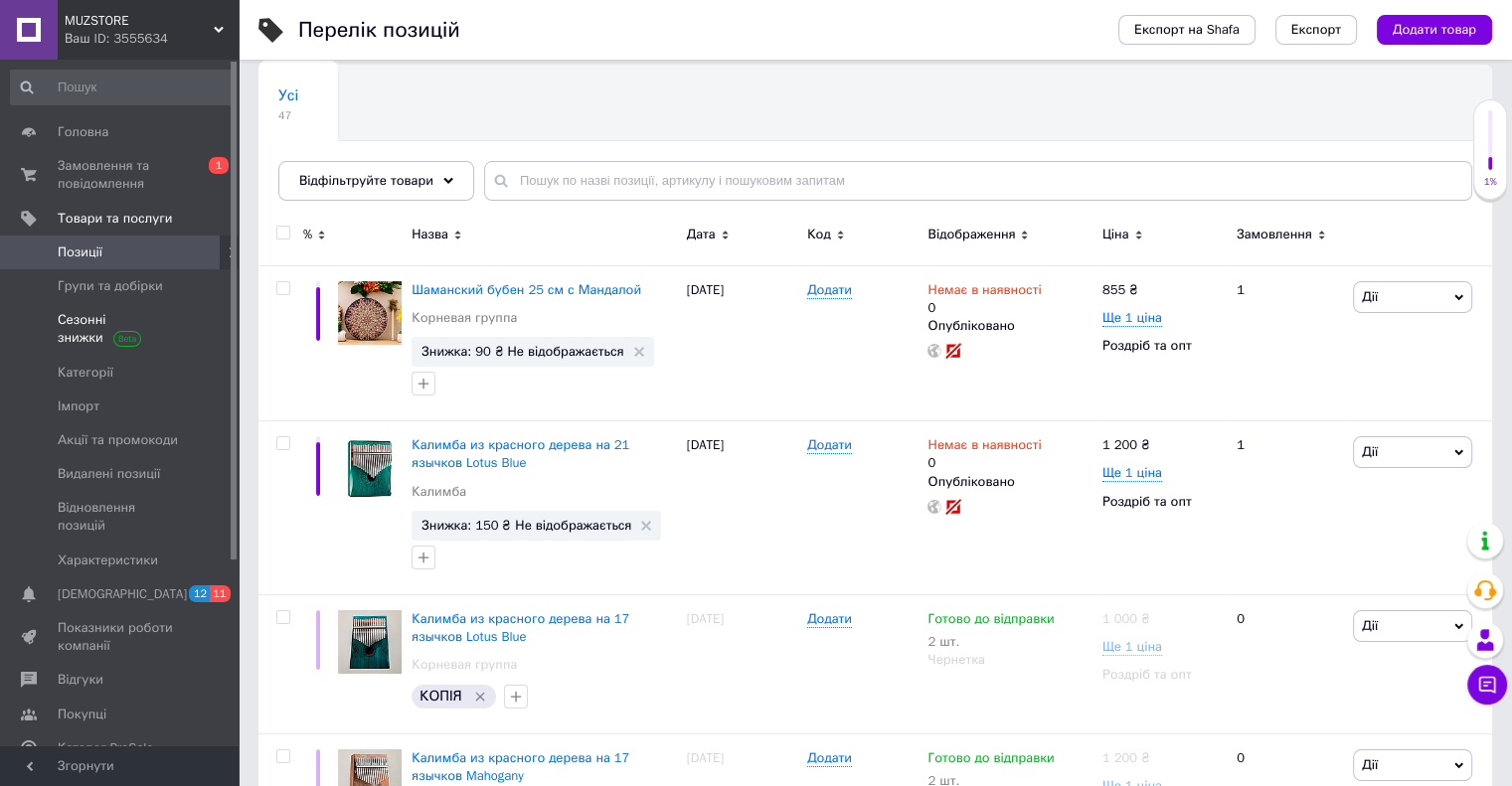 click on "Сезонні знижки" at bounding box center [120, 329] 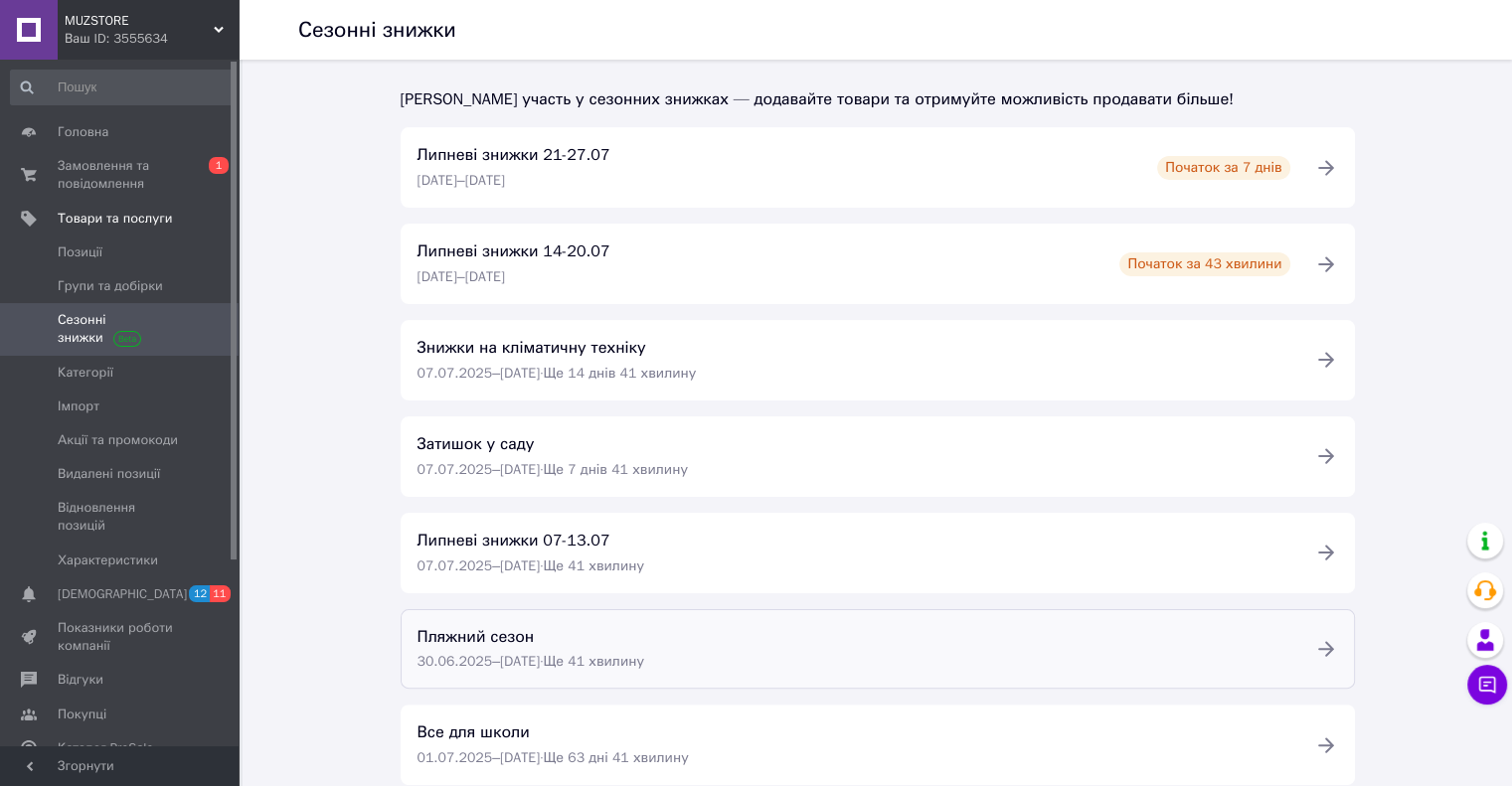 scroll, scrollTop: 397, scrollLeft: 0, axis: vertical 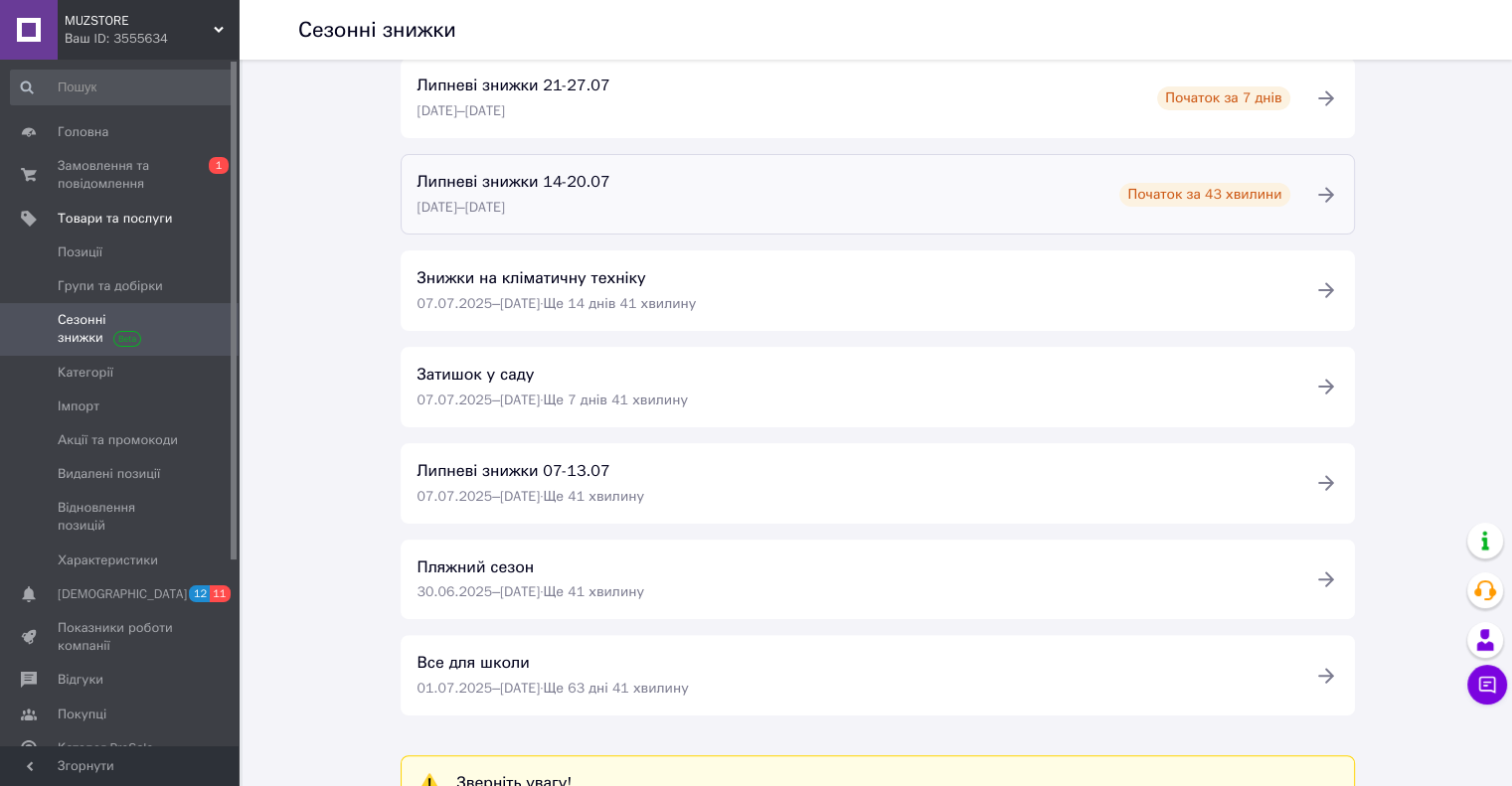click on "Початок за   43 хвилини" at bounding box center (1204, 195) 